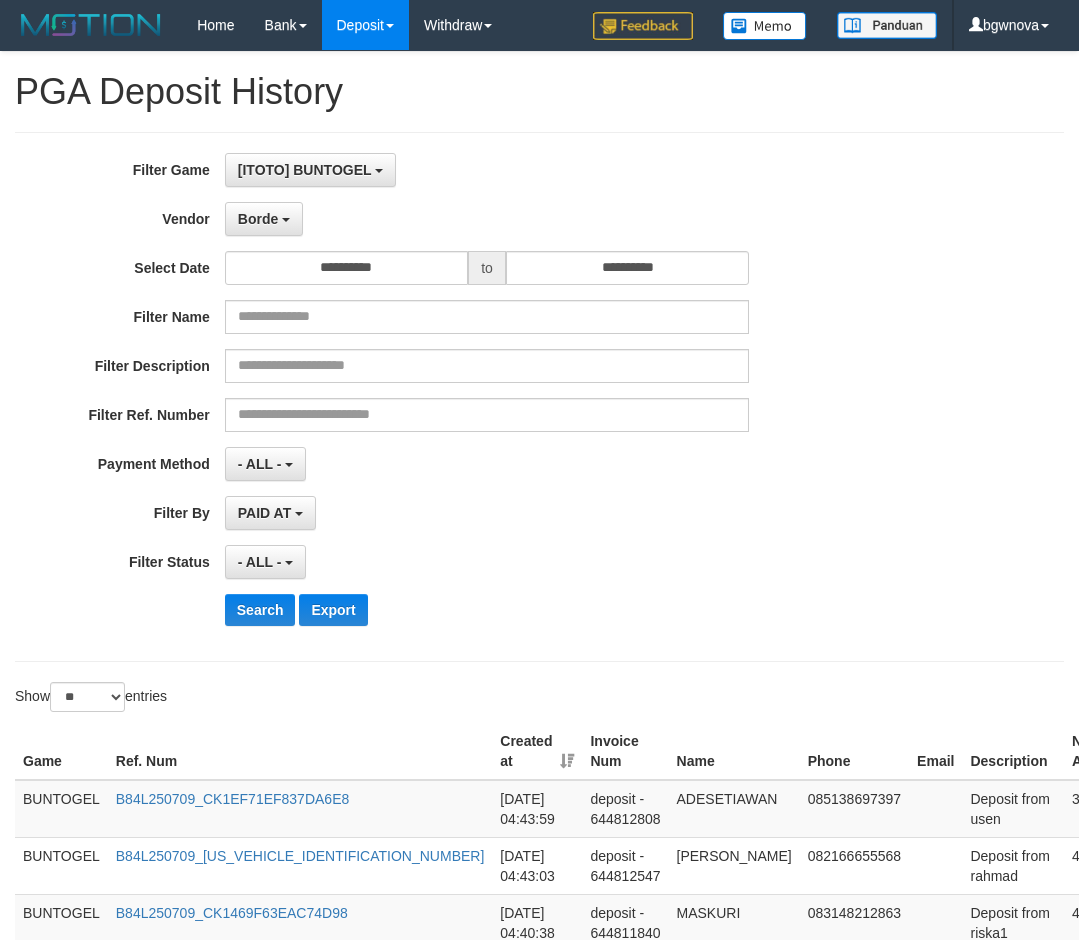 select on "**********" 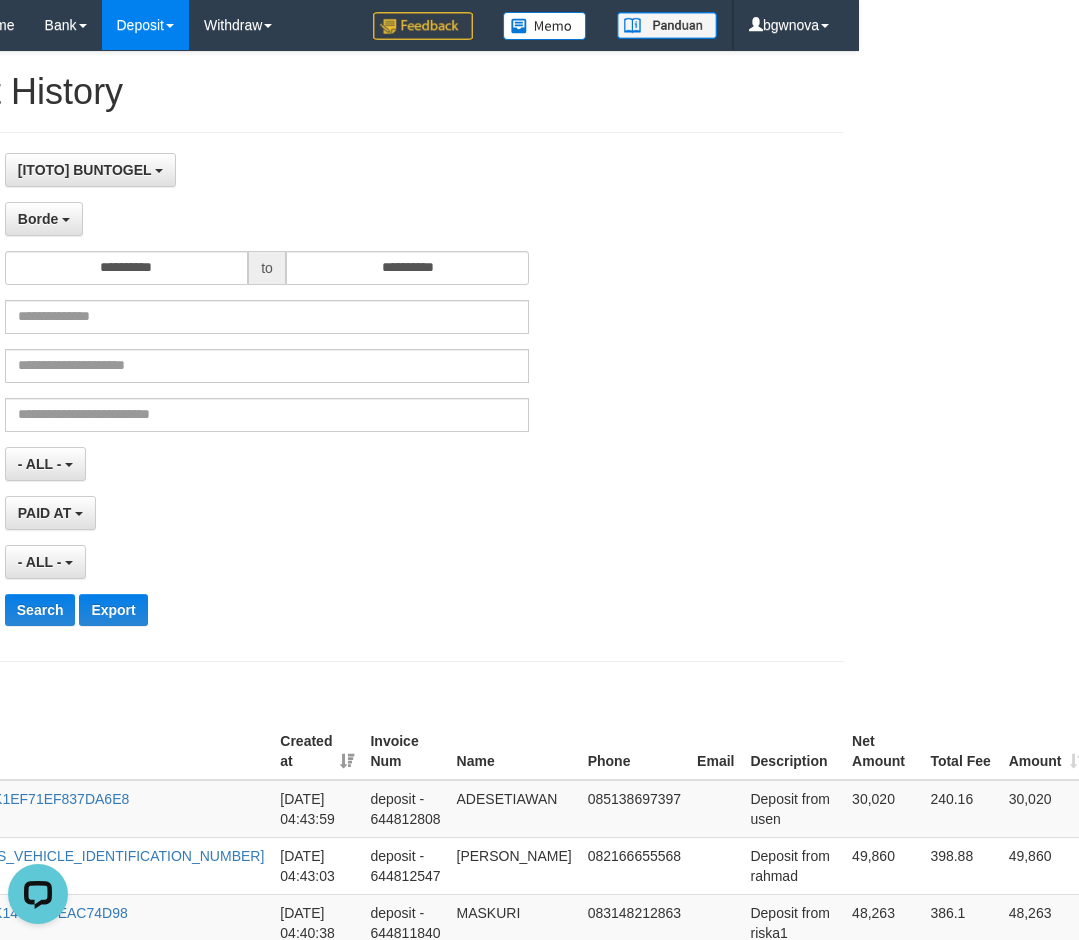 scroll, scrollTop: 0, scrollLeft: 0, axis: both 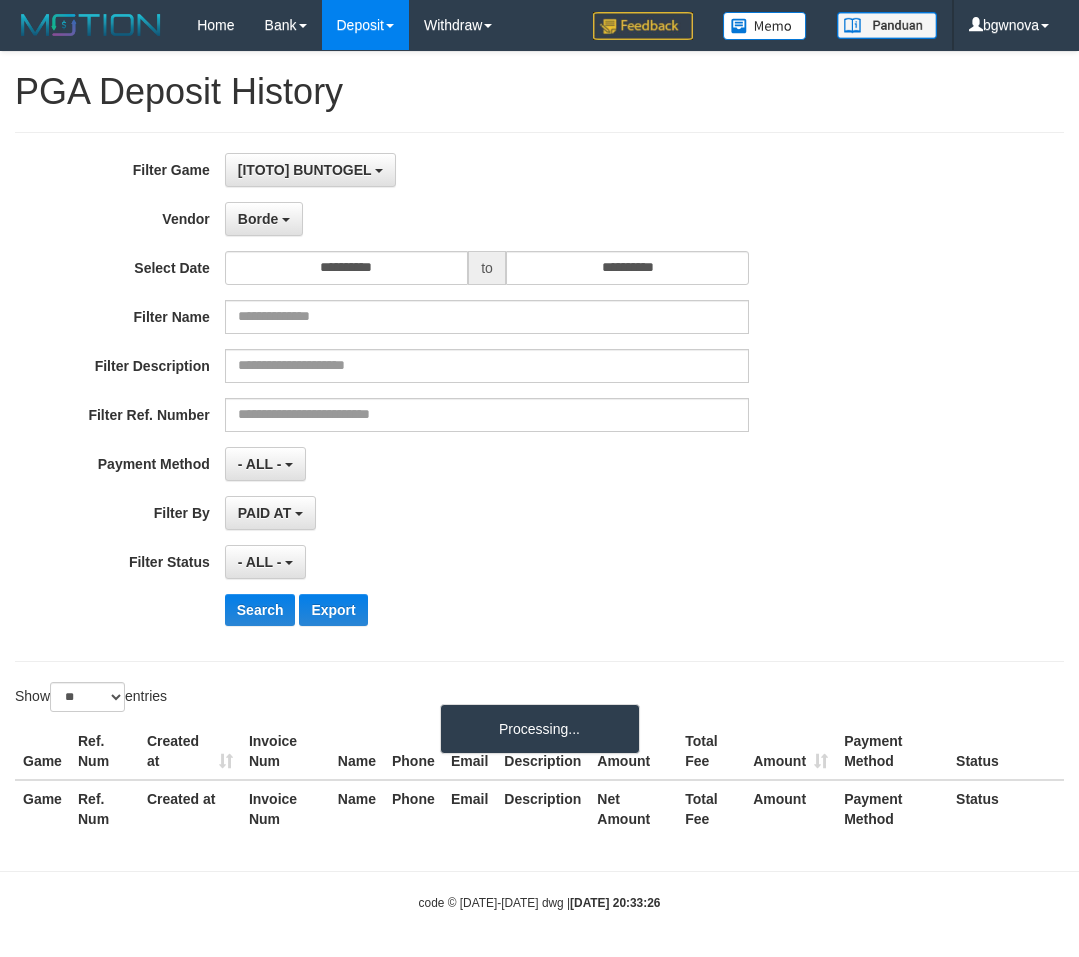 select on "**********" 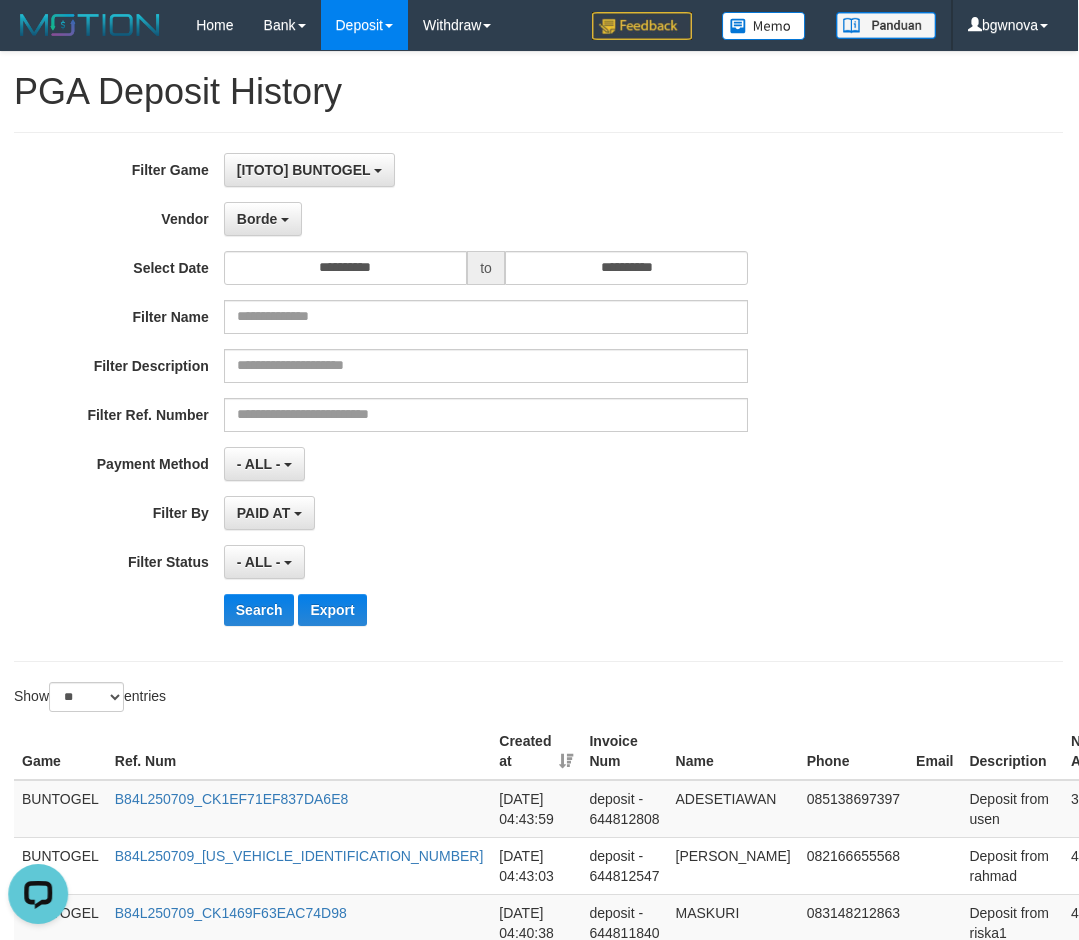scroll, scrollTop: 0, scrollLeft: 0, axis: both 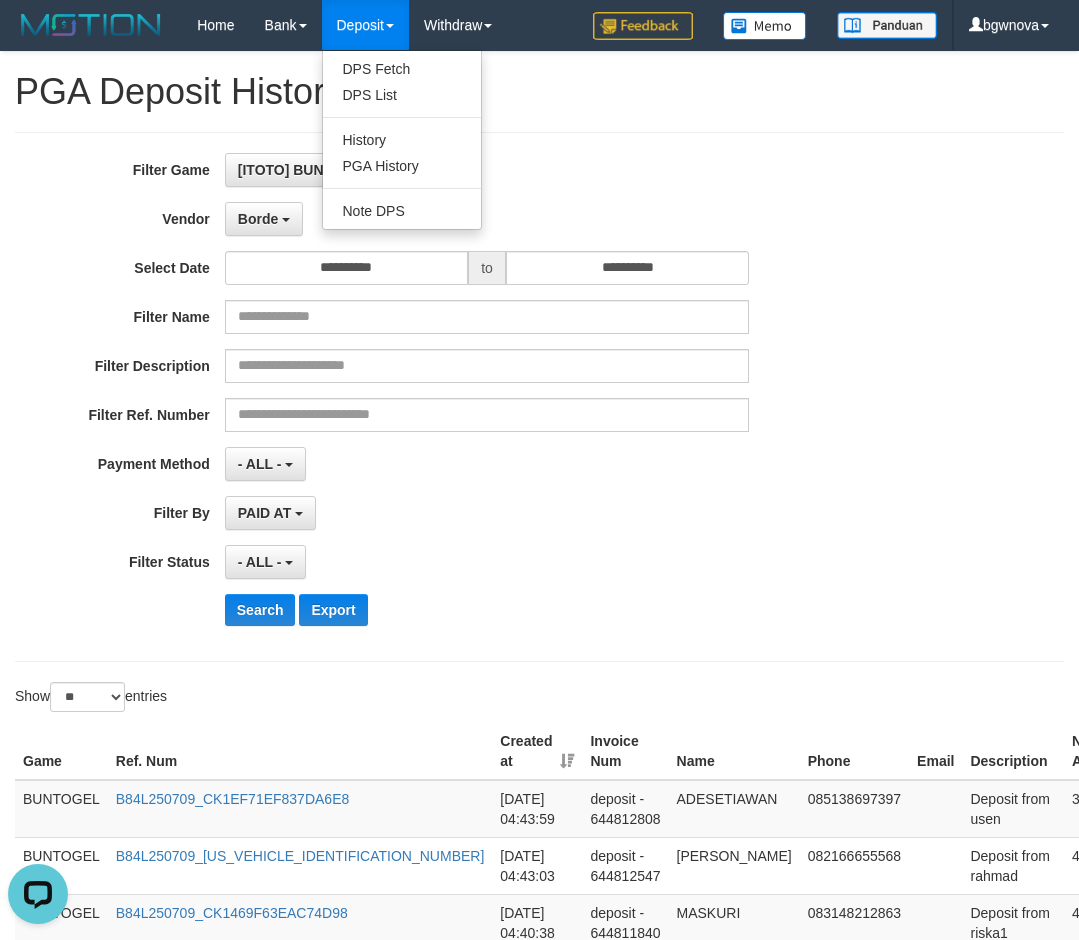 click on "Deposit" at bounding box center (365, 25) 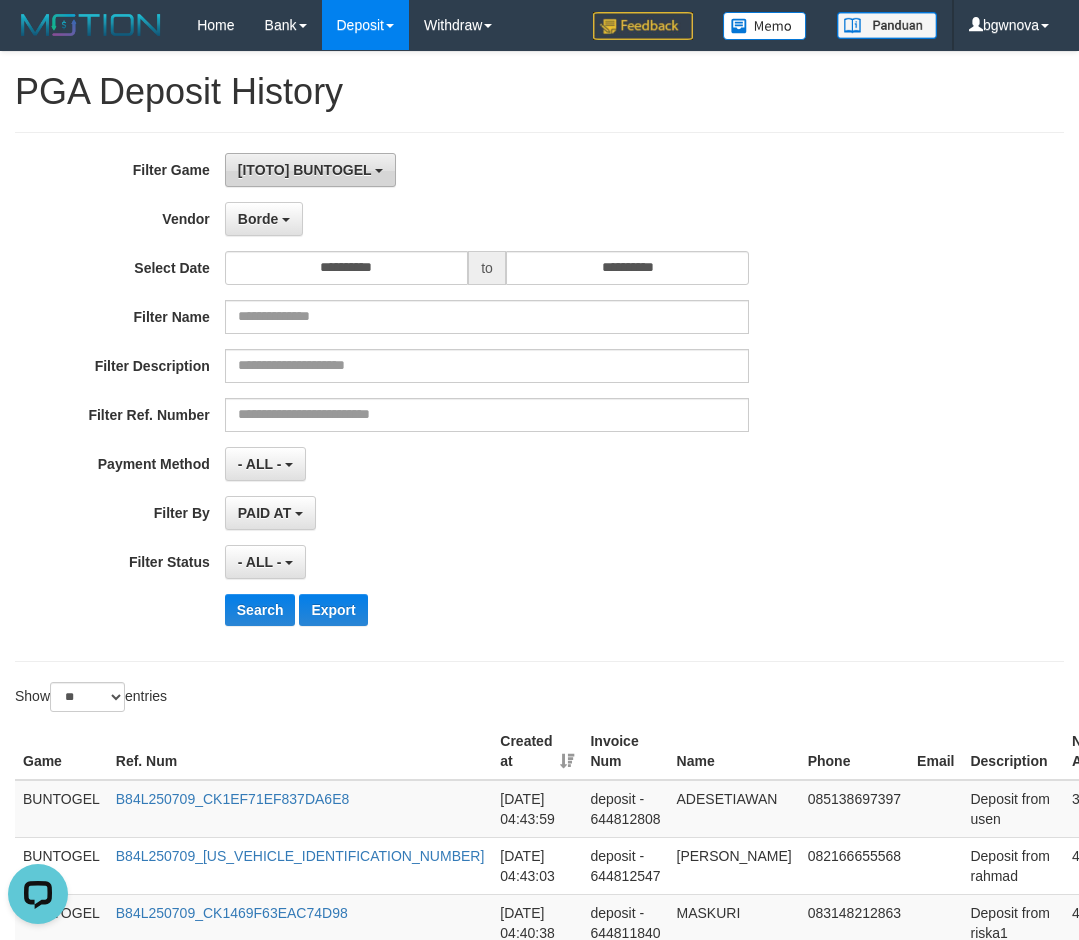 click on "[ITOTO] BUNTOGEL" at bounding box center (305, 170) 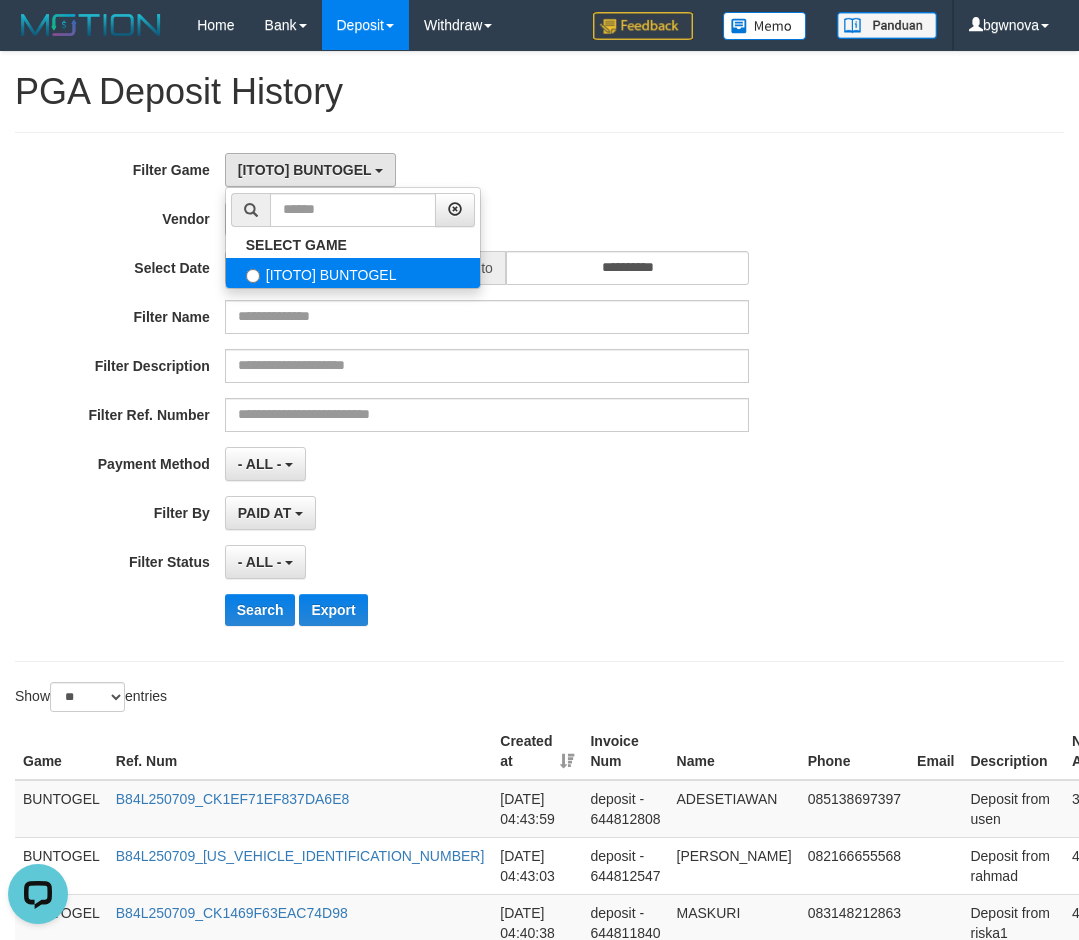 click on "[ITOTO] BUNTOGEL" at bounding box center [353, 273] 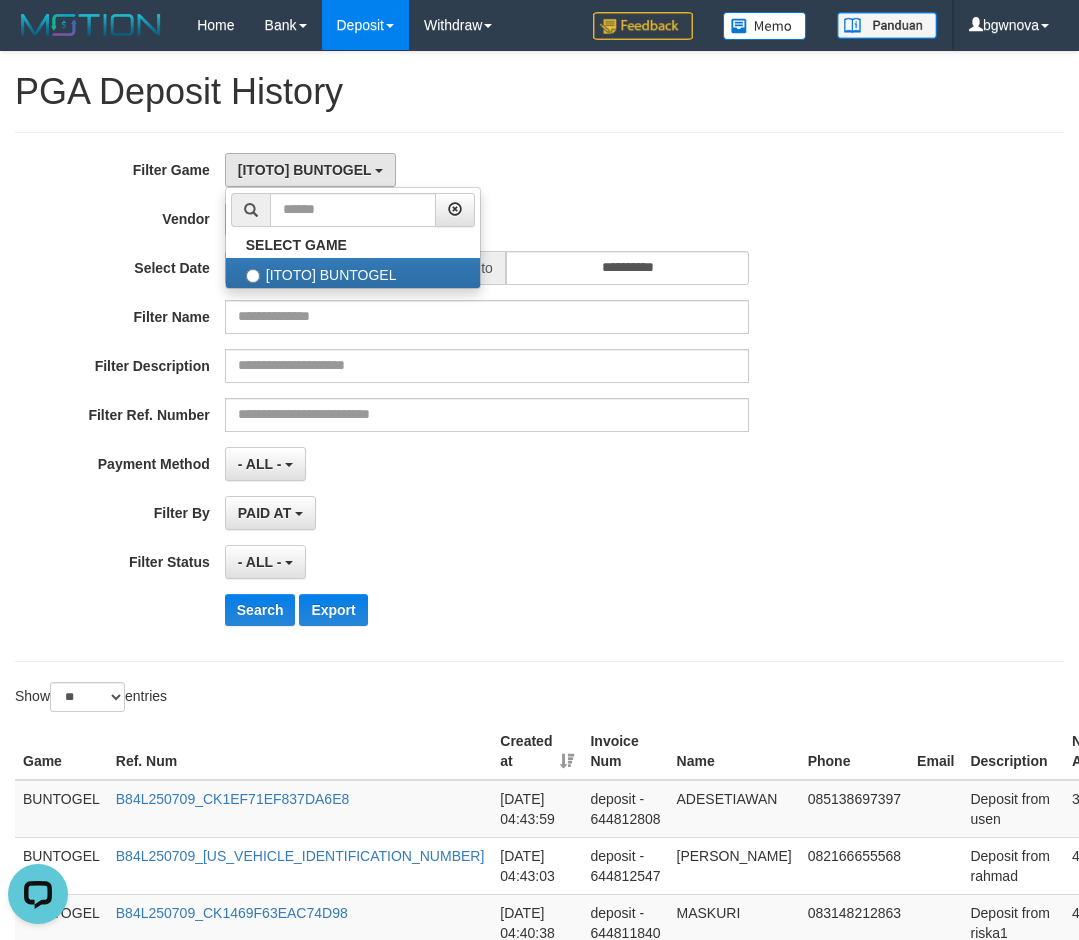 click on "Borde    - Default Vendor -  Lucy  Luna  Atlas  WD LB  Java  Purple  Green  Gigantic  Aladin  Dubai  Alibaba  Grape  Gameboy  Bigon  Allstar  Xtr  Gama  IBX11  Selat  Borde  Indahjualpulsa  Lemavo  Gogogoy  Itudo  Yuwanatopup  Sidikgame  Voucher100  Awalpulsa  Lambda  Combo  IBX3 NUANSATOPUP  IBX3 Pusatjualpulsa  IBX3 Itemgame  IBX3 SILAKSA  IBX3 Makmurvoucher  IBX3 MAKMURTOPUP  IBX3 Pilihvoucher" at bounding box center (487, 219) 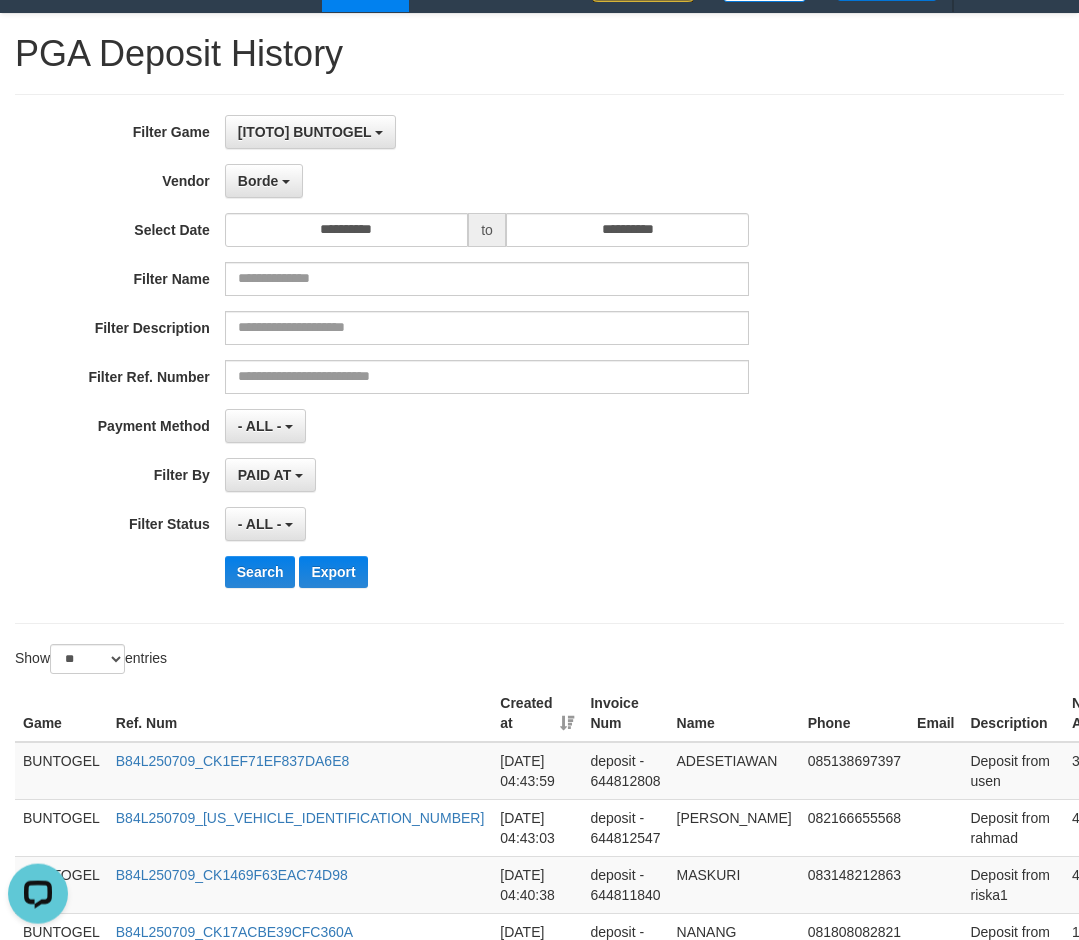 scroll, scrollTop: 0, scrollLeft: 0, axis: both 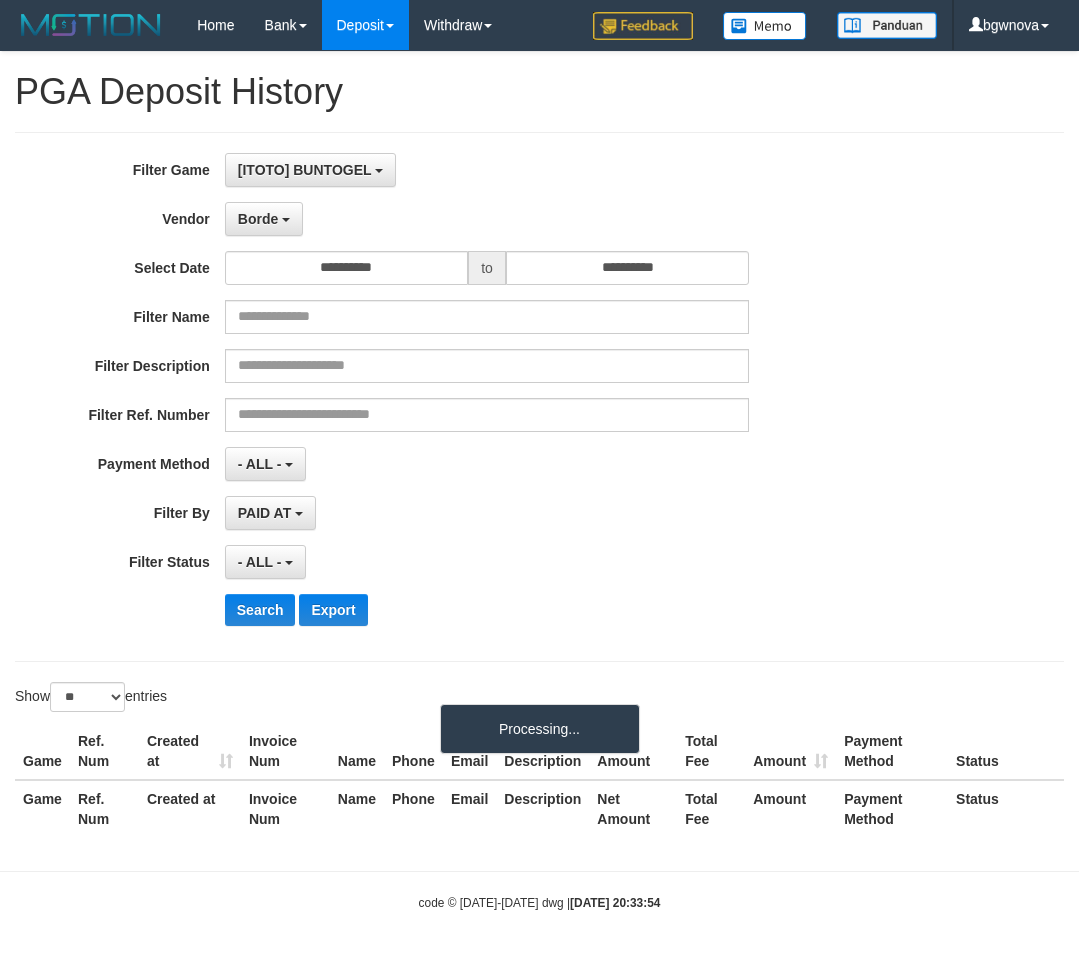 select on "**********" 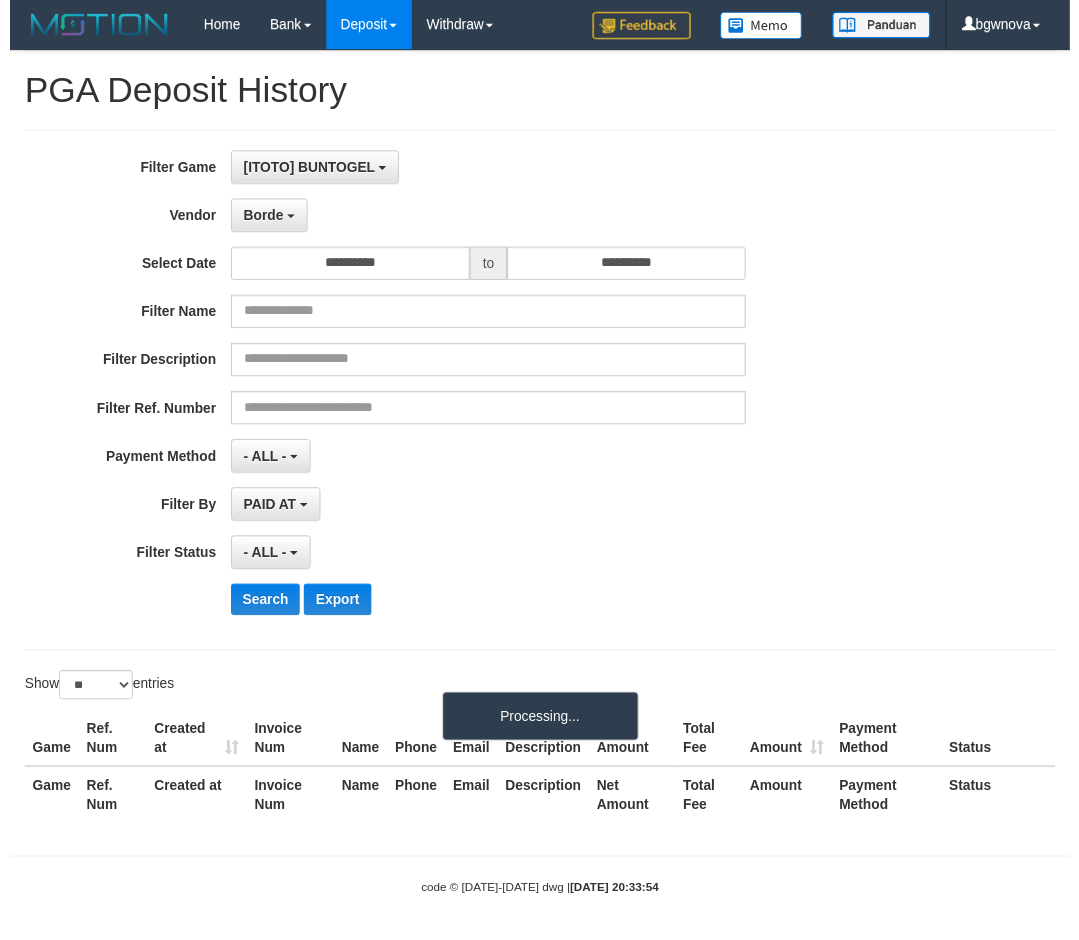 scroll, scrollTop: 17, scrollLeft: 0, axis: vertical 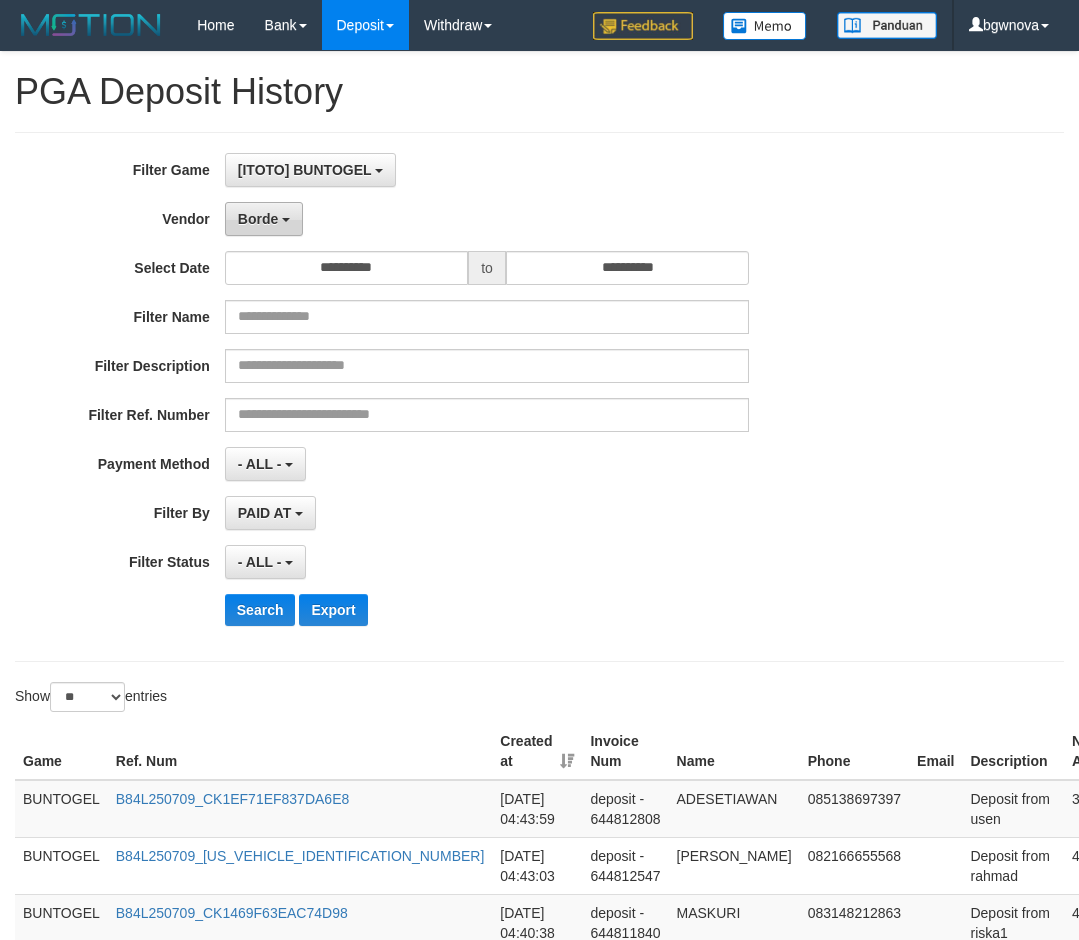 click on "Borde" at bounding box center (258, 219) 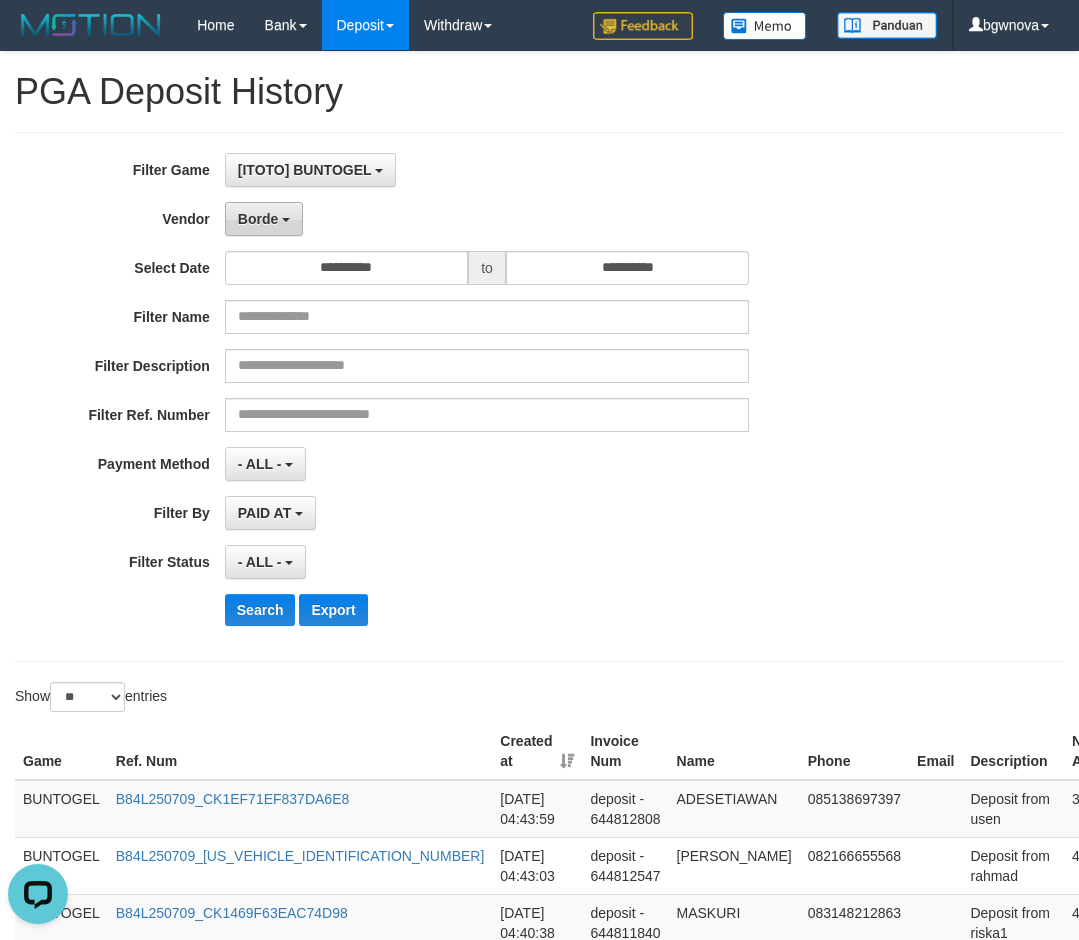 scroll, scrollTop: 0, scrollLeft: 0, axis: both 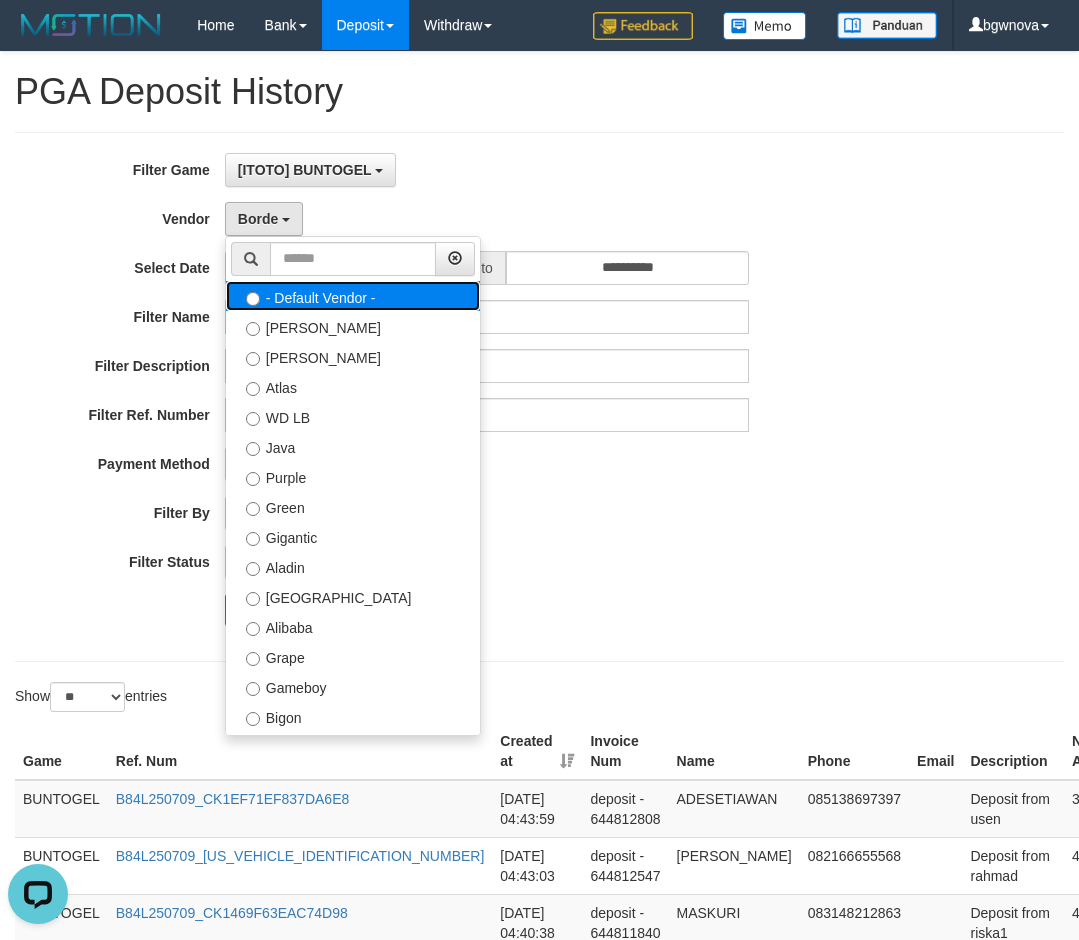 click on "- Default Vendor -" at bounding box center [353, 296] 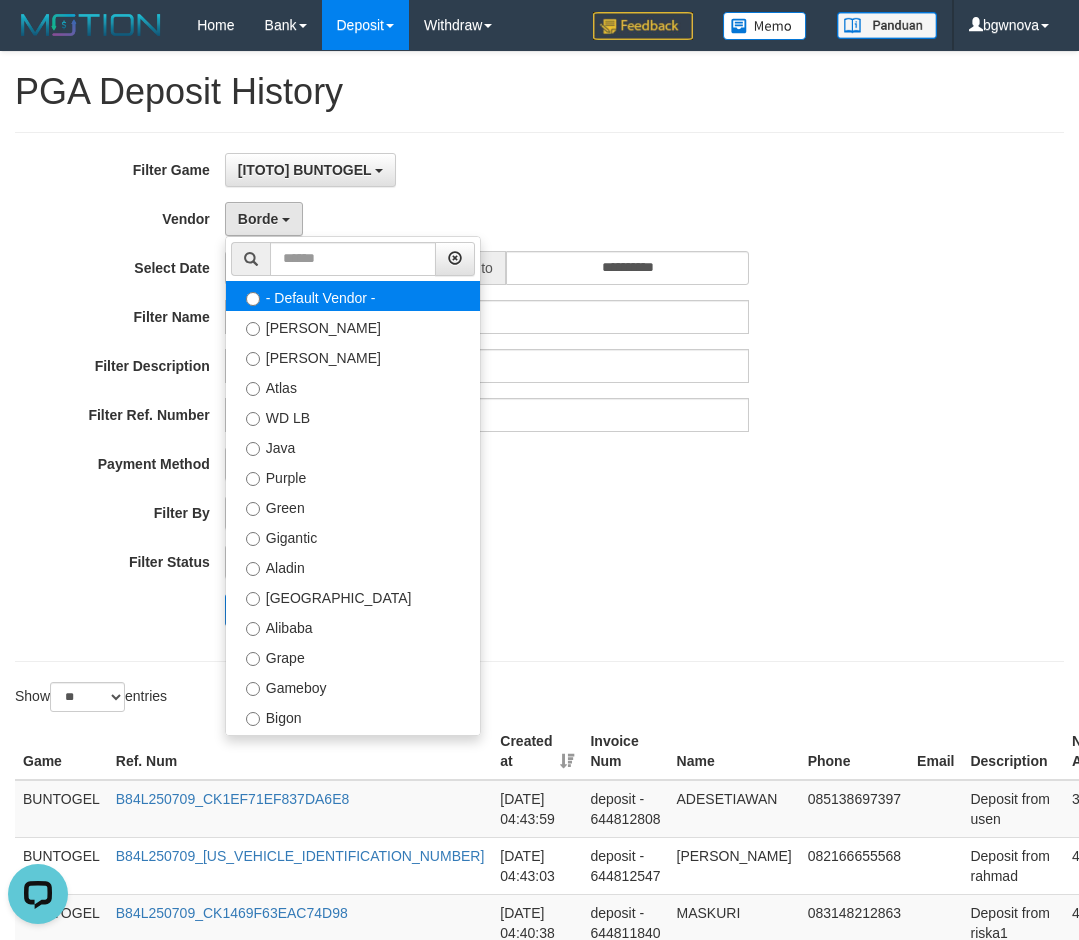 select 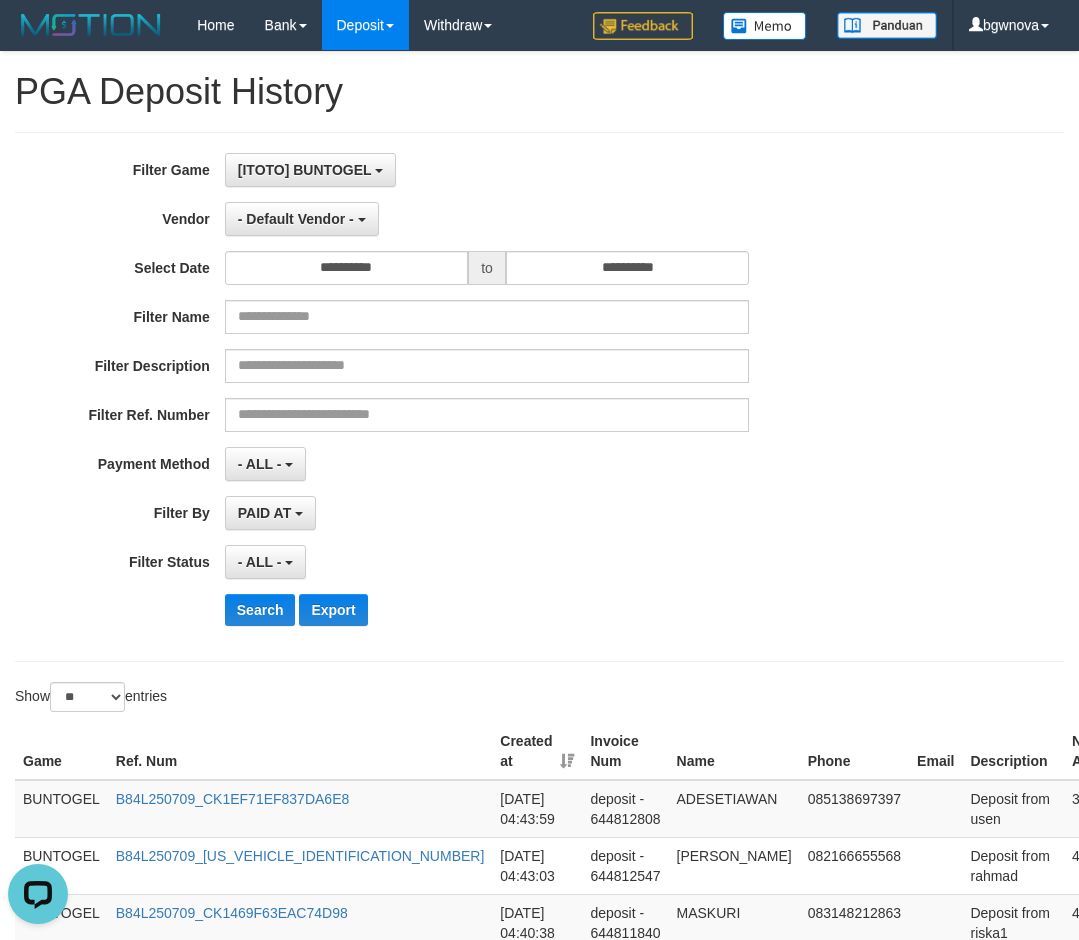 click on "- Default Vendor -    - Default Vendor -  Lucy  Luna  Atlas  WD LB  Java  Purple  Green  Gigantic  Aladin  Dubai  Alibaba  Grape  Gameboy  Bigon  Allstar  Xtr  Gama  IBX11  Selat  Borde  Indahjualpulsa  Lemavo  Gogogoy  Itudo  Yuwanatopup  Sidikgame  Voucher100  Awalpulsa  Lambda  Combo  IBX3 NUANSATOPUP  IBX3 Pusatjualpulsa  IBX3 Itemgame  IBX3 SILAKSA  IBX3 Makmurvoucher  IBX3 MAKMURTOPUP  IBX3 Pilihvoucher" at bounding box center (487, 219) 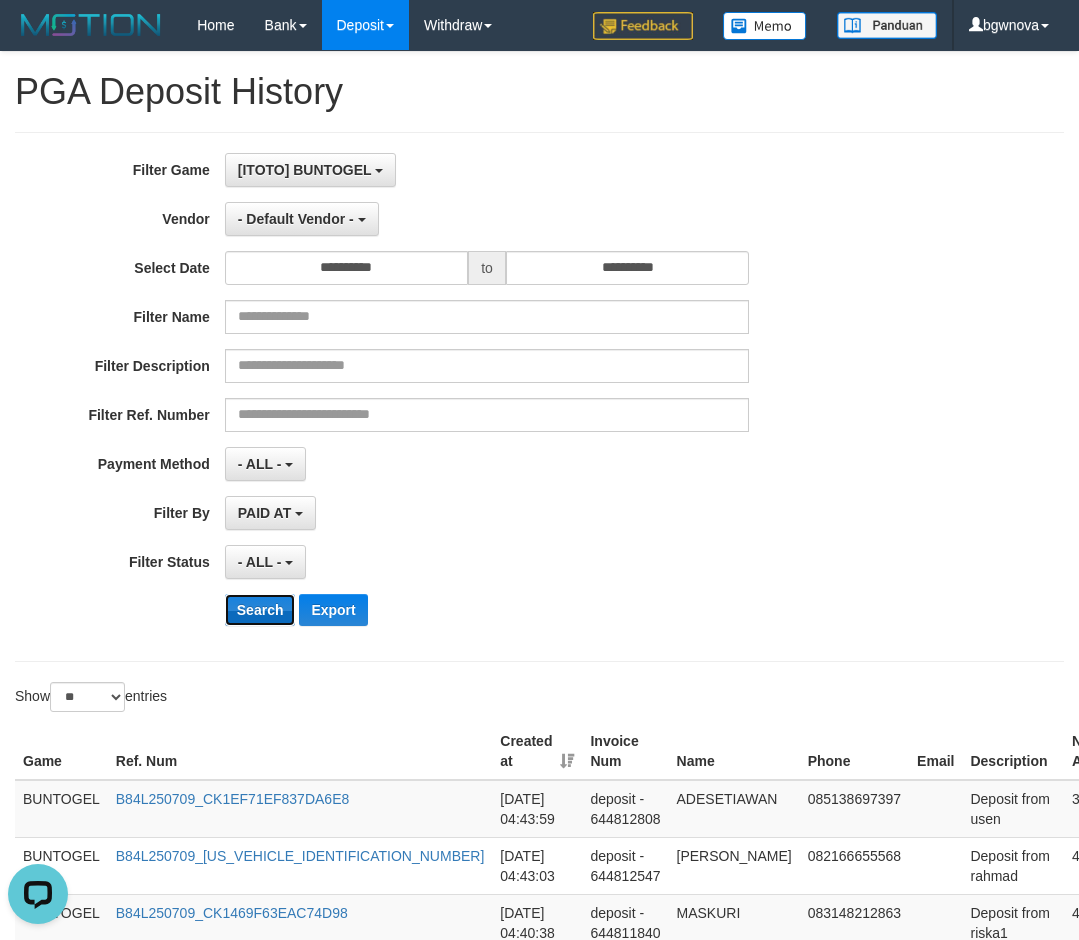 click on "Search" at bounding box center [260, 610] 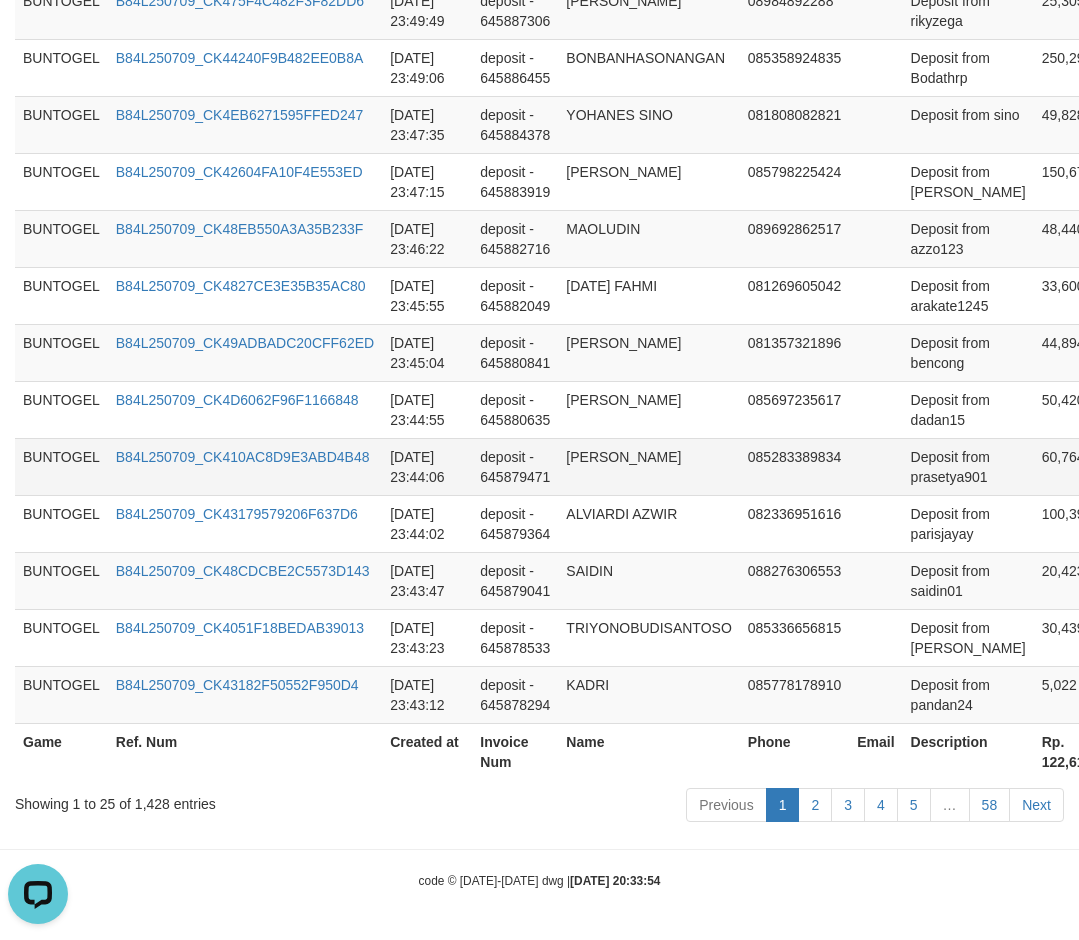 scroll, scrollTop: 1842, scrollLeft: 0, axis: vertical 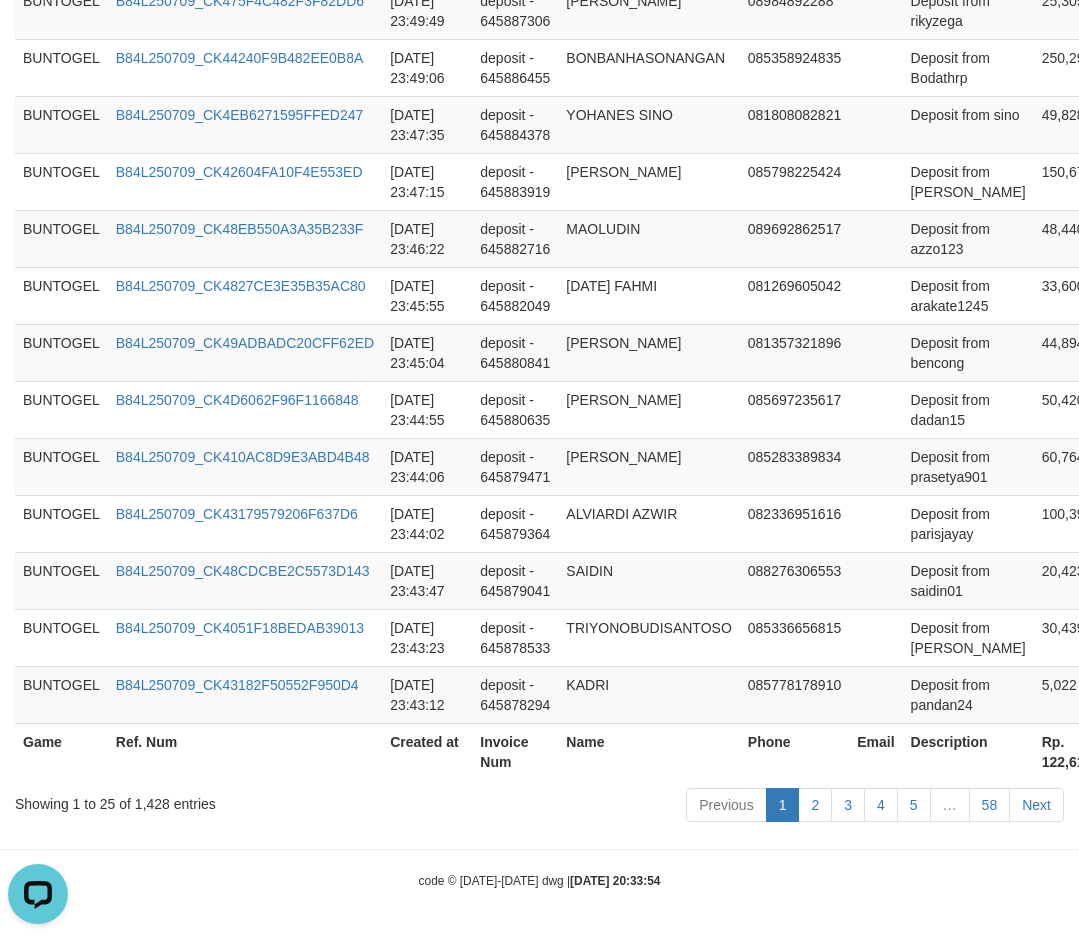 type 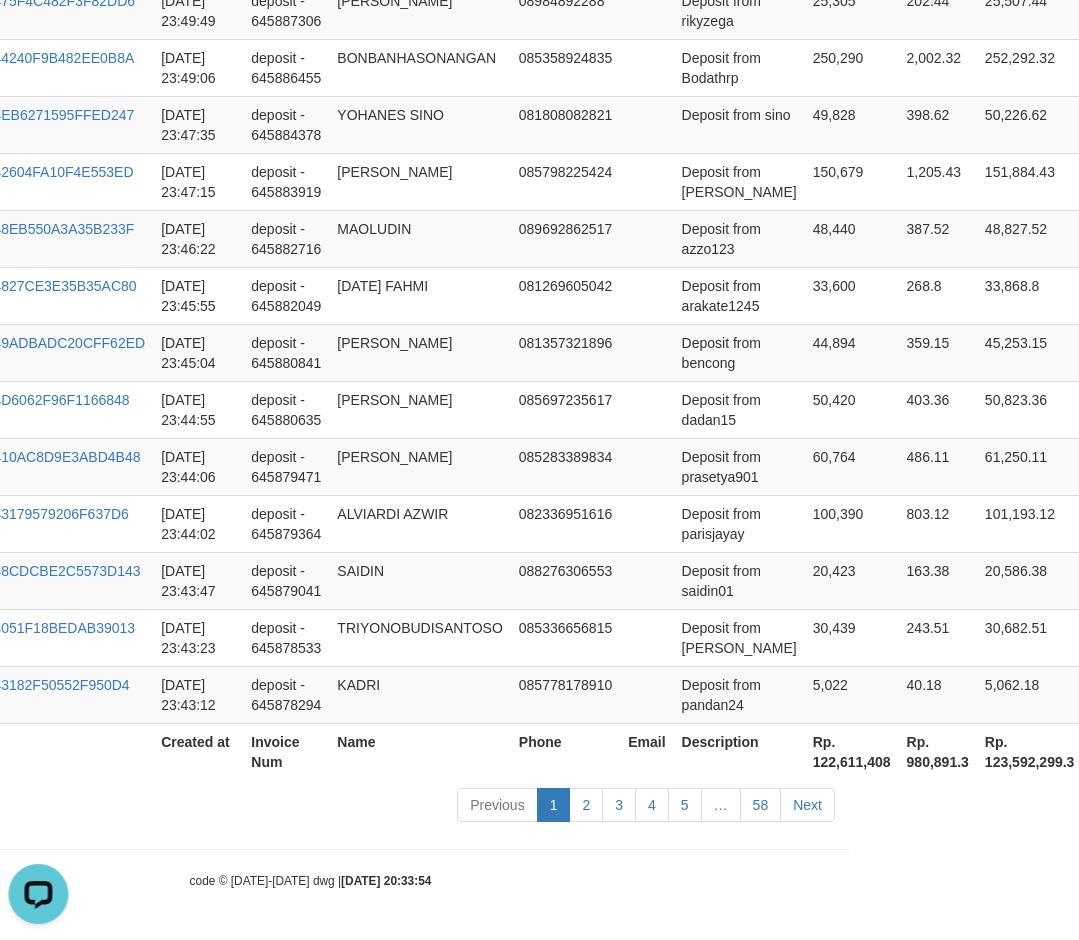 scroll, scrollTop: 1842, scrollLeft: 252, axis: both 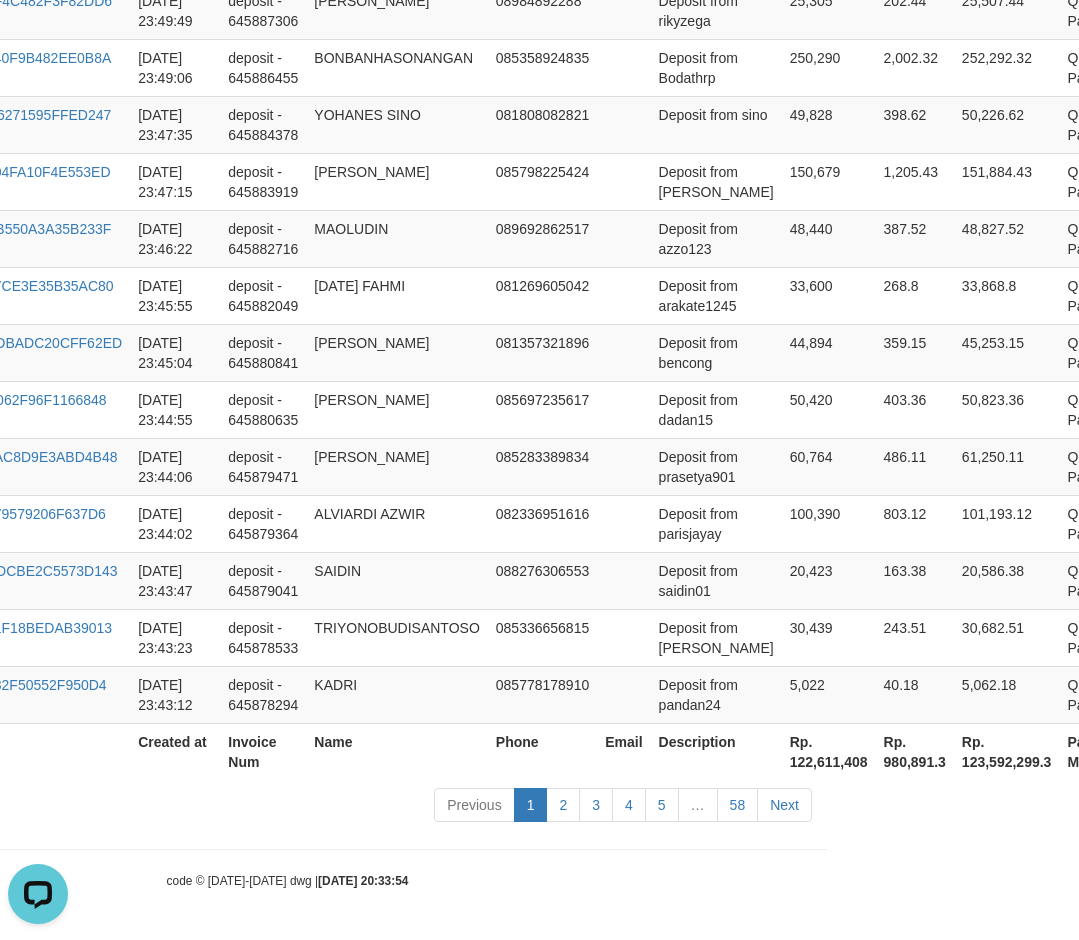 click on "Rp. 122,611,408" at bounding box center (829, 751) 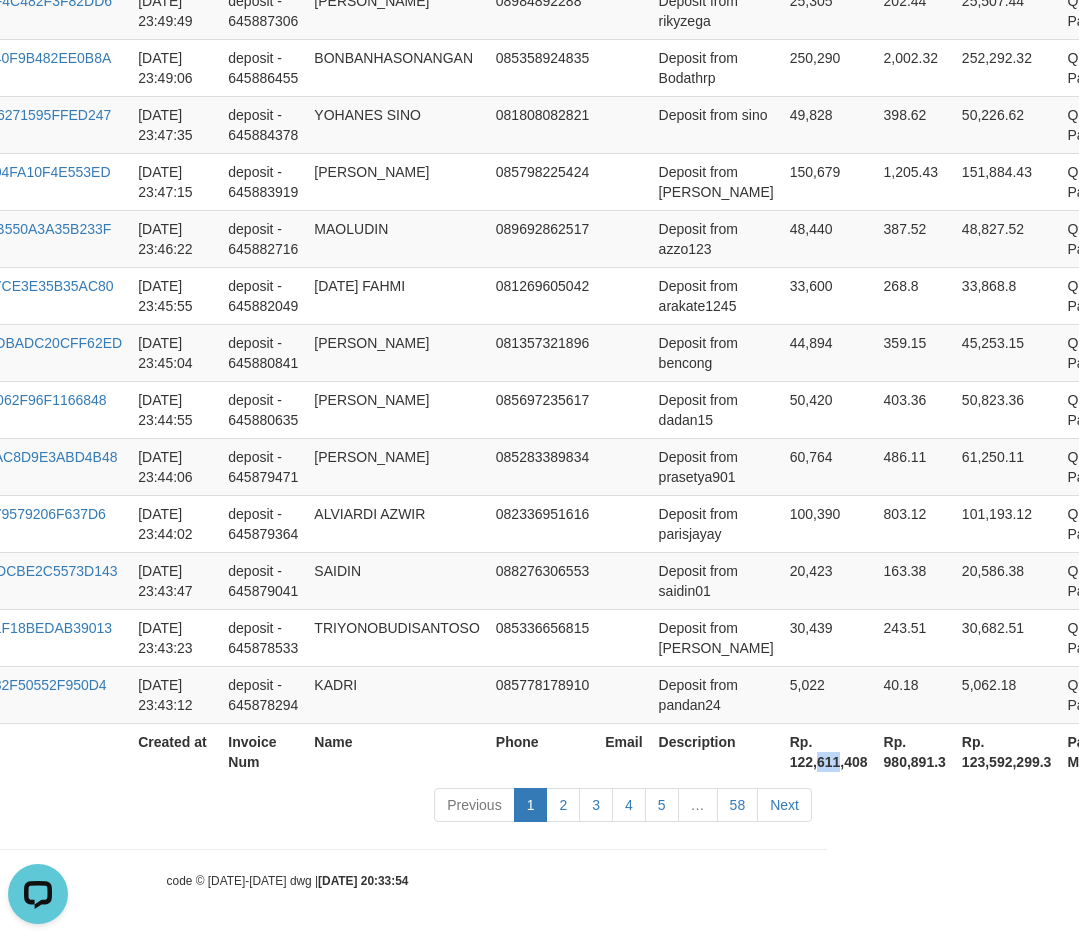 click on "Rp. 122,611,408" at bounding box center [829, 751] 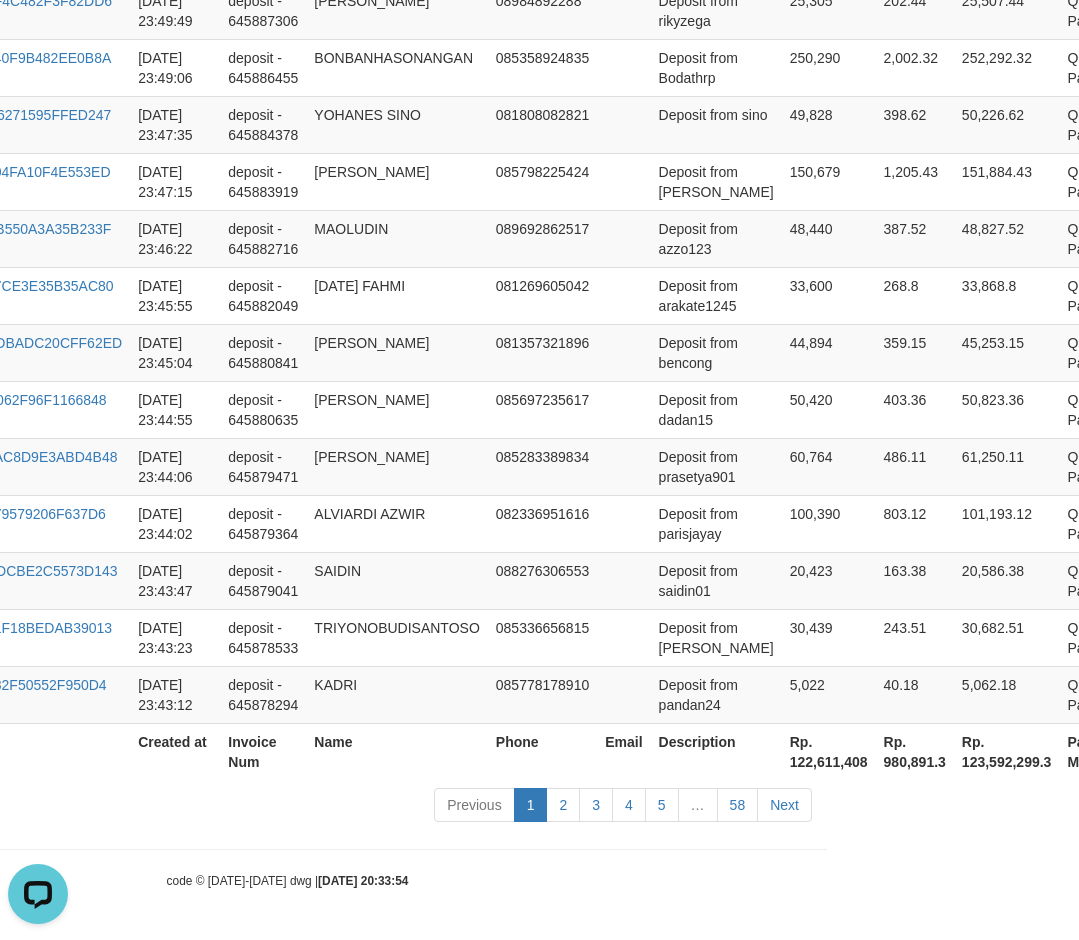 click on "Rp. 122,611,408" at bounding box center [829, 751] 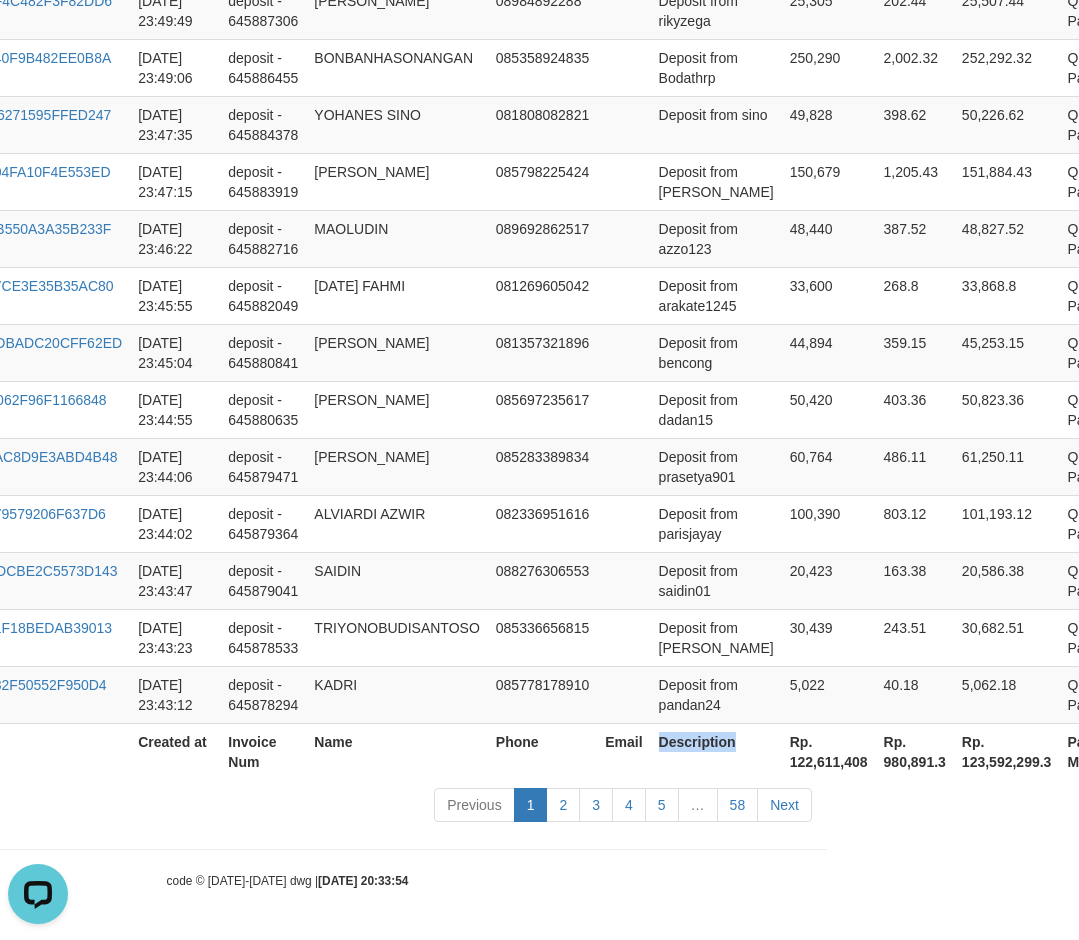 drag, startPoint x: 746, startPoint y: 764, endPoint x: 826, endPoint y: 765, distance: 80.00625 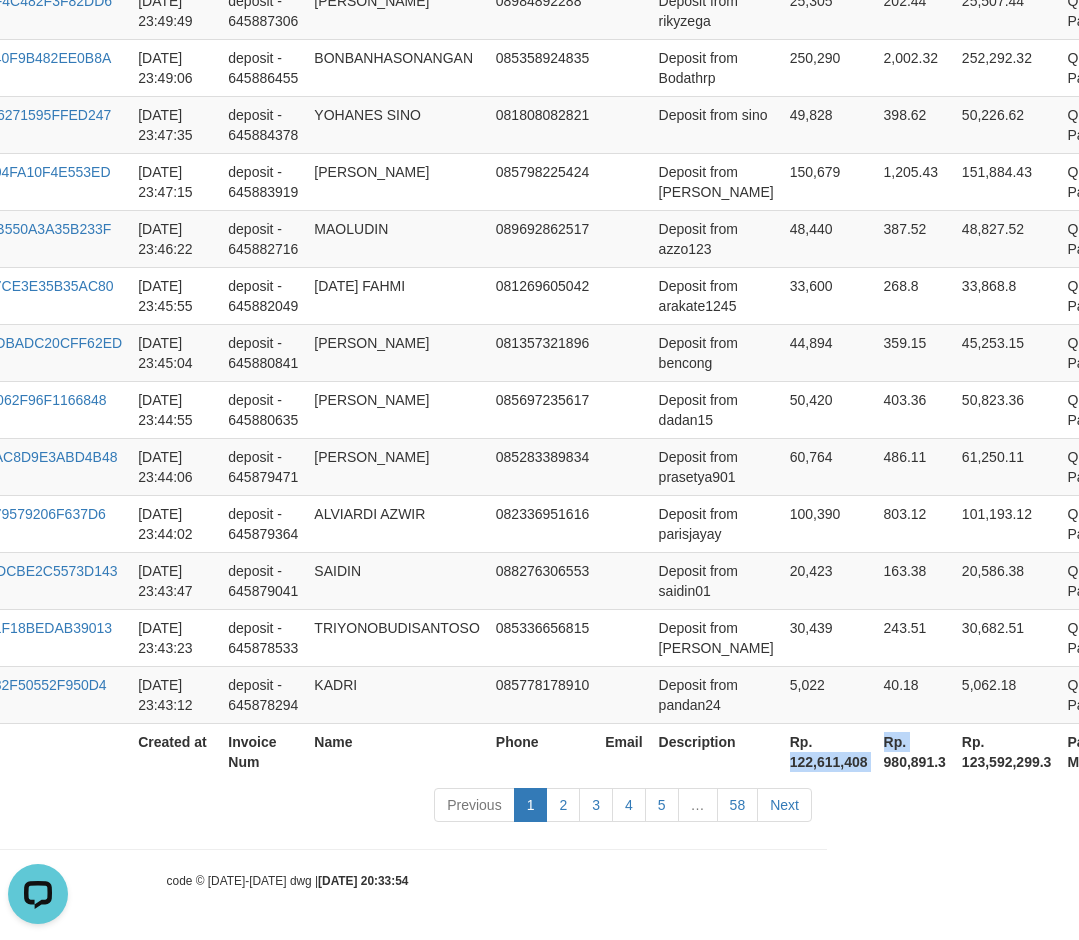 drag, startPoint x: 754, startPoint y: 762, endPoint x: 846, endPoint y: 766, distance: 92.086914 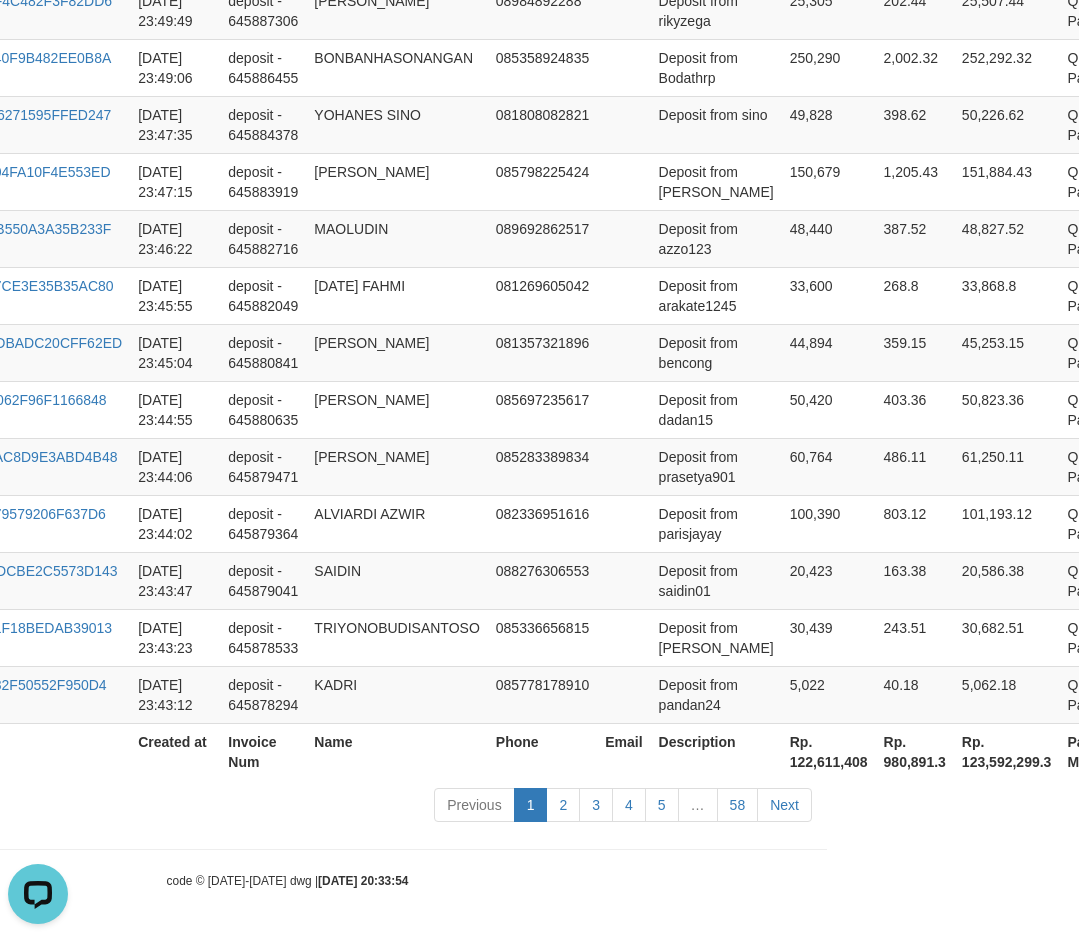 click on "Description" at bounding box center [716, 751] 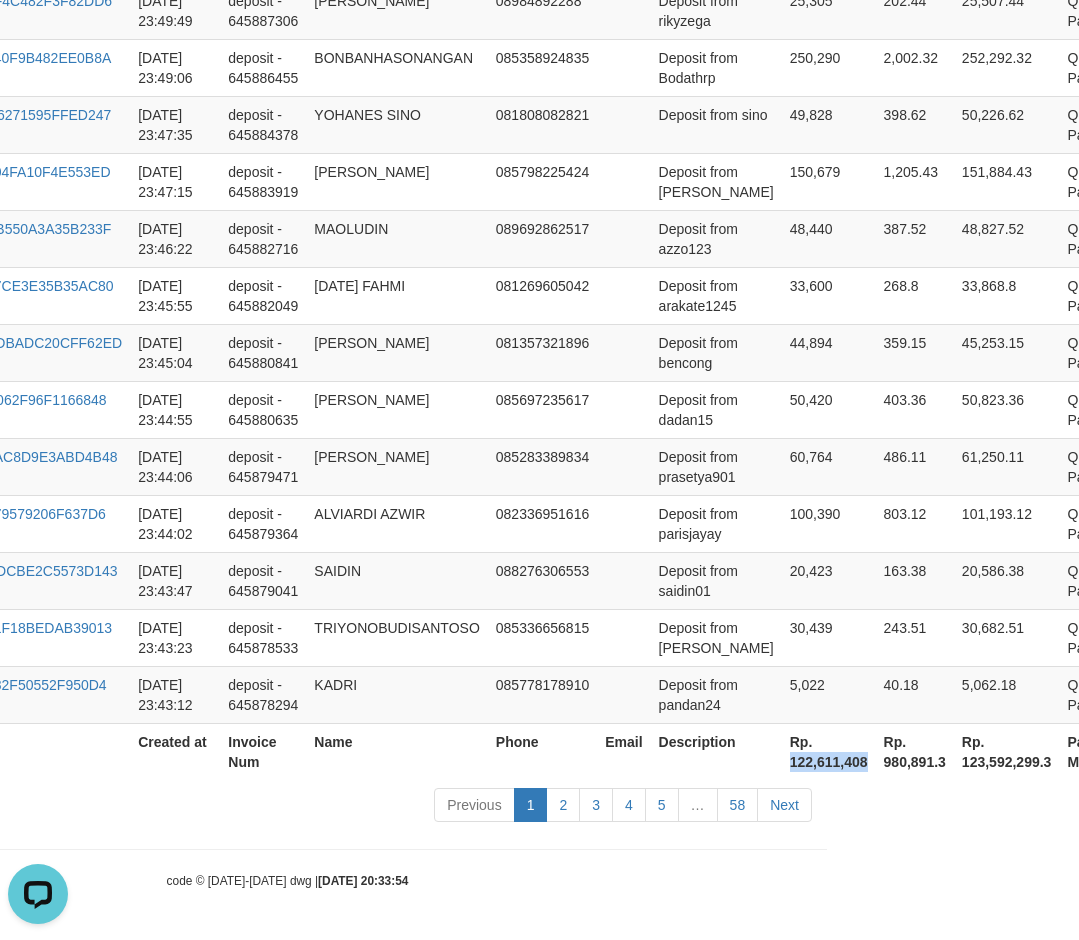 drag, startPoint x: 752, startPoint y: 763, endPoint x: 820, endPoint y: 764, distance: 68.007355 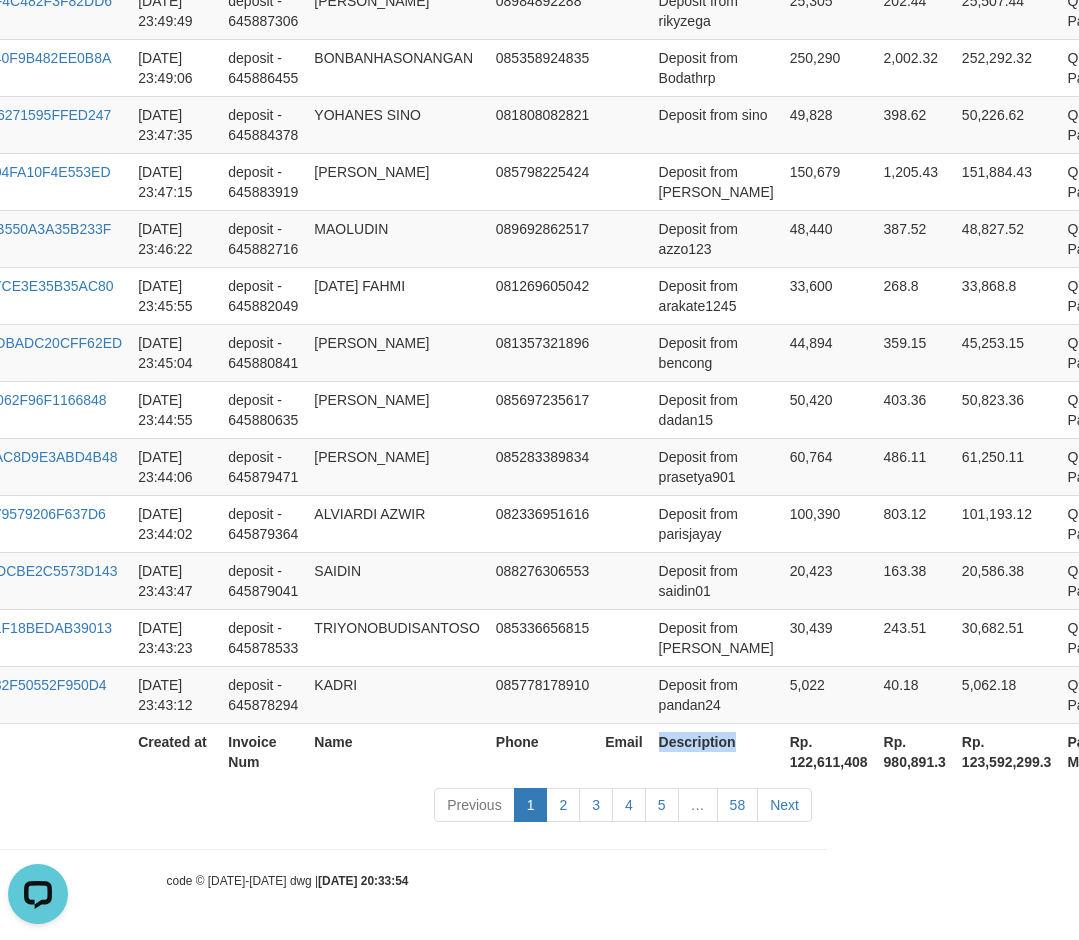 copy on "Description" 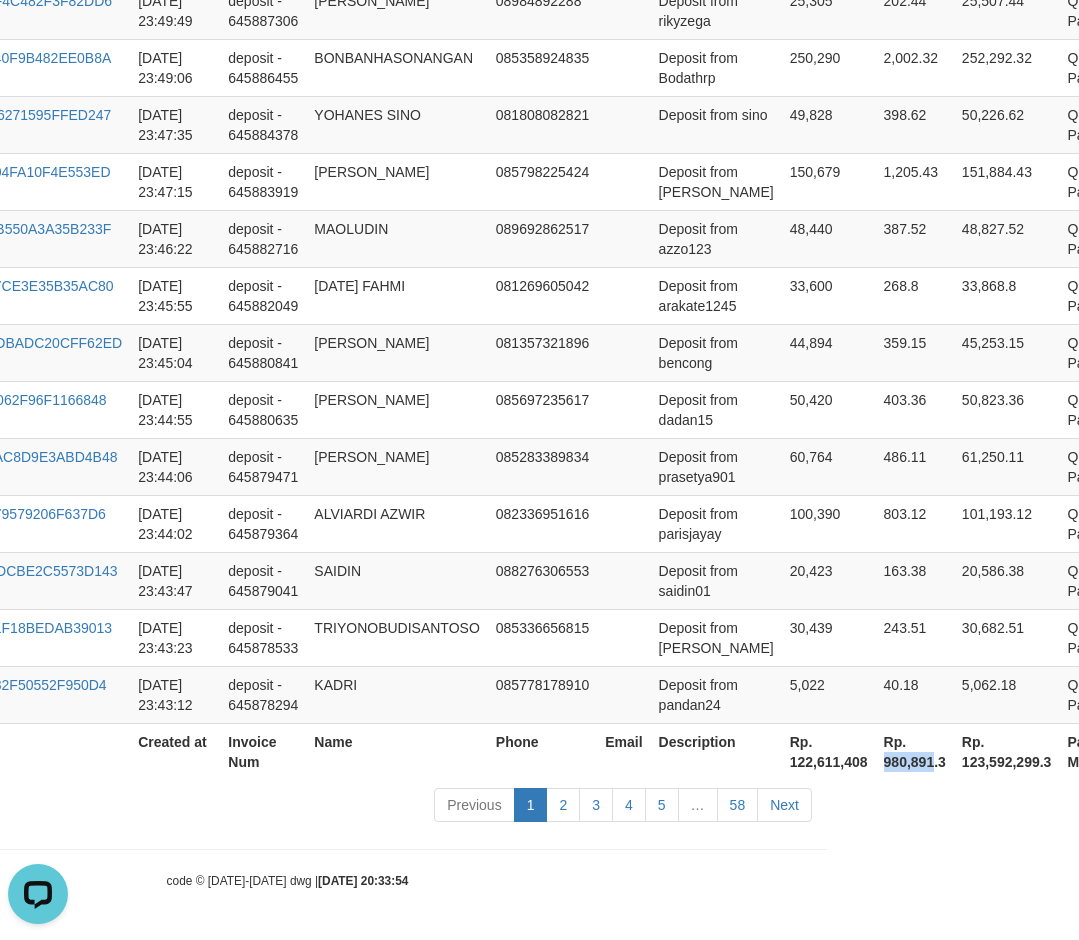 drag, startPoint x: 842, startPoint y: 760, endPoint x: 894, endPoint y: 770, distance: 52.95281 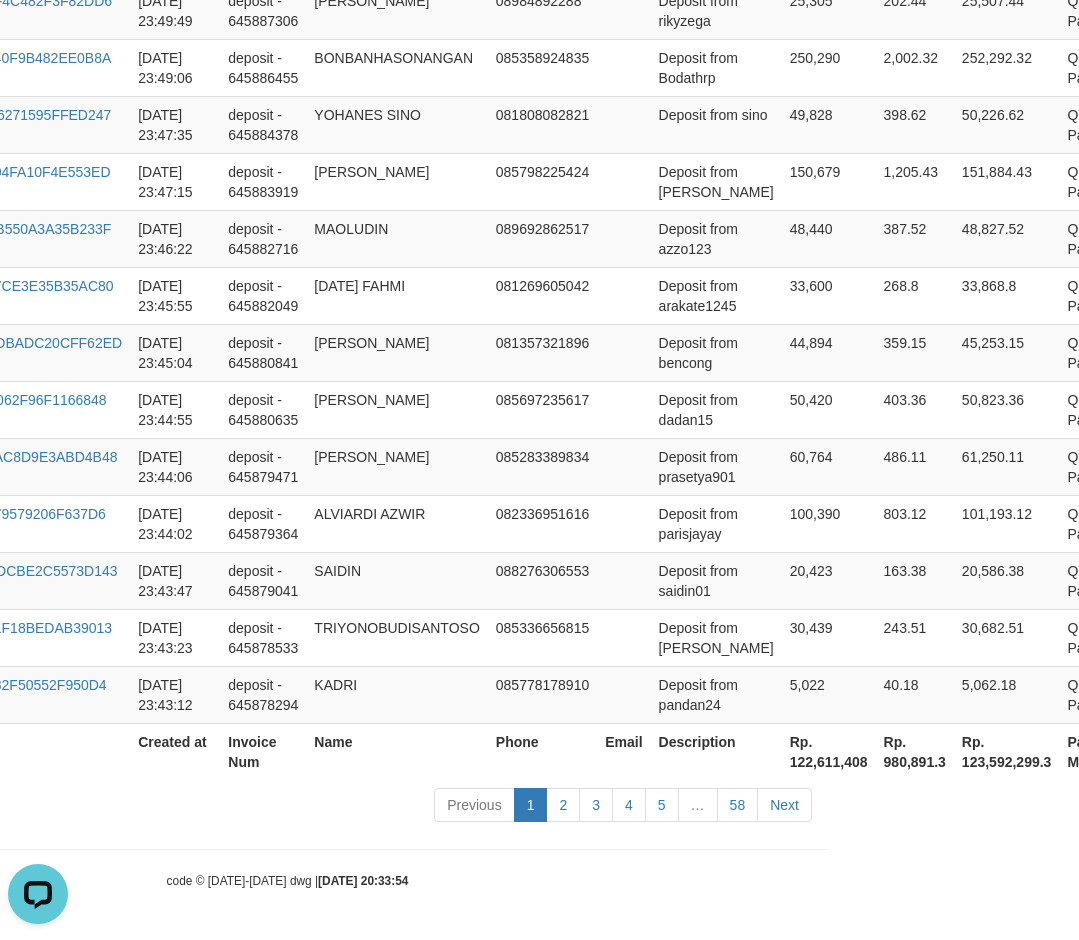 click on "Phone" at bounding box center (542, 751) 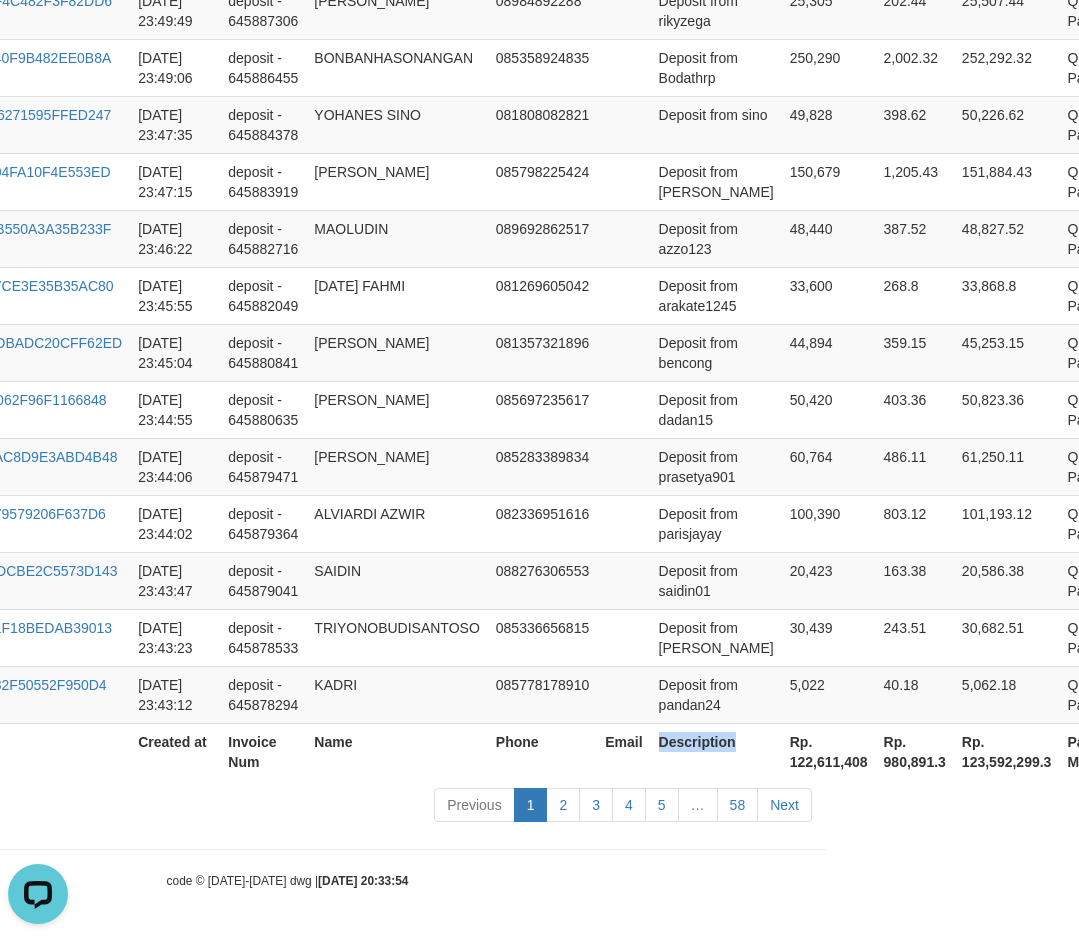 drag, startPoint x: 756, startPoint y: 770, endPoint x: 827, endPoint y: 771, distance: 71.00704 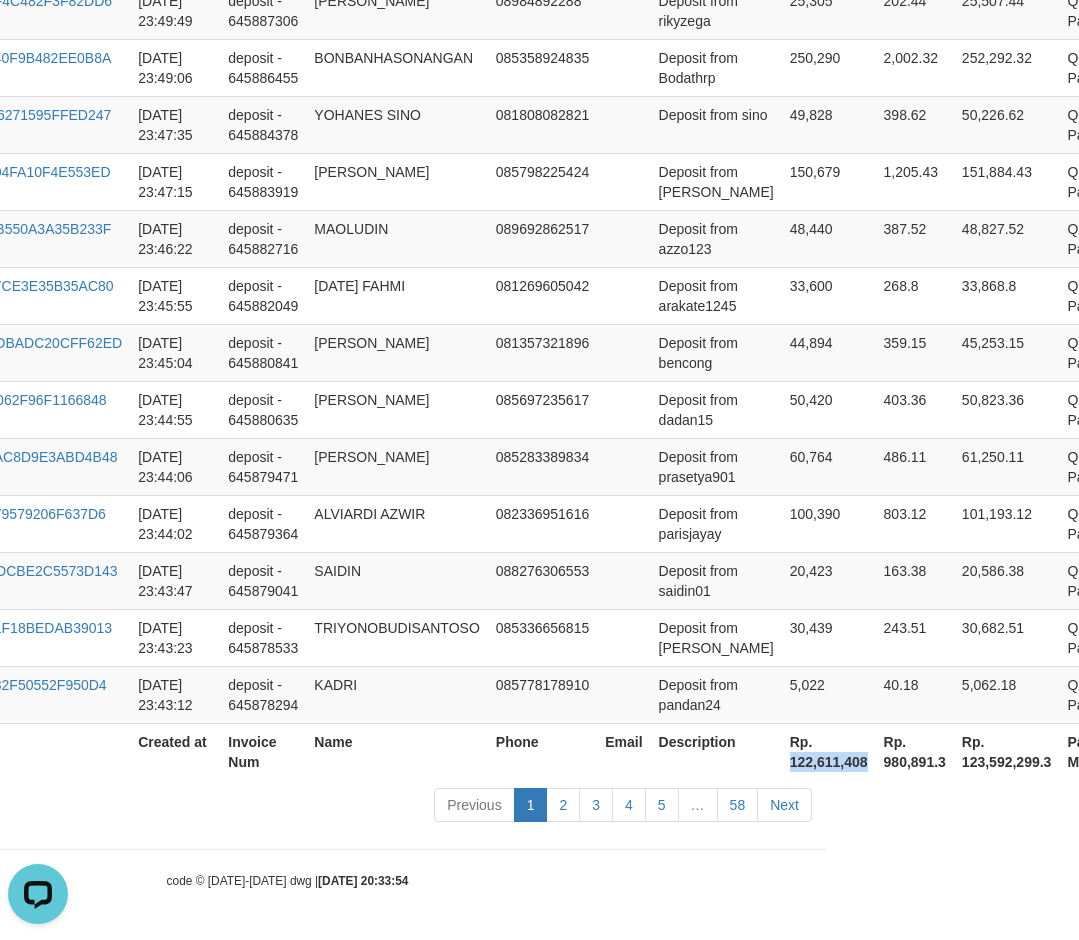 drag, startPoint x: 772, startPoint y: 762, endPoint x: 834, endPoint y: 764, distance: 62.03225 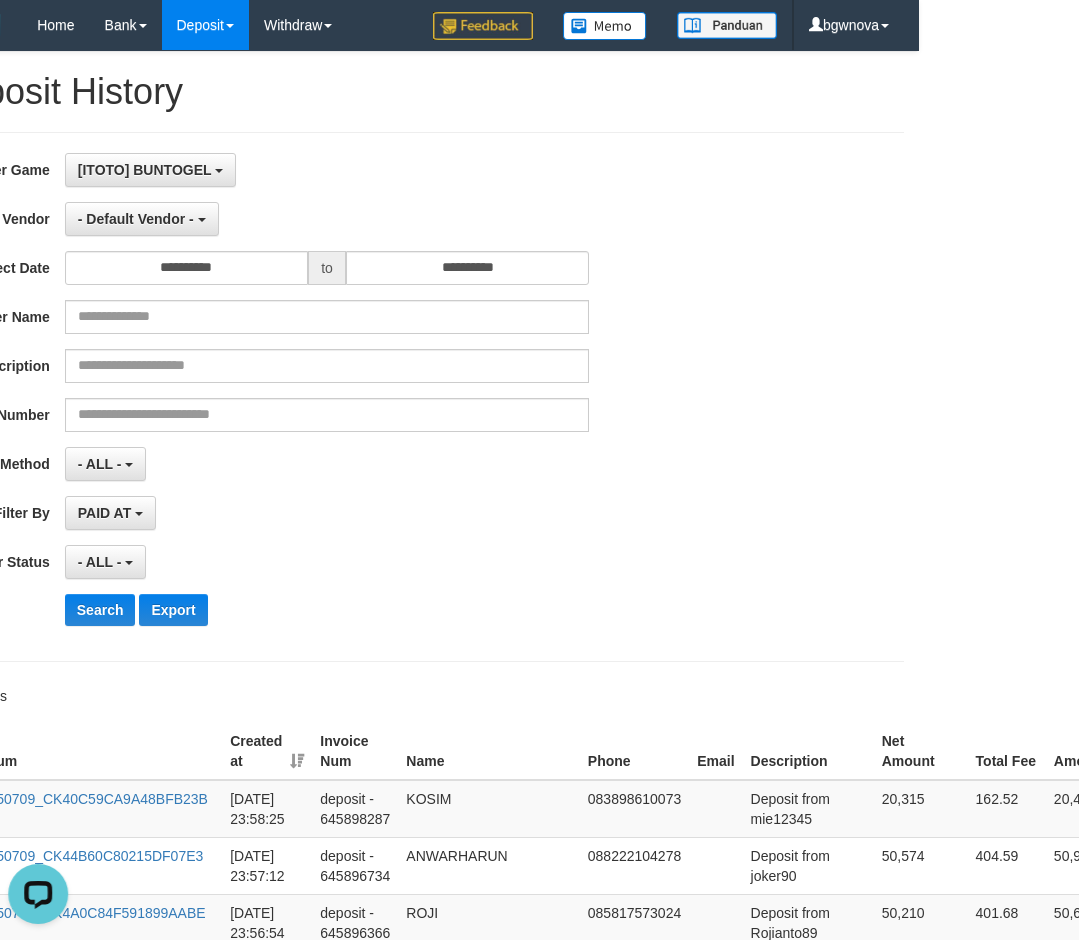 scroll, scrollTop: 0, scrollLeft: 108, axis: horizontal 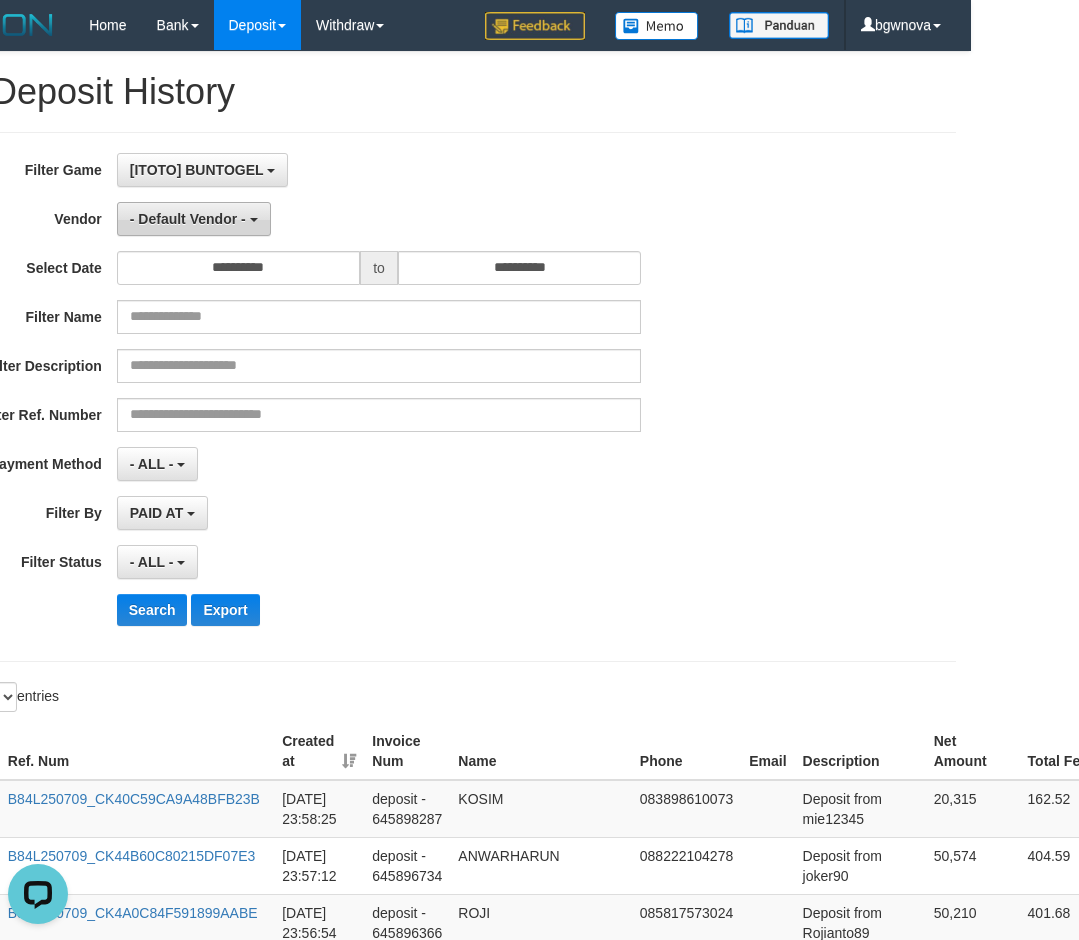 click on "- Default Vendor -" at bounding box center [188, 219] 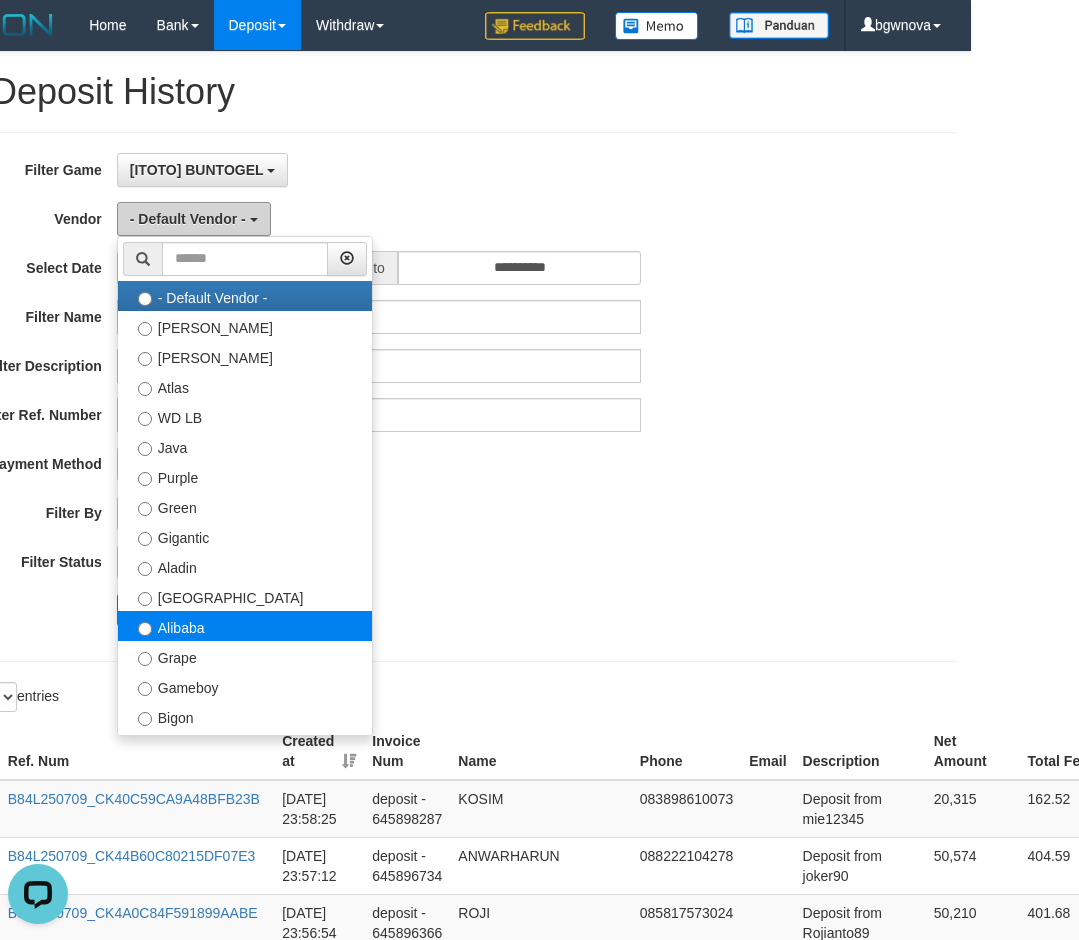 scroll, scrollTop: 96, scrollLeft: 0, axis: vertical 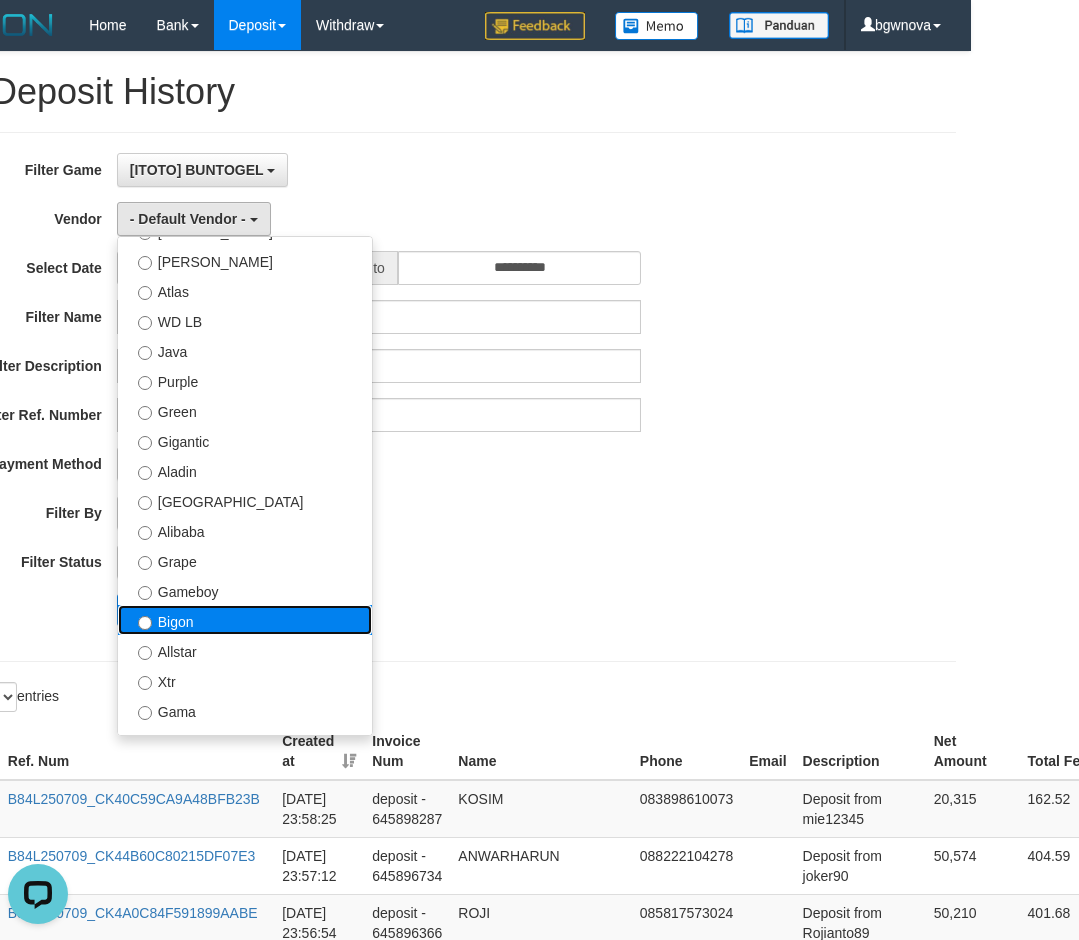 click on "Bigon" at bounding box center (245, 620) 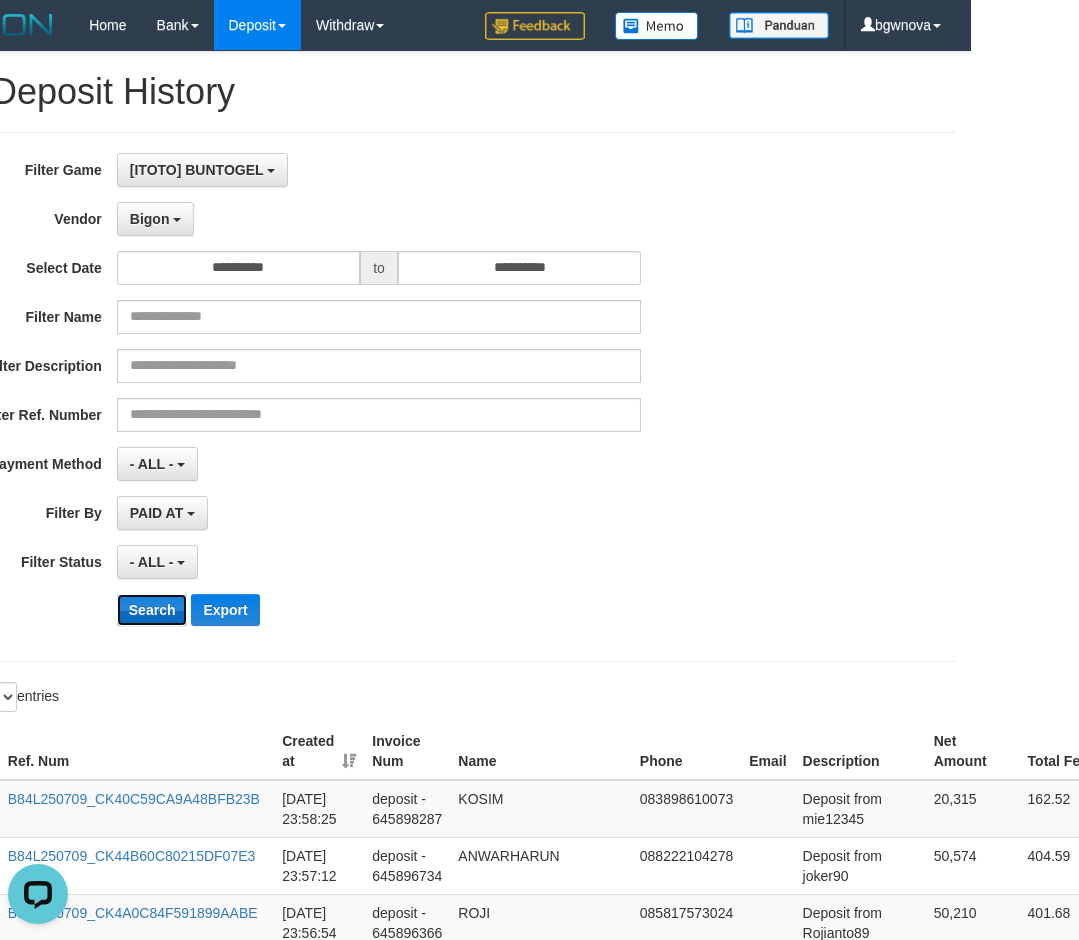 click on "Search" at bounding box center [152, 610] 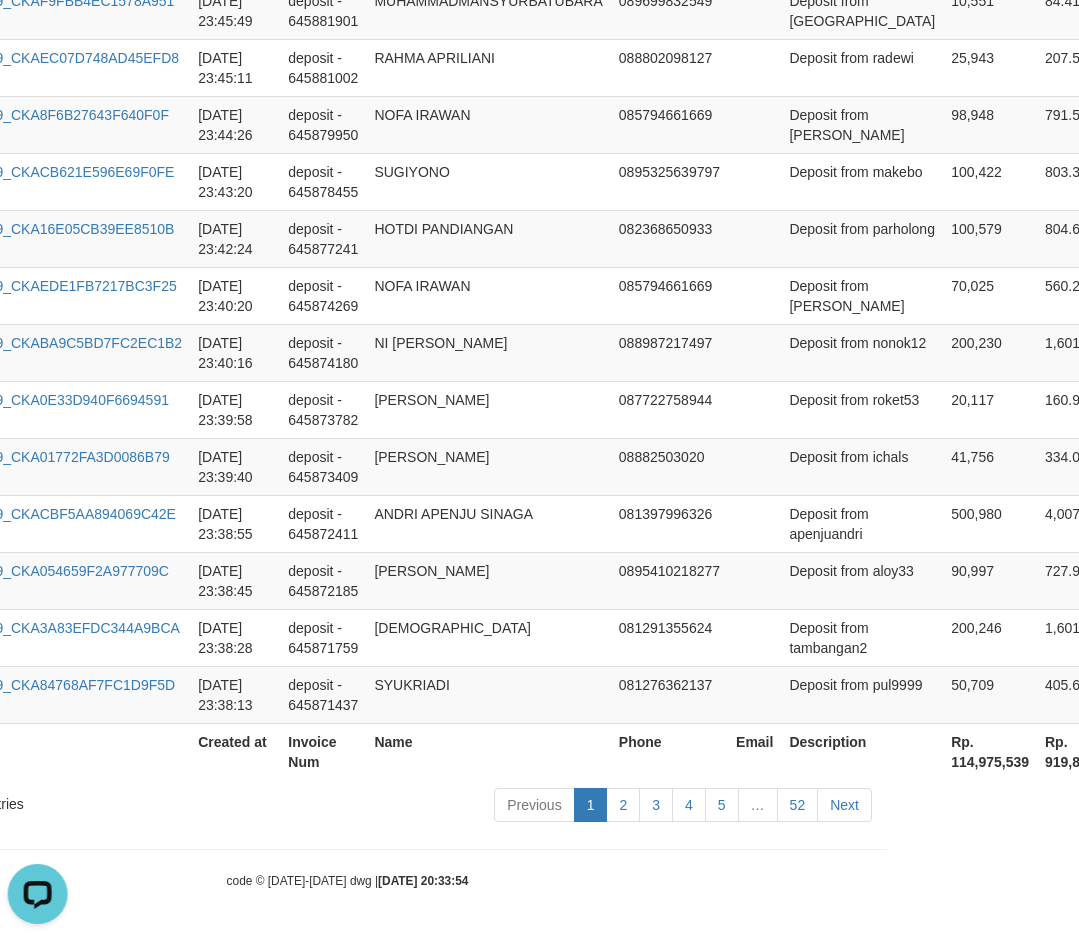 scroll, scrollTop: 1822, scrollLeft: 216, axis: both 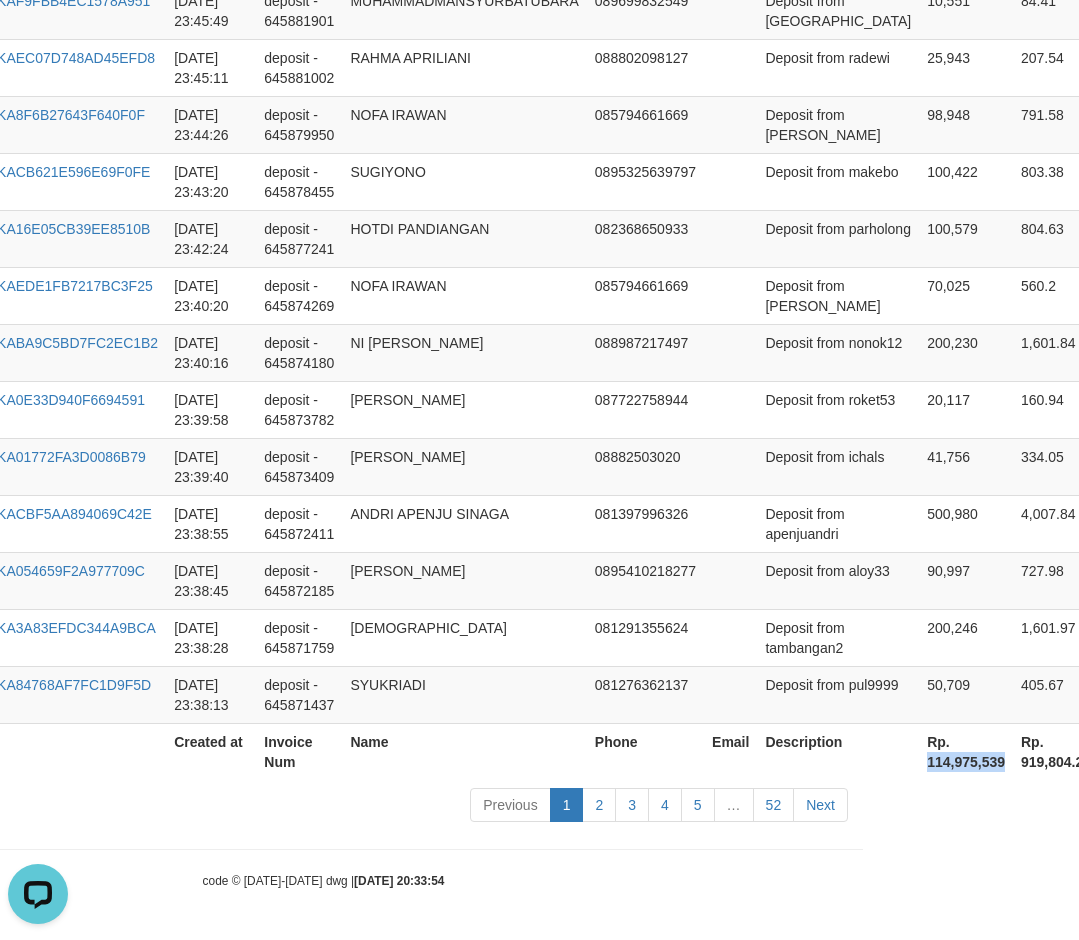 drag, startPoint x: 859, startPoint y: 765, endPoint x: 934, endPoint y: 766, distance: 75.00667 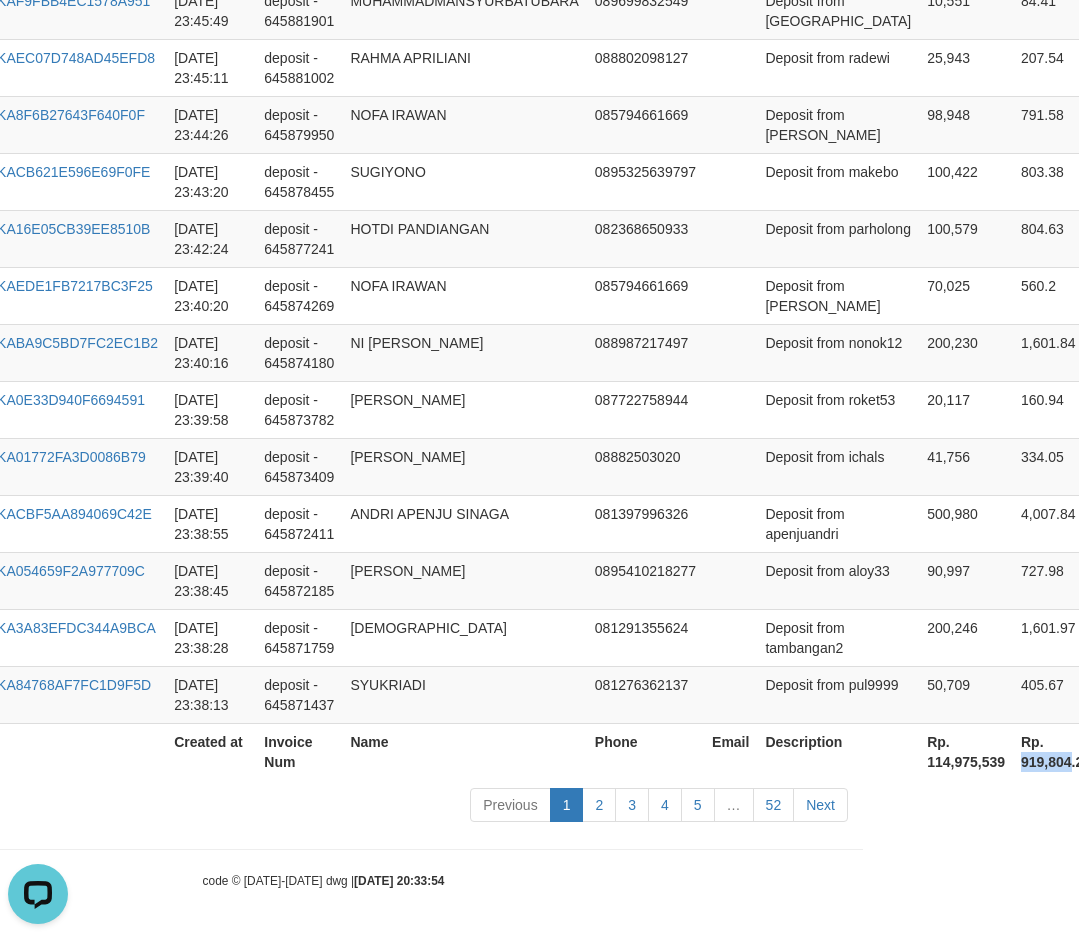 drag, startPoint x: 951, startPoint y: 758, endPoint x: 1001, endPoint y: 762, distance: 50.159744 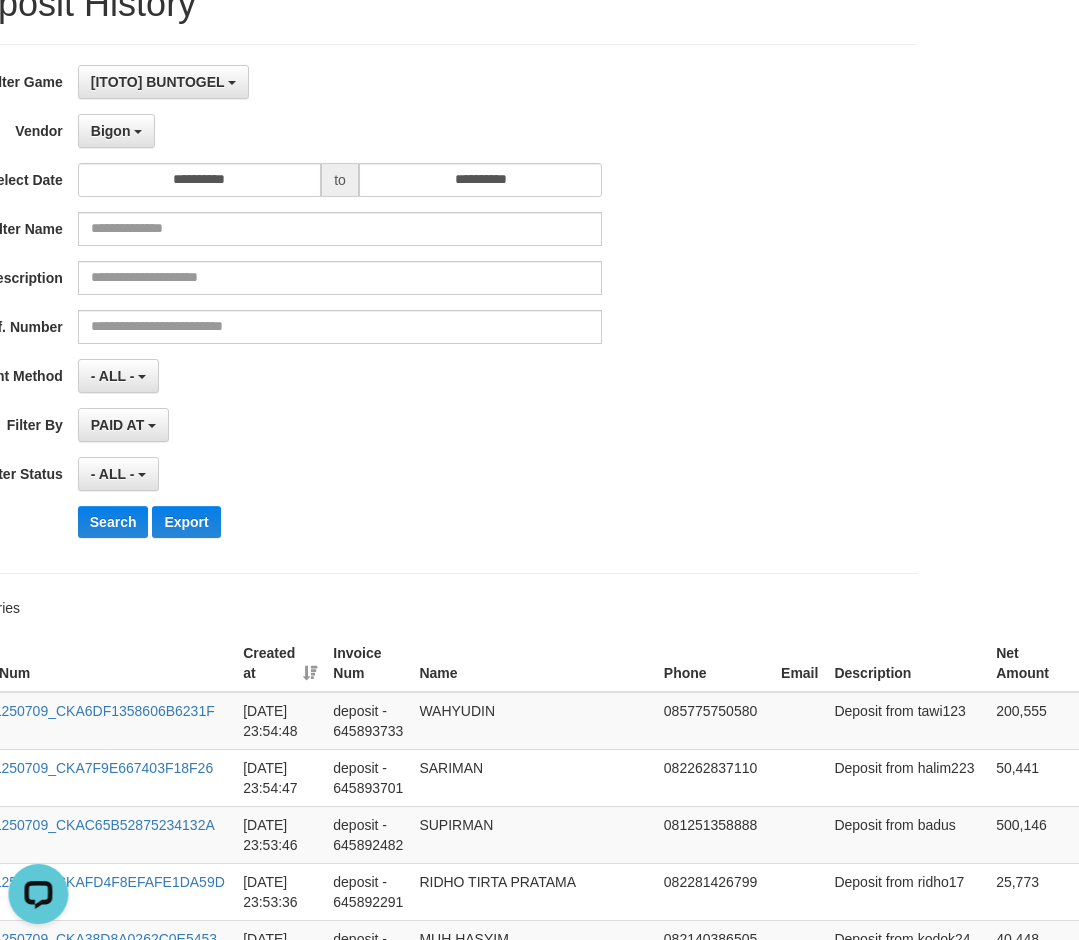 scroll, scrollTop: 88, scrollLeft: 108, axis: both 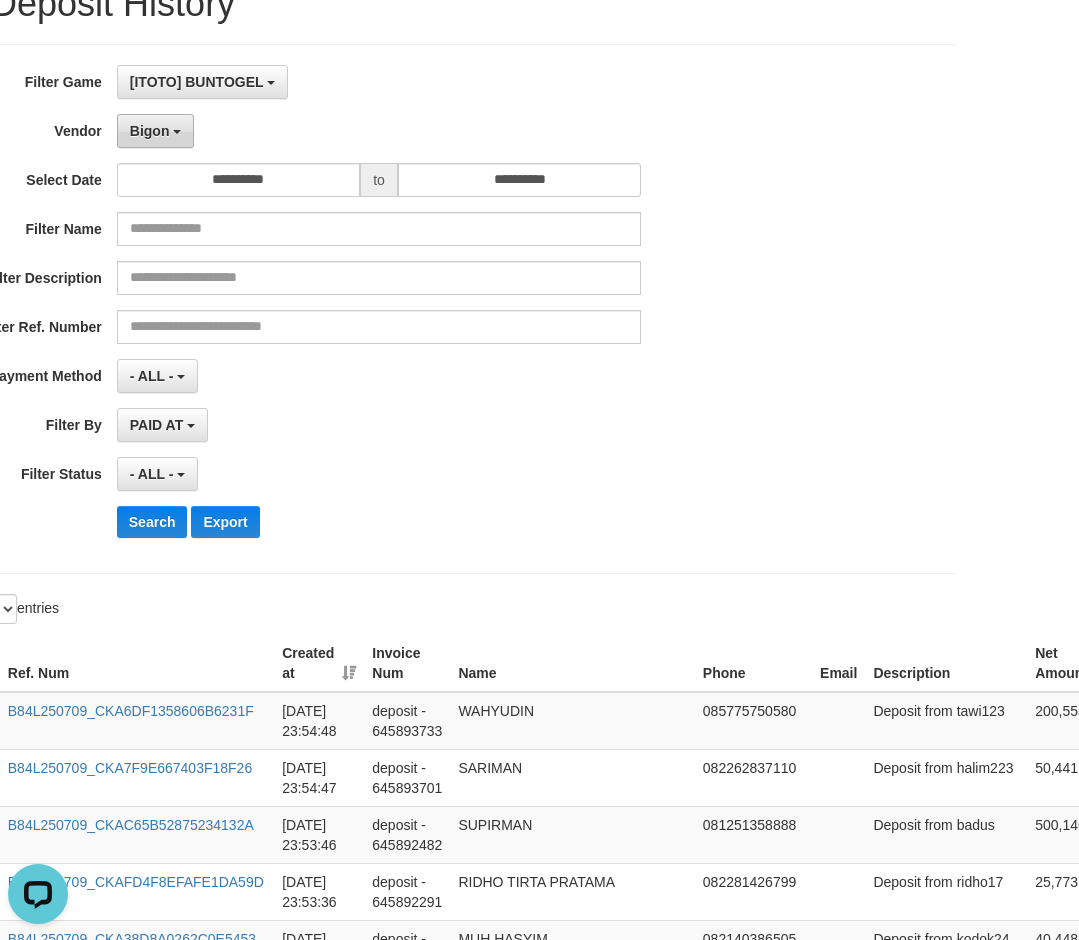 click on "Bigon" at bounding box center (150, 131) 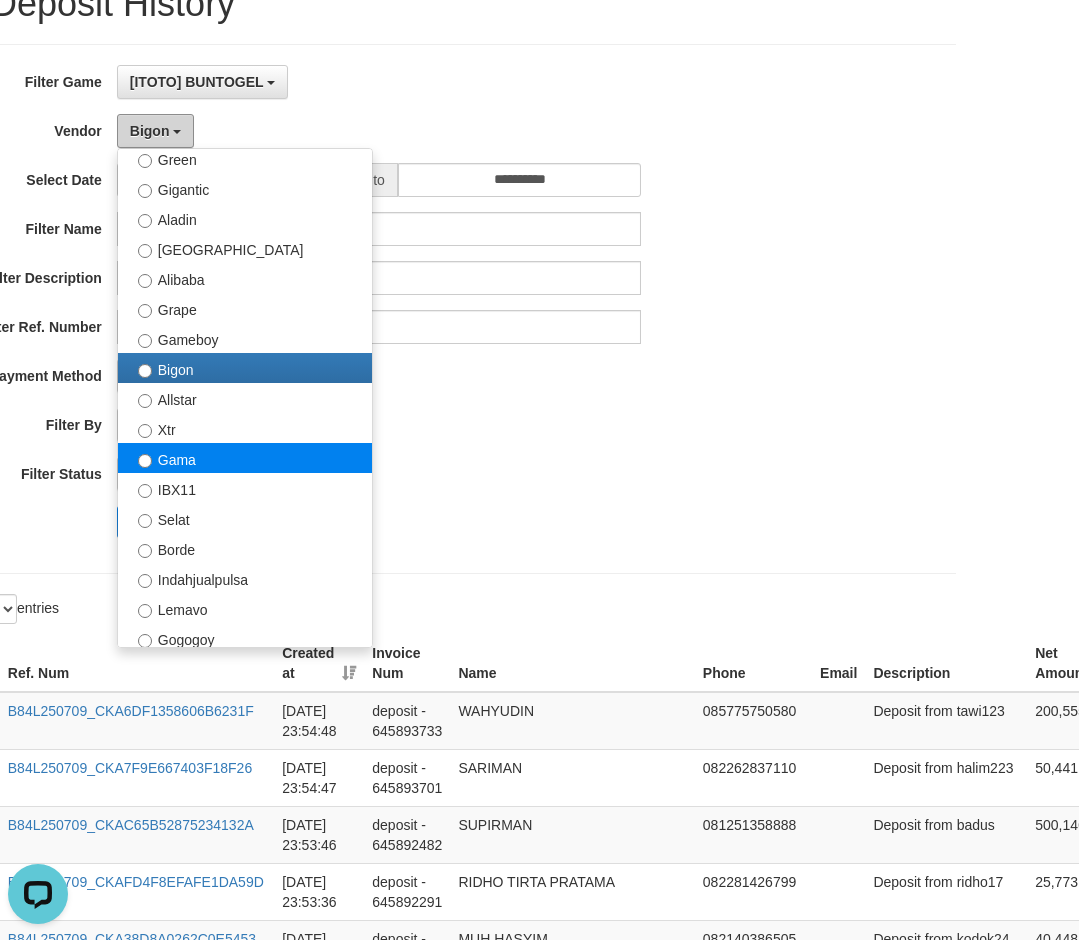 scroll, scrollTop: 288, scrollLeft: 0, axis: vertical 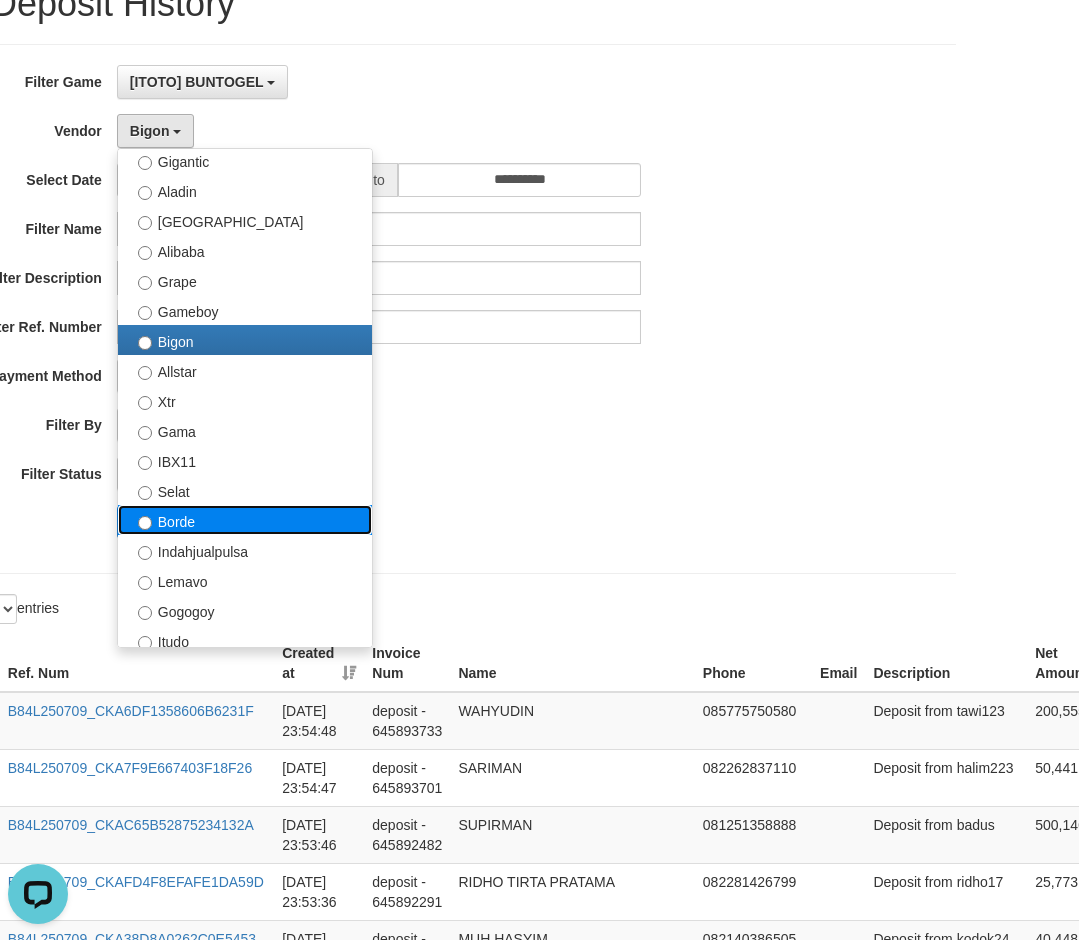 click on "Borde" at bounding box center [245, 520] 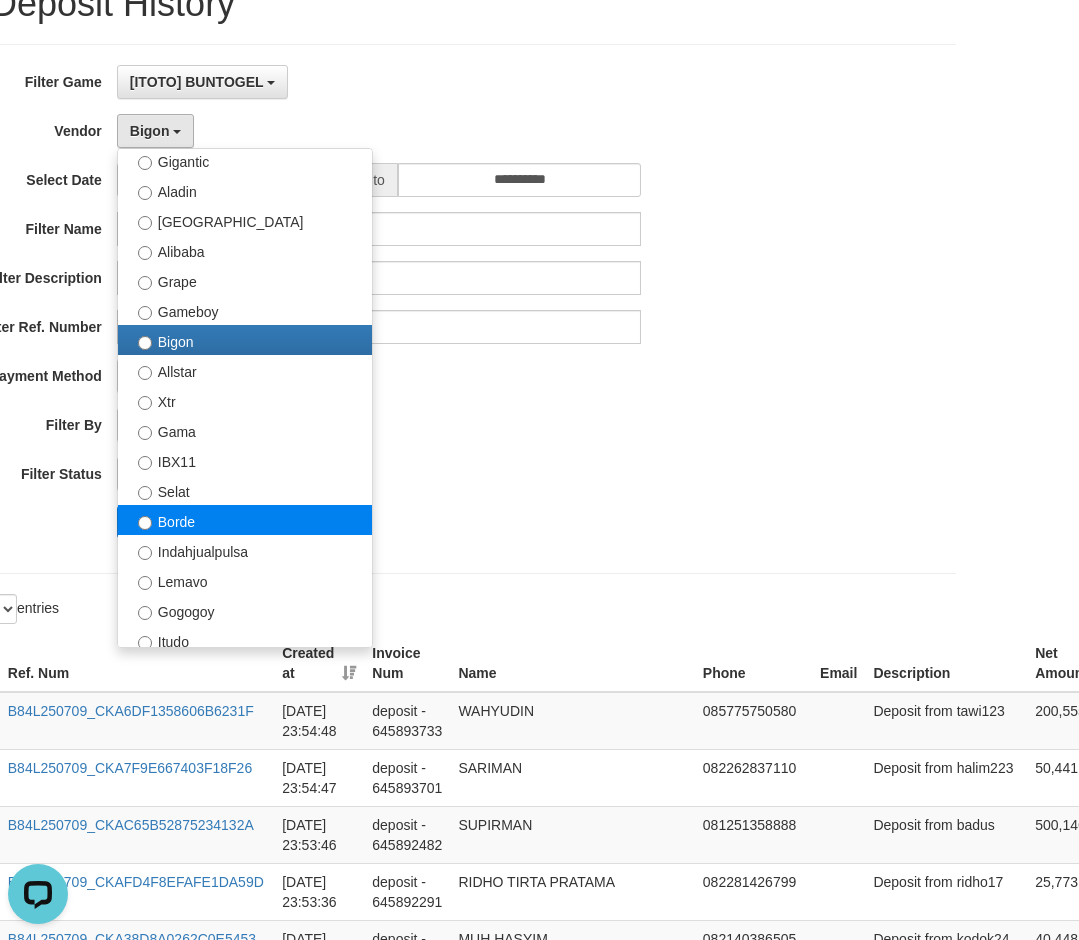 select on "**********" 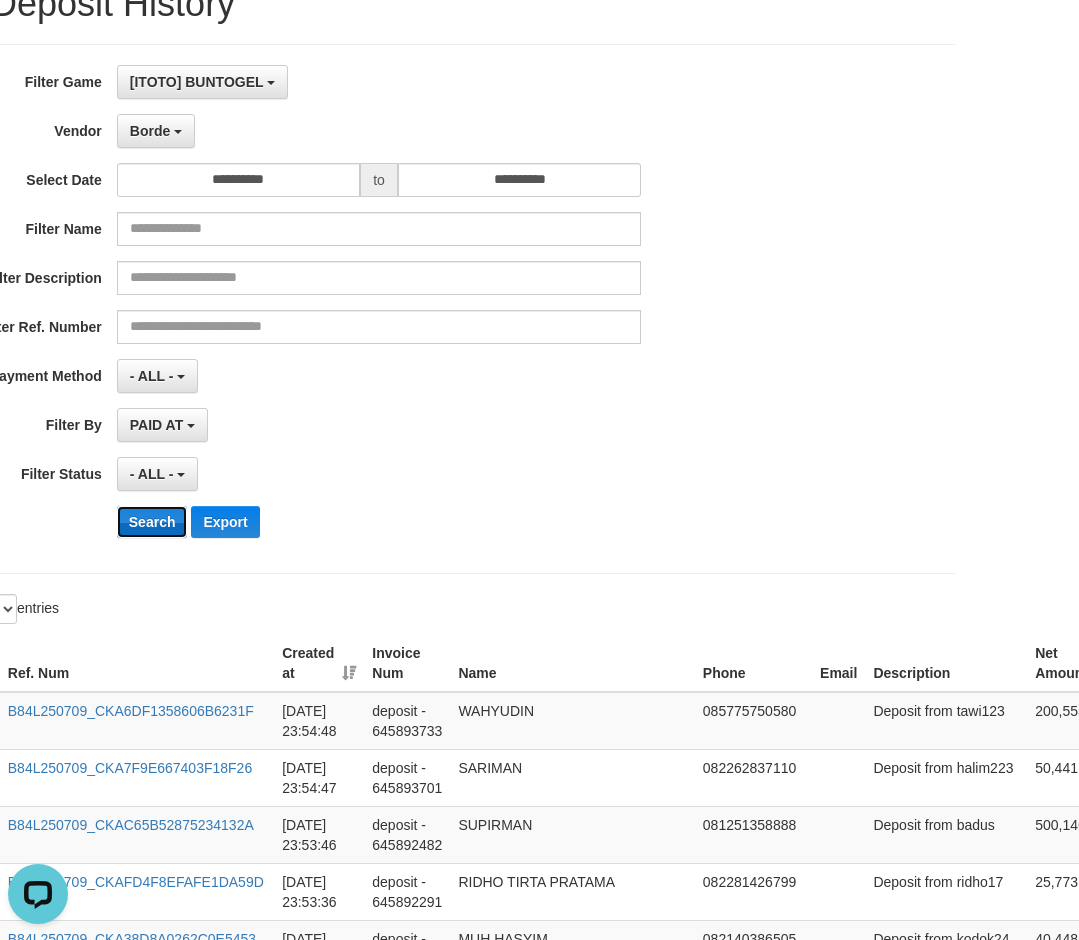 click on "Search" at bounding box center [152, 522] 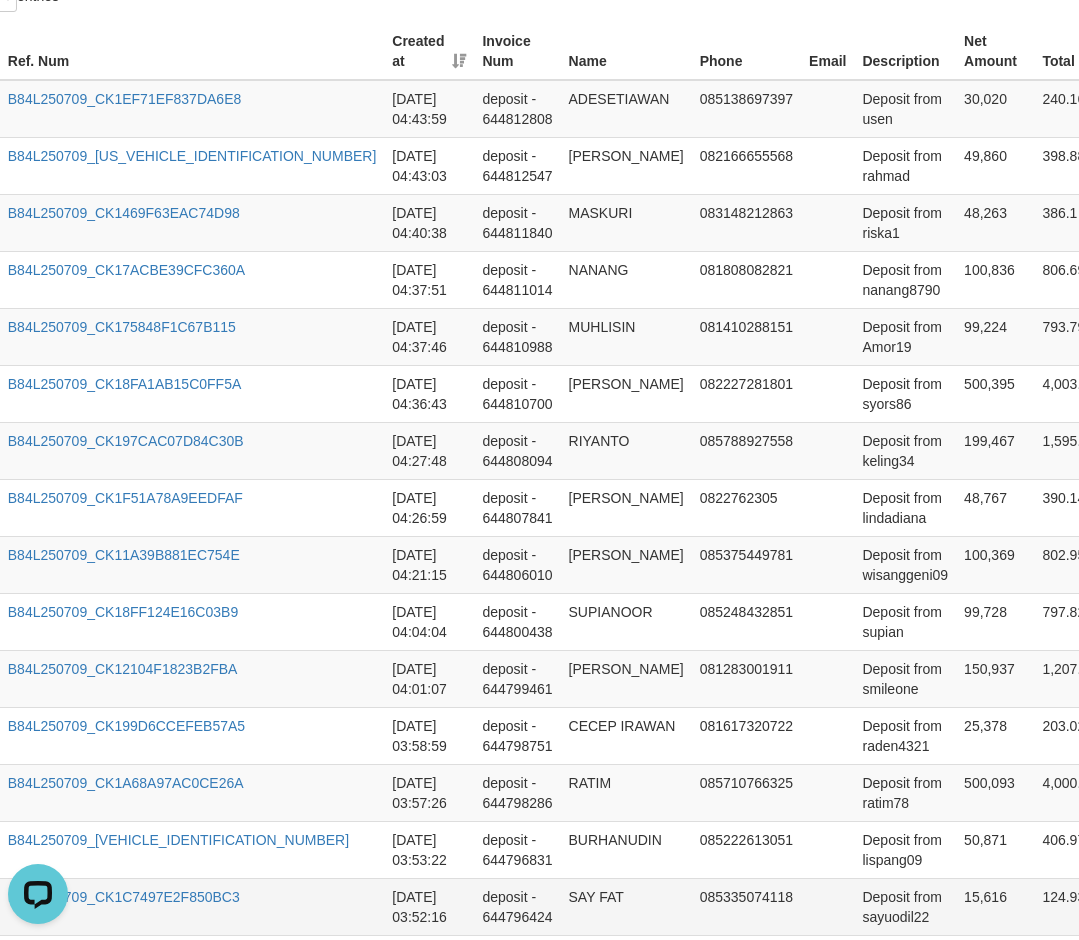 scroll, scrollTop: 1026, scrollLeft: 108, axis: both 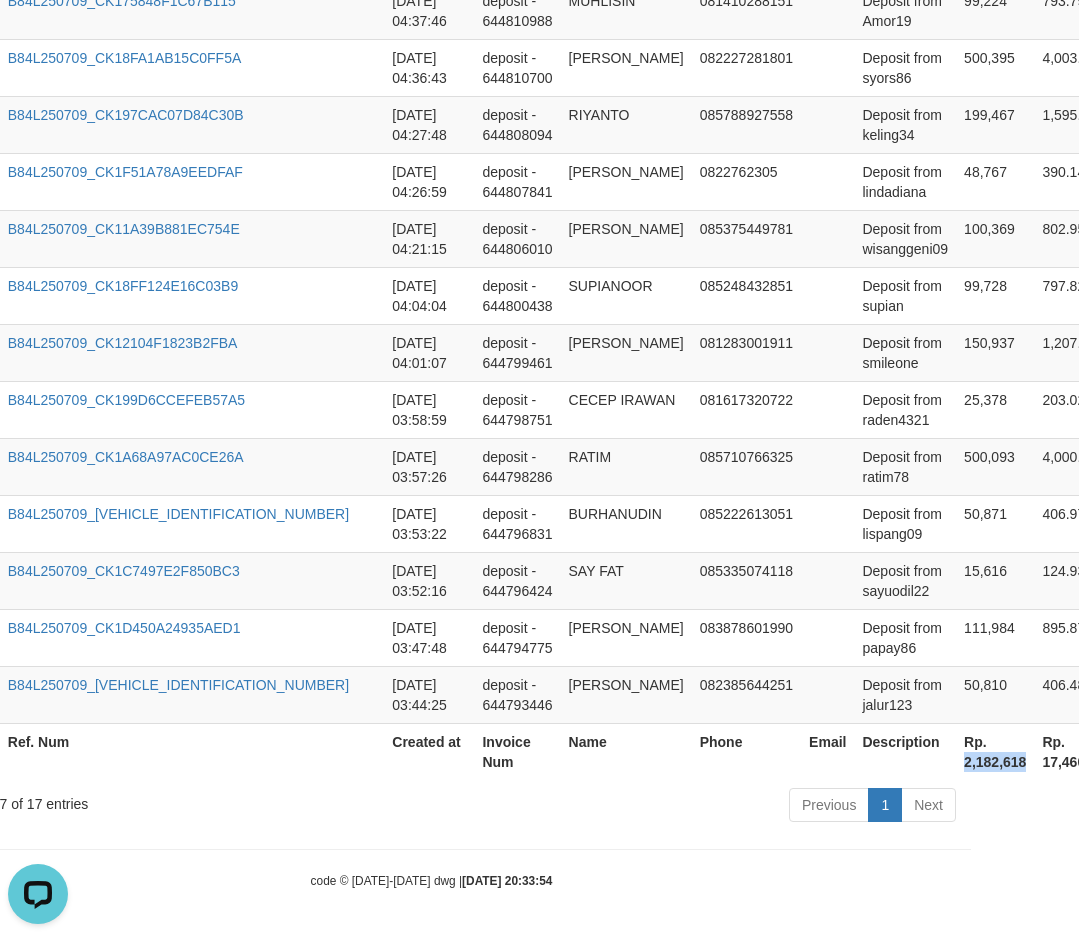 drag, startPoint x: 818, startPoint y: 763, endPoint x: 880, endPoint y: 764, distance: 62.008064 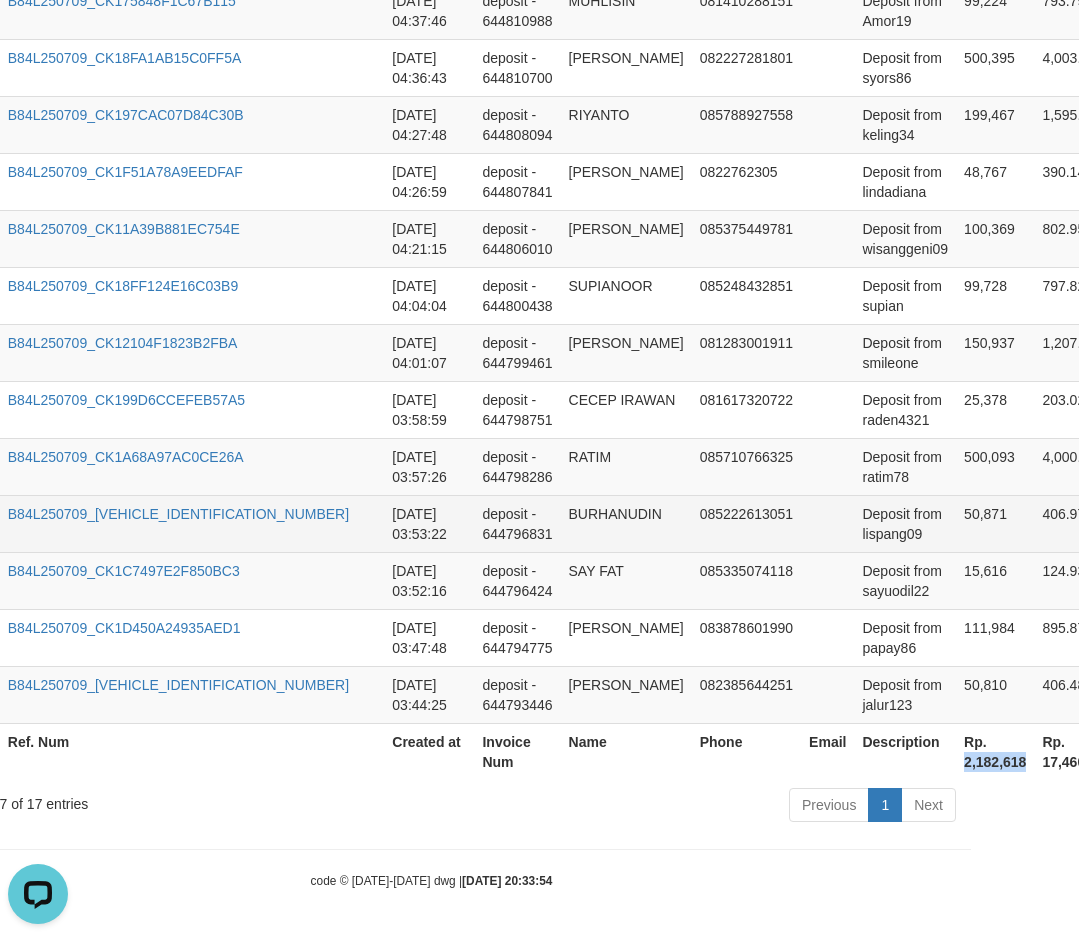 copy on "2,182,618" 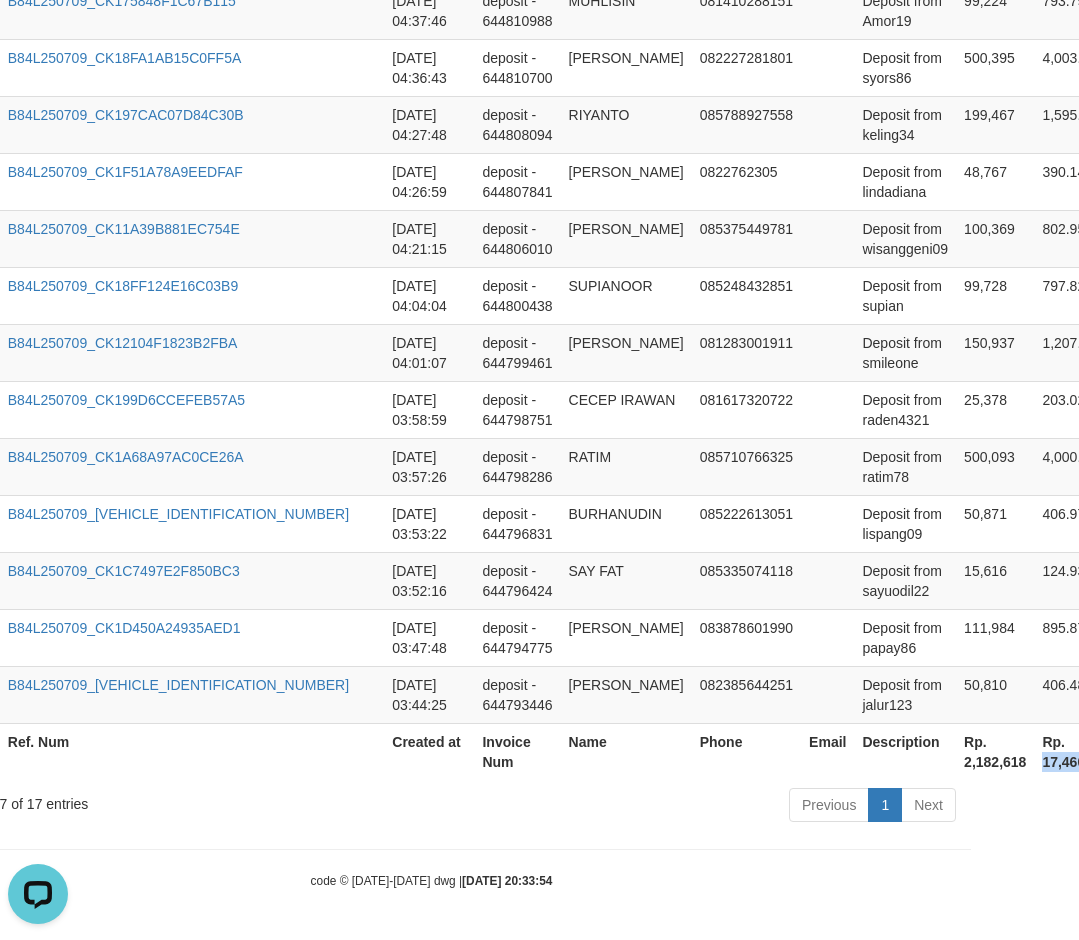 drag, startPoint x: 892, startPoint y: 762, endPoint x: 938, endPoint y: 764, distance: 46.043457 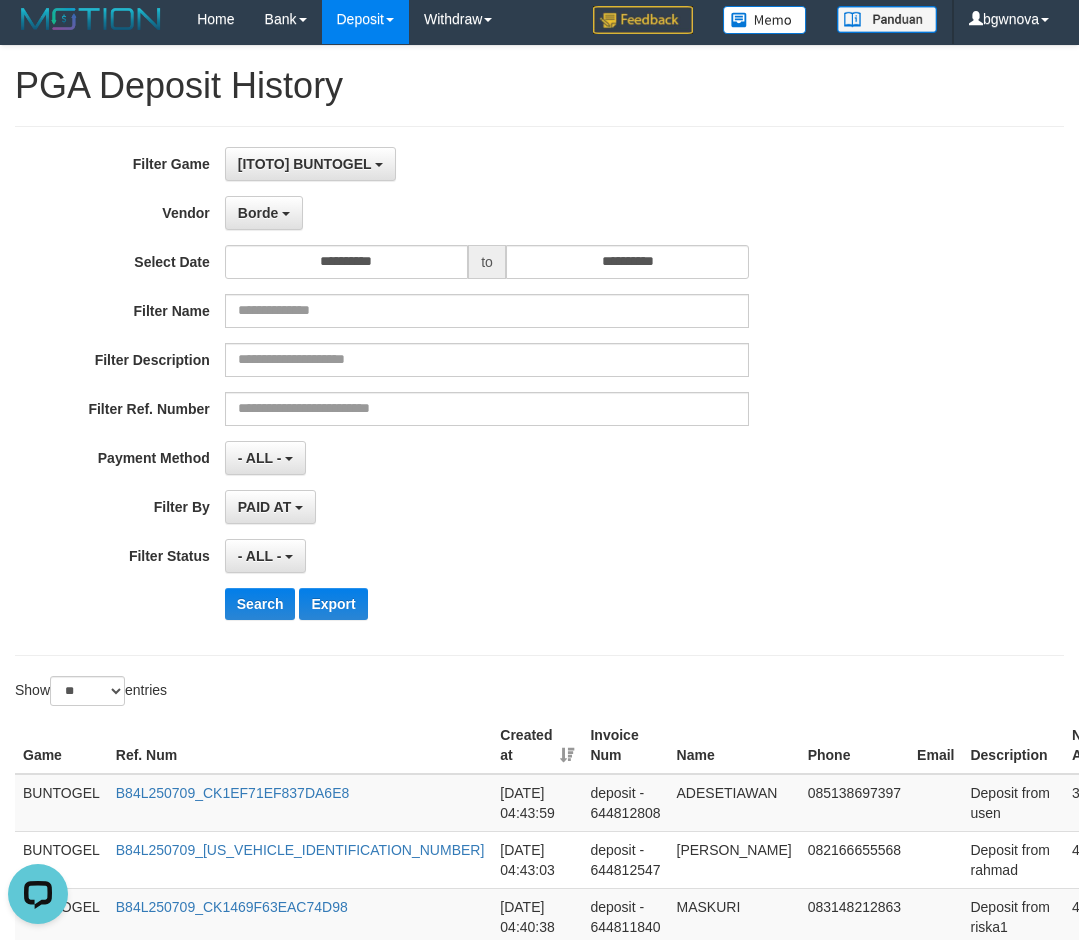 scroll, scrollTop: 0, scrollLeft: 0, axis: both 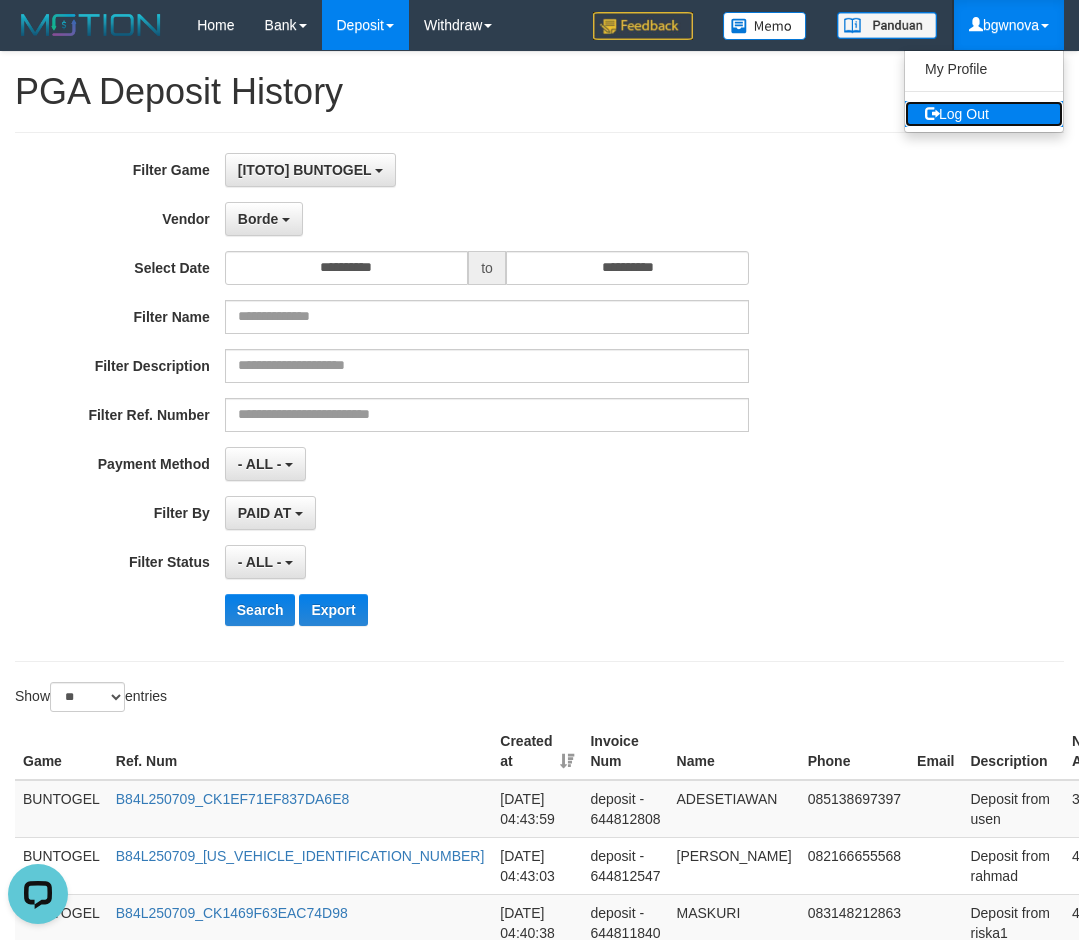 click on "Log Out" at bounding box center (984, 114) 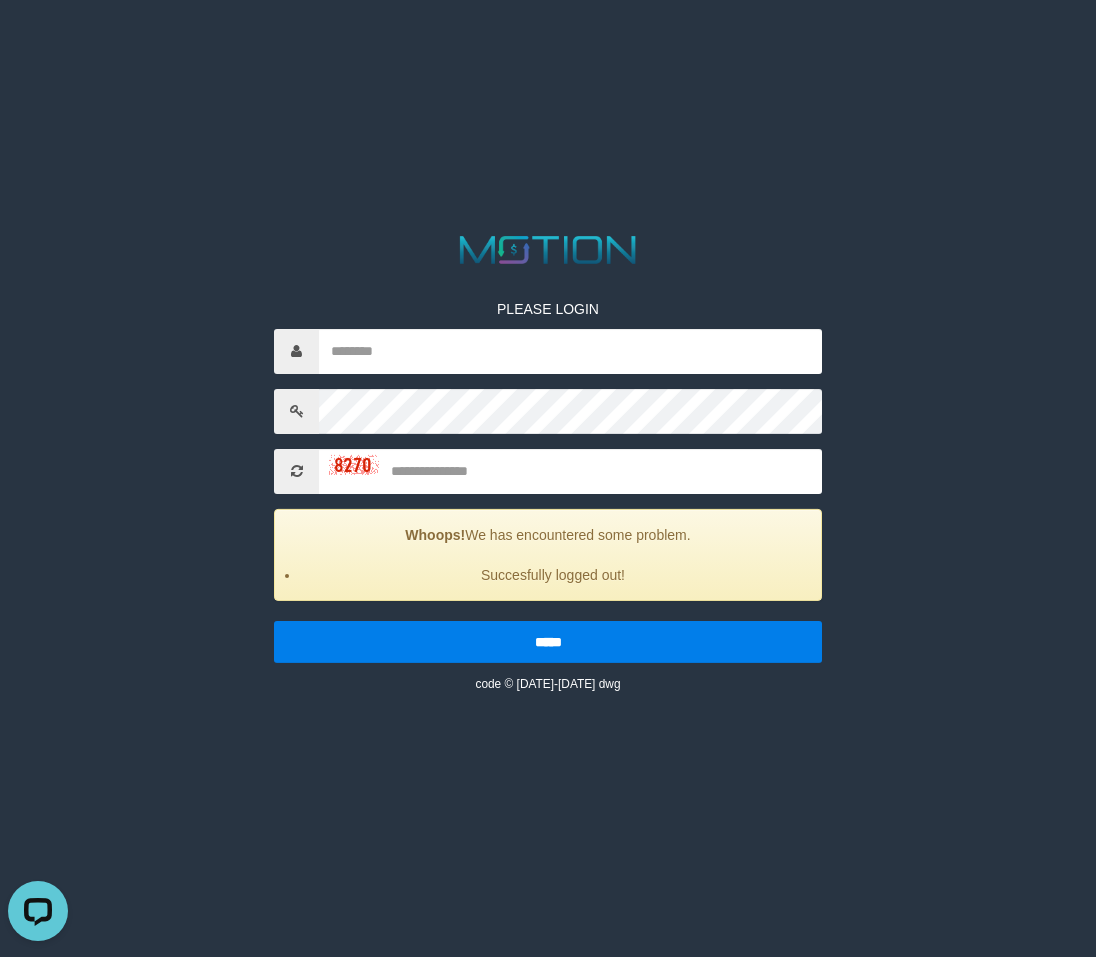 scroll, scrollTop: 0, scrollLeft: 0, axis: both 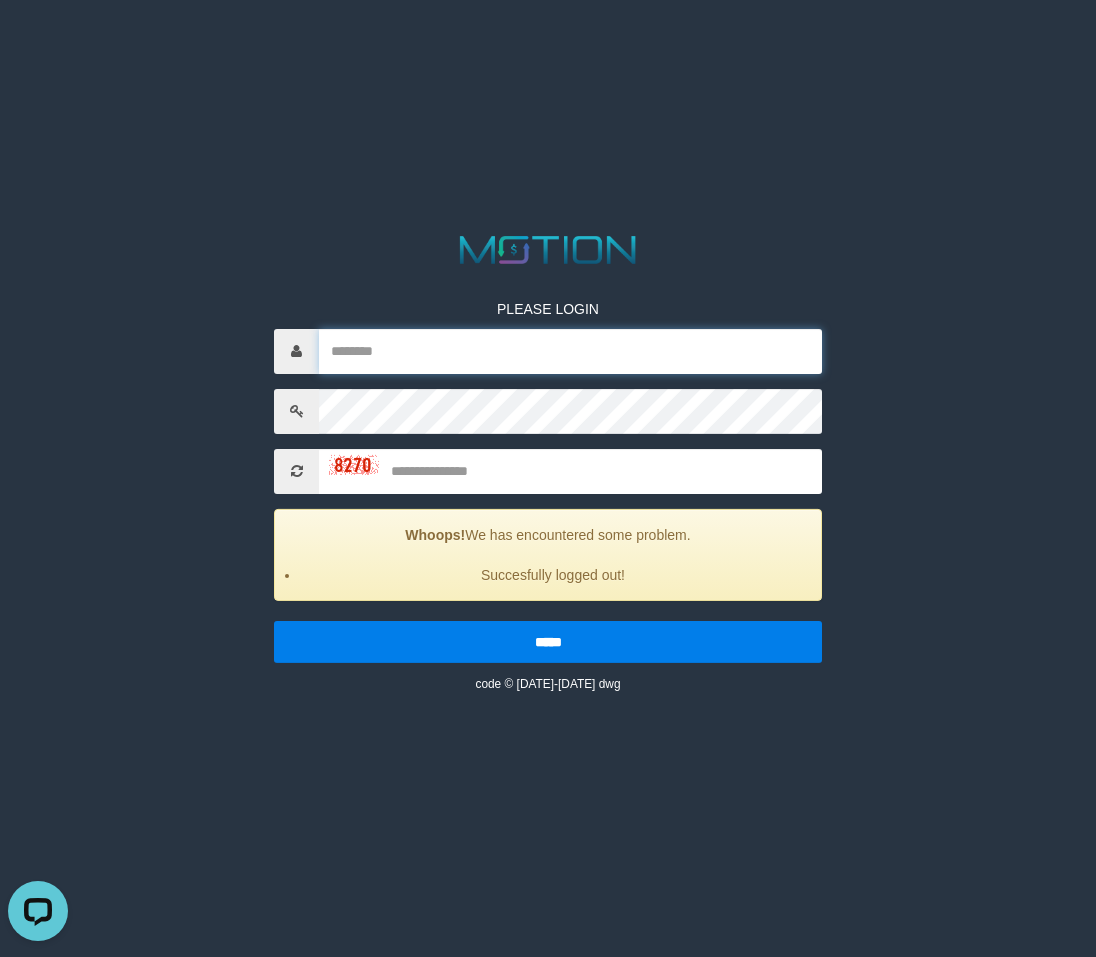 click at bounding box center (570, 351) 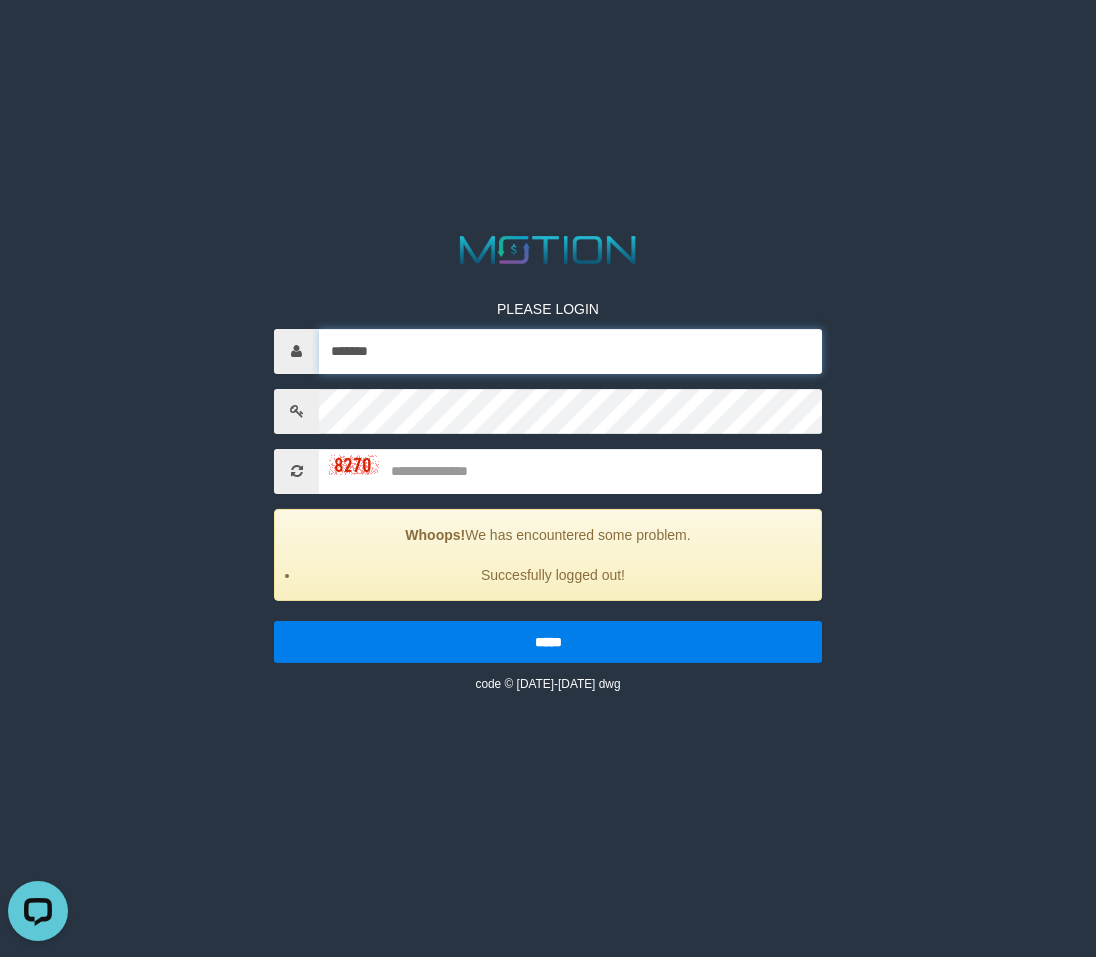 type on "*******" 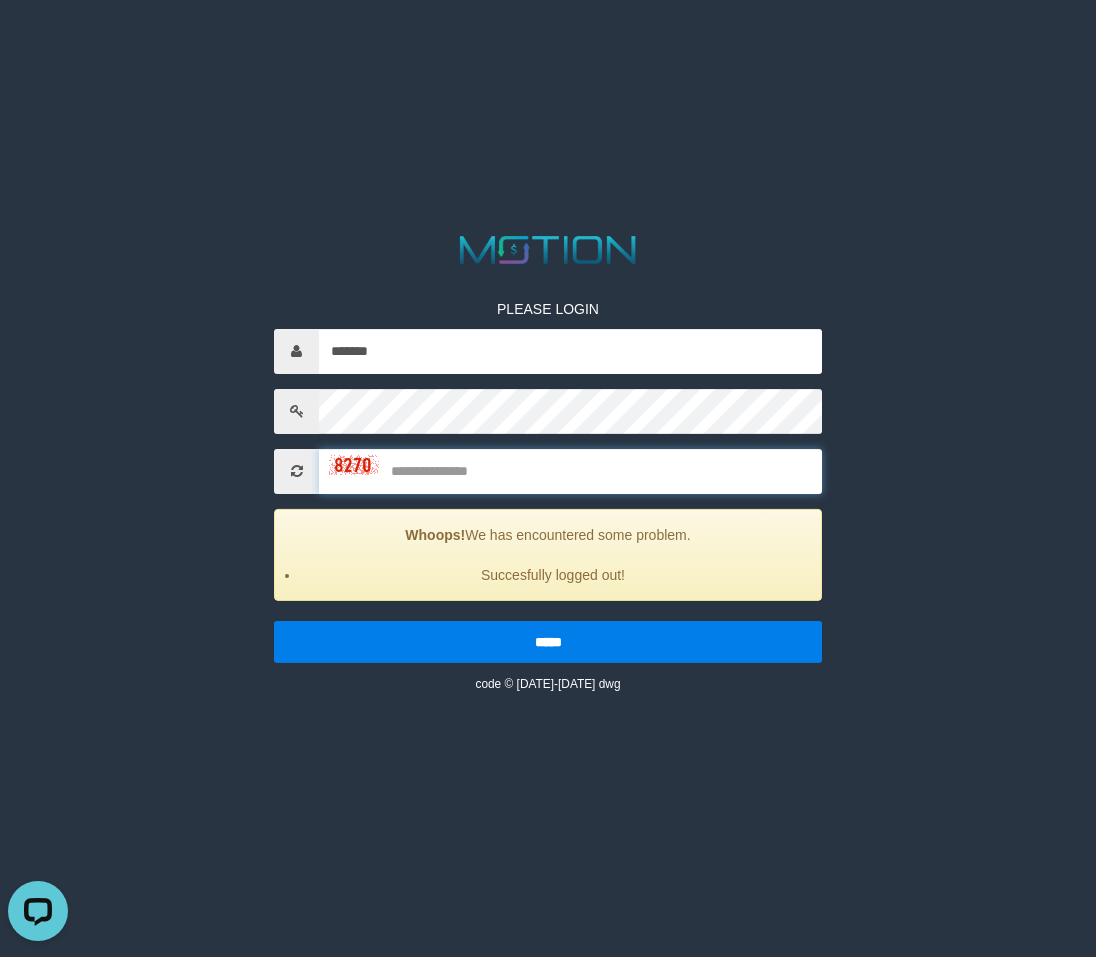 click at bounding box center [570, 471] 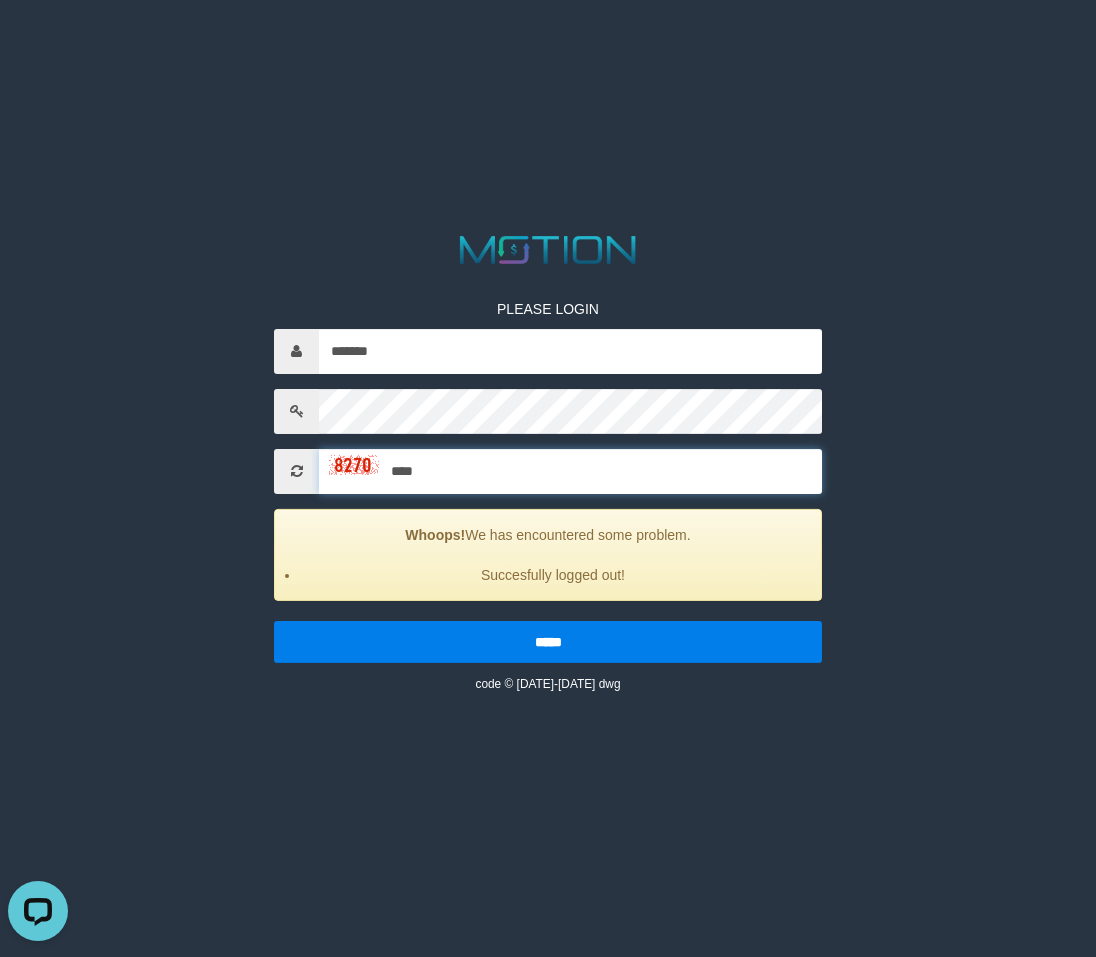 type on "****" 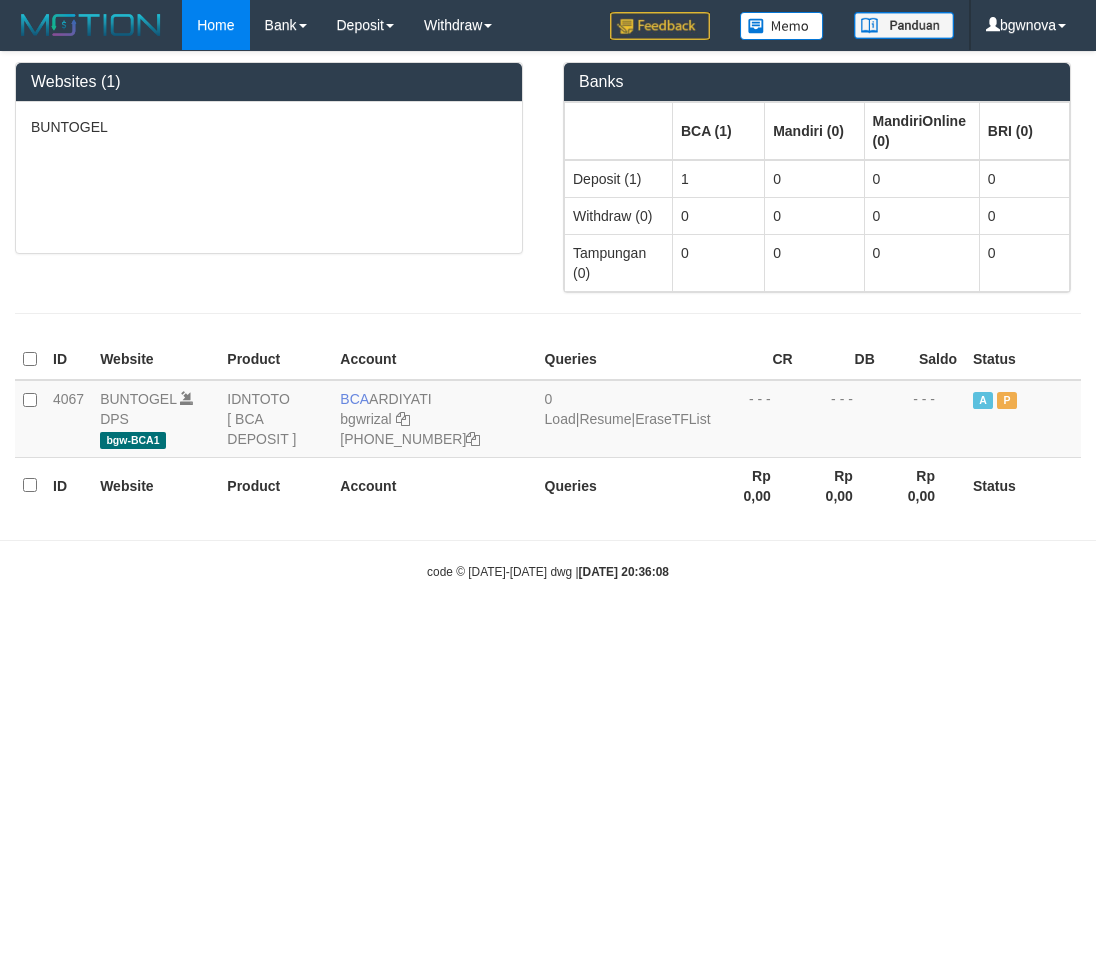 scroll, scrollTop: 0, scrollLeft: 0, axis: both 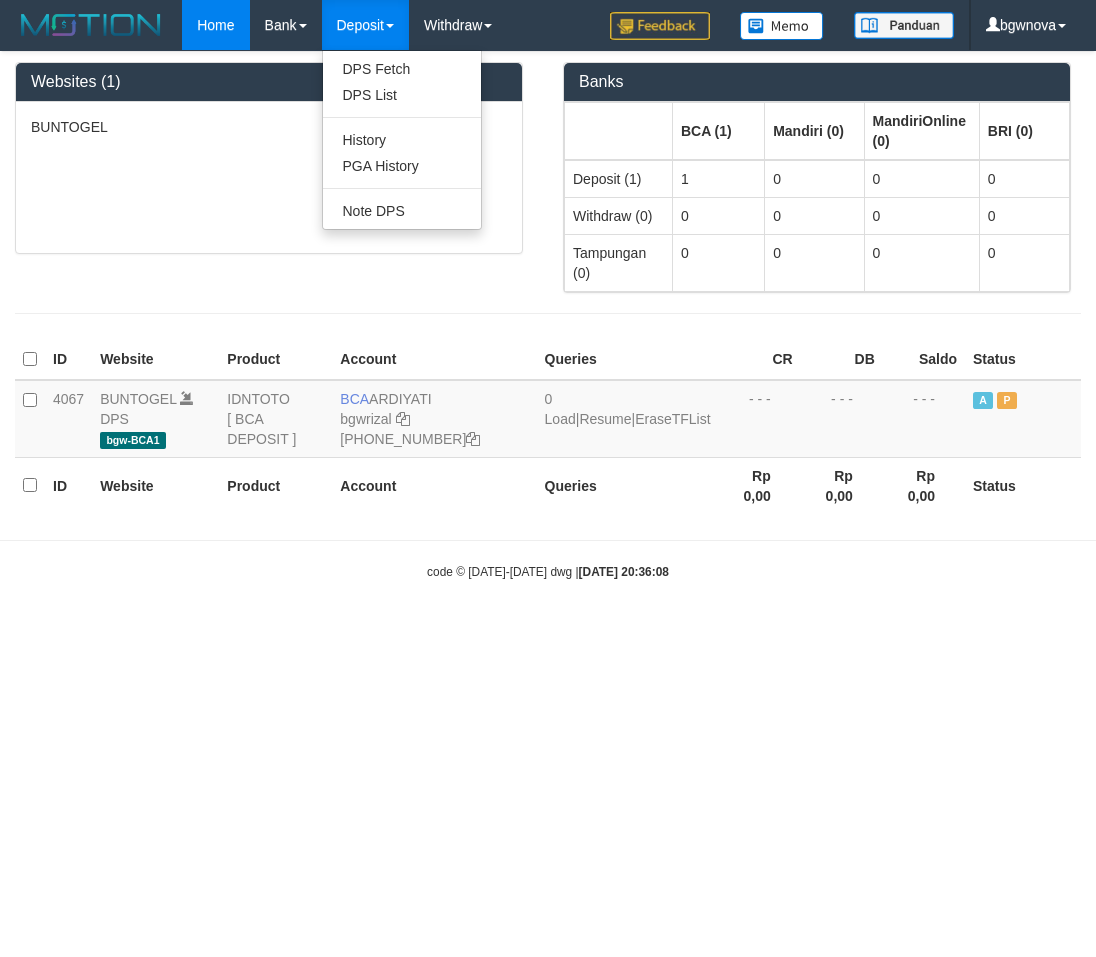 click on "Deposit" at bounding box center [365, 25] 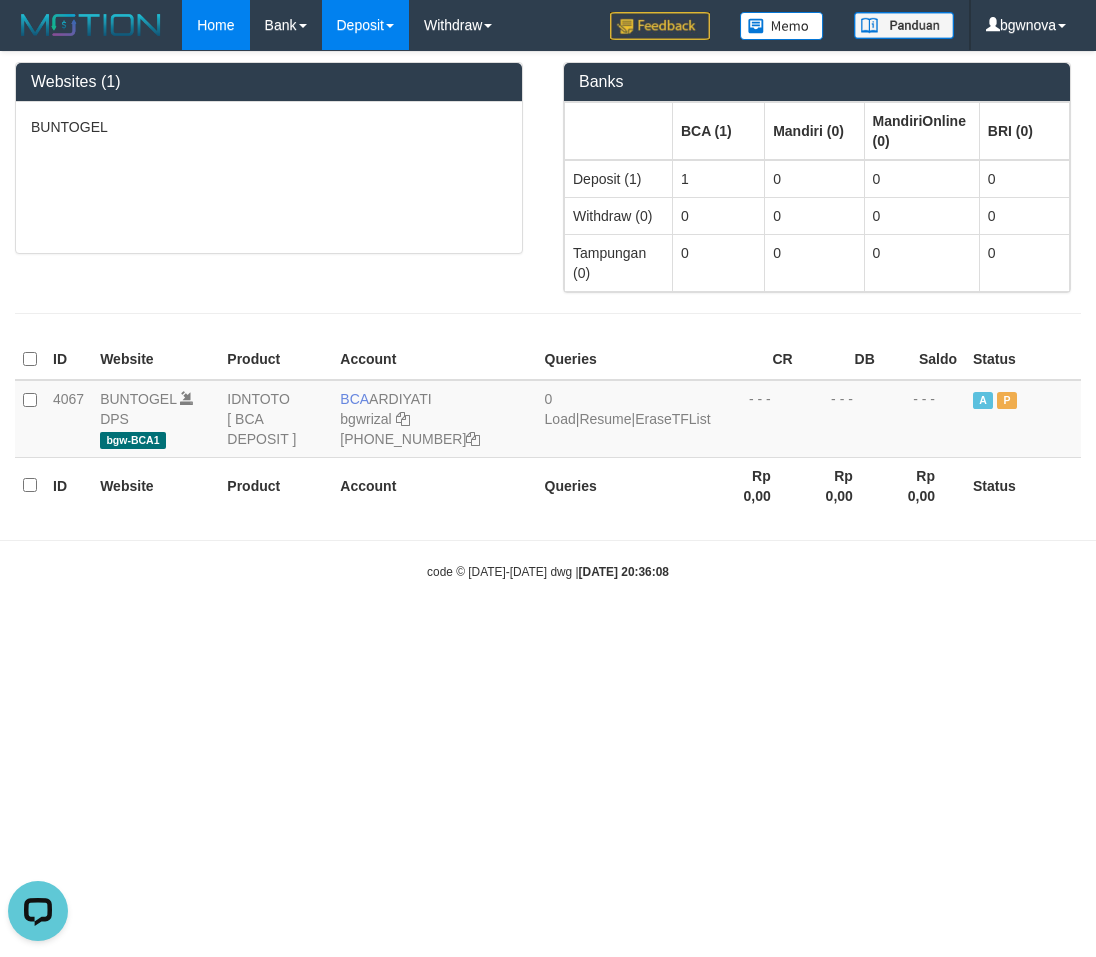 scroll, scrollTop: 0, scrollLeft: 0, axis: both 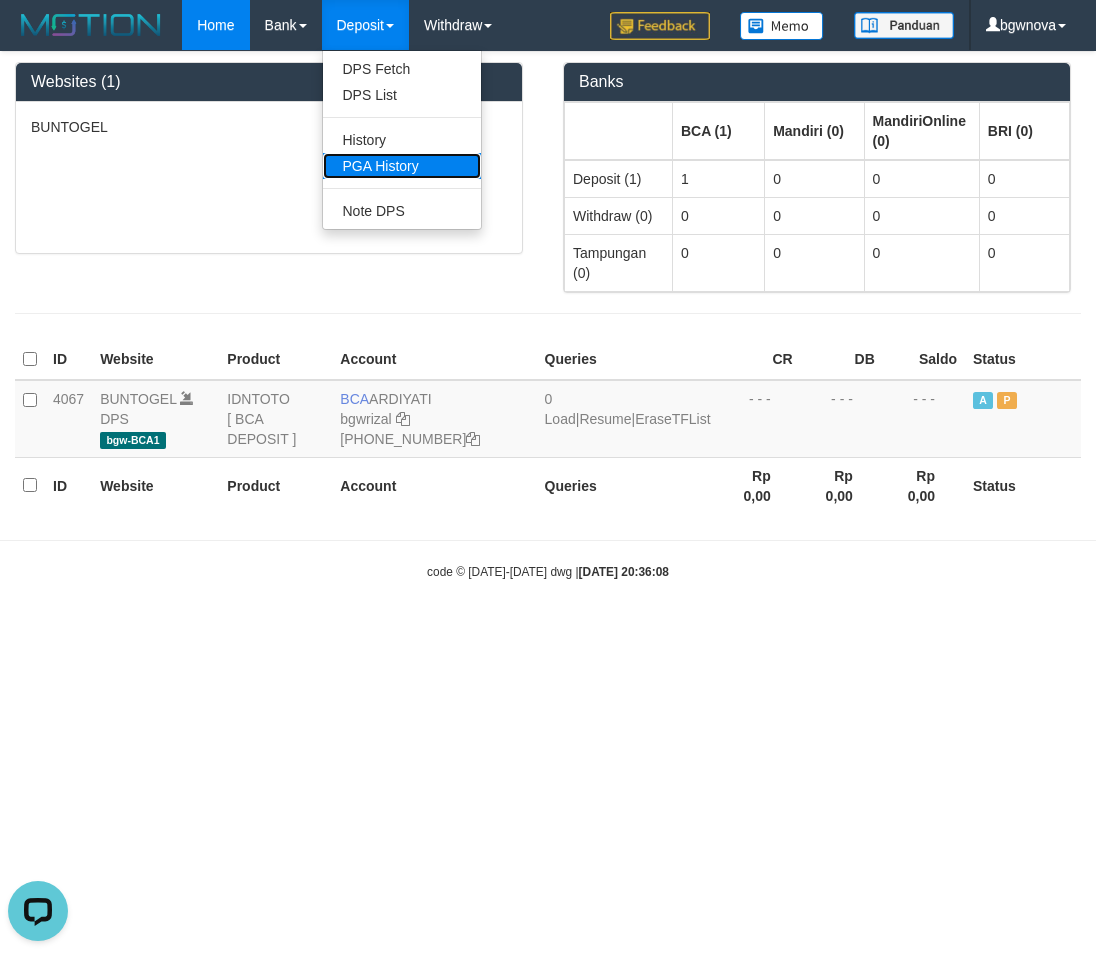 click on "PGA History" at bounding box center (402, 166) 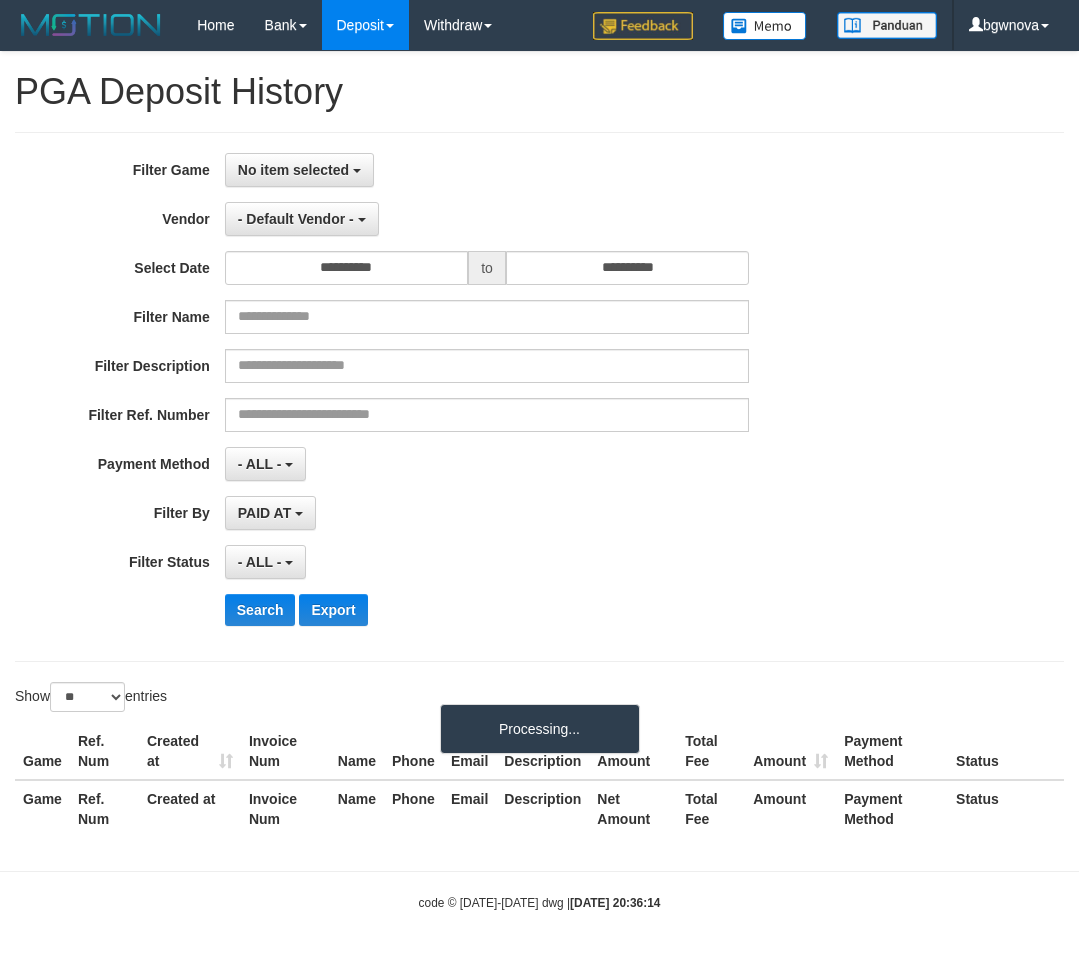 select 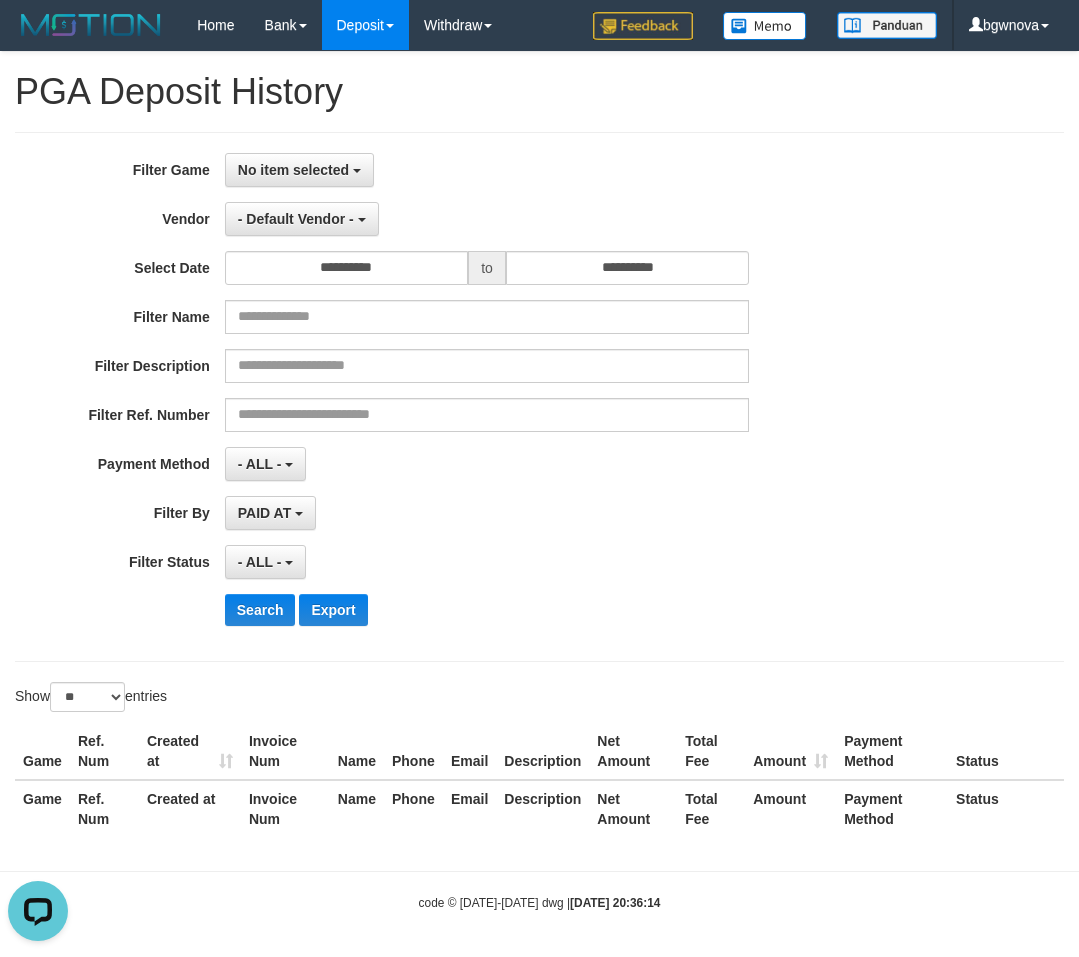 scroll, scrollTop: 0, scrollLeft: 0, axis: both 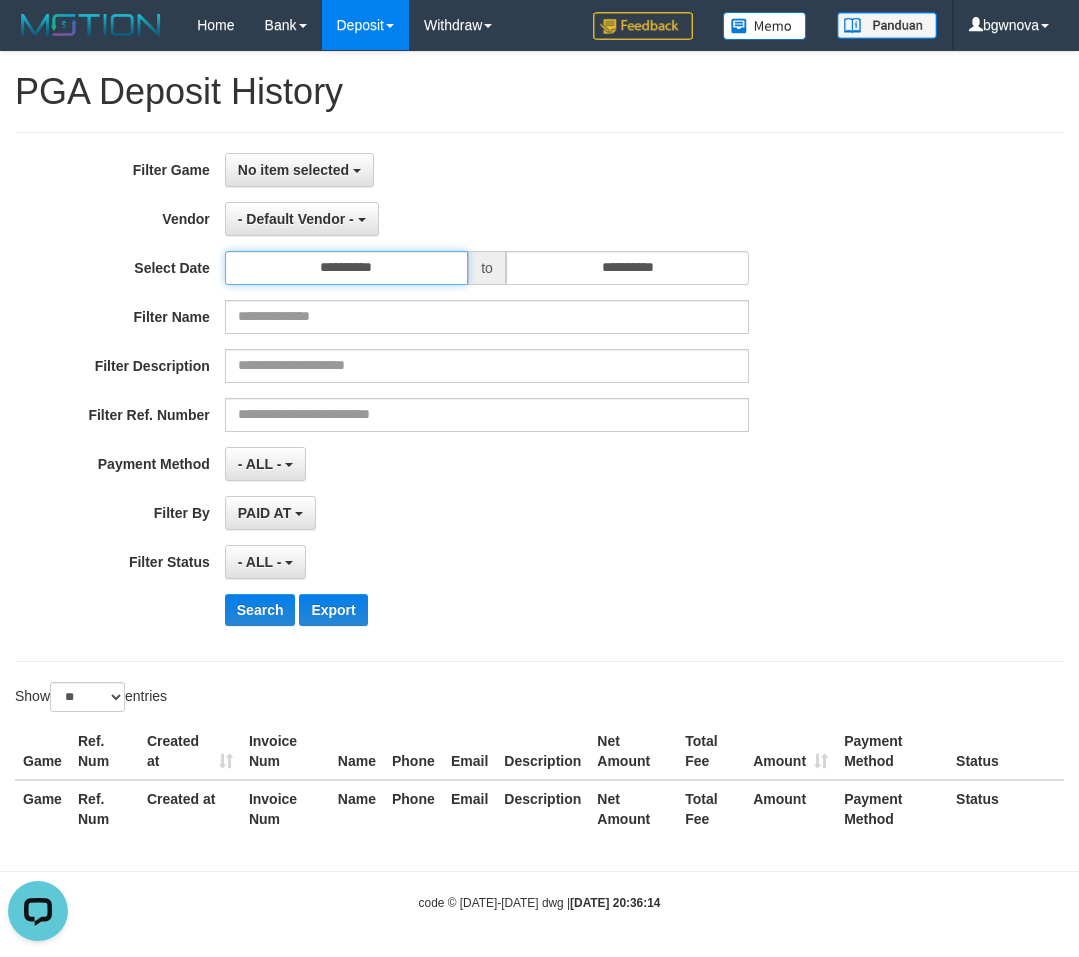click on "**********" at bounding box center (346, 268) 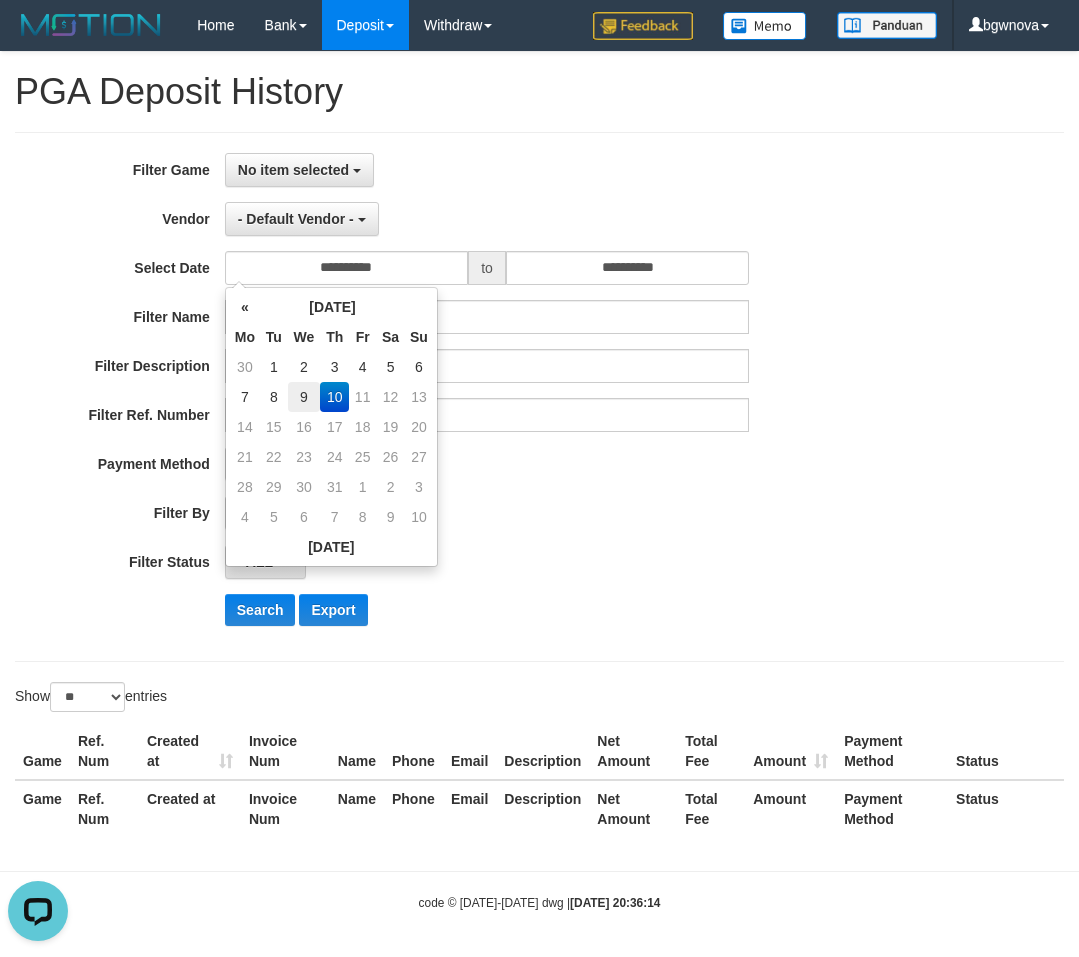 click on "9" at bounding box center (304, 397) 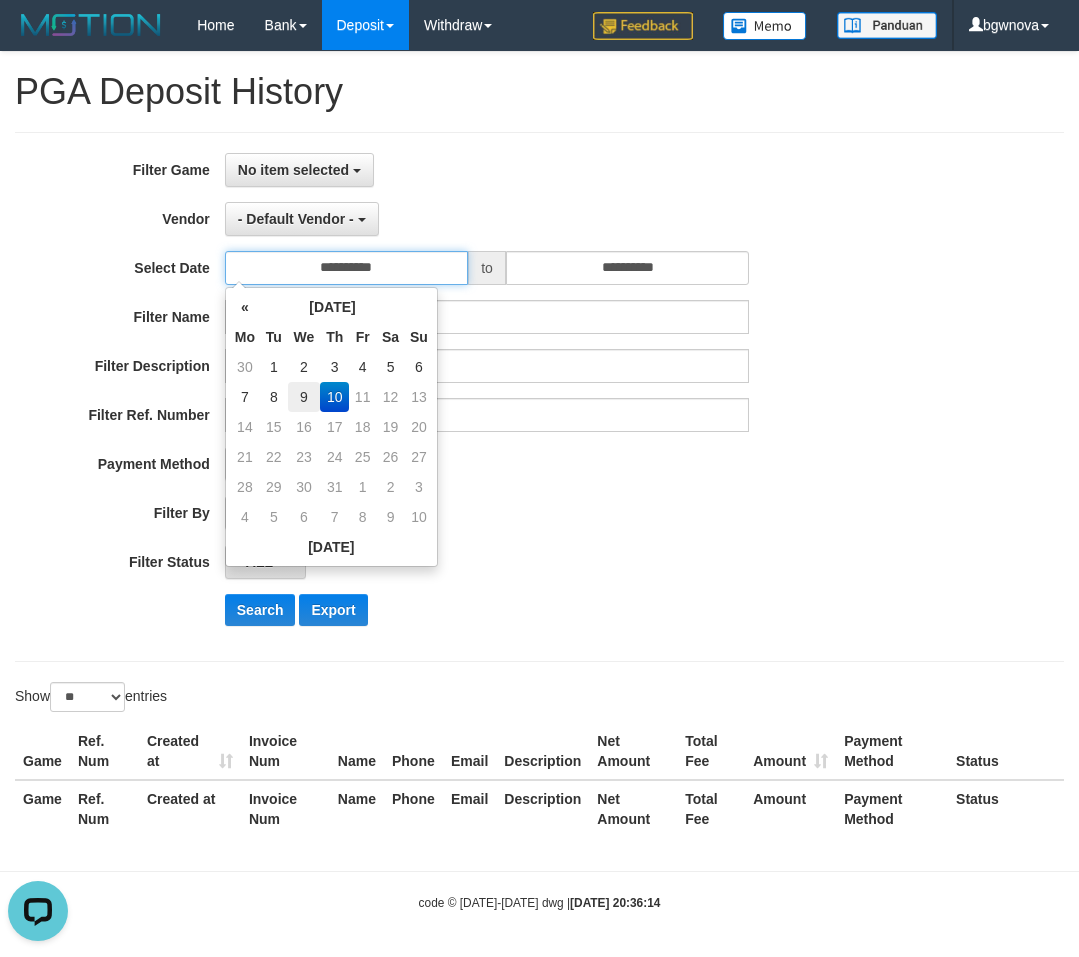 type on "**********" 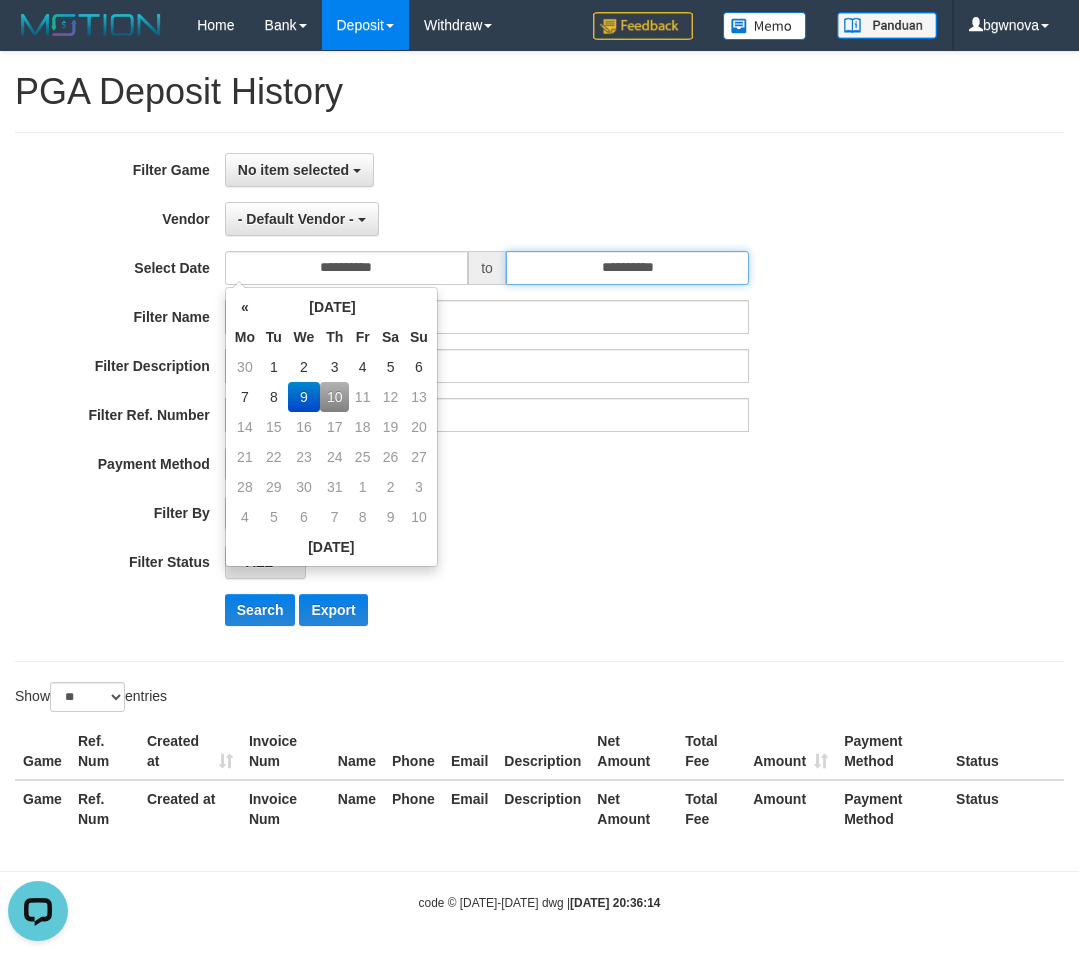 click on "**********" at bounding box center [627, 268] 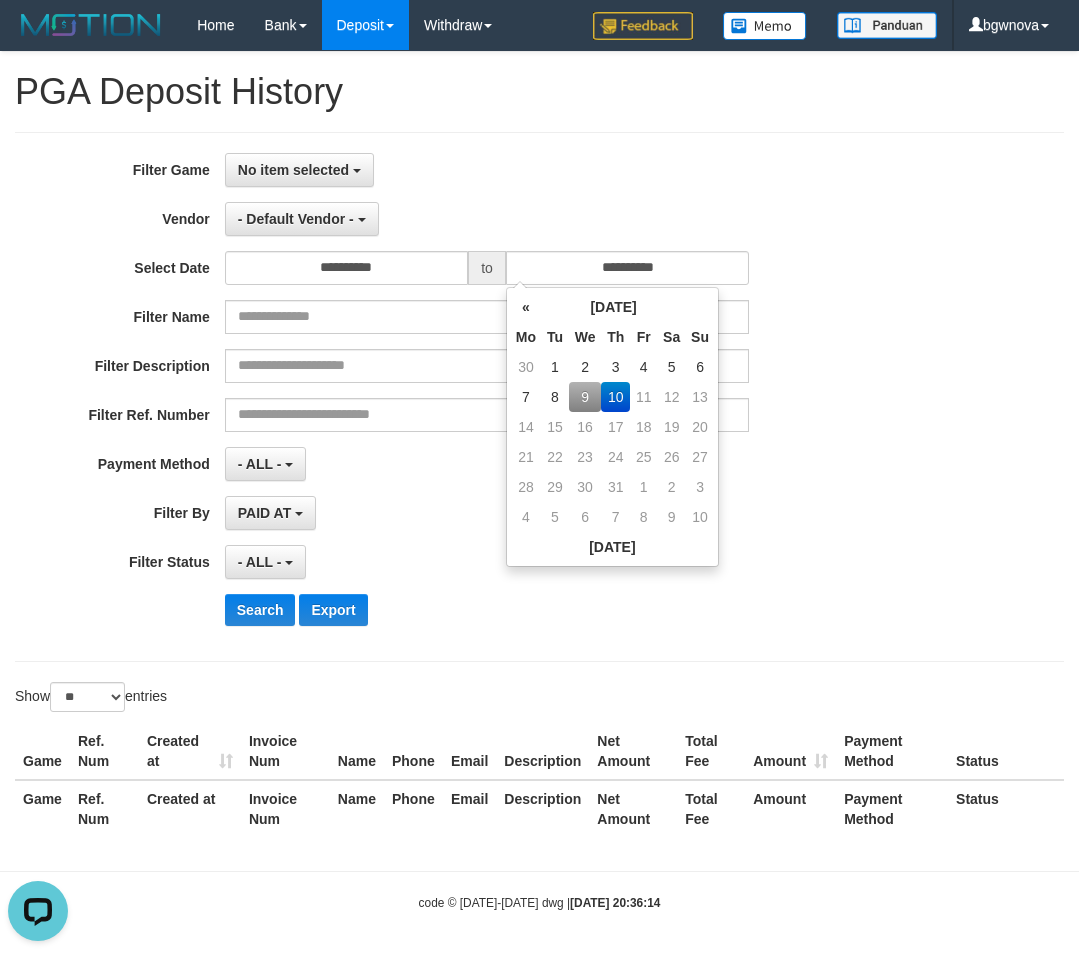 click on "9" at bounding box center (585, 397) 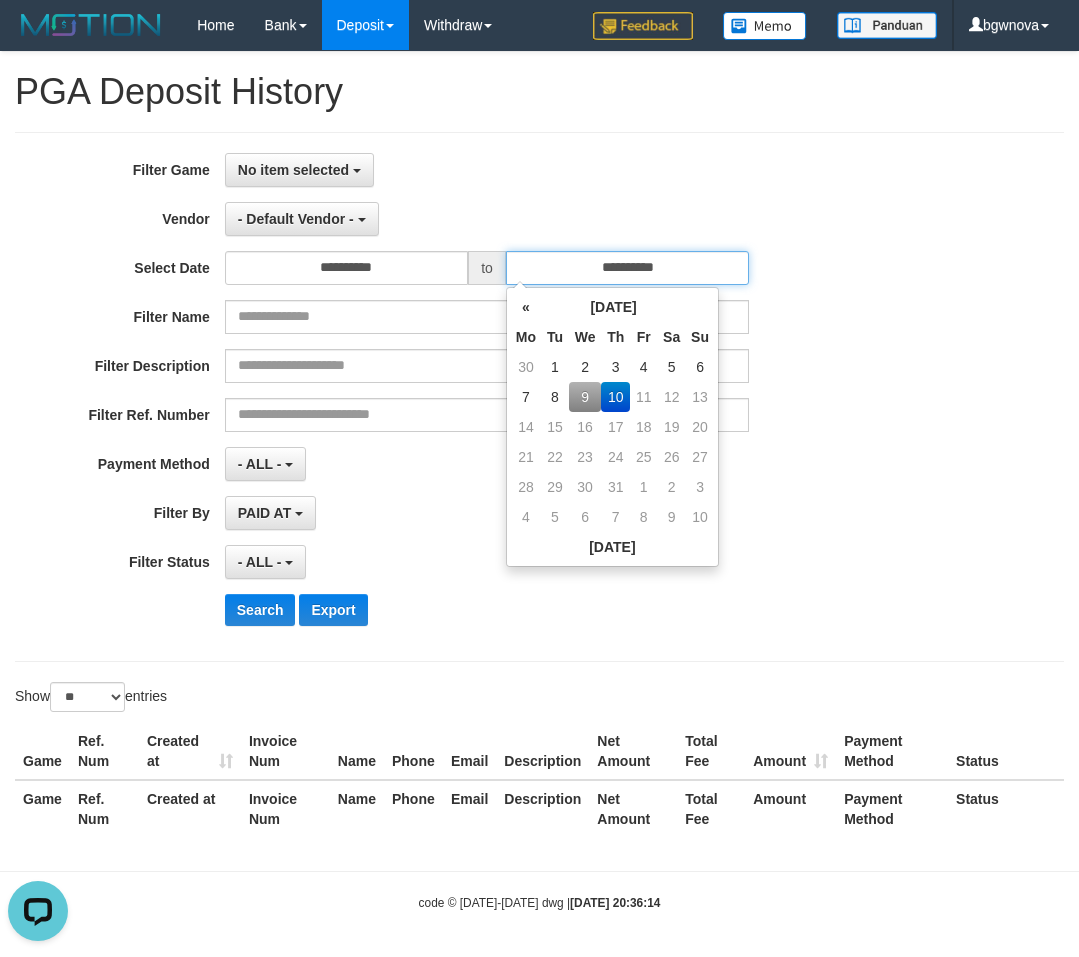 type on "**********" 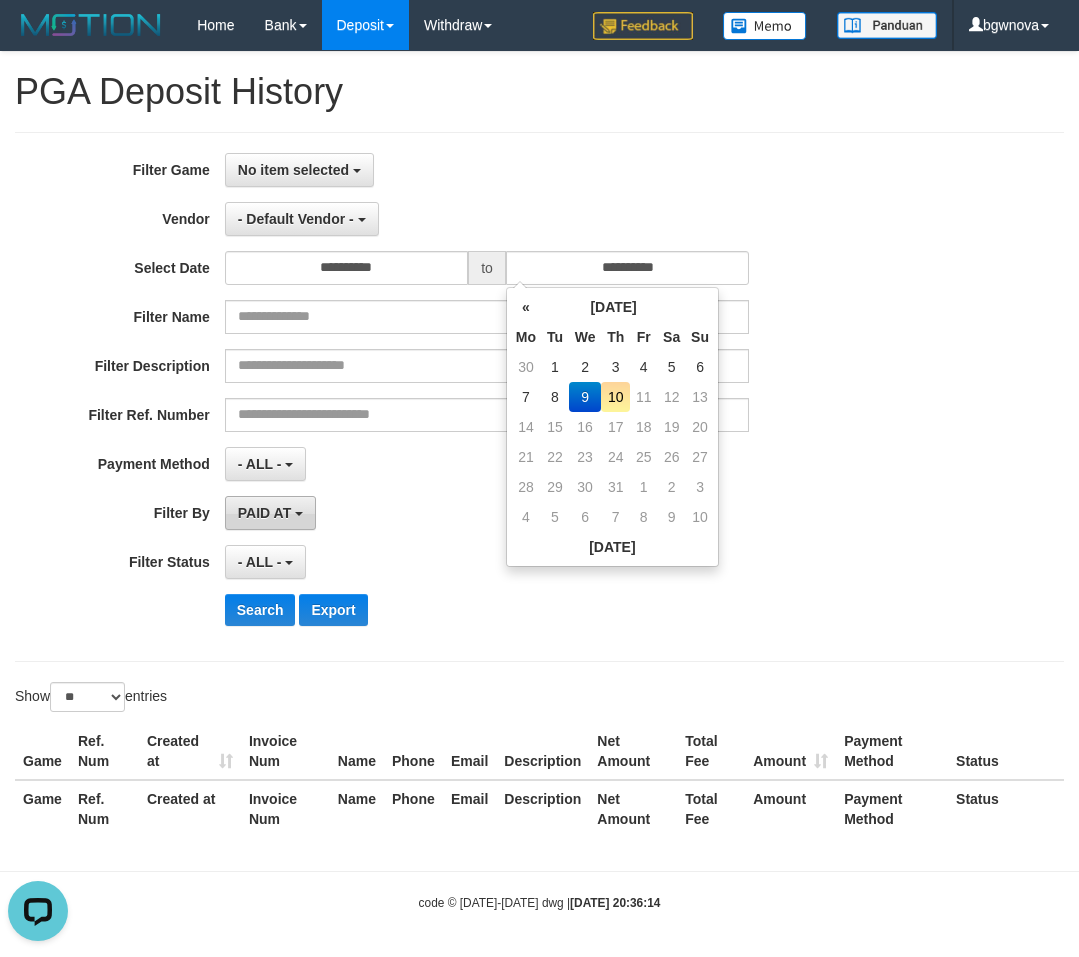 click on "PAID AT" at bounding box center [264, 513] 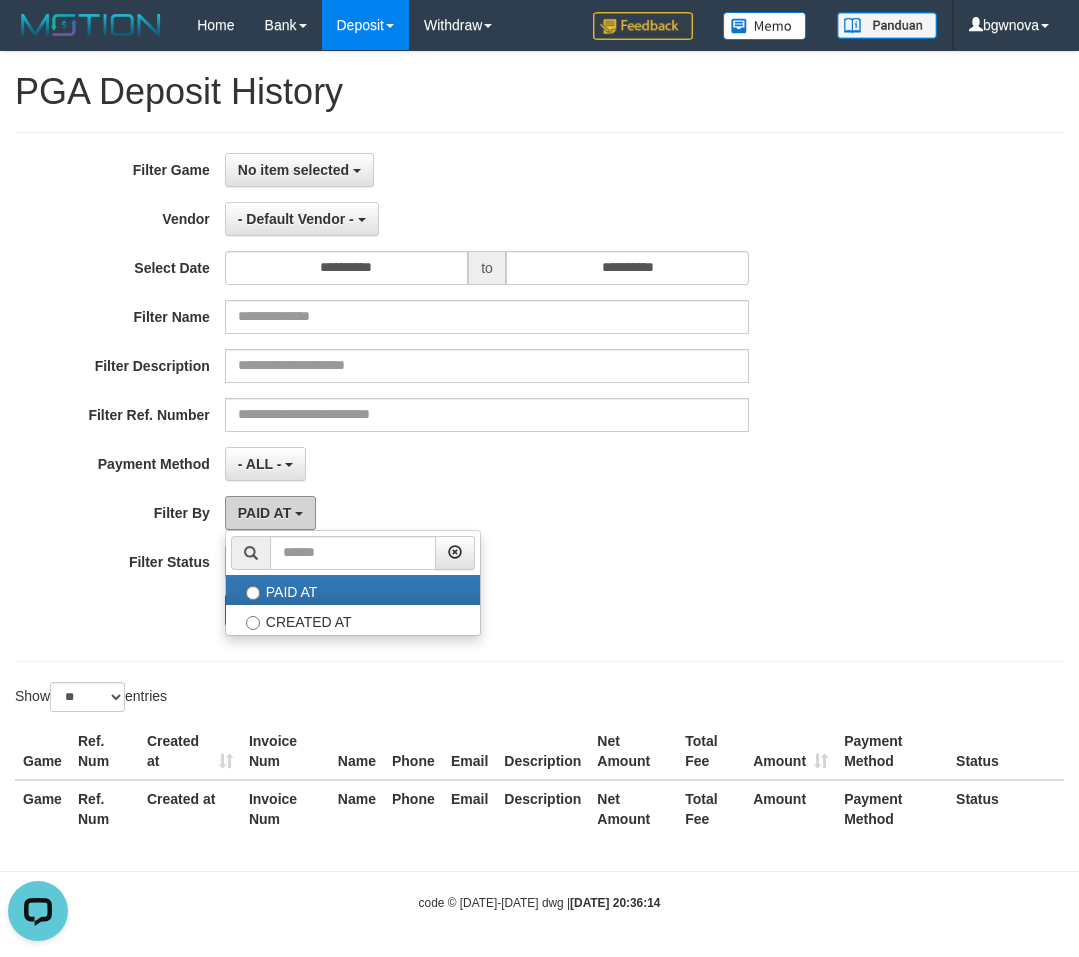 click on "PAID AT" at bounding box center (264, 513) 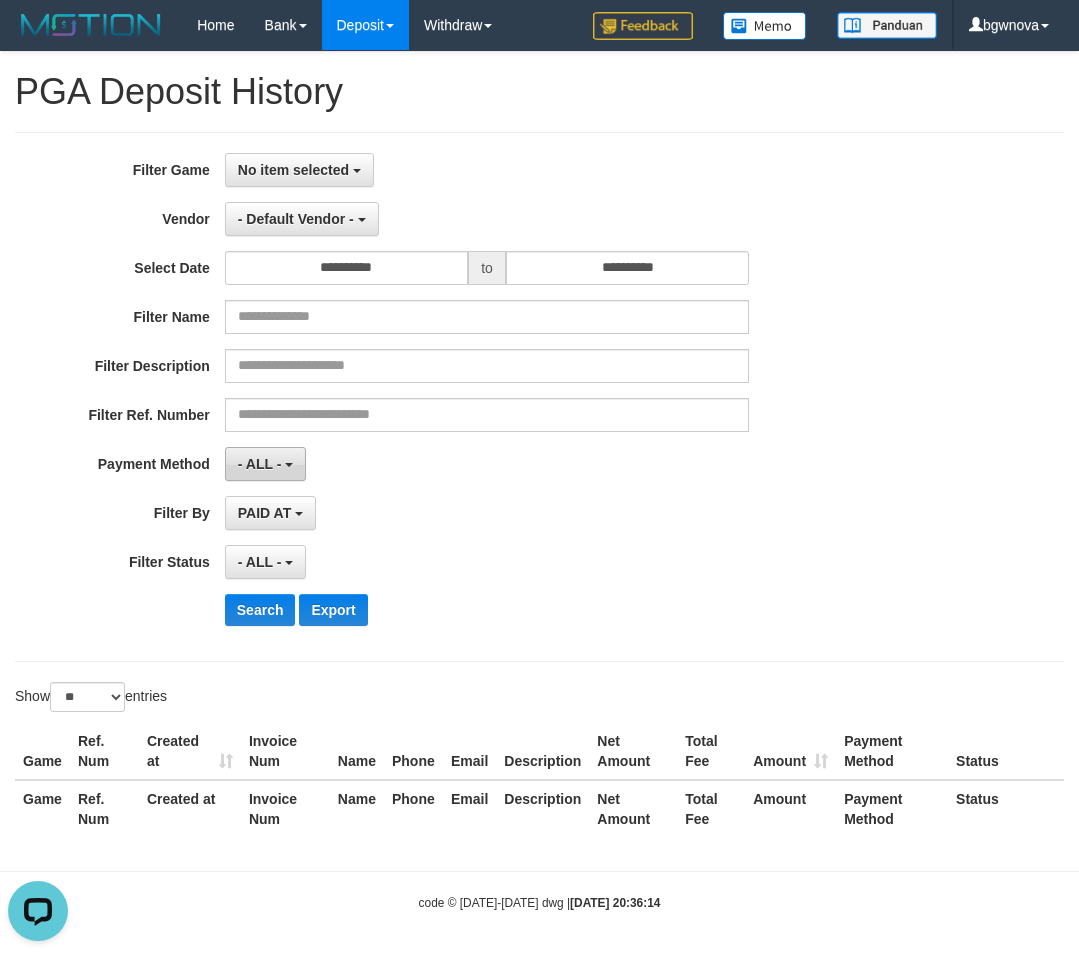 click on "- ALL -" at bounding box center [260, 464] 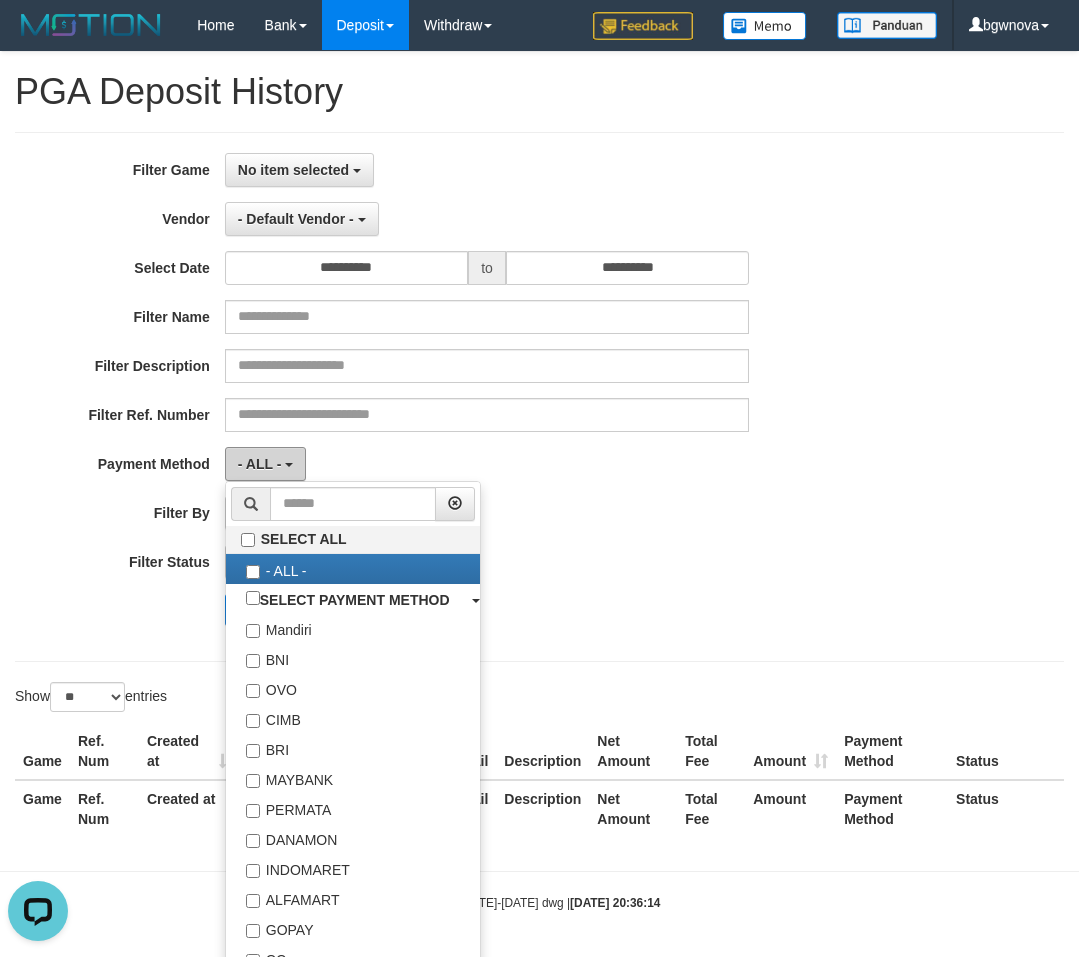 click on "- ALL -" at bounding box center (260, 464) 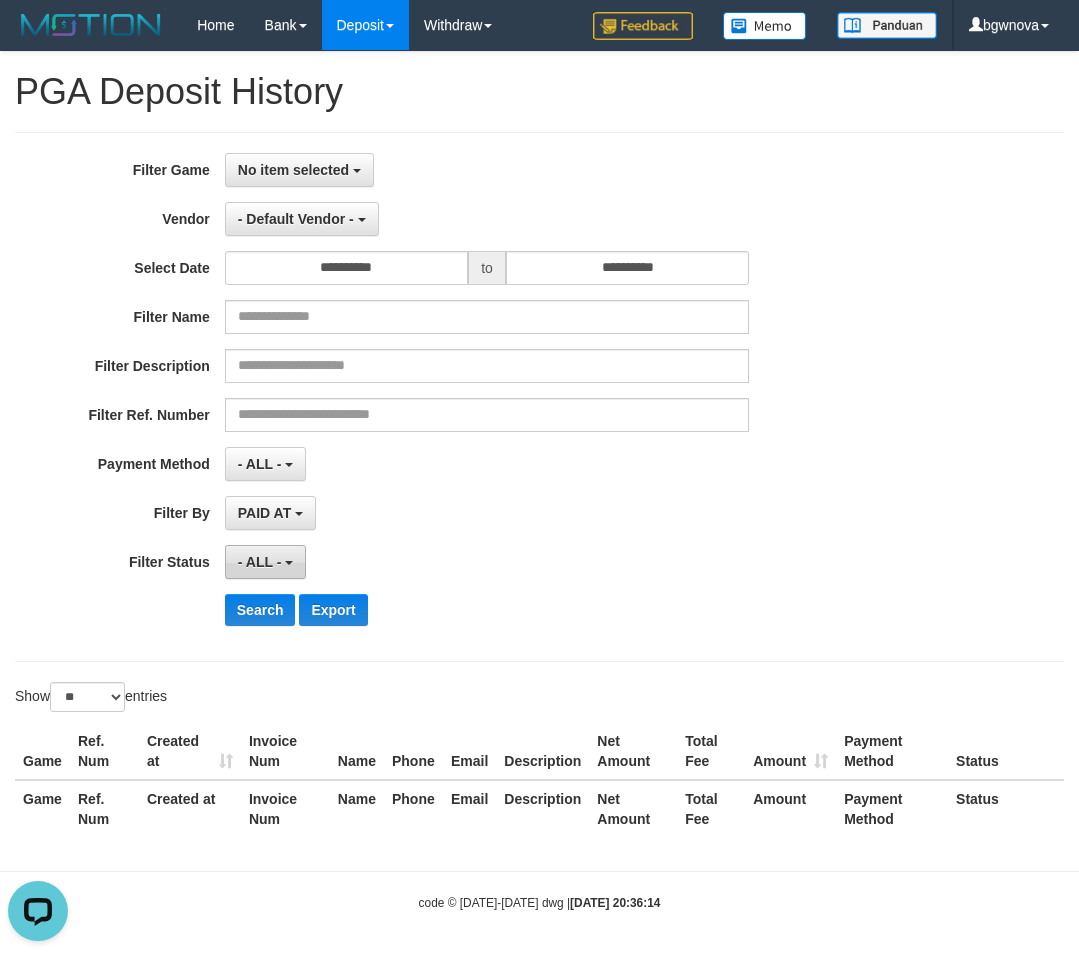 click on "- ALL -" at bounding box center [260, 562] 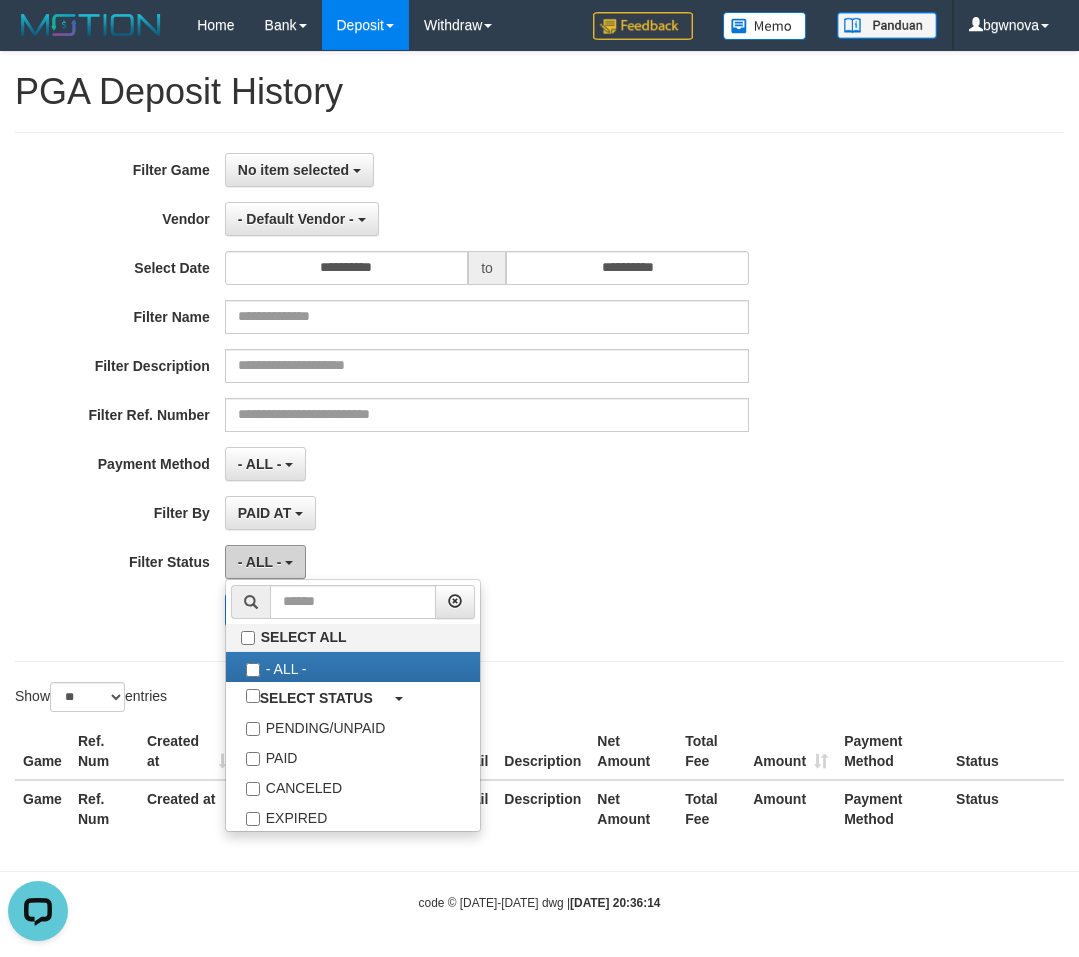 click on "- ALL -" at bounding box center (260, 562) 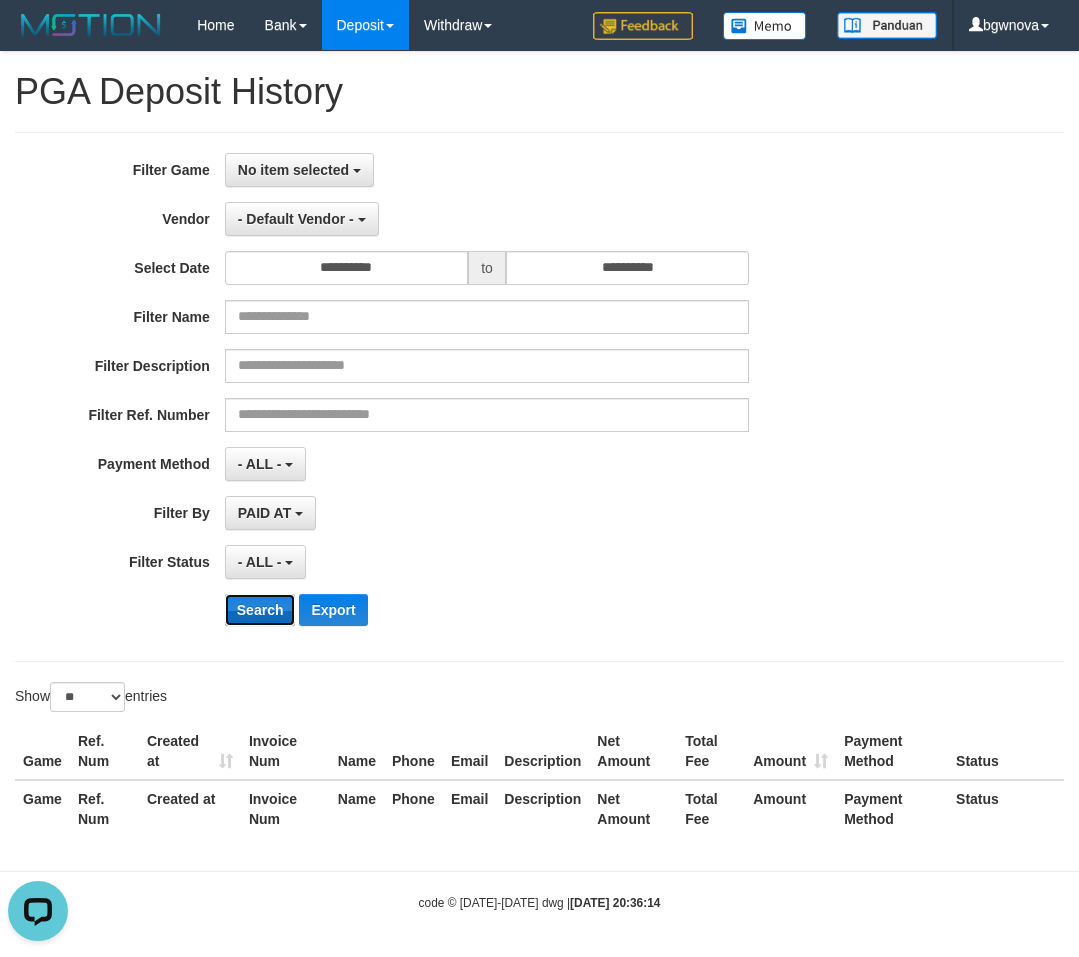 click on "Search" at bounding box center (260, 610) 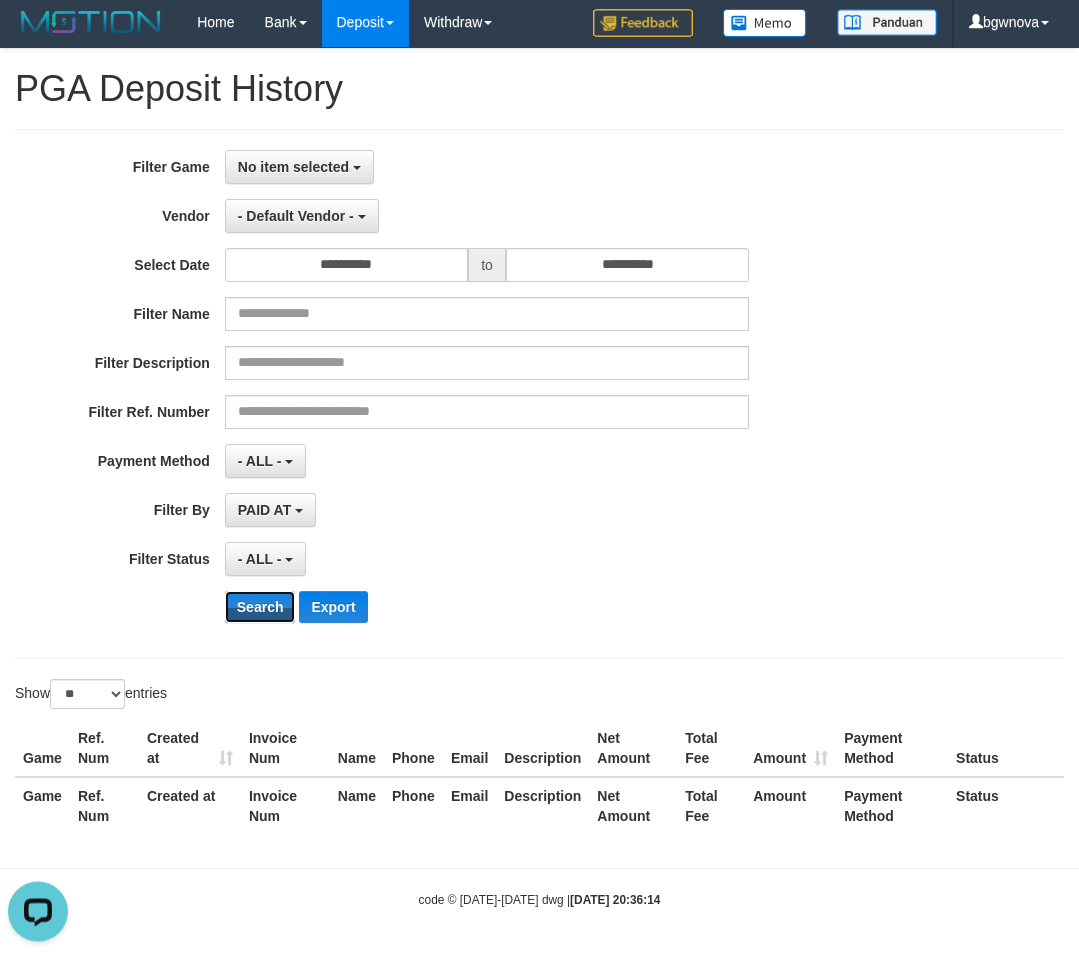 scroll, scrollTop: 0, scrollLeft: 0, axis: both 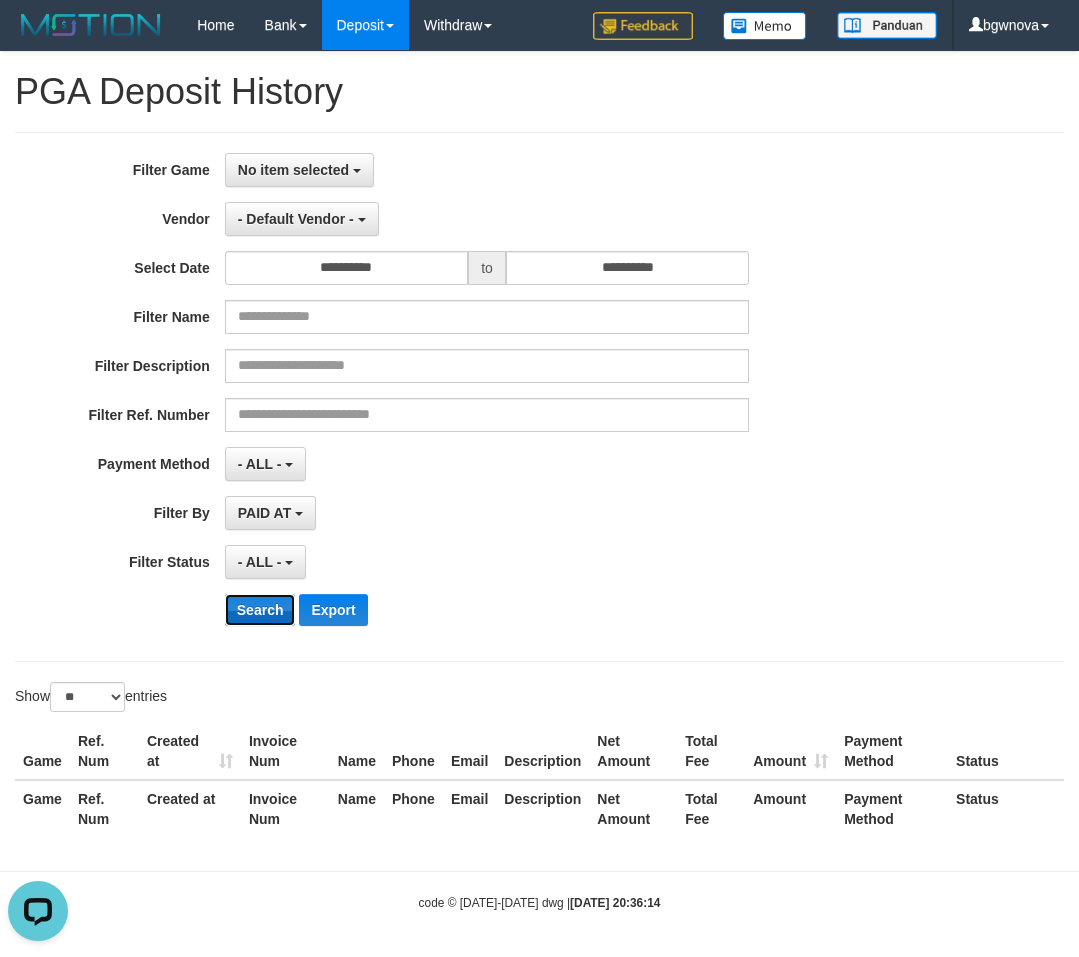 click on "Search" at bounding box center (260, 610) 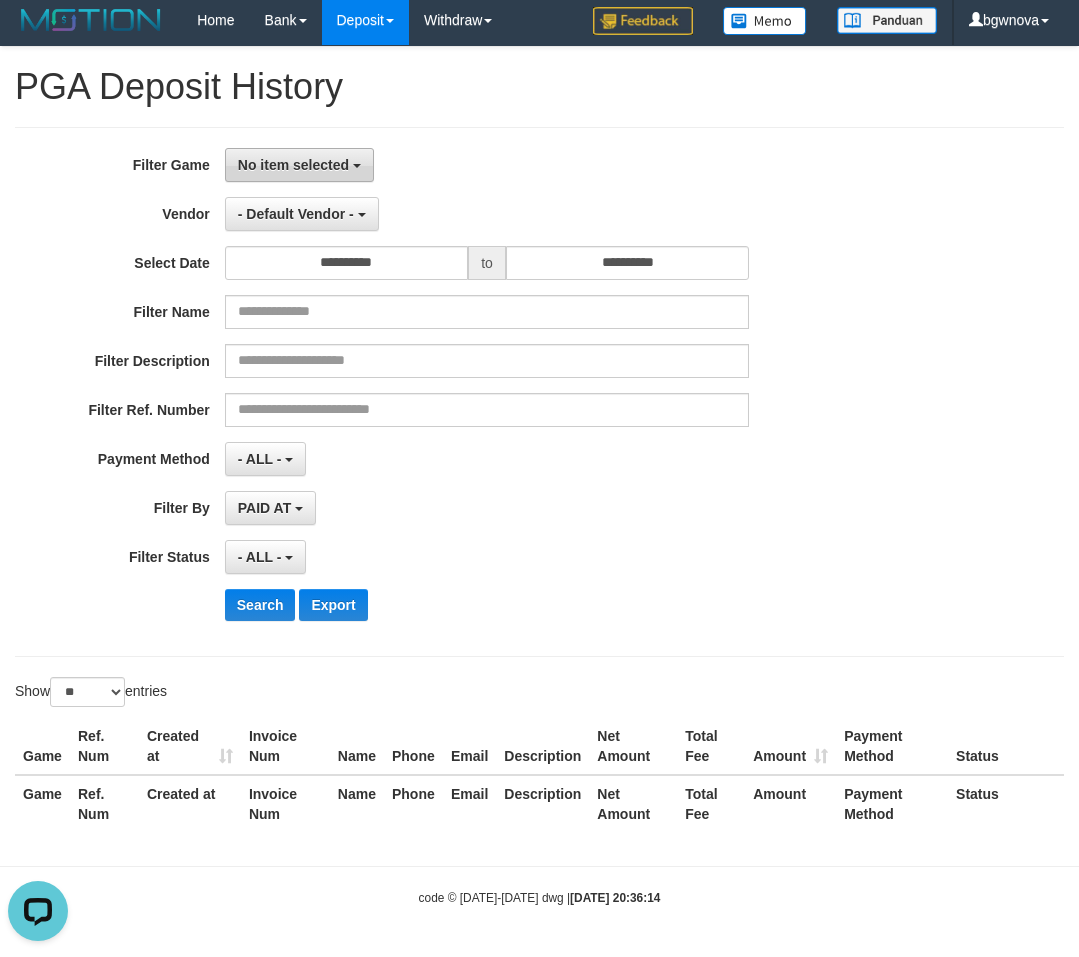 click on "No item selected" at bounding box center (299, 165) 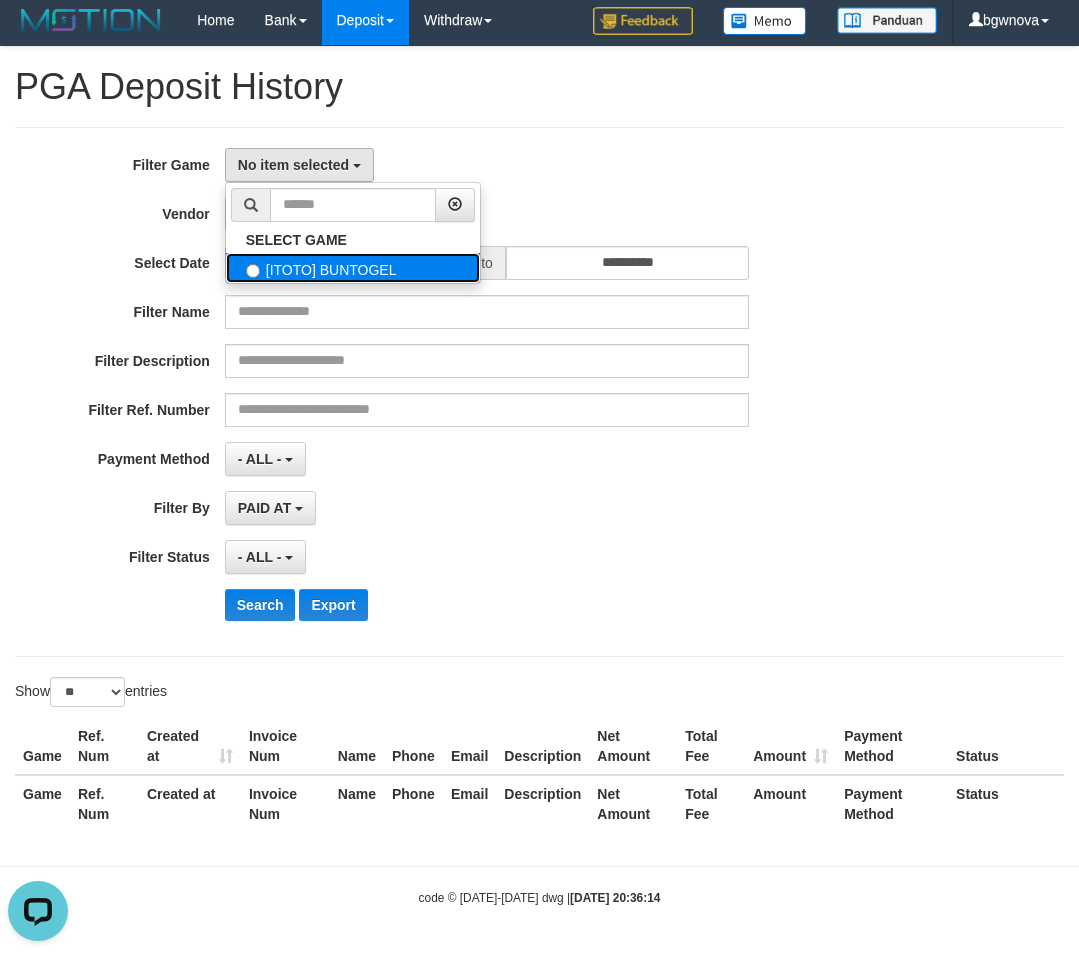 click on "[ITOTO] BUNTOGEL" at bounding box center (353, 268) 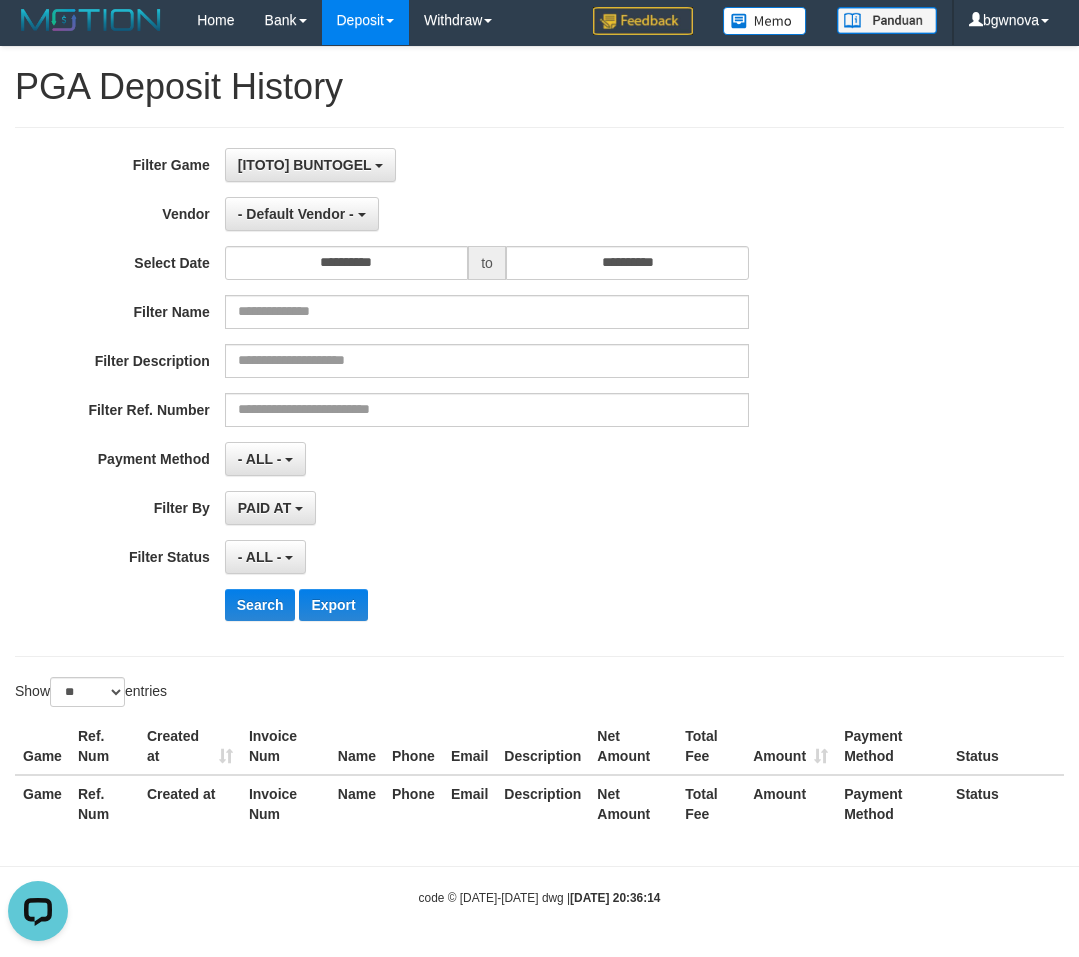 select on "****" 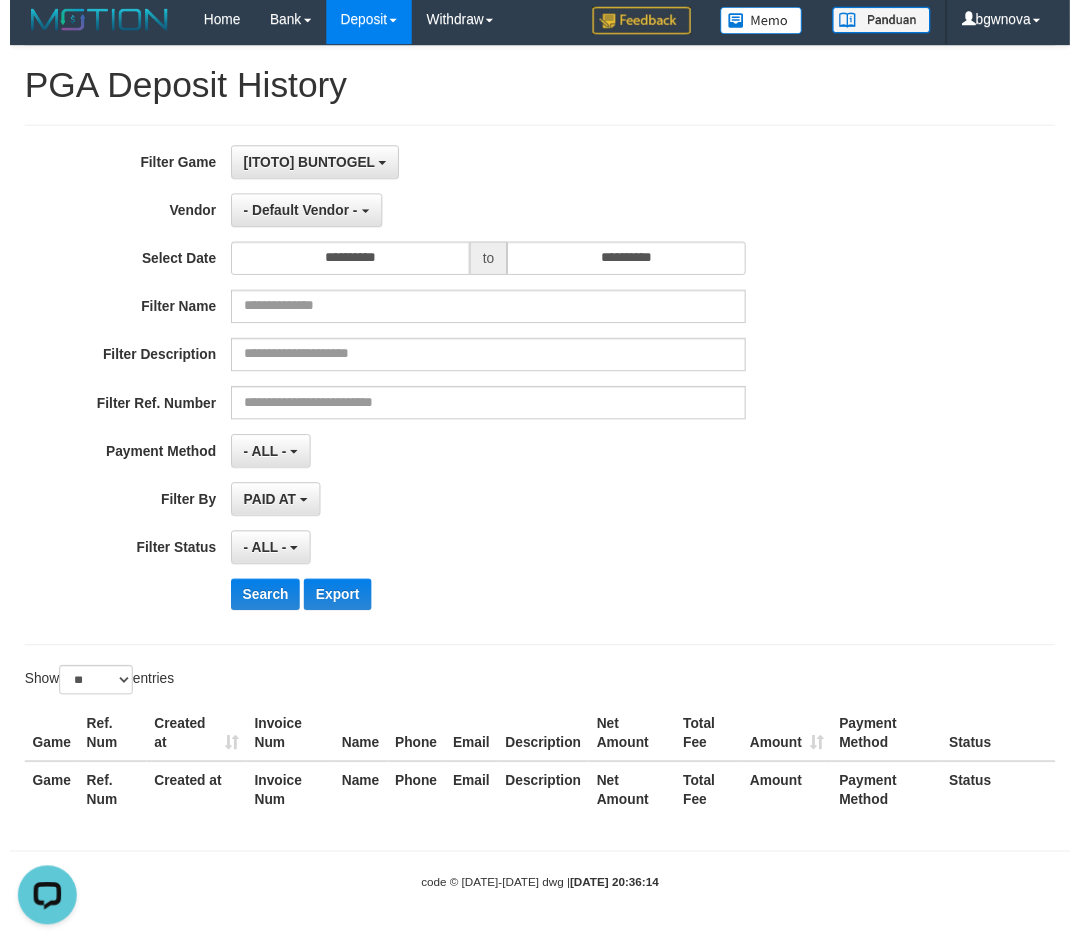 scroll, scrollTop: 17, scrollLeft: 0, axis: vertical 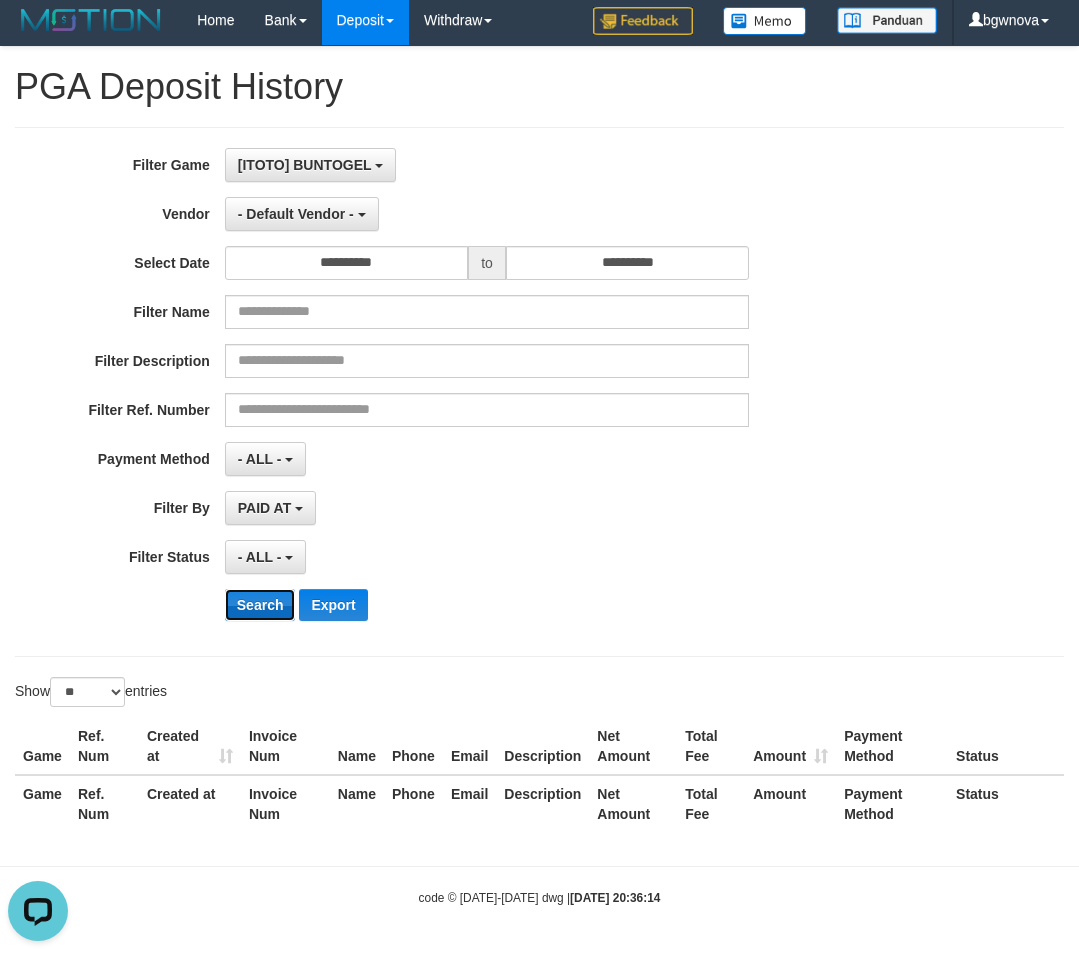 click on "Search" at bounding box center (260, 605) 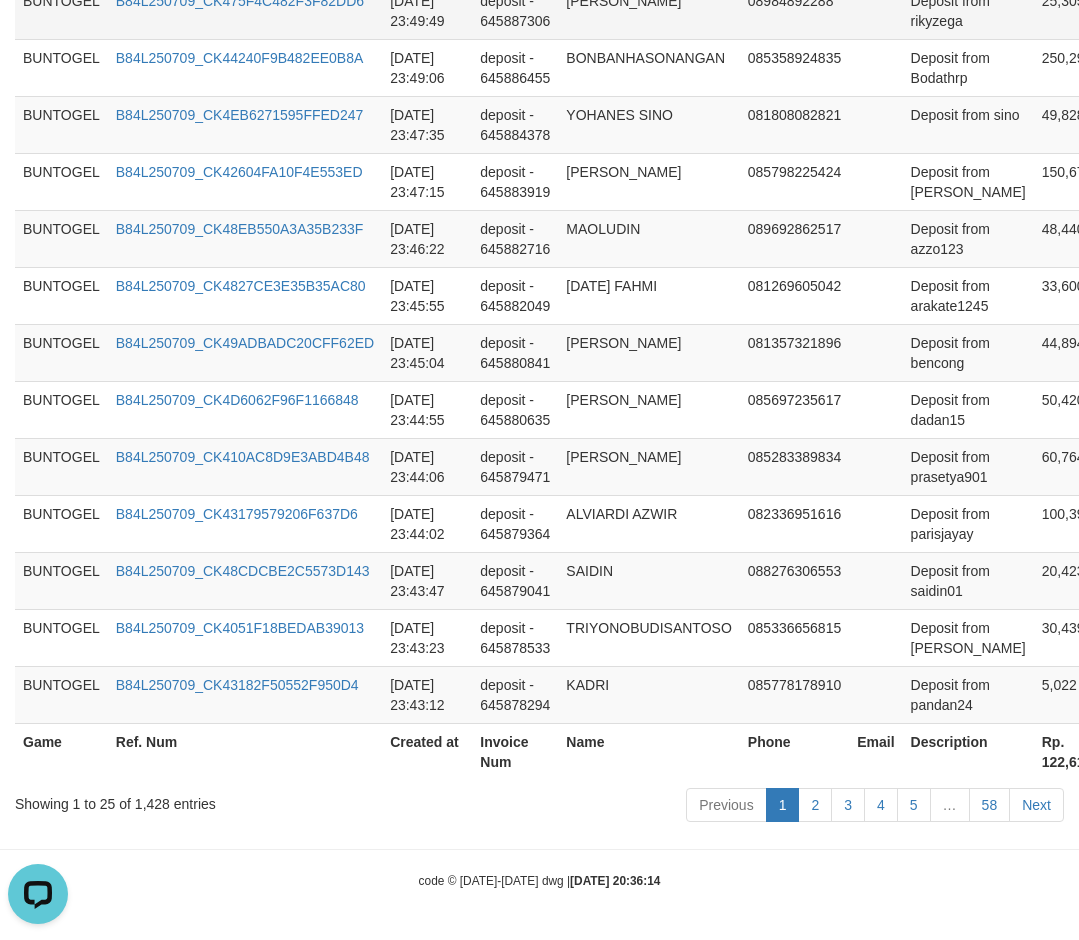 scroll, scrollTop: 1842, scrollLeft: 0, axis: vertical 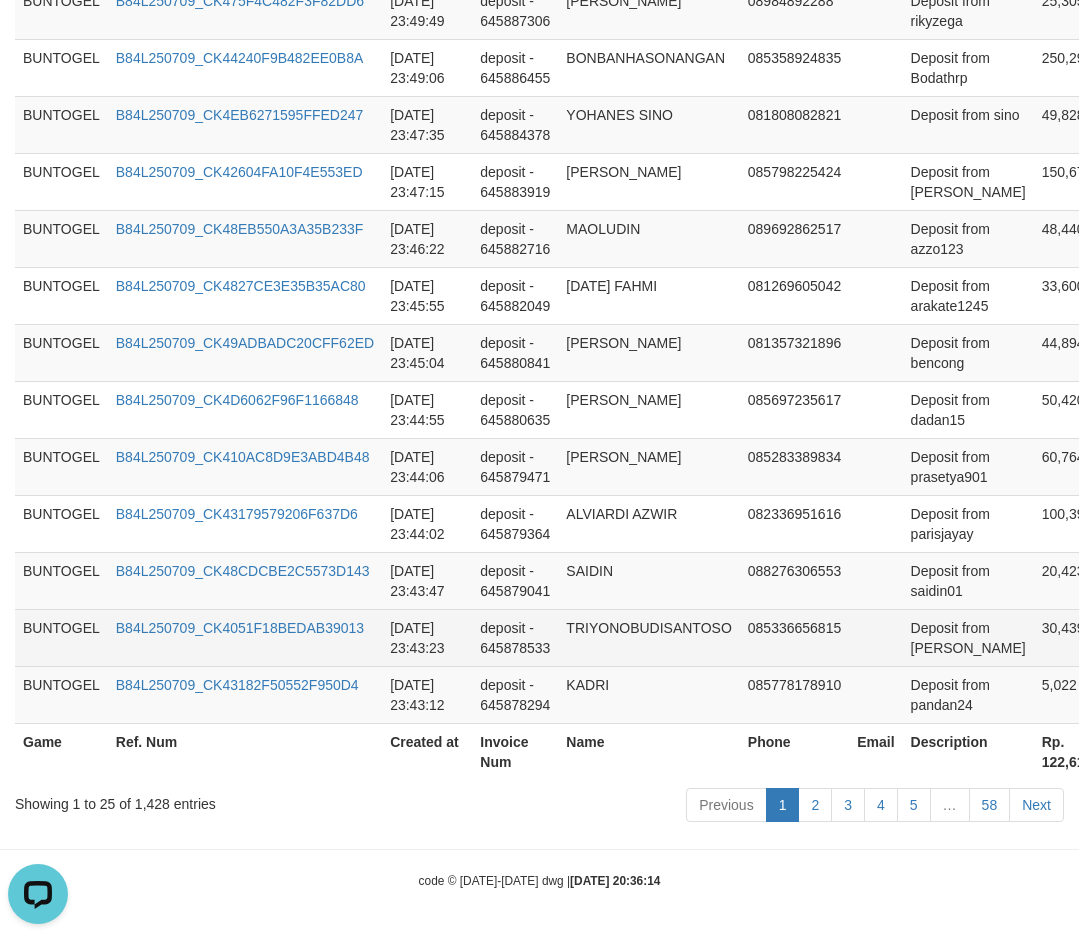 type 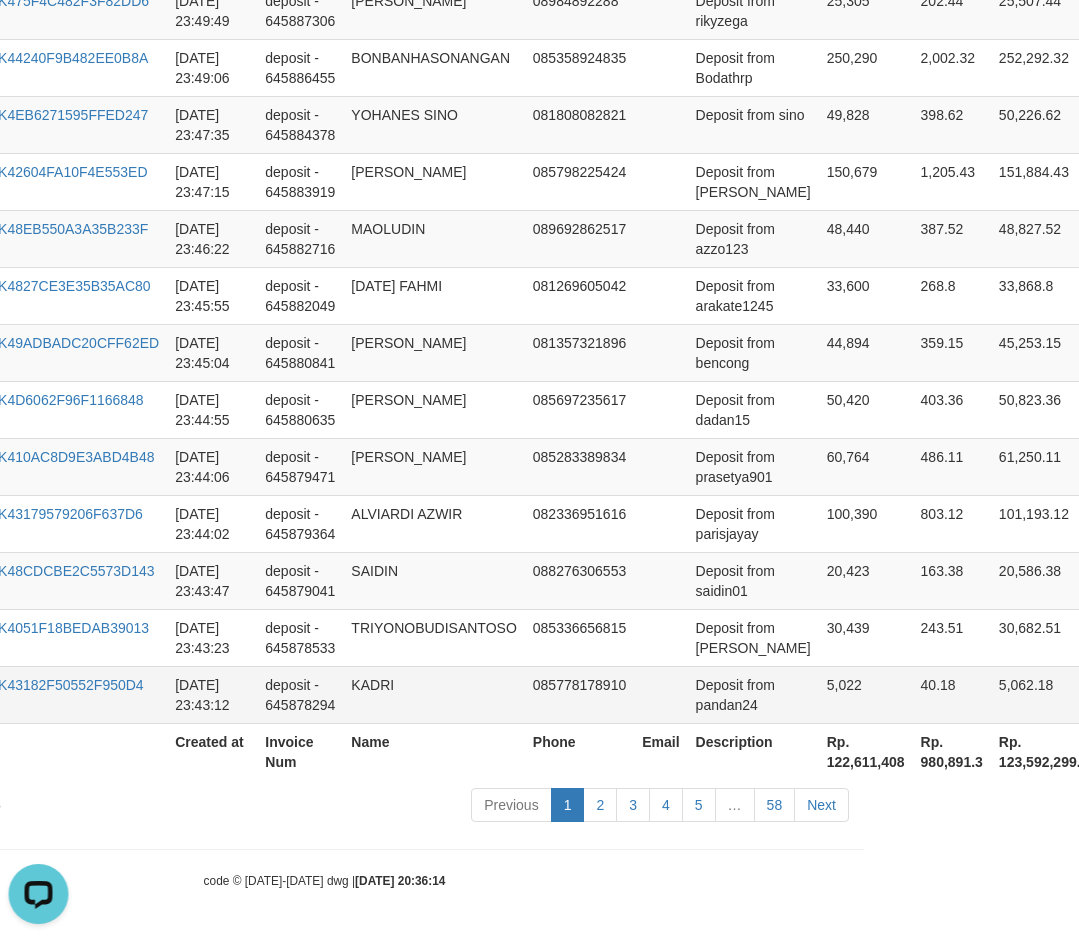 scroll, scrollTop: 1842, scrollLeft: 252, axis: both 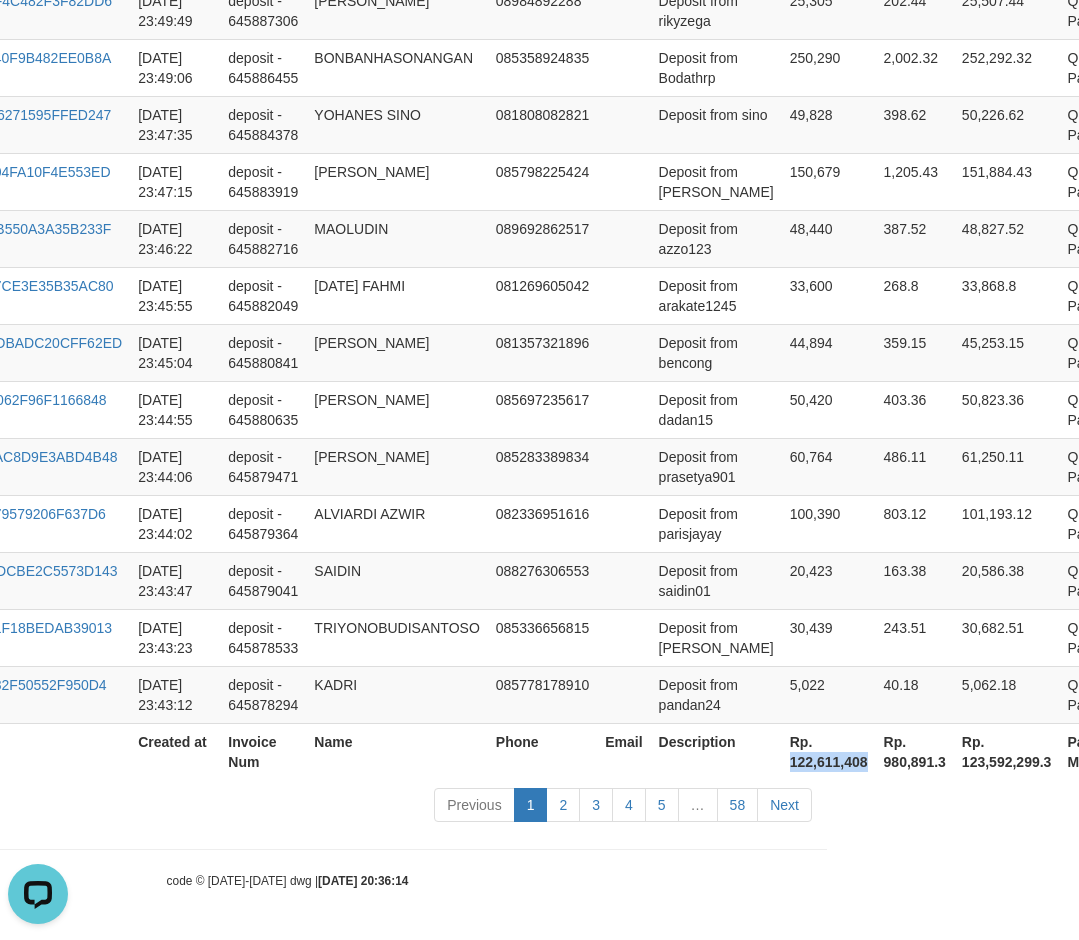 drag, startPoint x: 746, startPoint y: 765, endPoint x: 828, endPoint y: 770, distance: 82.1523 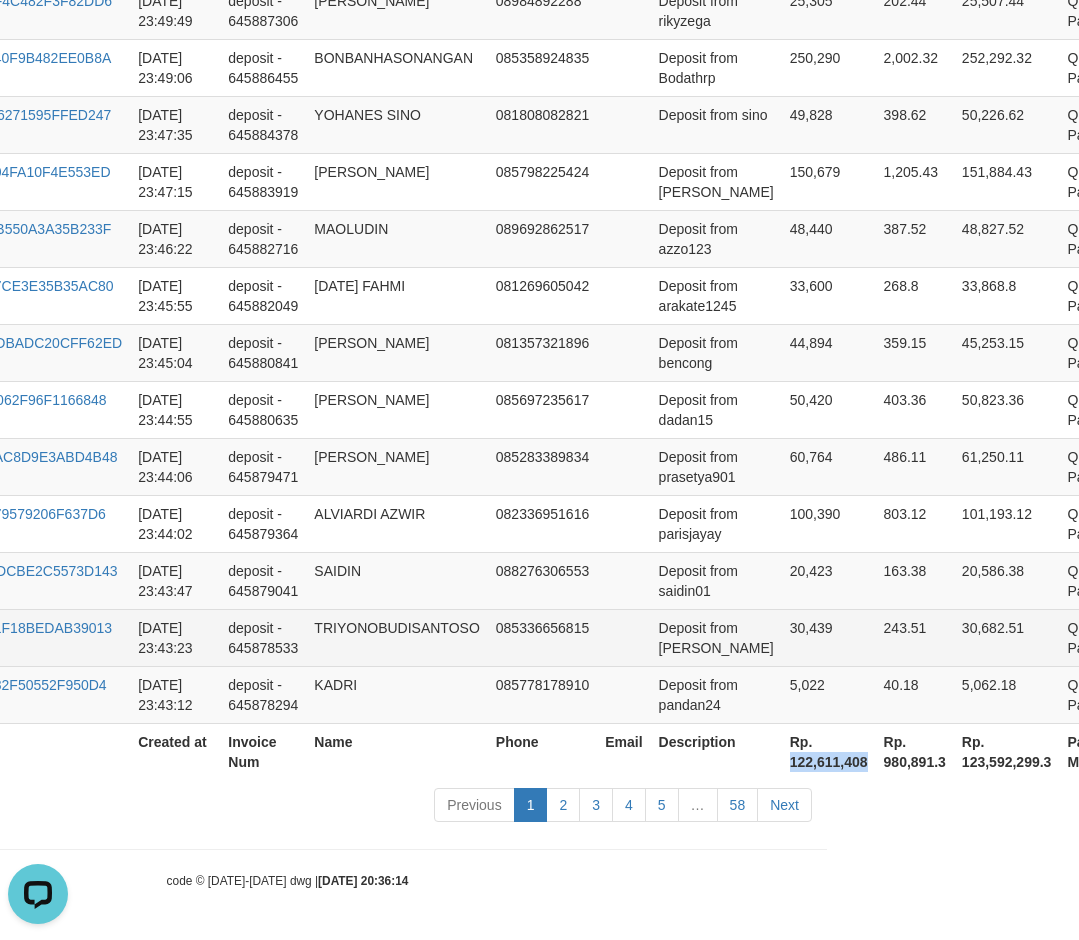 copy on "122,611,408" 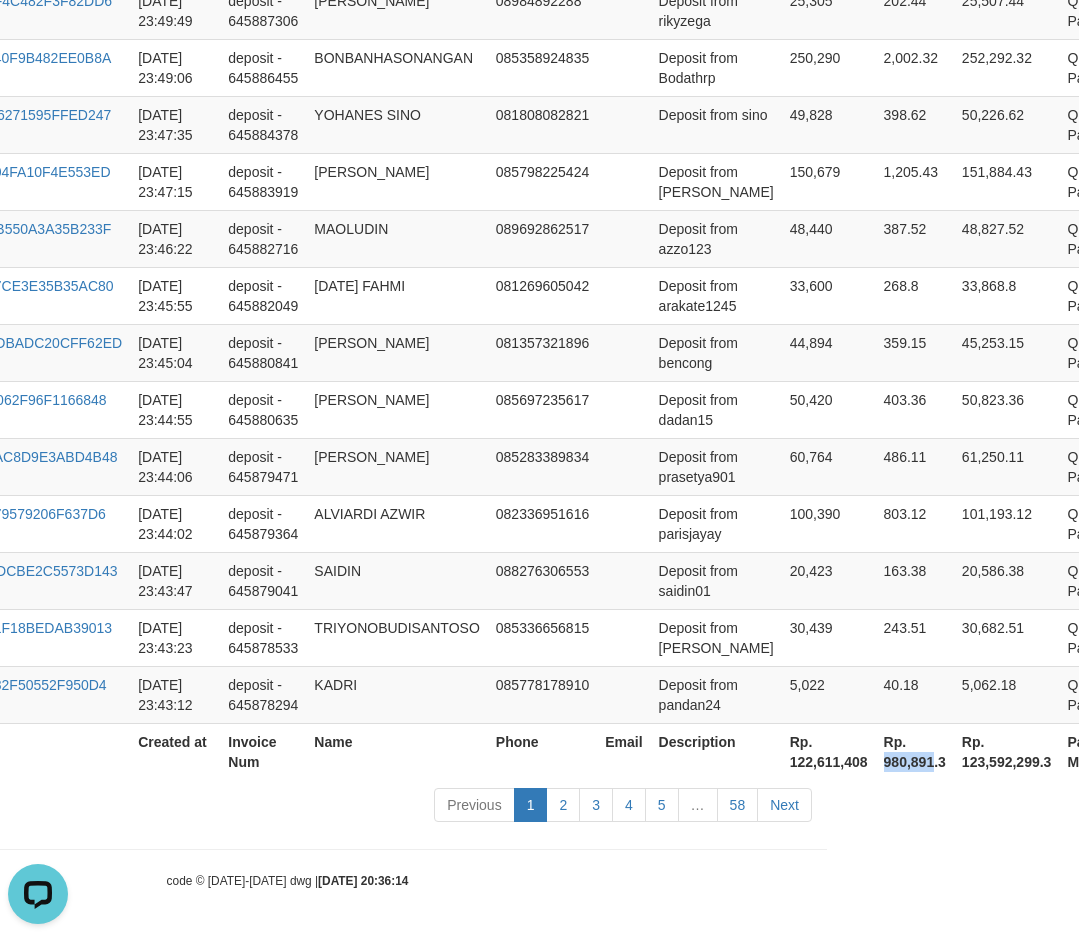 drag, startPoint x: 838, startPoint y: 756, endPoint x: 894, endPoint y: 769, distance: 57.48913 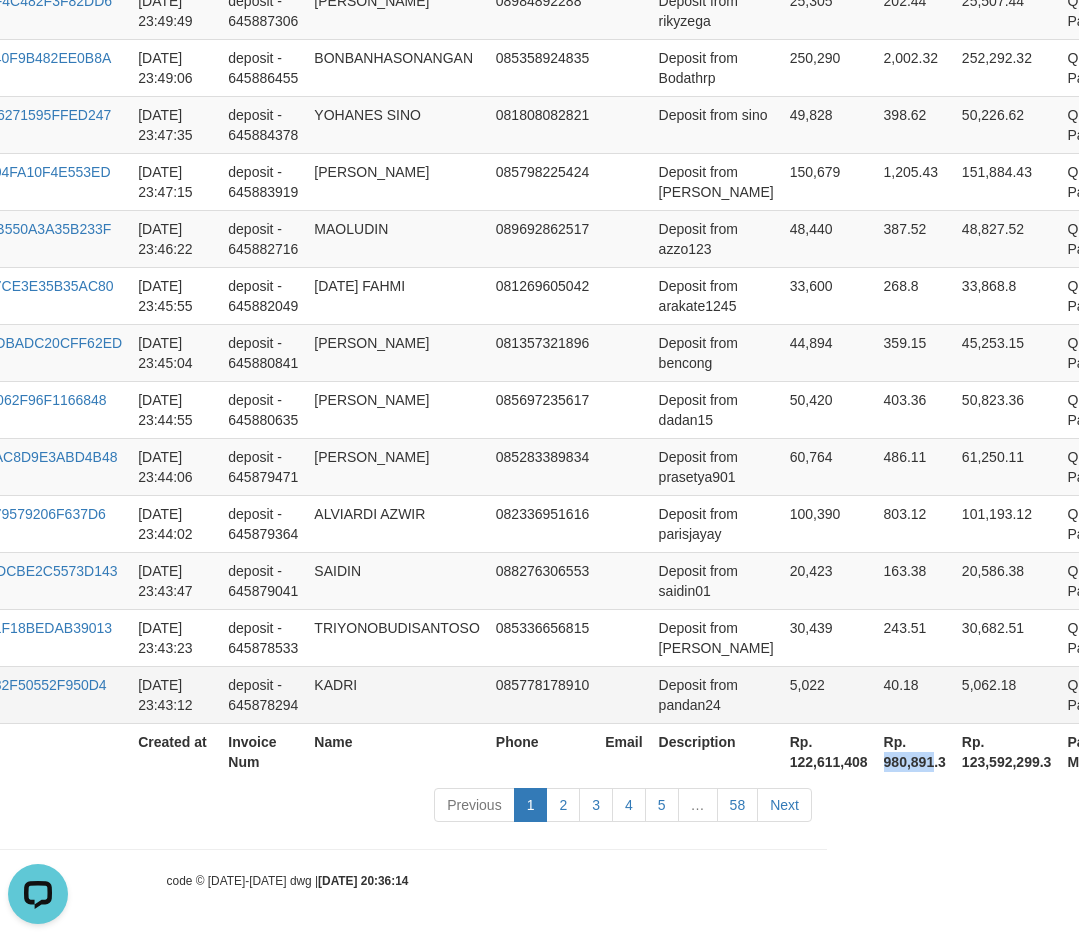 copy on "980,891" 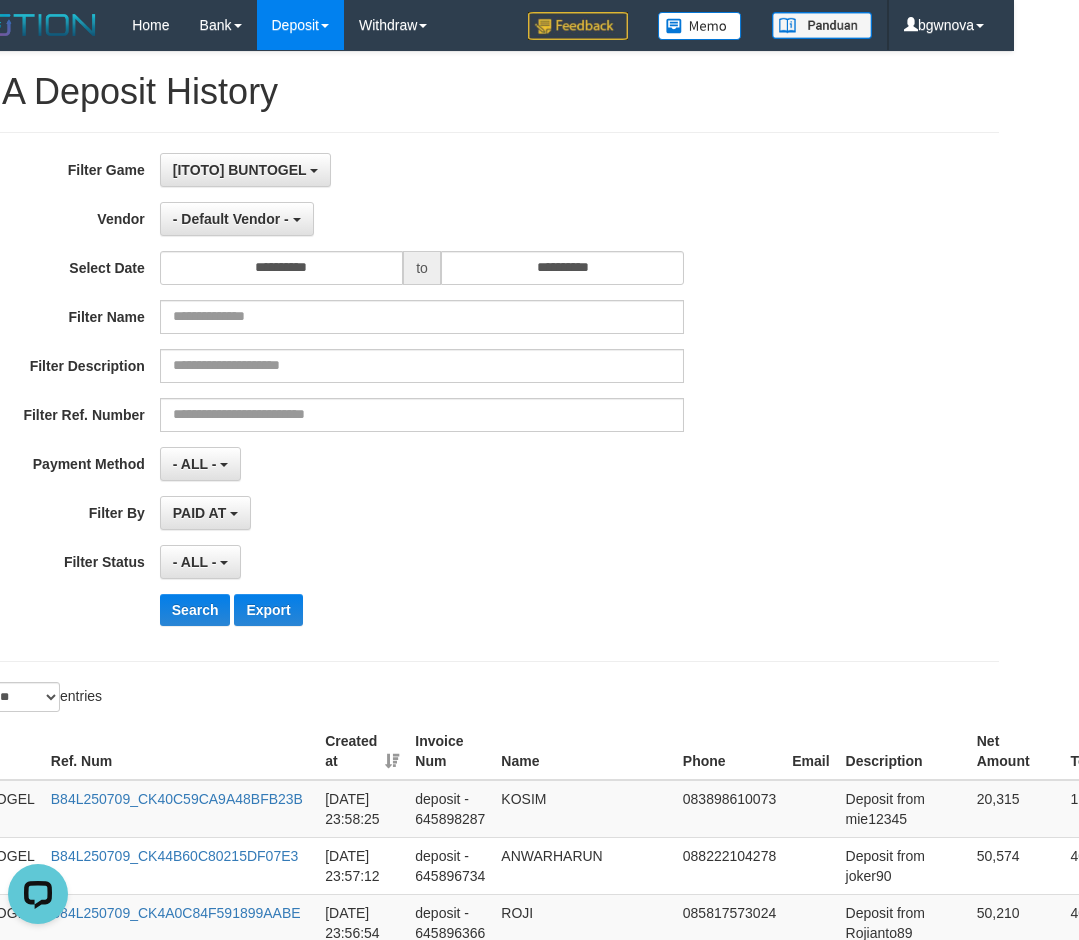 scroll, scrollTop: 0, scrollLeft: 0, axis: both 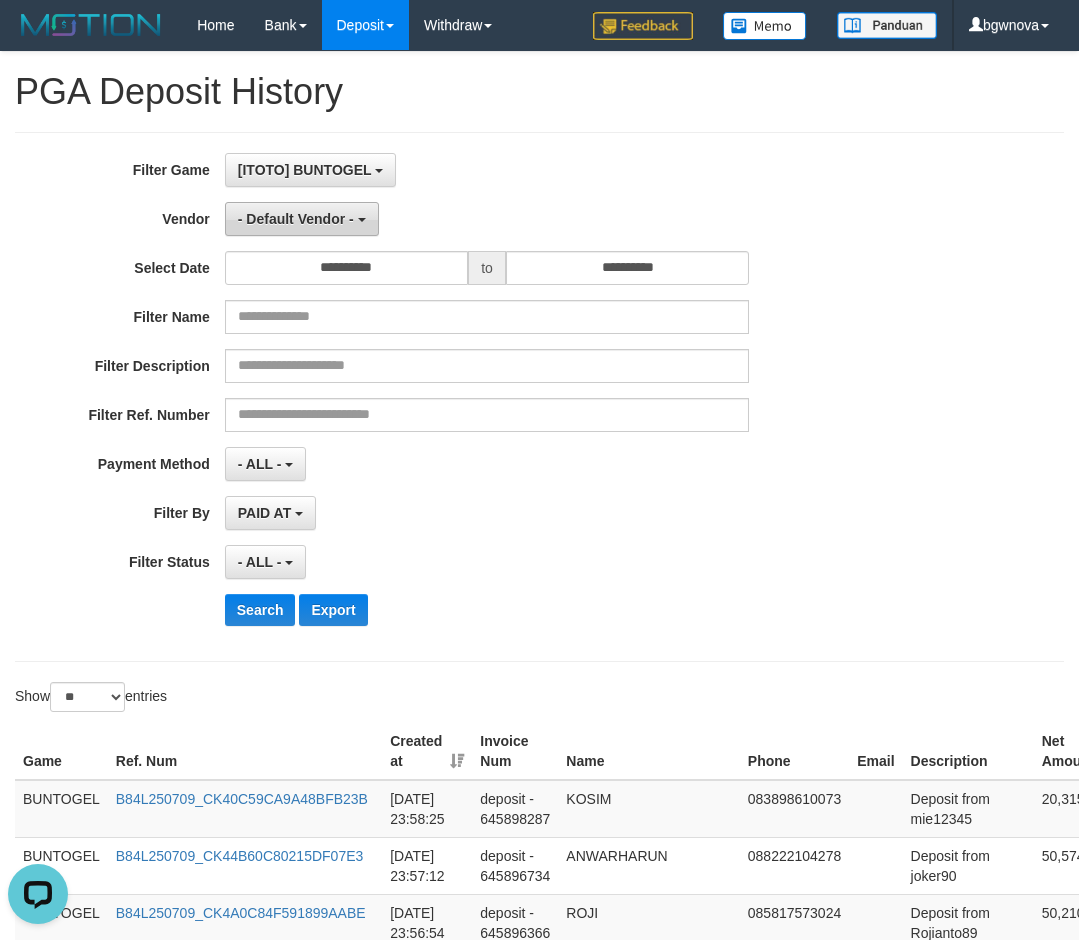 click on "- Default Vendor -" at bounding box center (296, 219) 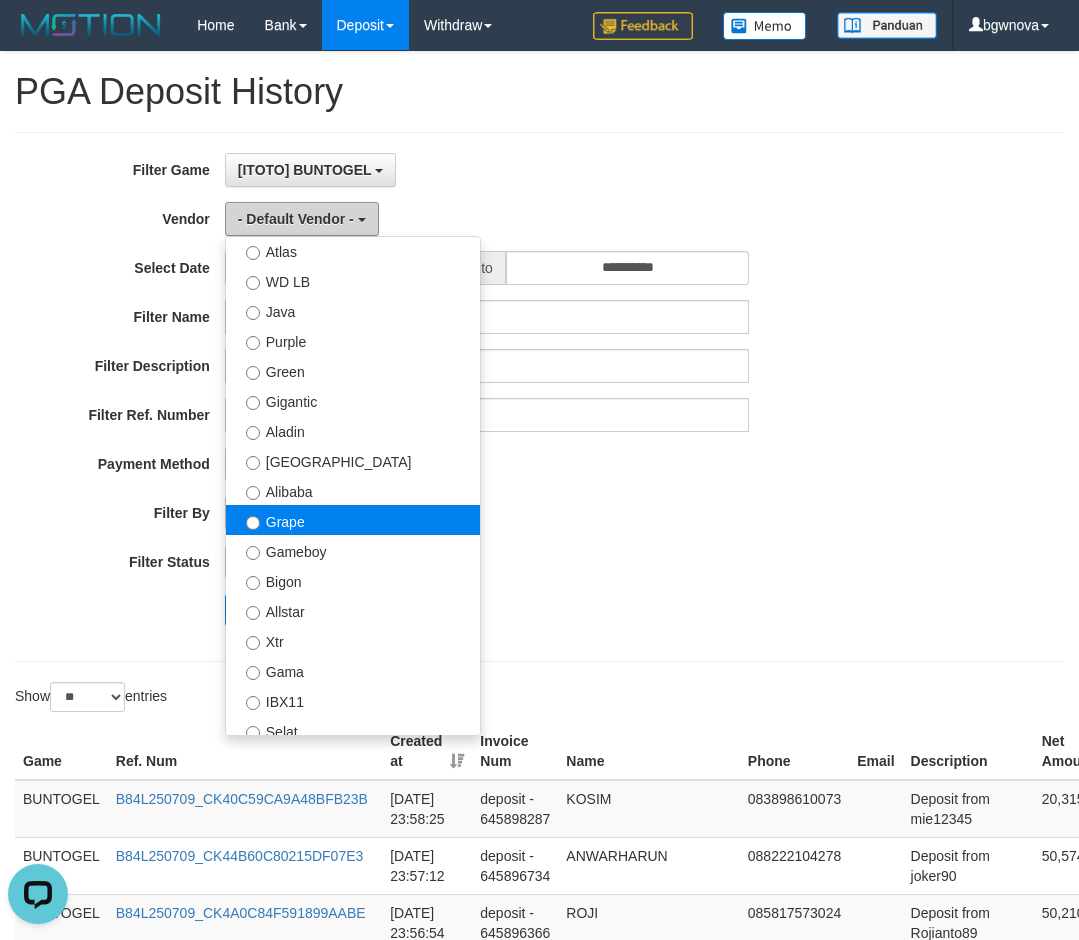 scroll, scrollTop: 96, scrollLeft: 0, axis: vertical 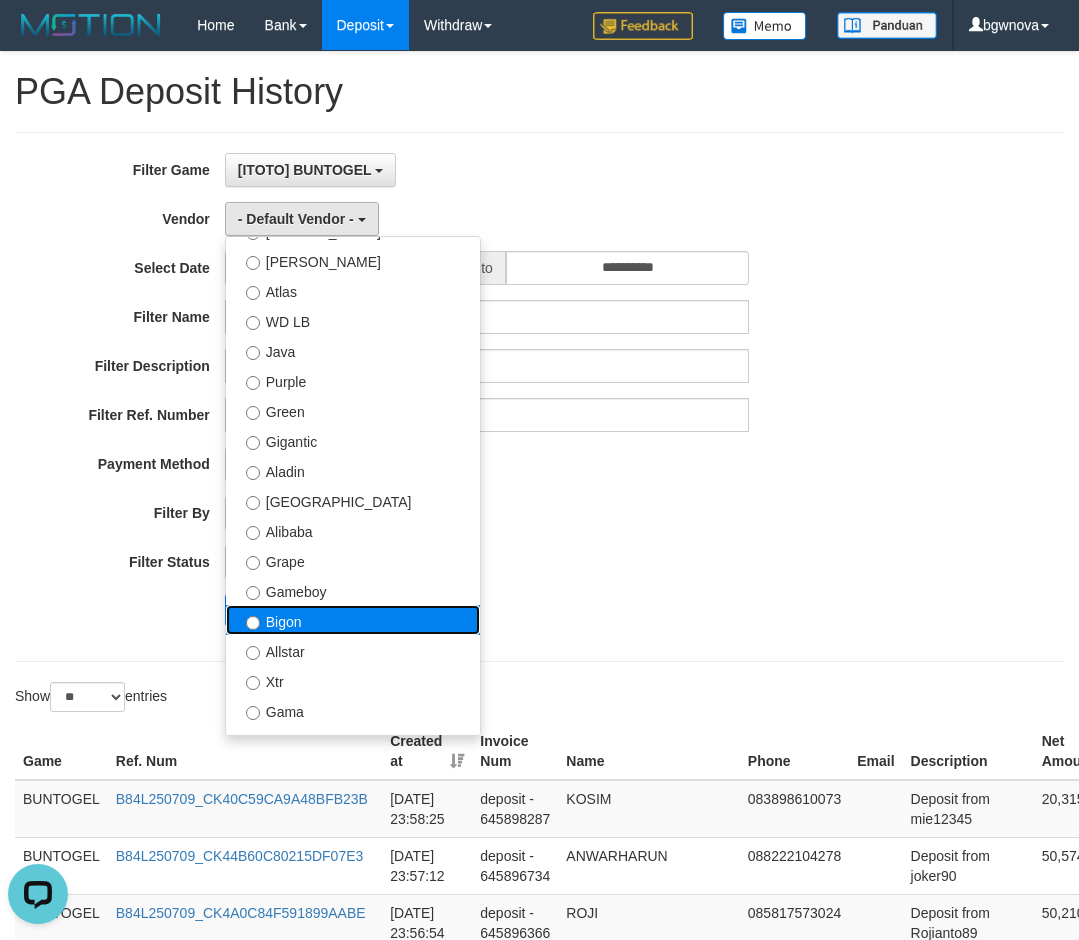click on "Bigon" at bounding box center [353, 620] 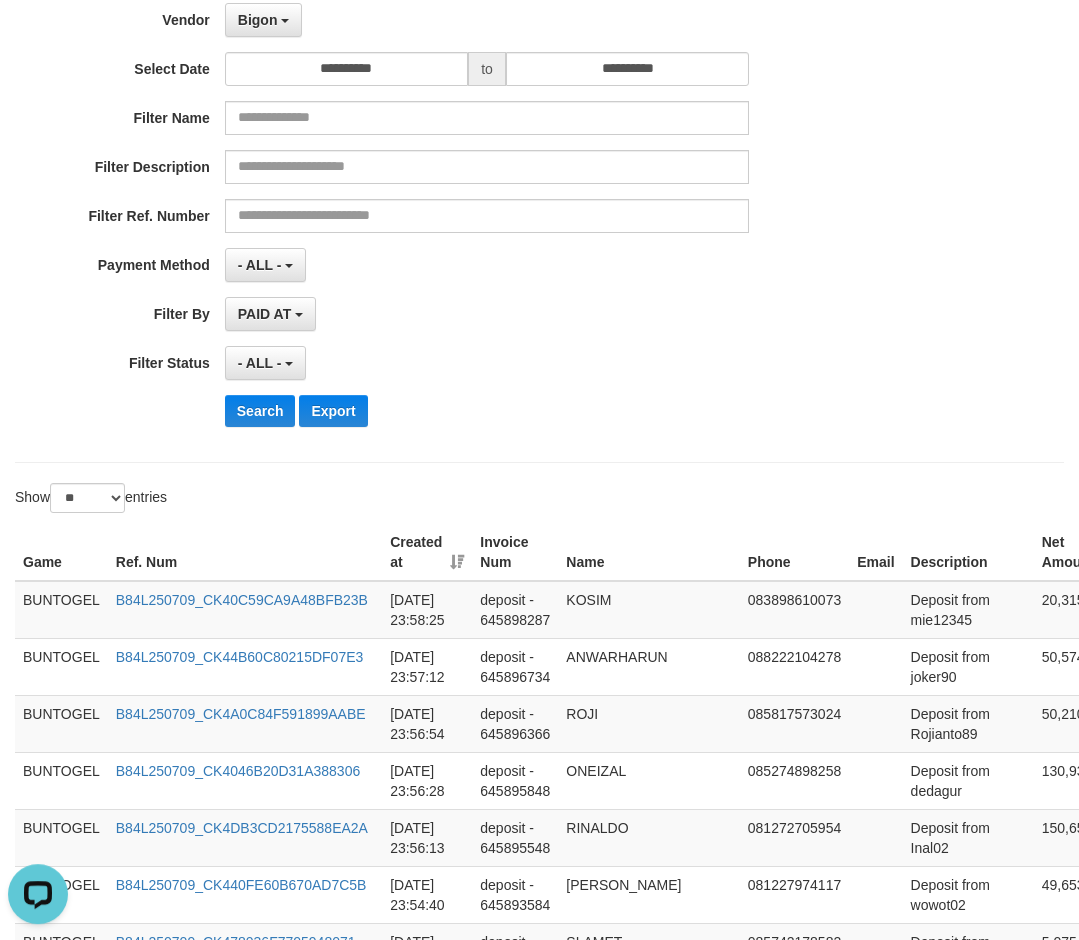 scroll, scrollTop: 204, scrollLeft: 0, axis: vertical 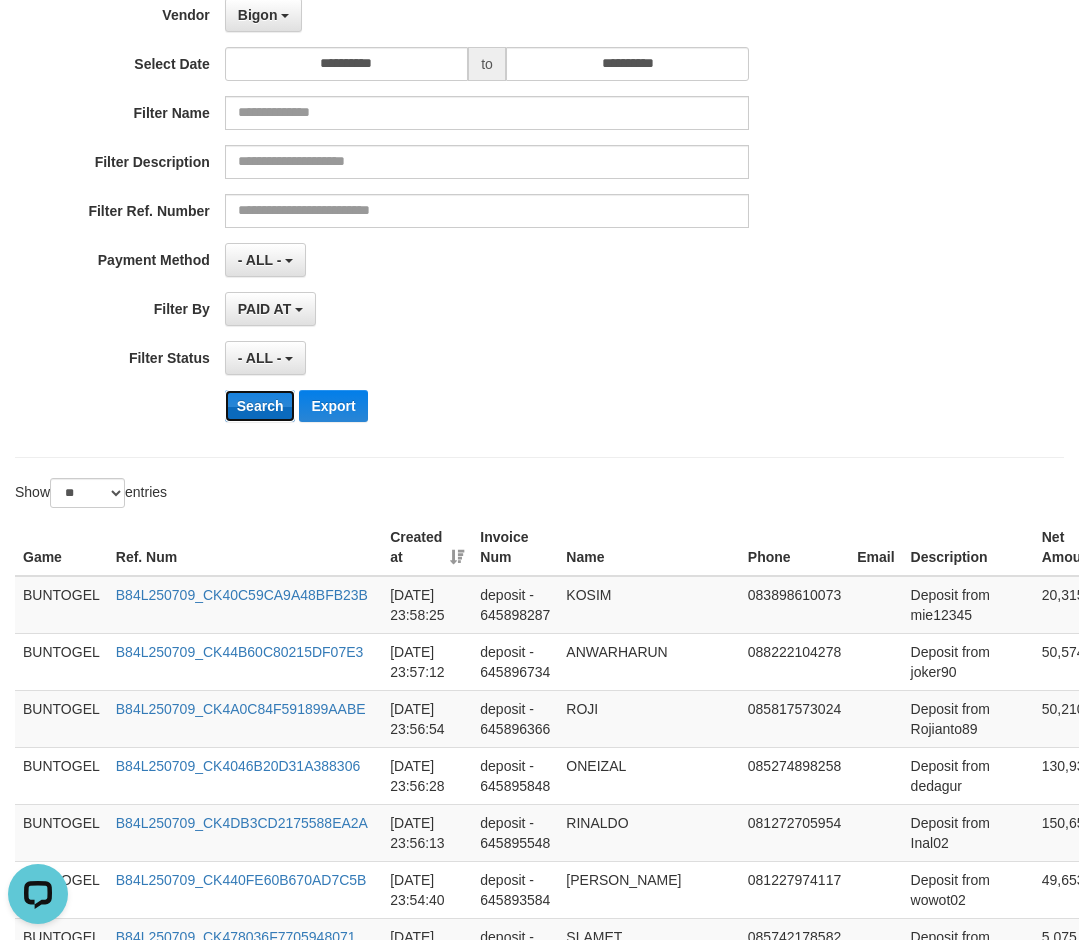 click on "Search" at bounding box center (260, 406) 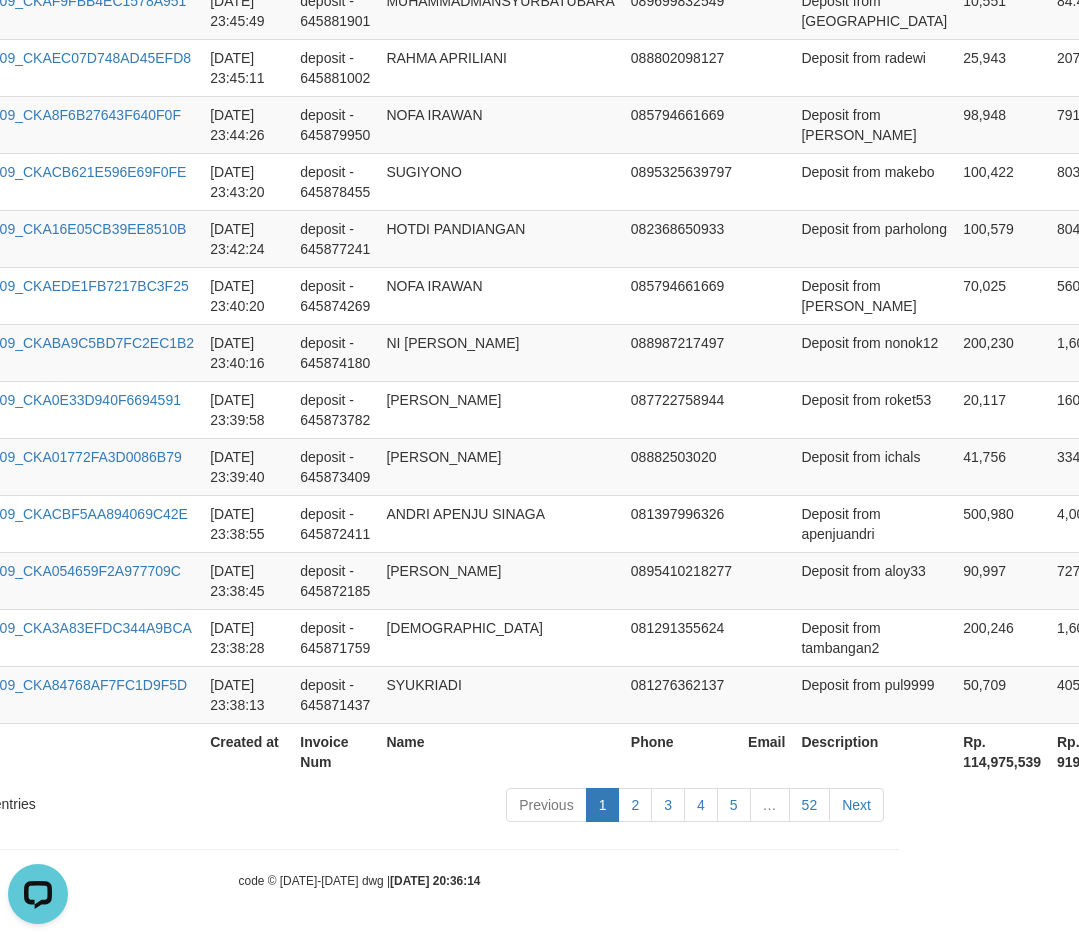 scroll, scrollTop: 1822, scrollLeft: 360, axis: both 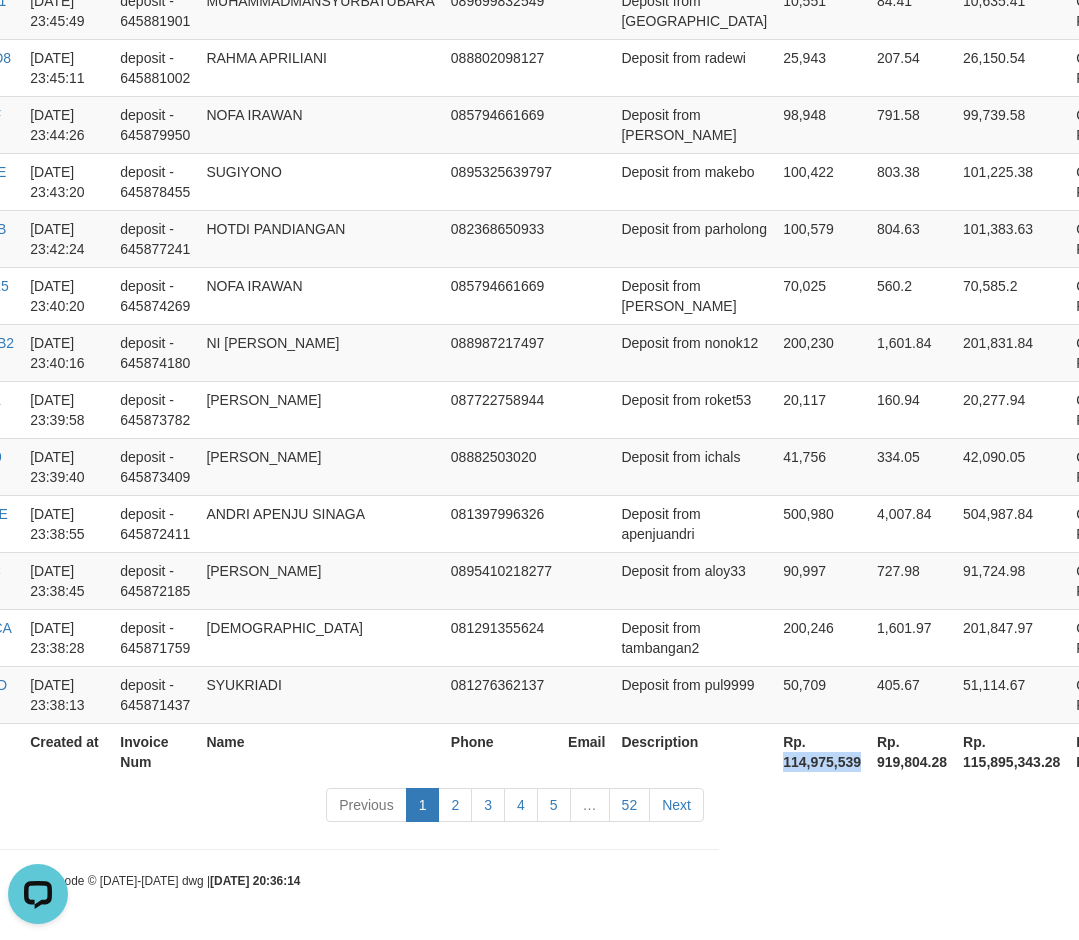 drag, startPoint x: 714, startPoint y: 756, endPoint x: 799, endPoint y: 765, distance: 85.47514 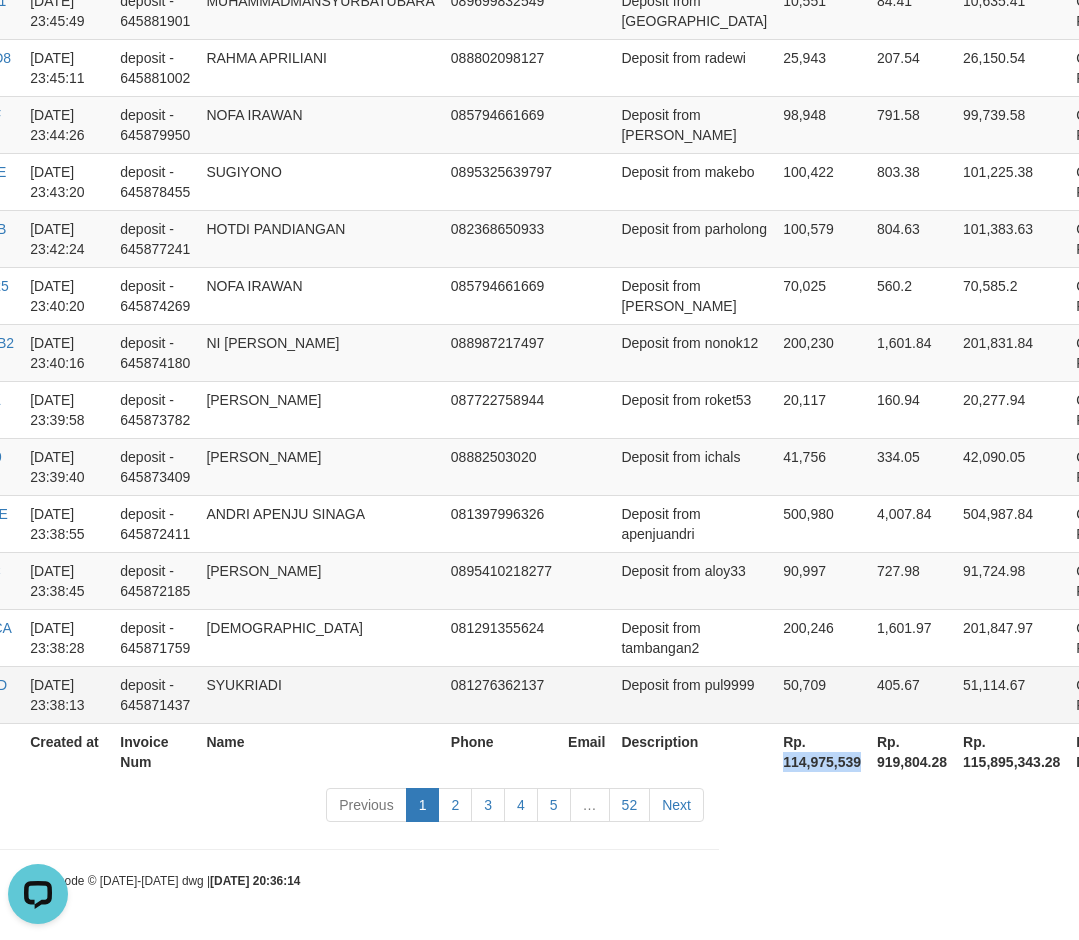 copy on "114,975,539" 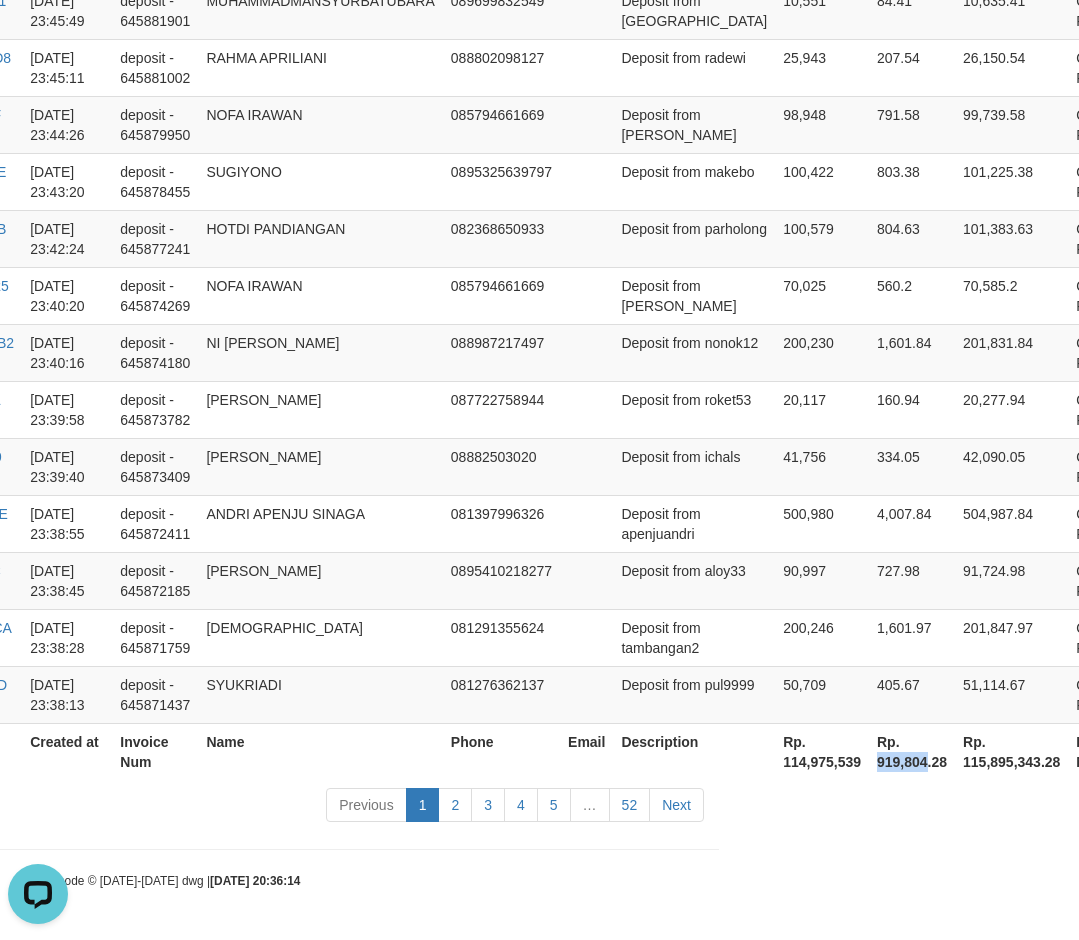 drag, startPoint x: 806, startPoint y: 759, endPoint x: 858, endPoint y: 768, distance: 52.773098 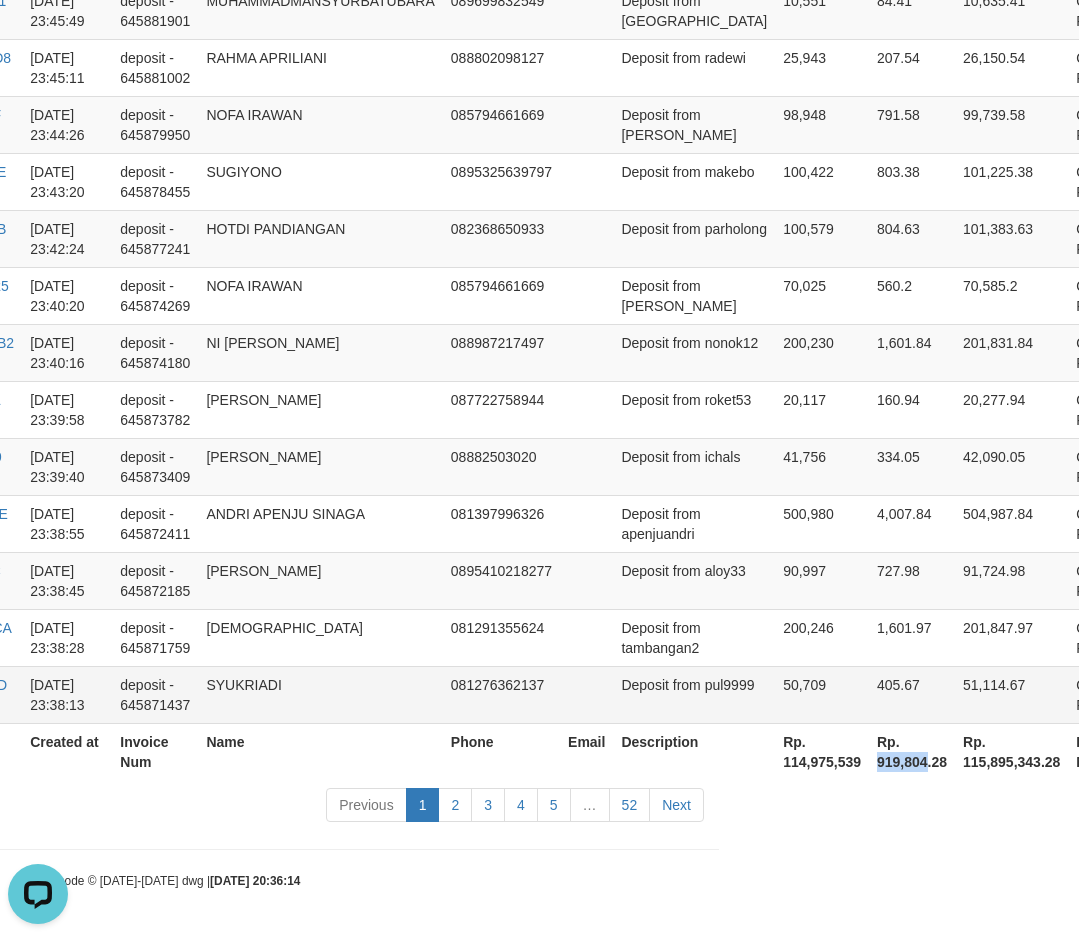 copy on "919,804" 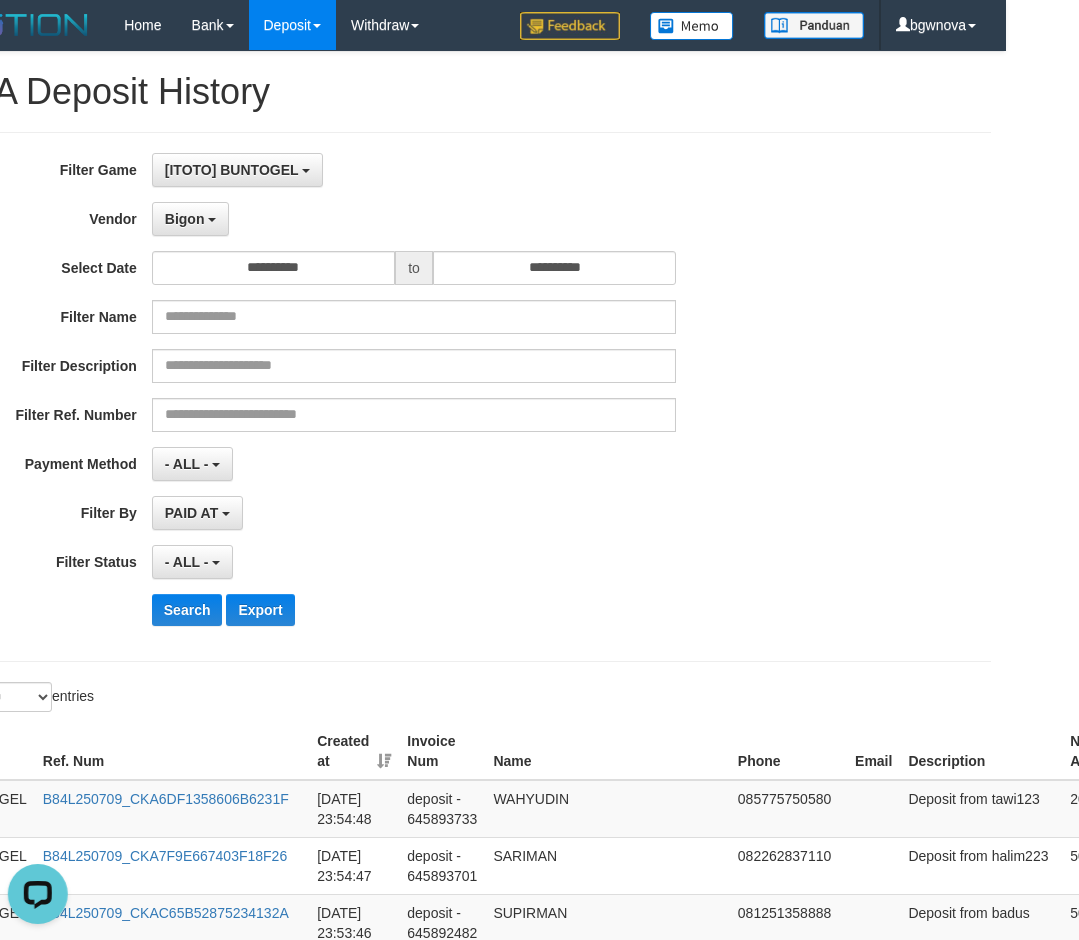 scroll, scrollTop: 0, scrollLeft: 72, axis: horizontal 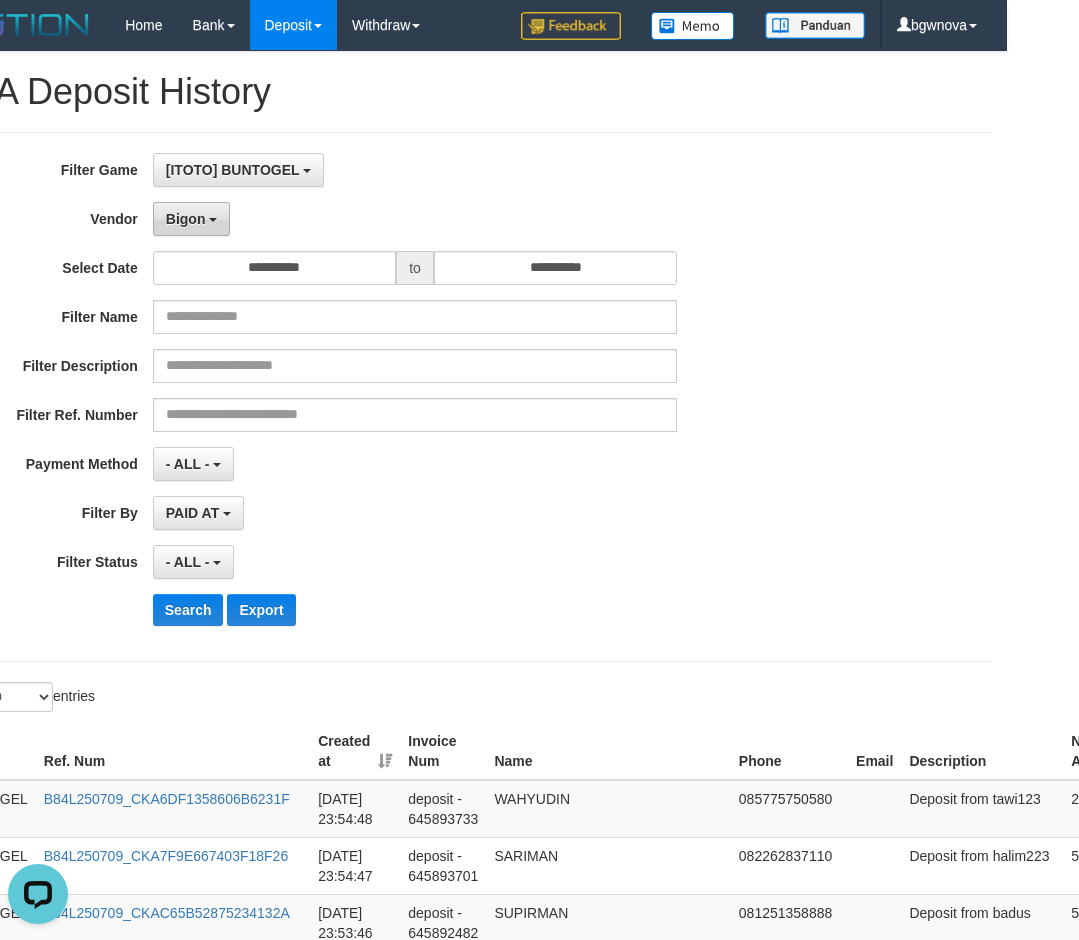 click on "Bigon" at bounding box center [186, 219] 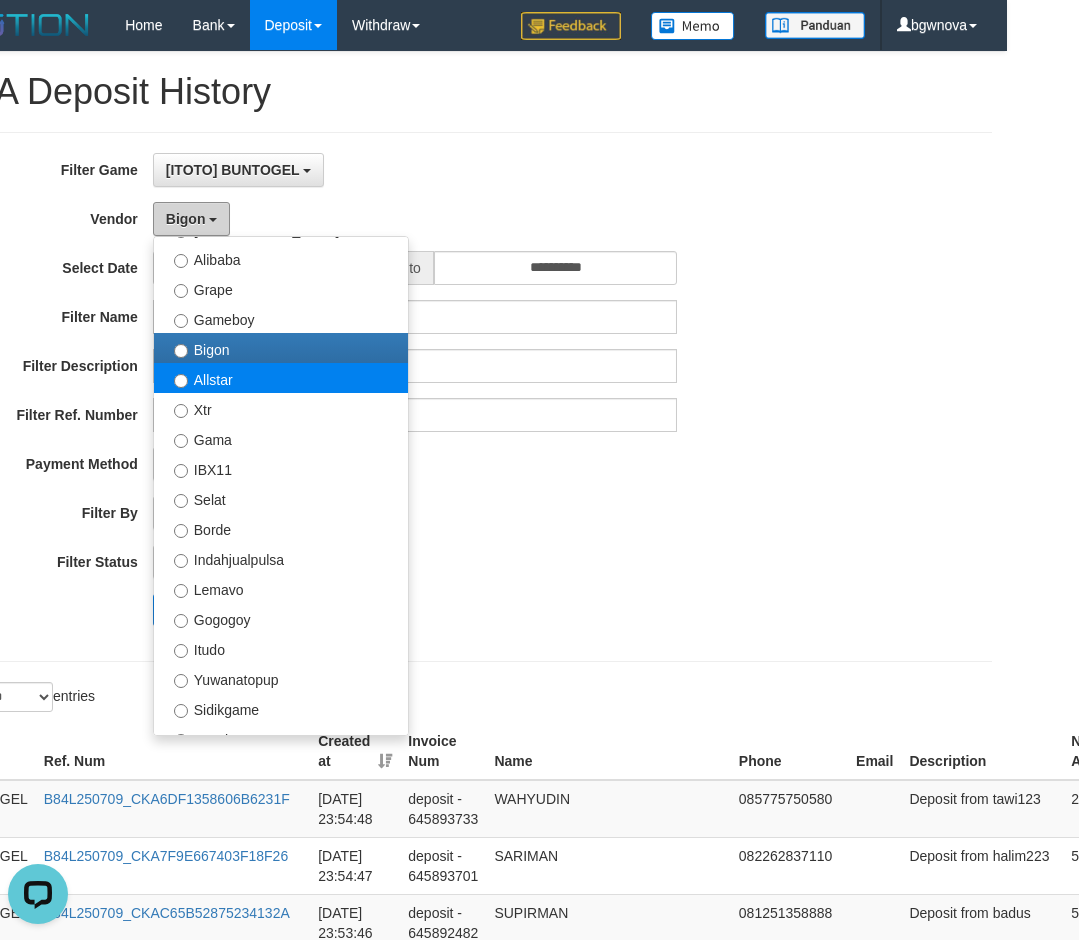 scroll, scrollTop: 384, scrollLeft: 0, axis: vertical 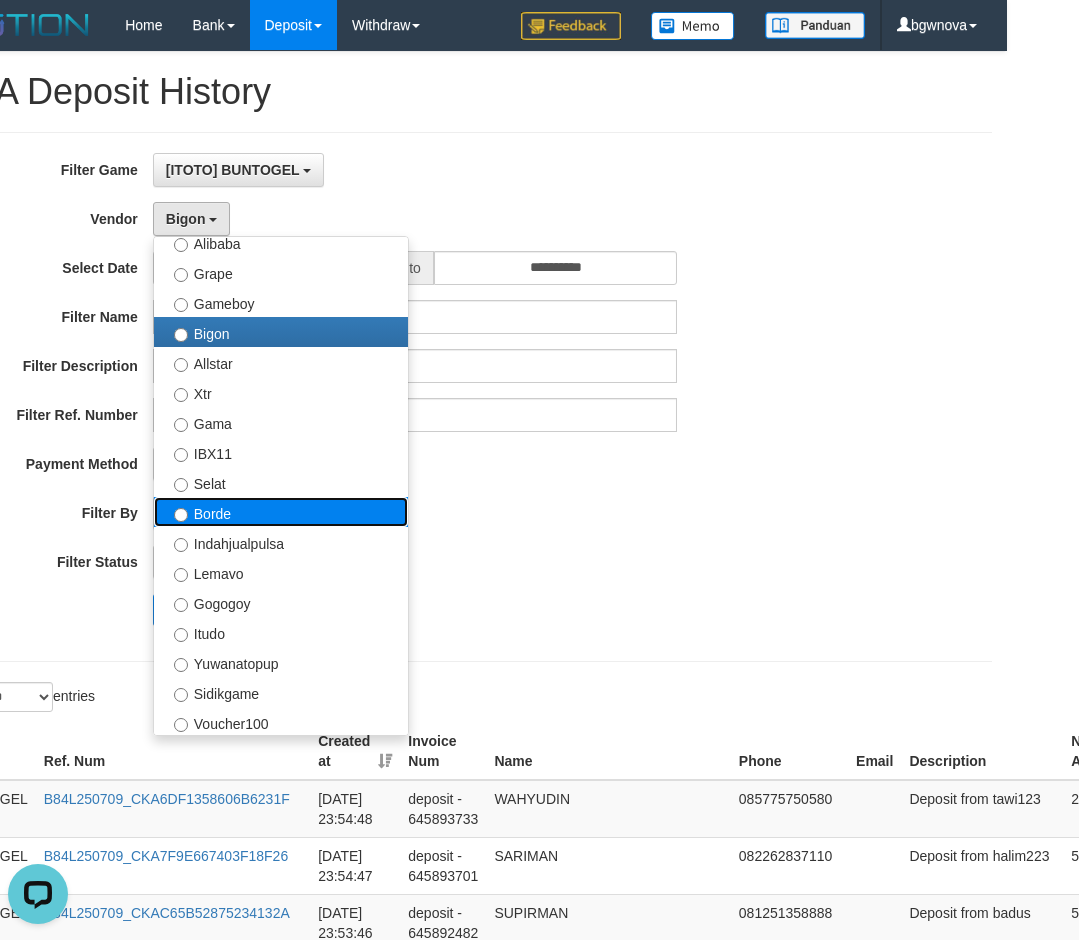 click on "Borde" at bounding box center [281, 512] 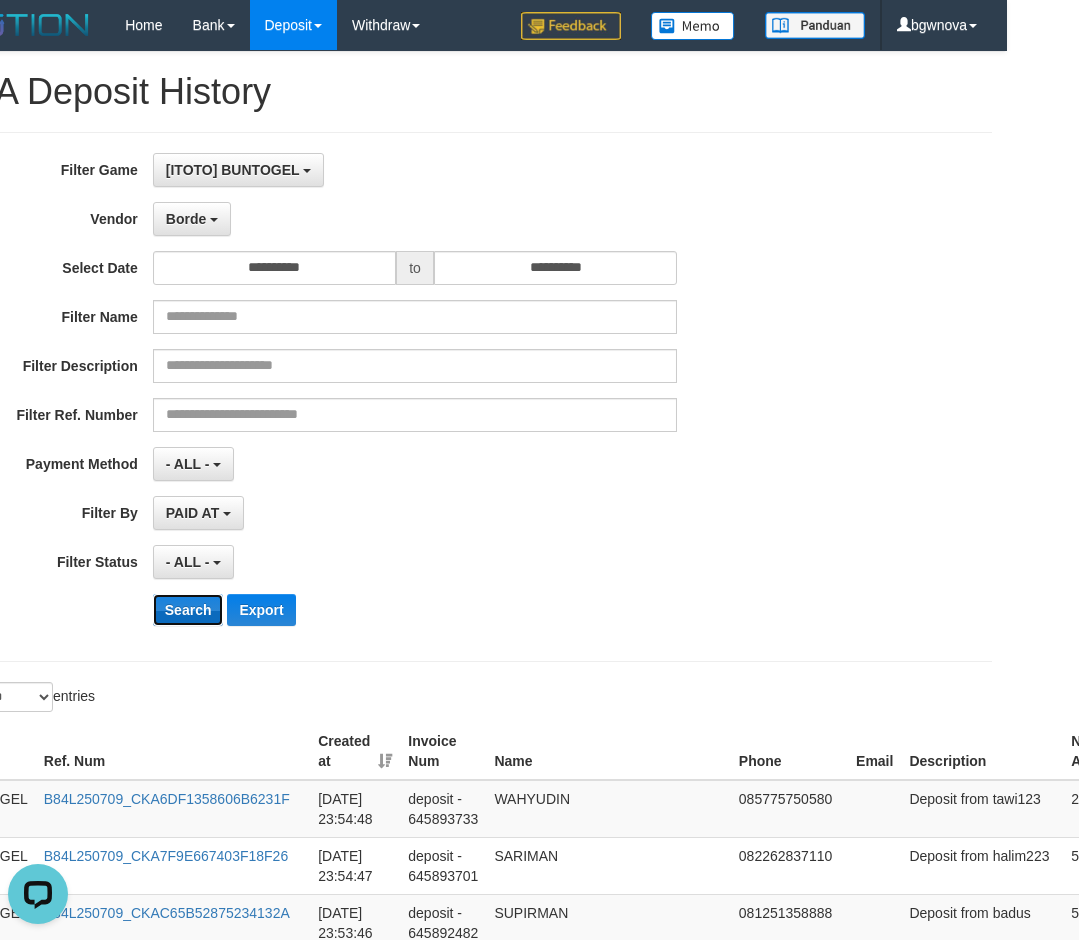 click on "Search" at bounding box center [188, 610] 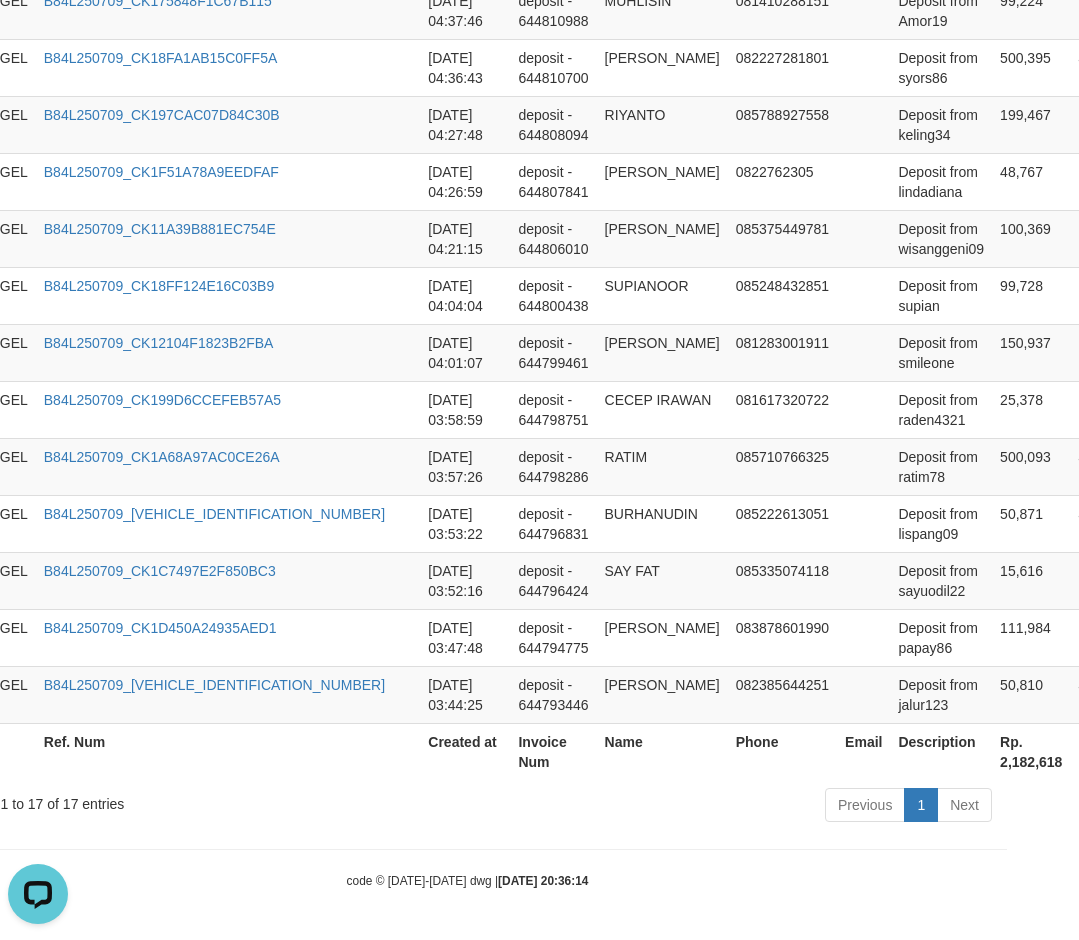 scroll, scrollTop: 1026, scrollLeft: 216, axis: both 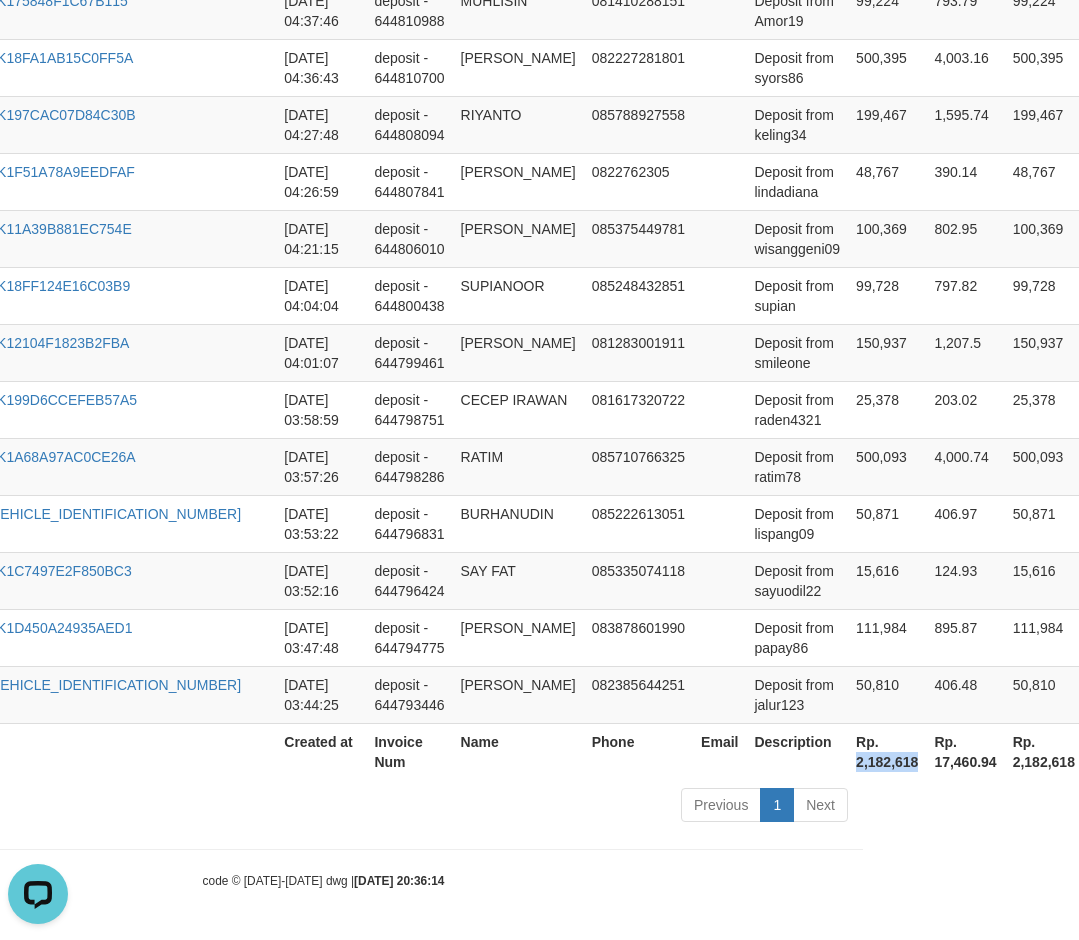 drag, startPoint x: 709, startPoint y: 769, endPoint x: 776, endPoint y: 776, distance: 67.36468 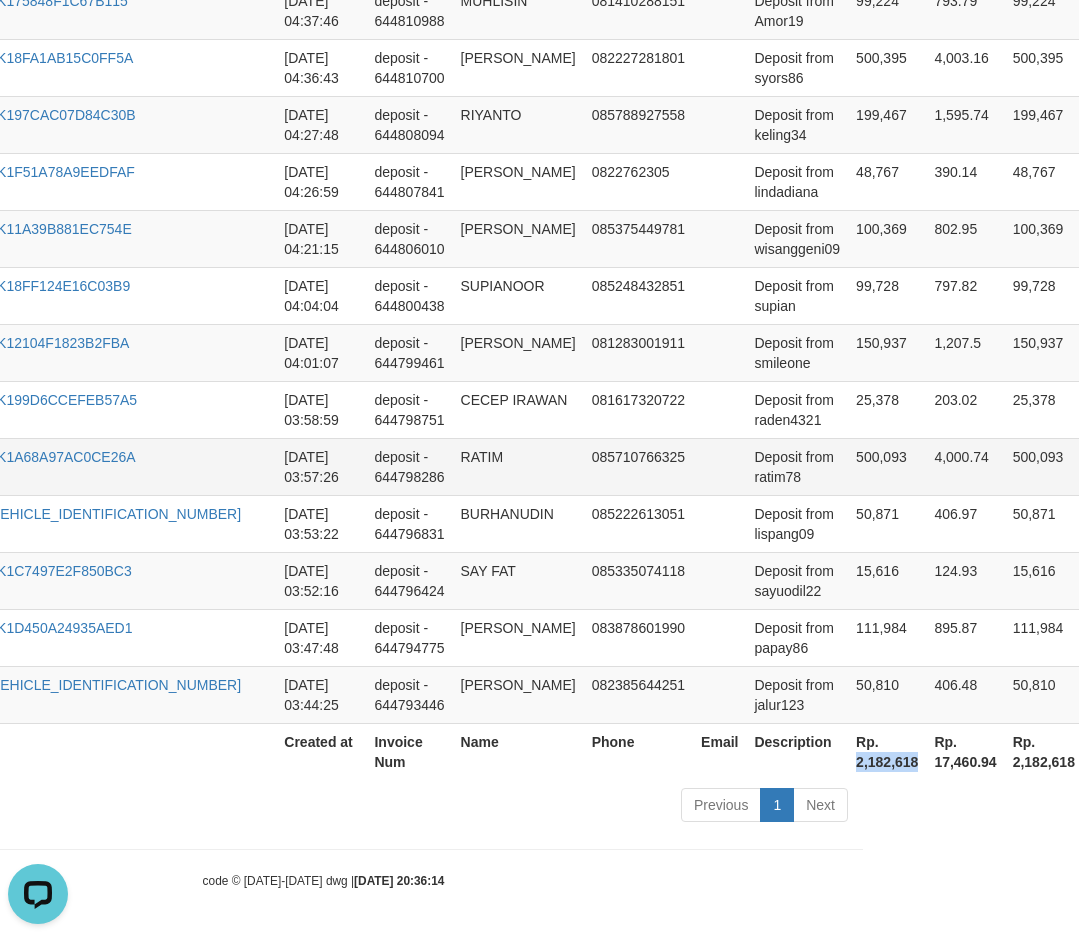 copy on "2,182,618" 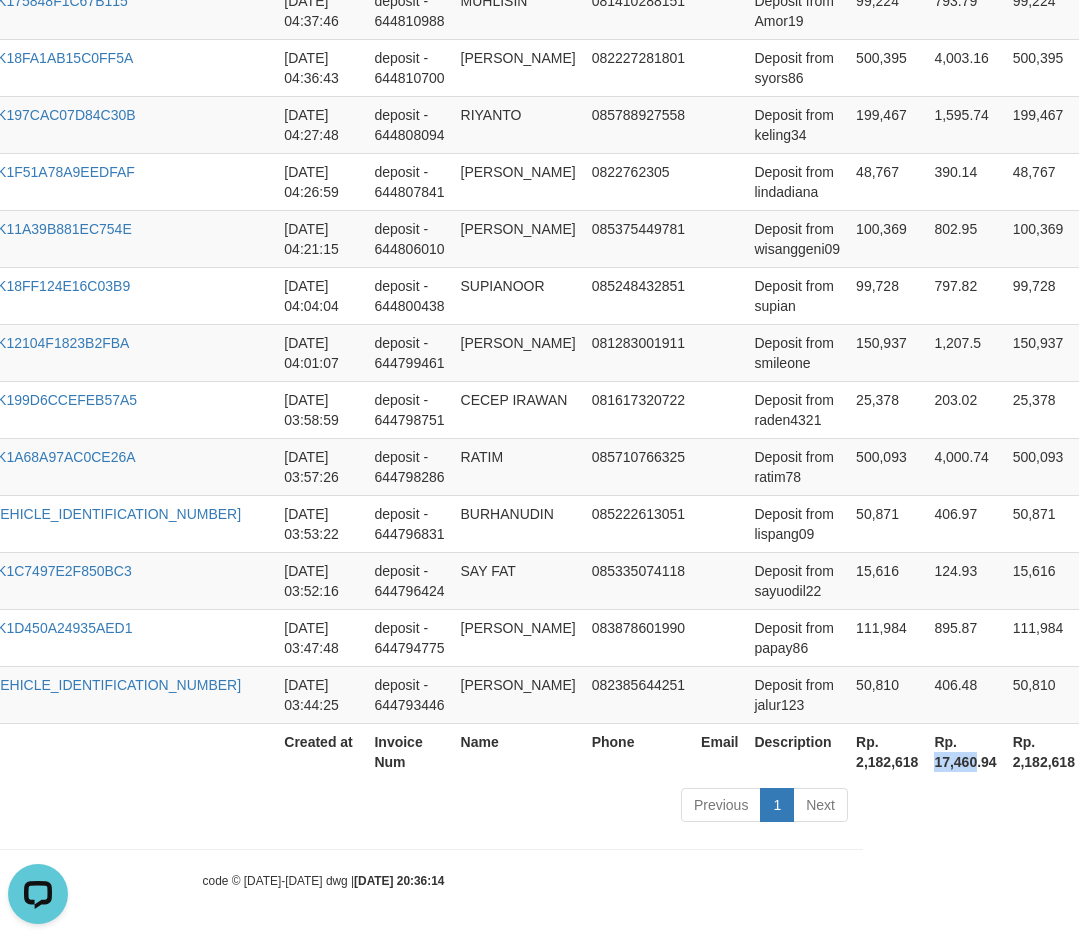 drag, startPoint x: 787, startPoint y: 752, endPoint x: 831, endPoint y: 764, distance: 45.607018 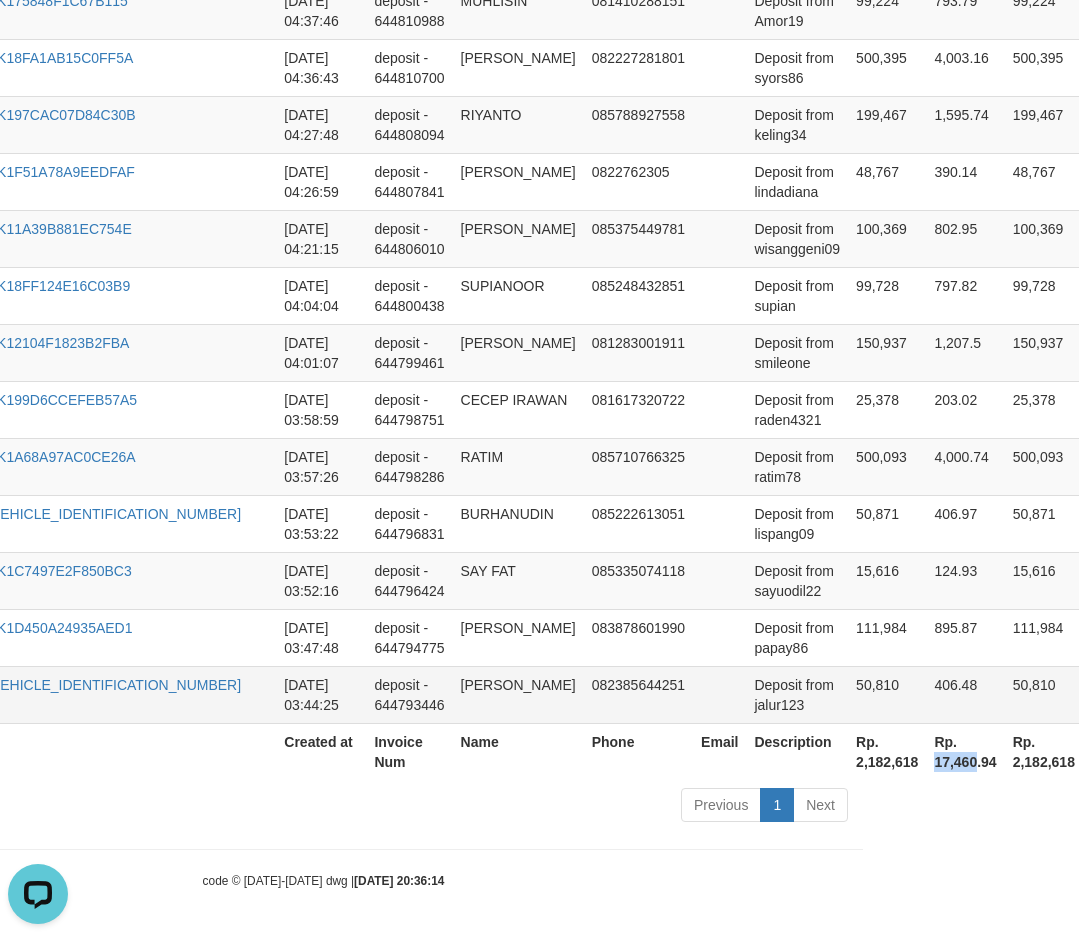 copy on "17,460" 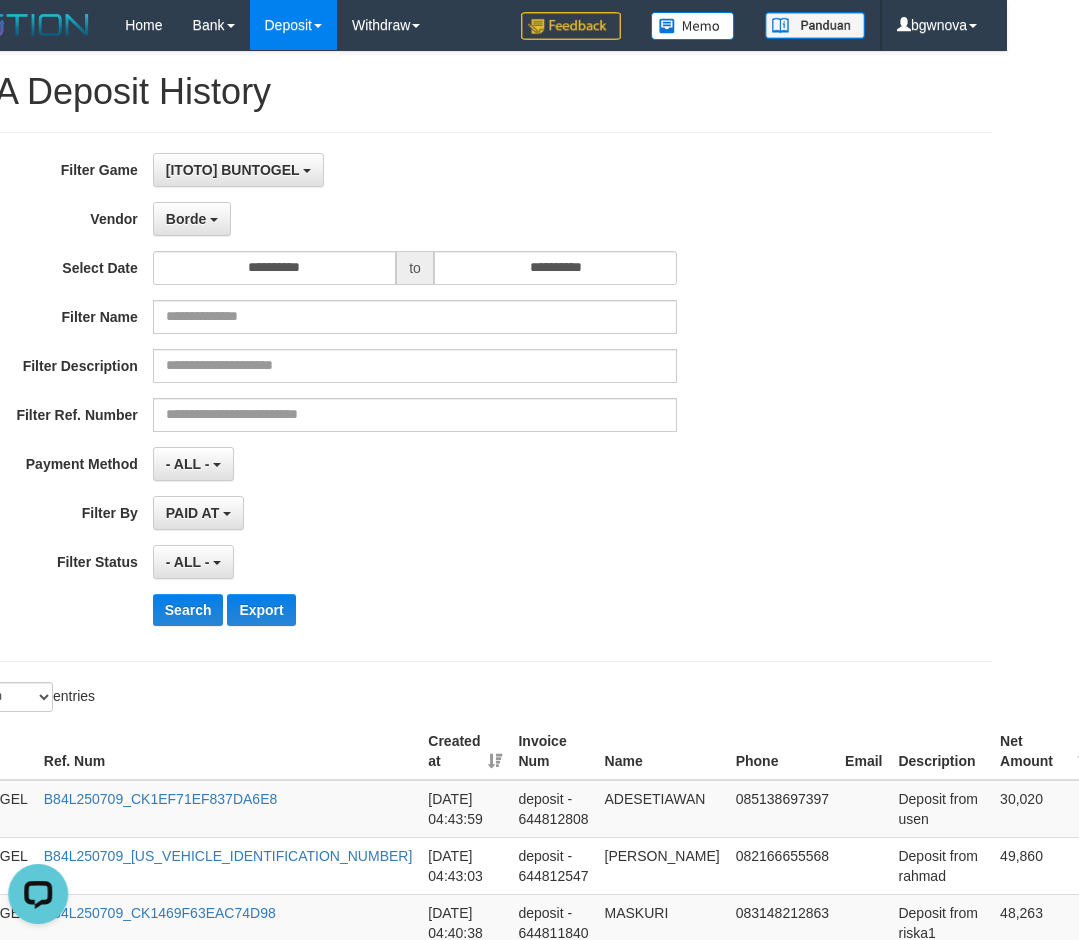 scroll, scrollTop: 0, scrollLeft: 36, axis: horizontal 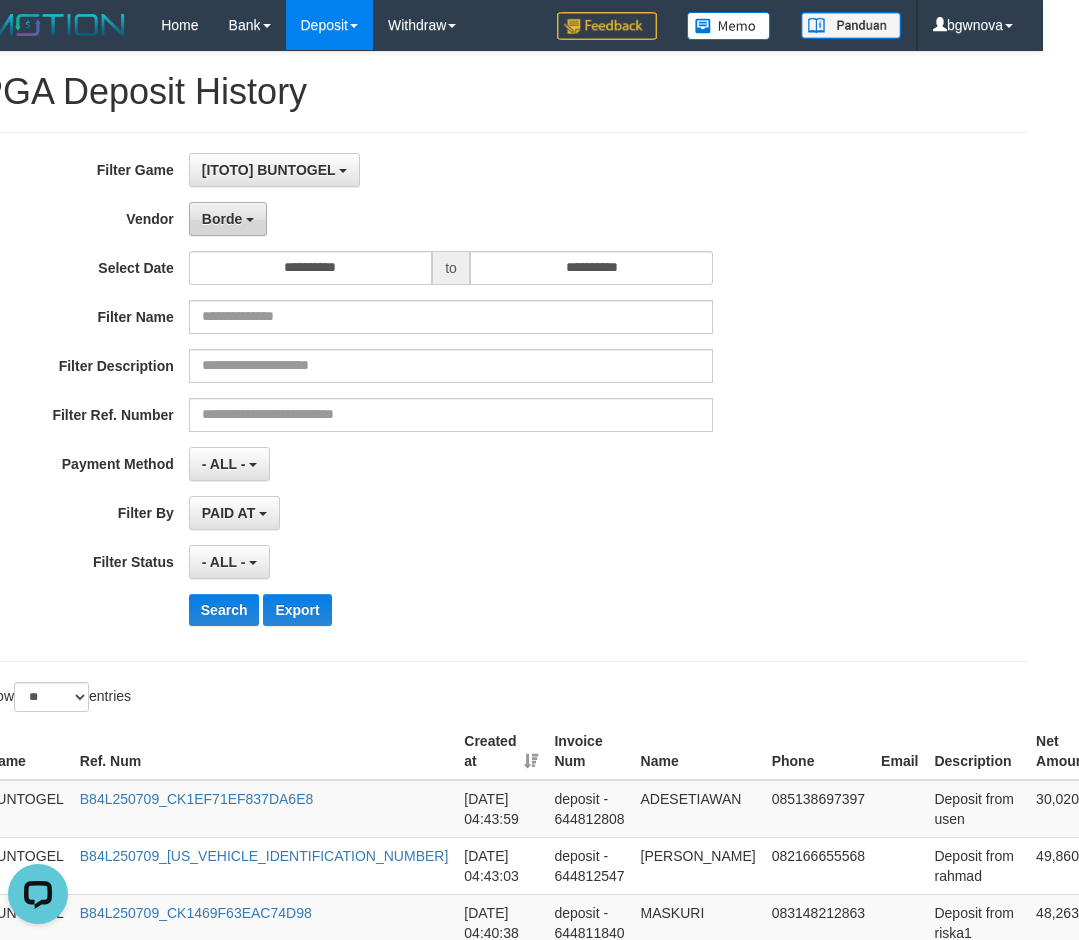 click on "Borde" at bounding box center (222, 219) 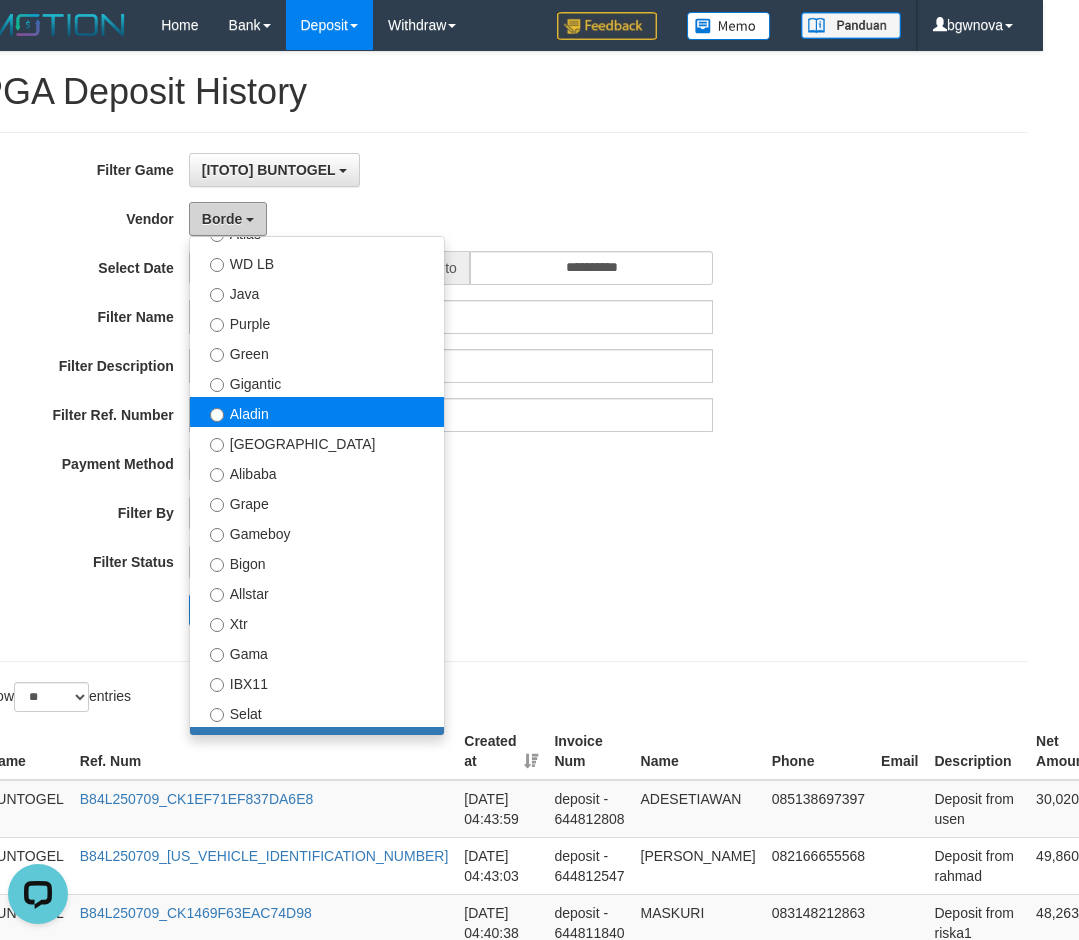 scroll, scrollTop: 192, scrollLeft: 0, axis: vertical 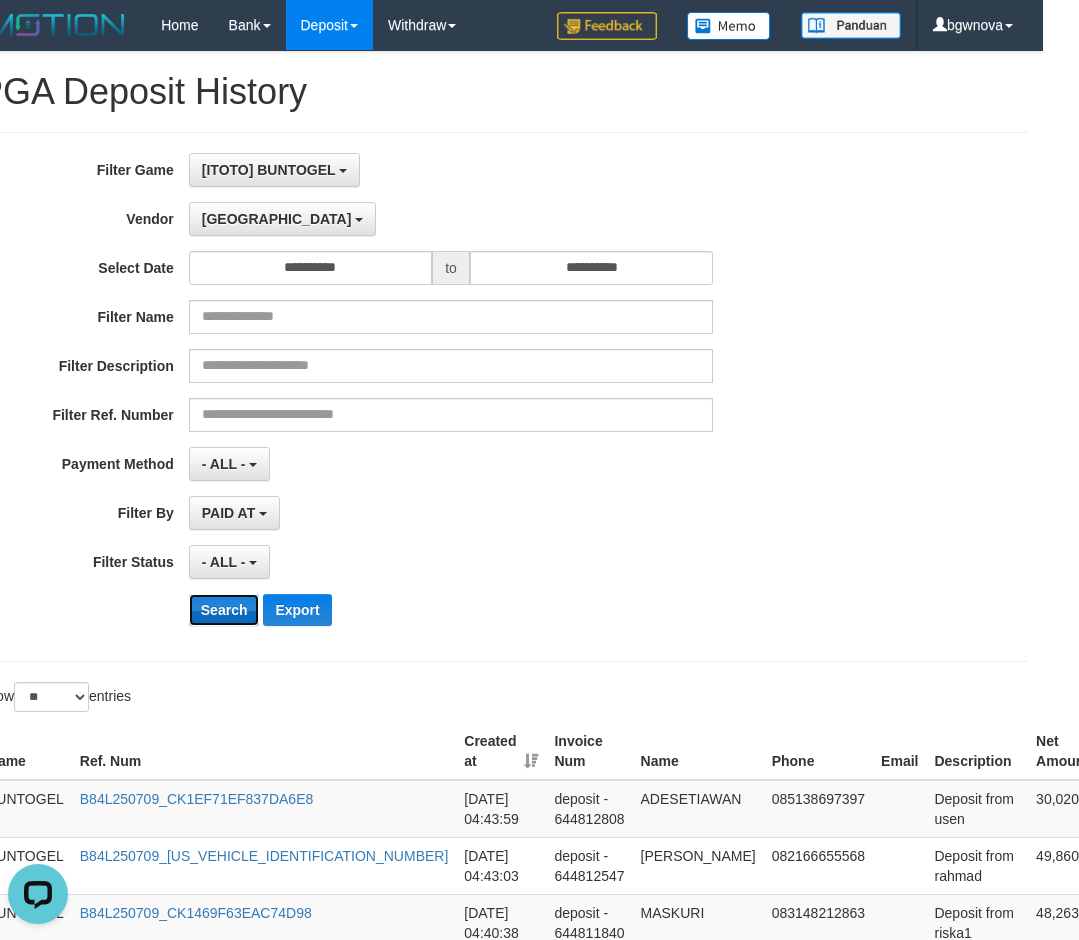 click on "Search" at bounding box center (224, 610) 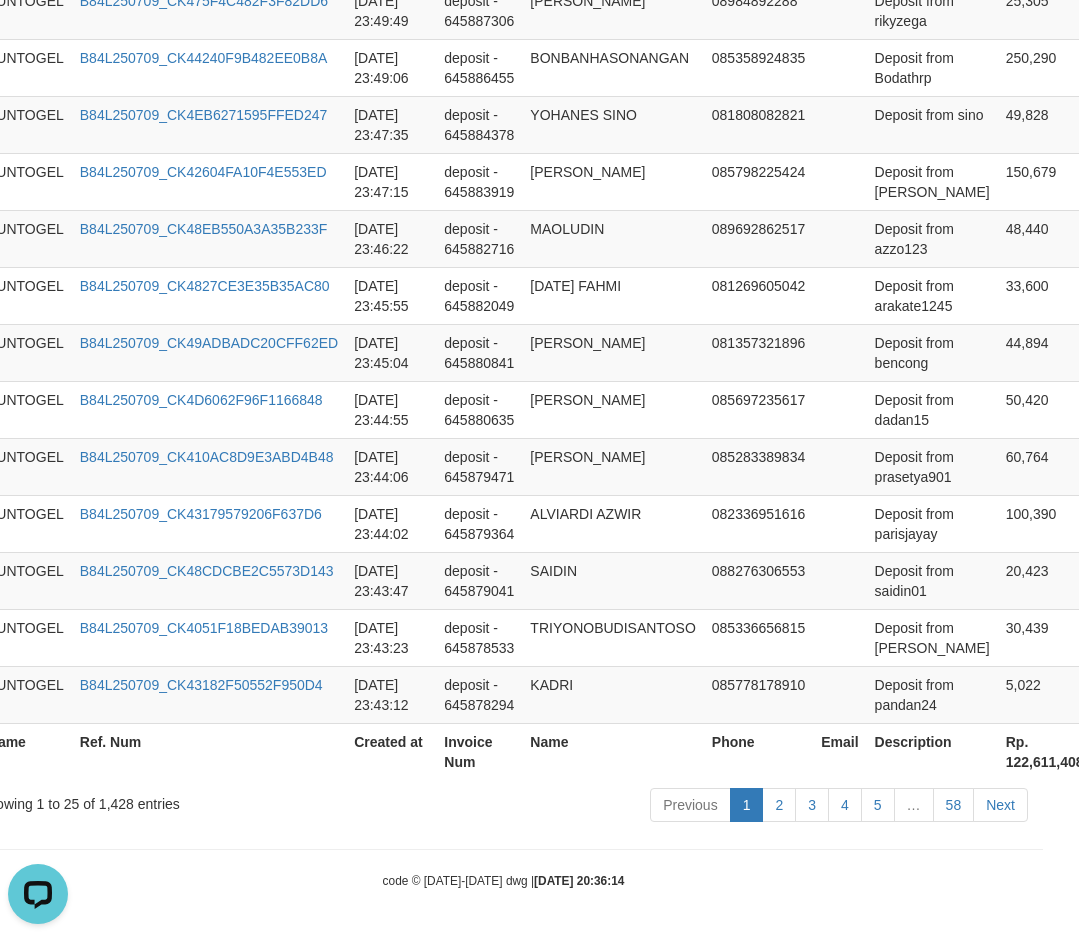 scroll, scrollTop: 1842, scrollLeft: 180, axis: both 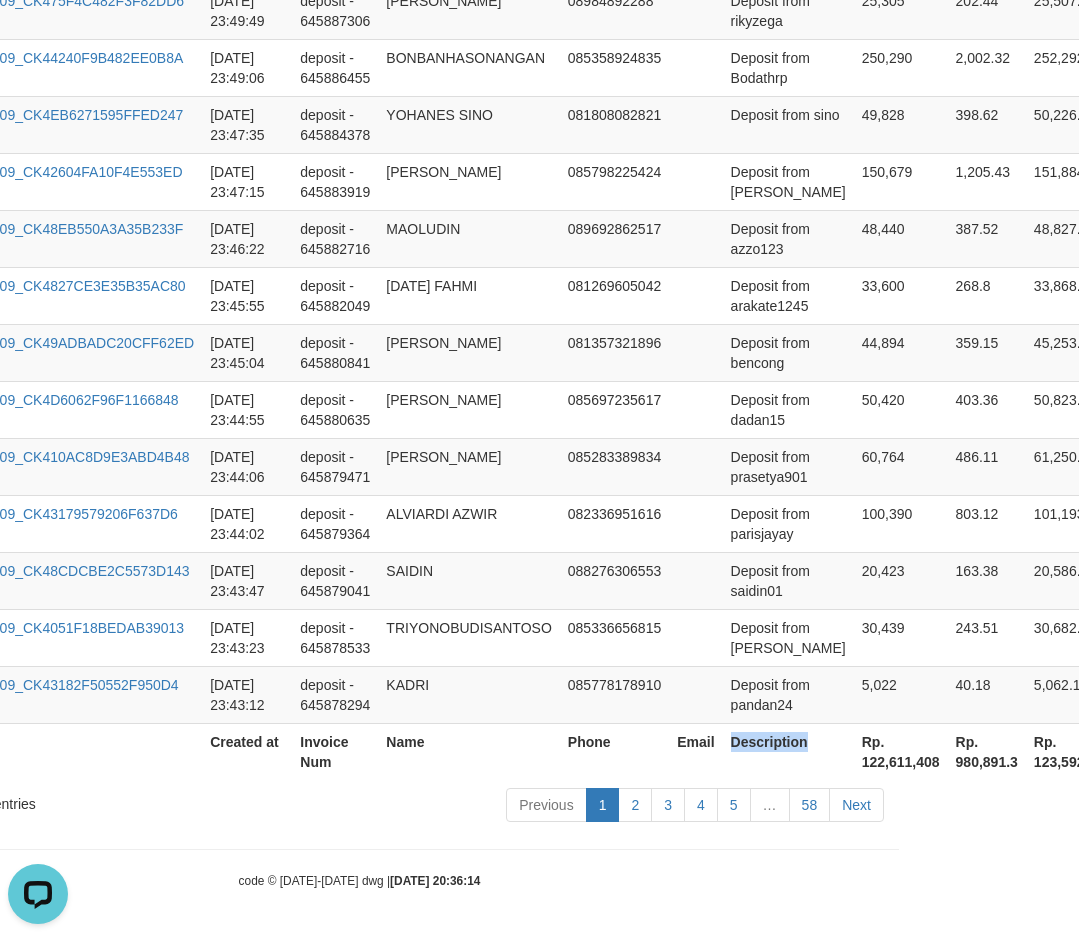drag, startPoint x: 821, startPoint y: 764, endPoint x: 899, endPoint y: 773, distance: 78.51752 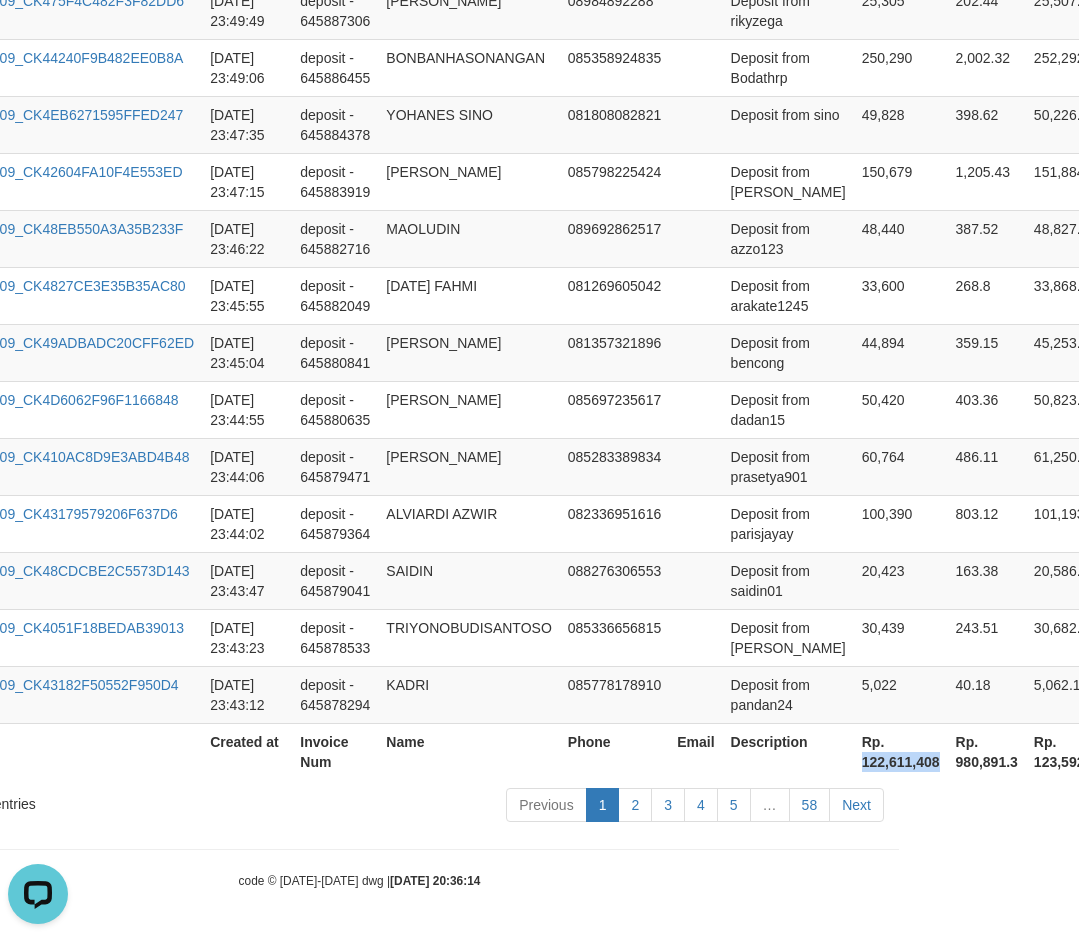 drag, startPoint x: 828, startPoint y: 764, endPoint x: 901, endPoint y: 767, distance: 73.061615 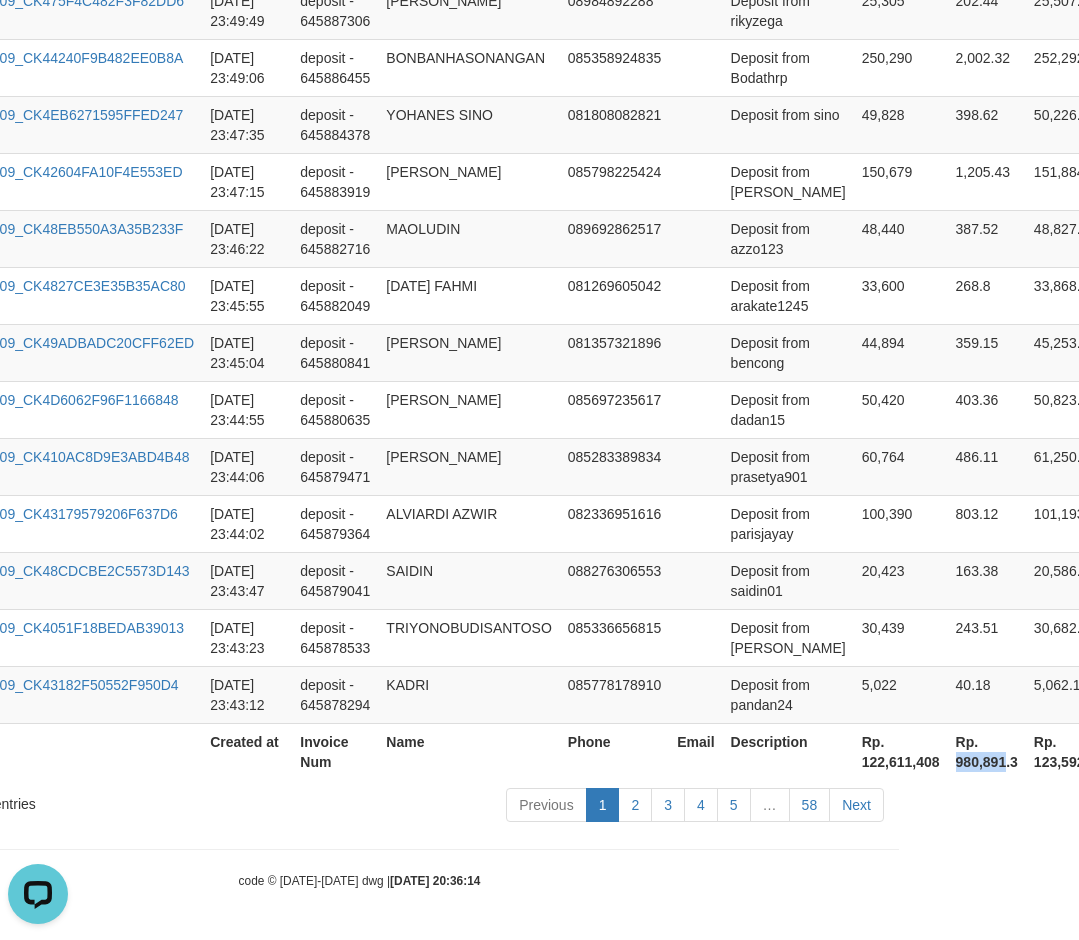drag, startPoint x: 917, startPoint y: 768, endPoint x: 965, endPoint y: 773, distance: 48.259712 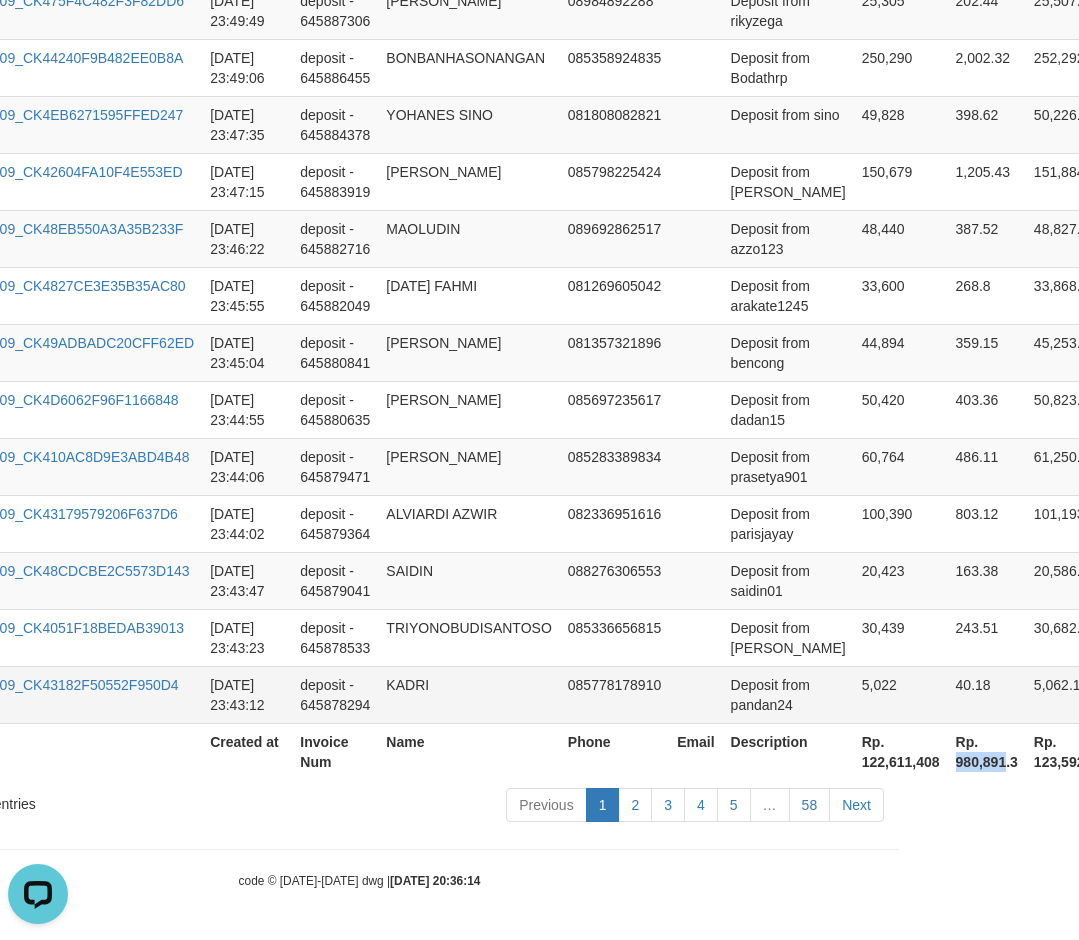 copy on "980,891" 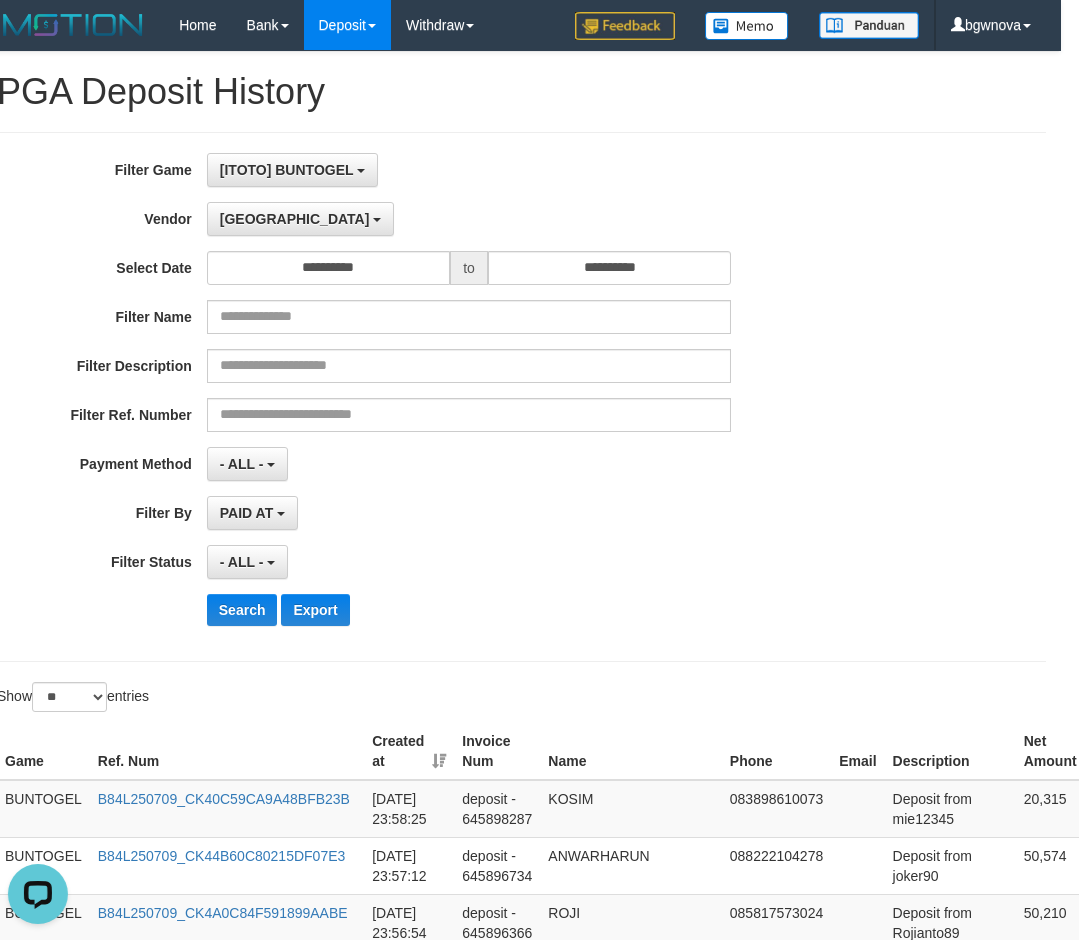 scroll, scrollTop: 0, scrollLeft: 0, axis: both 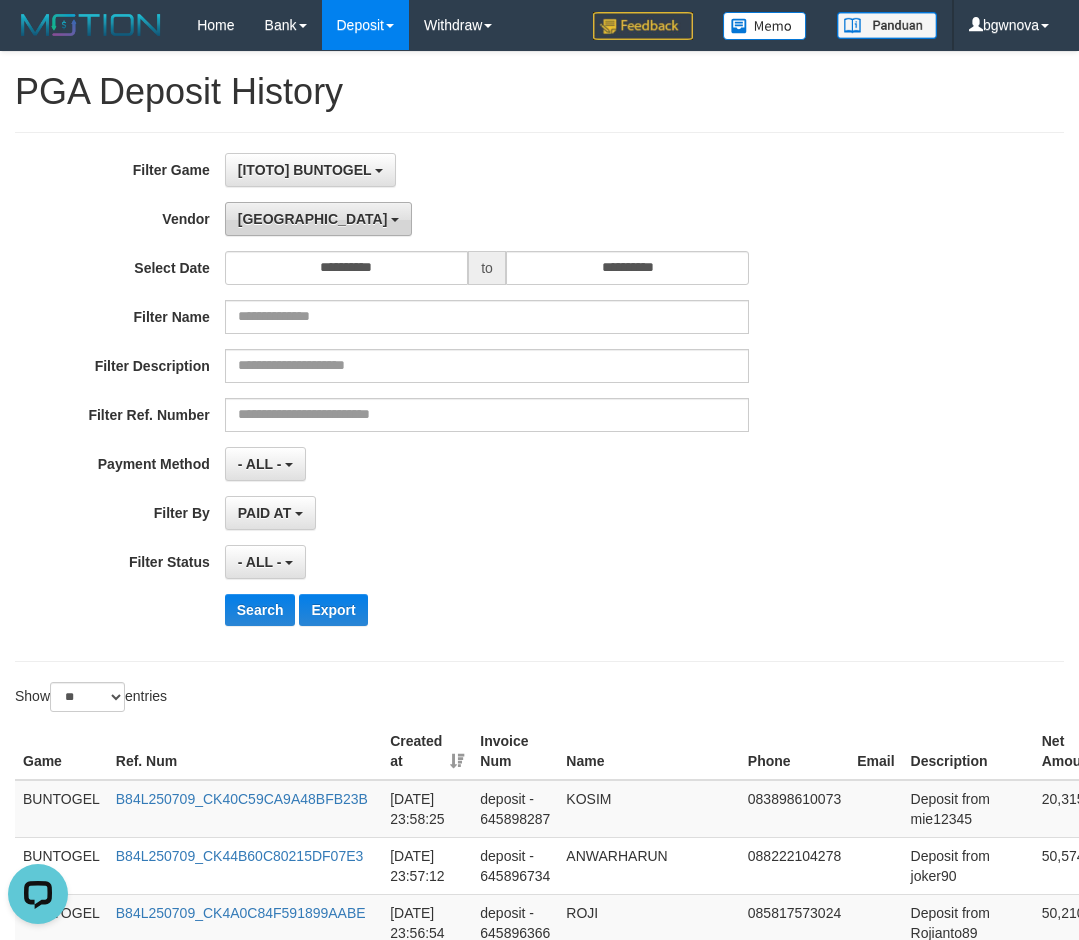 click on "Dubai" at bounding box center (313, 219) 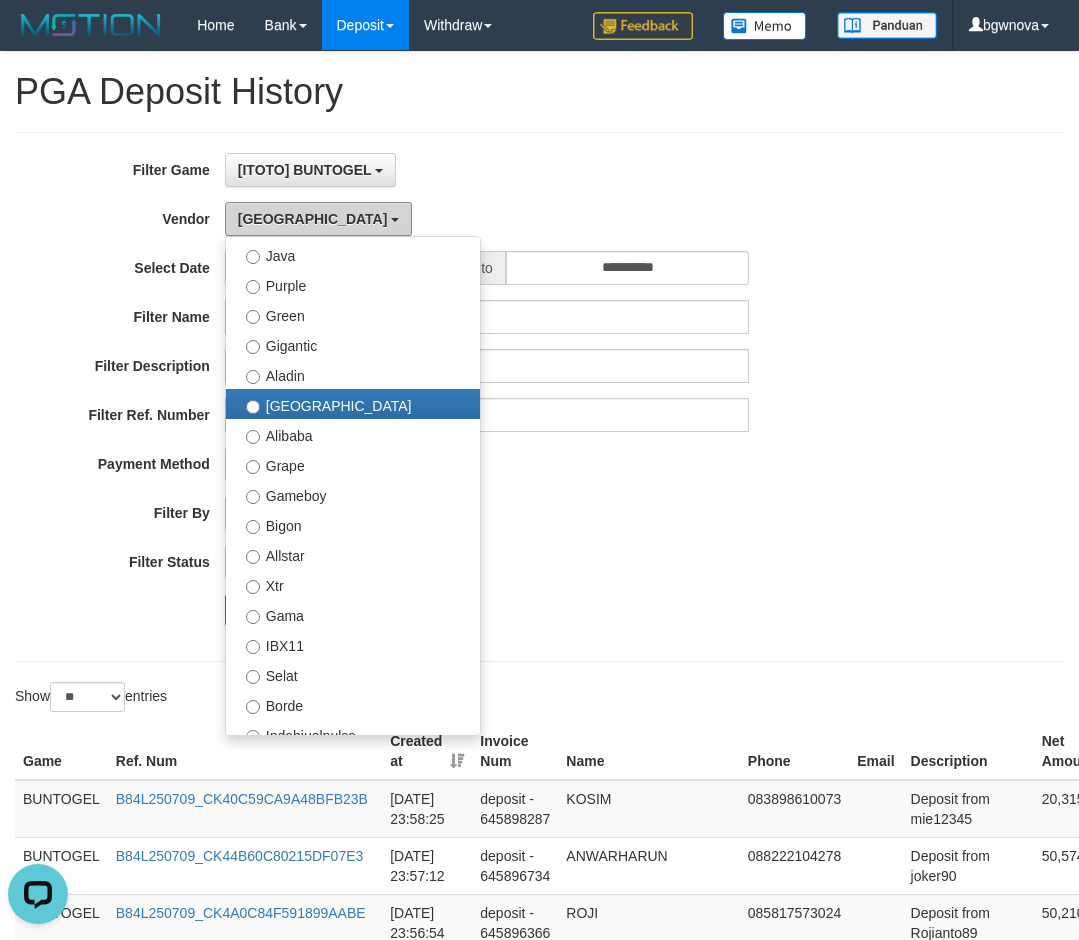 scroll, scrollTop: 192, scrollLeft: 0, axis: vertical 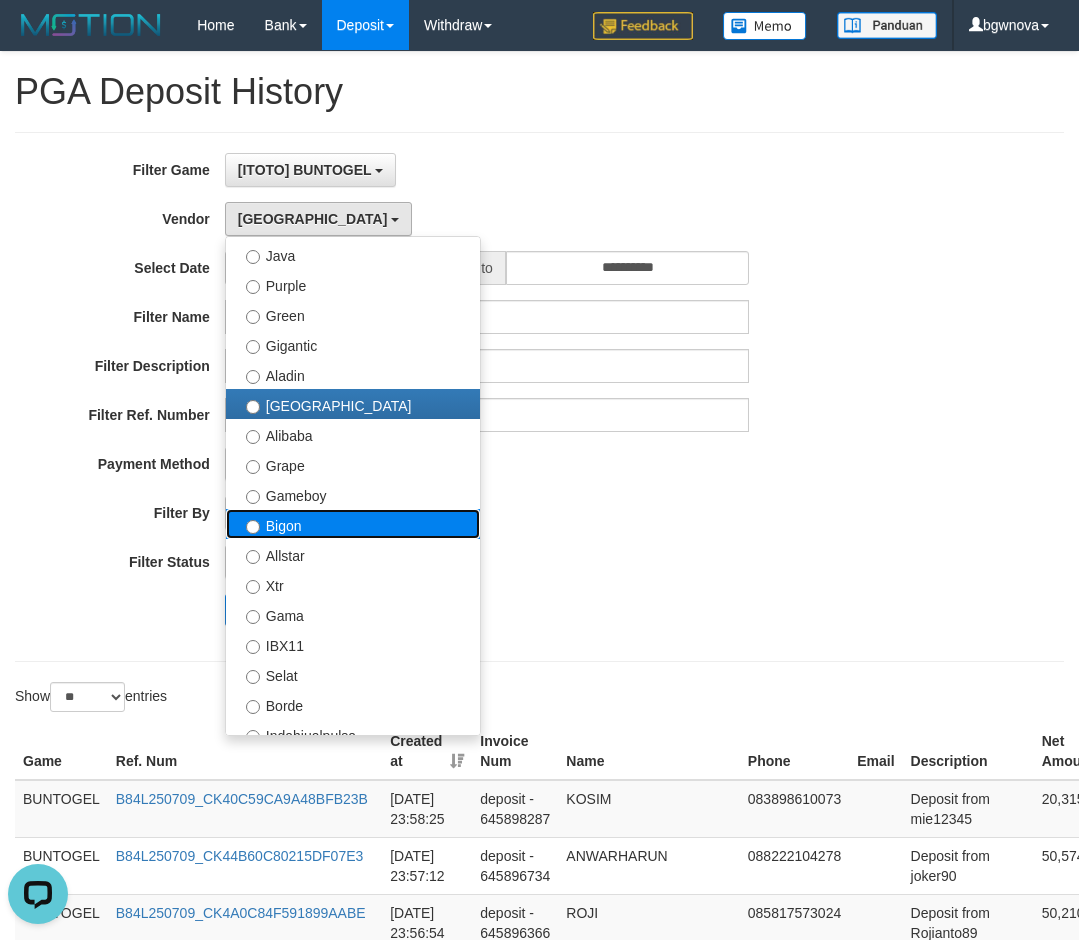 click on "Bigon" at bounding box center [353, 524] 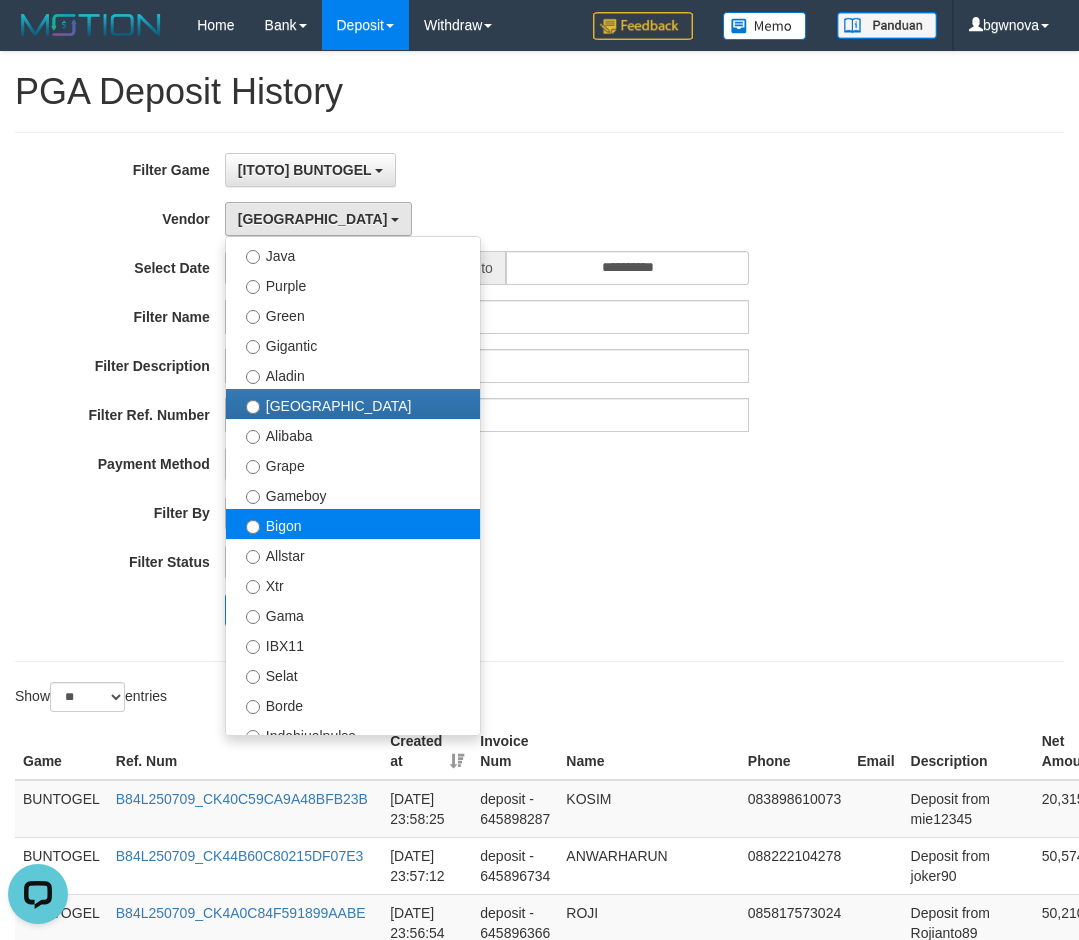 select on "**********" 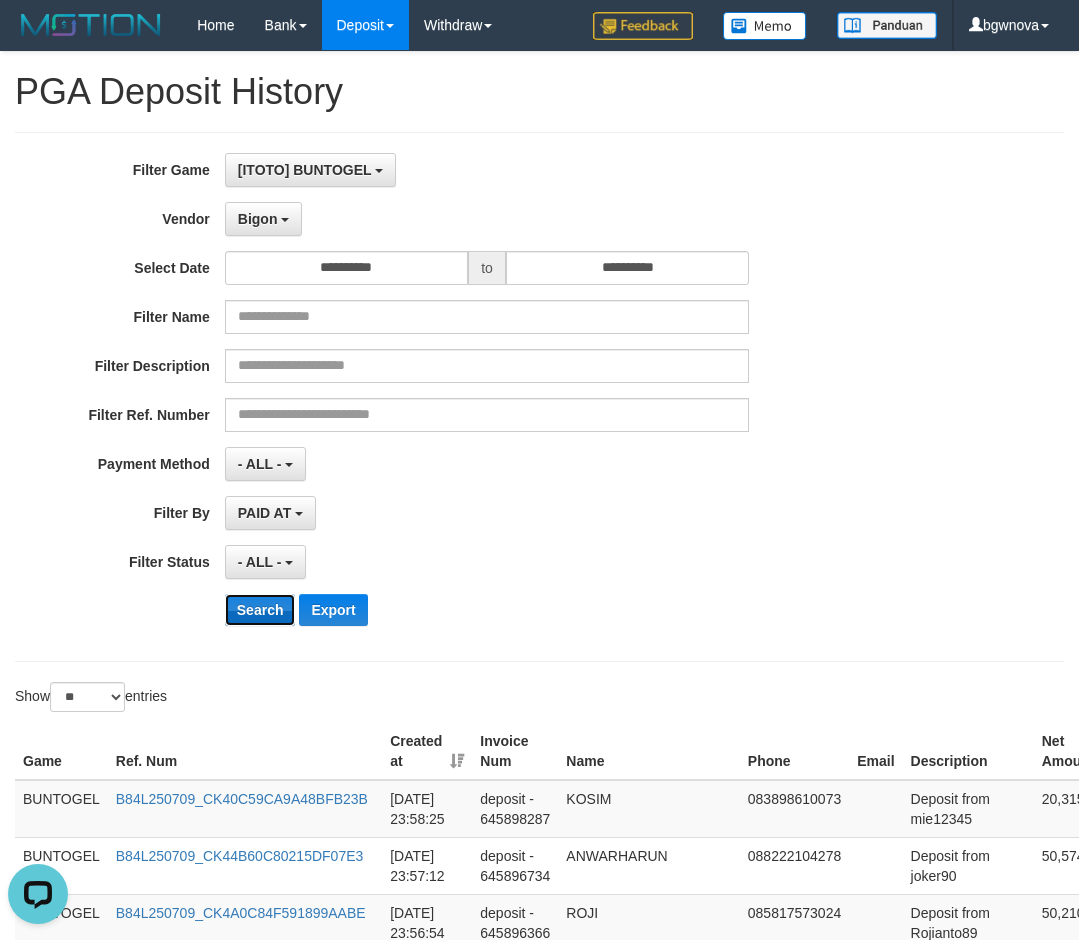 click on "Search" at bounding box center (260, 610) 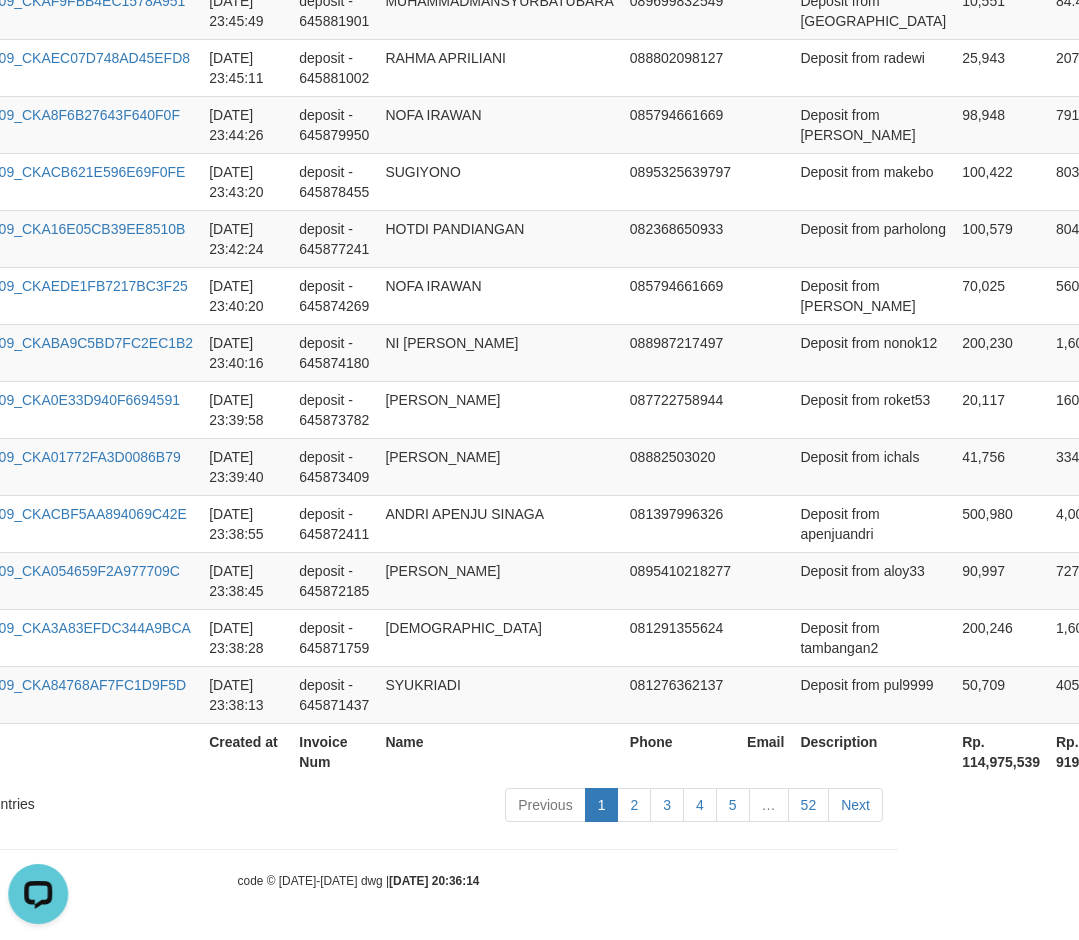 scroll, scrollTop: 1822, scrollLeft: 324, axis: both 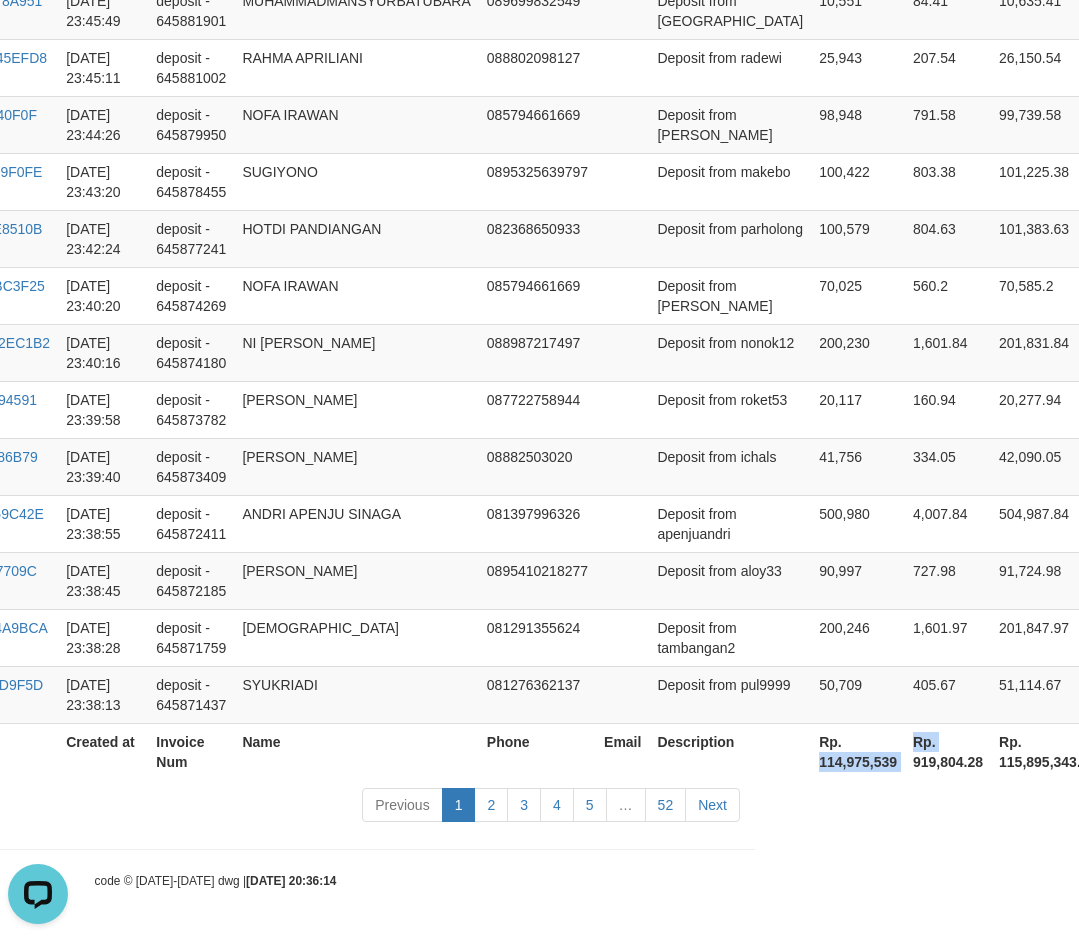 click on "Game Ref. Num Created at Invoice Num Name Phone Email Description Rp. 114,975,539 Rp. 919,804.28 Rp. 115,895,343.28 Payment Method Status" at bounding box center [464, 751] 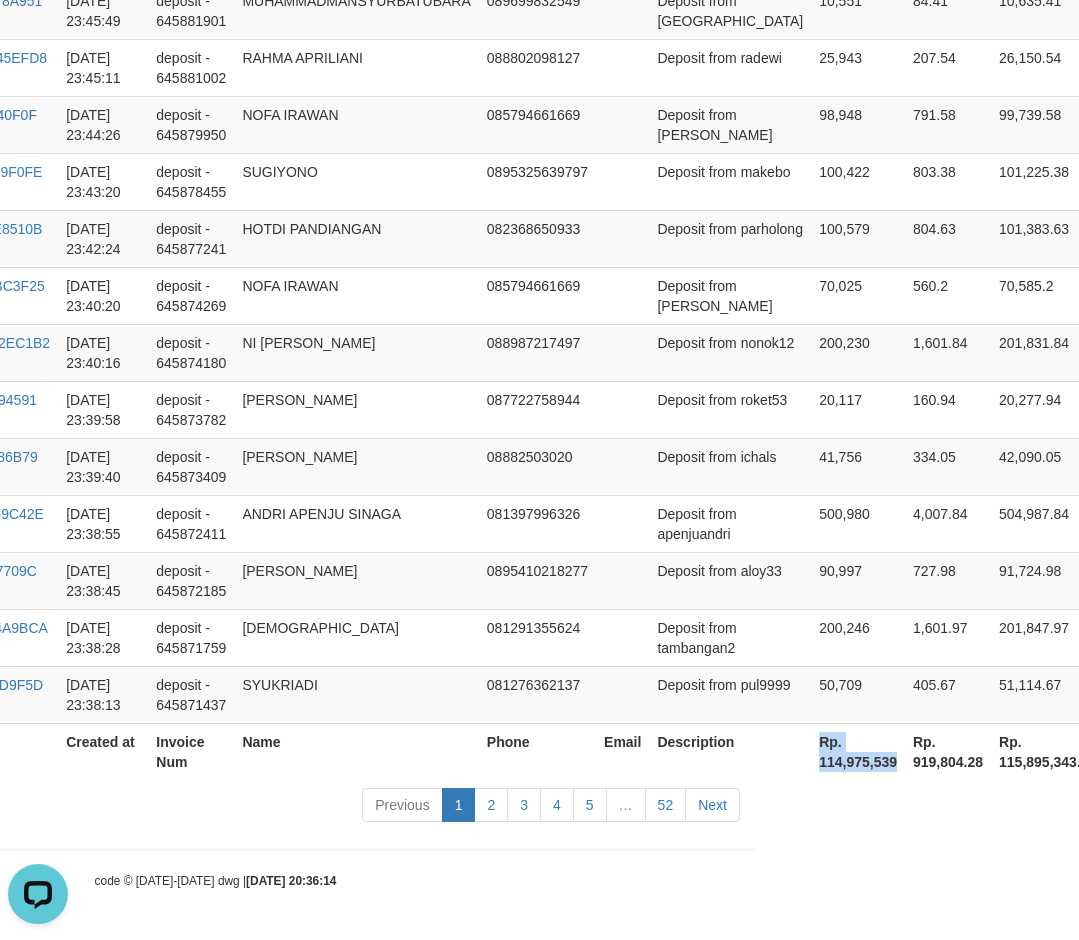 drag, startPoint x: 740, startPoint y: 762, endPoint x: 835, endPoint y: 773, distance: 95.63472 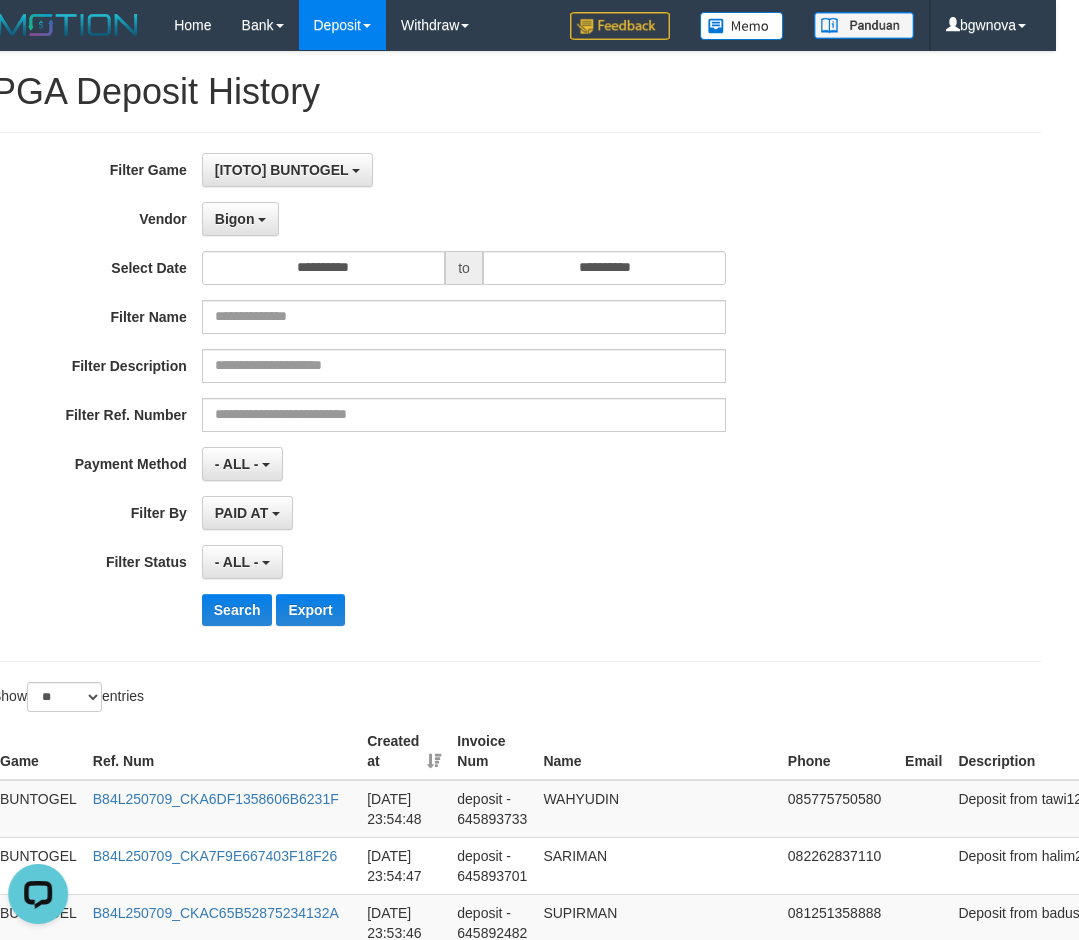 scroll, scrollTop: 0, scrollLeft: 0, axis: both 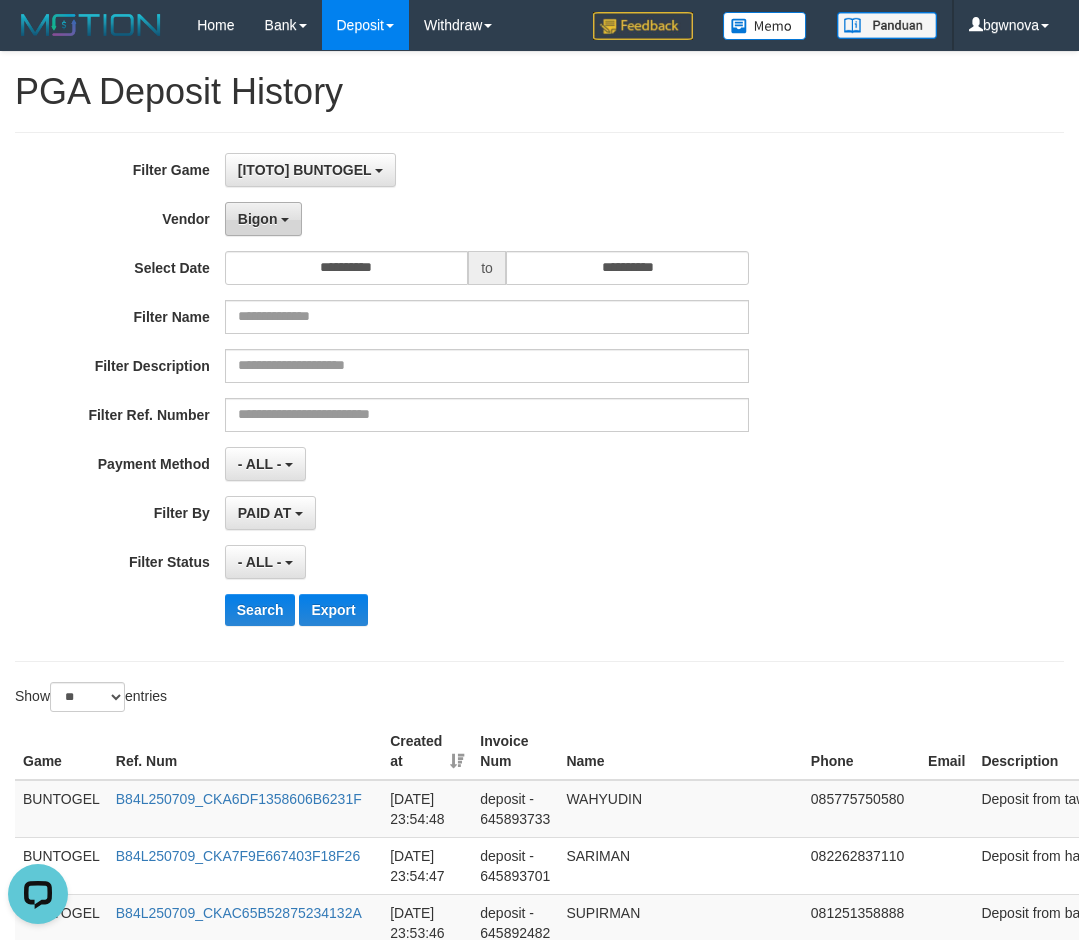 click on "Bigon" at bounding box center [258, 219] 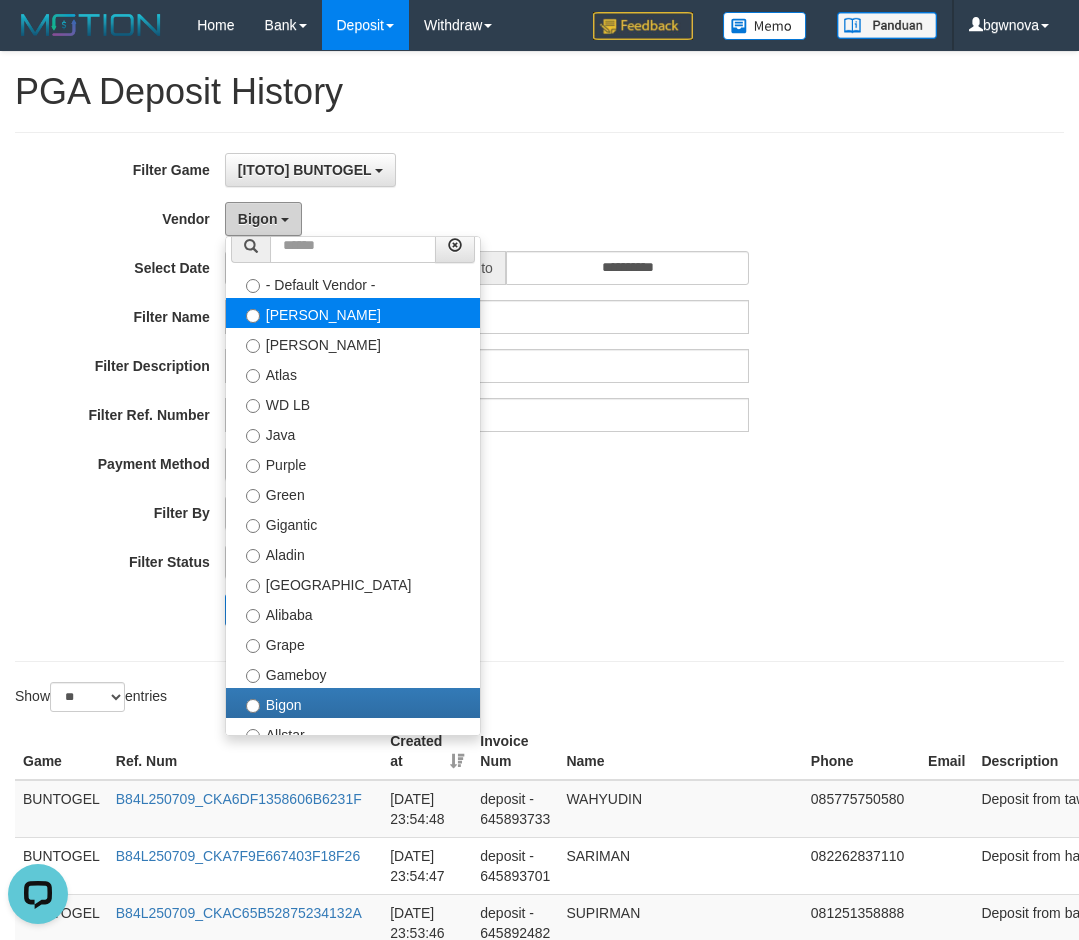 scroll, scrollTop: 0, scrollLeft: 0, axis: both 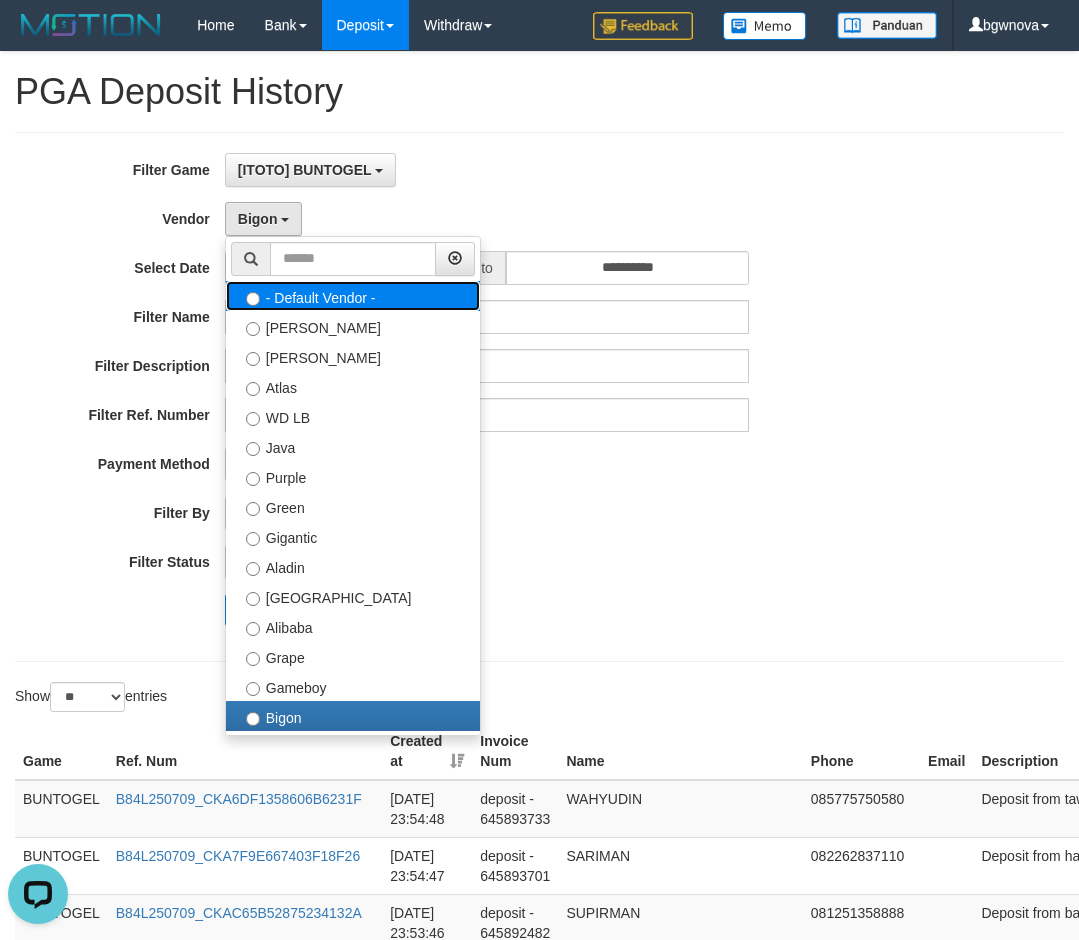 click on "- Default Vendor -" at bounding box center [353, 296] 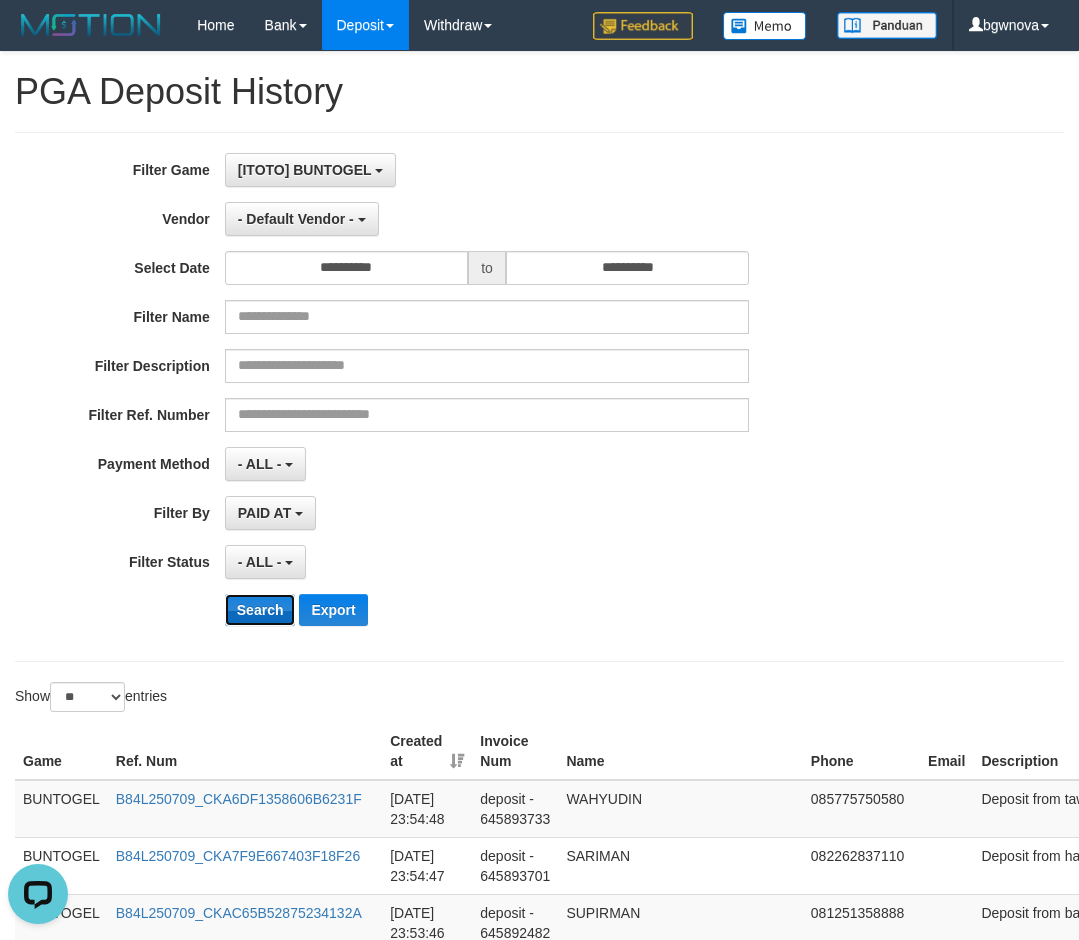 click on "Search" at bounding box center [260, 610] 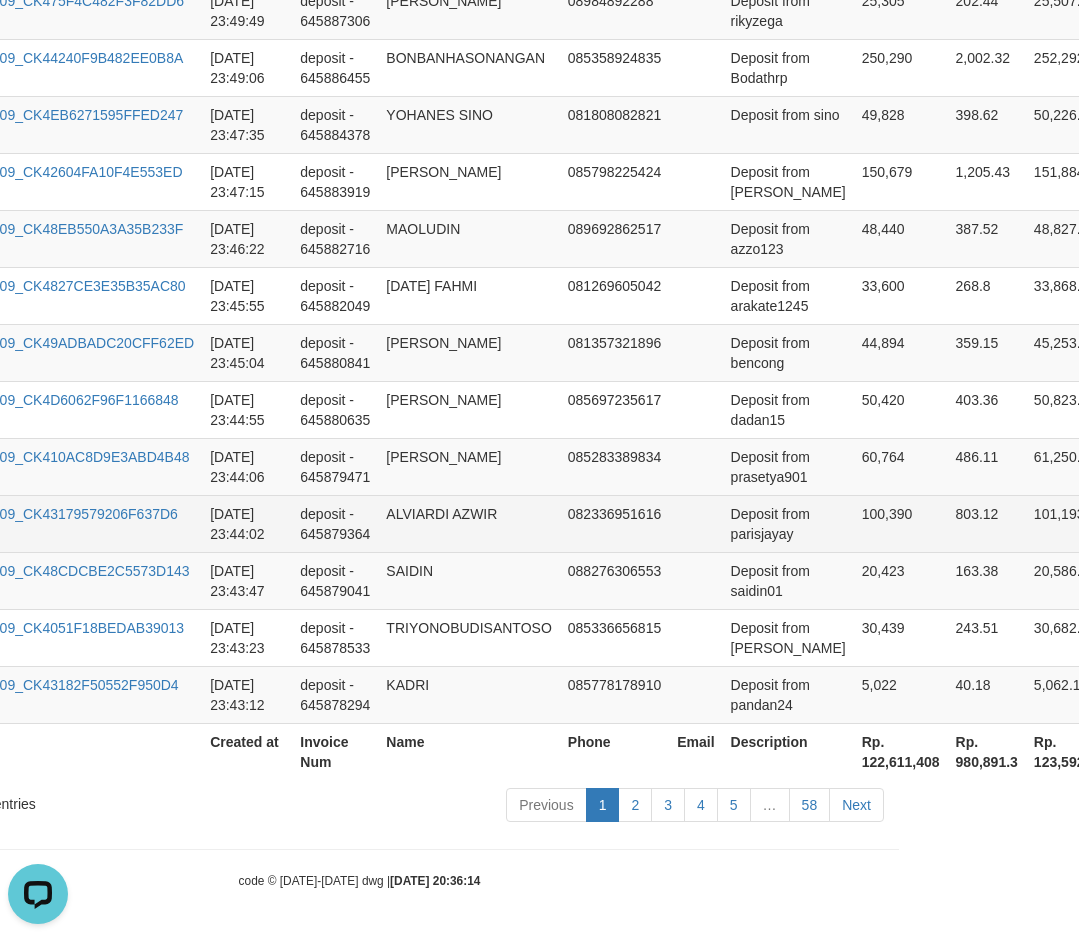 scroll, scrollTop: 1842, scrollLeft: 324, axis: both 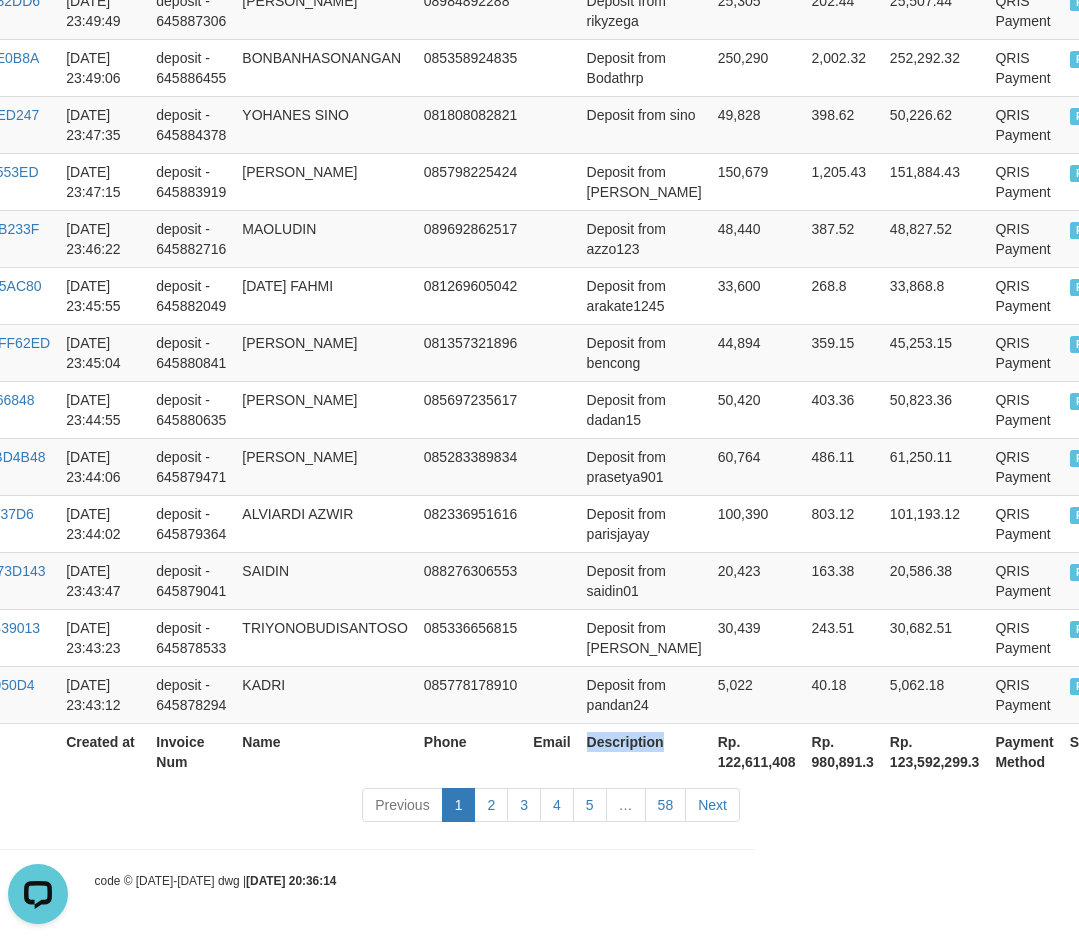 drag, startPoint x: 678, startPoint y: 764, endPoint x: 761, endPoint y: 770, distance: 83.21658 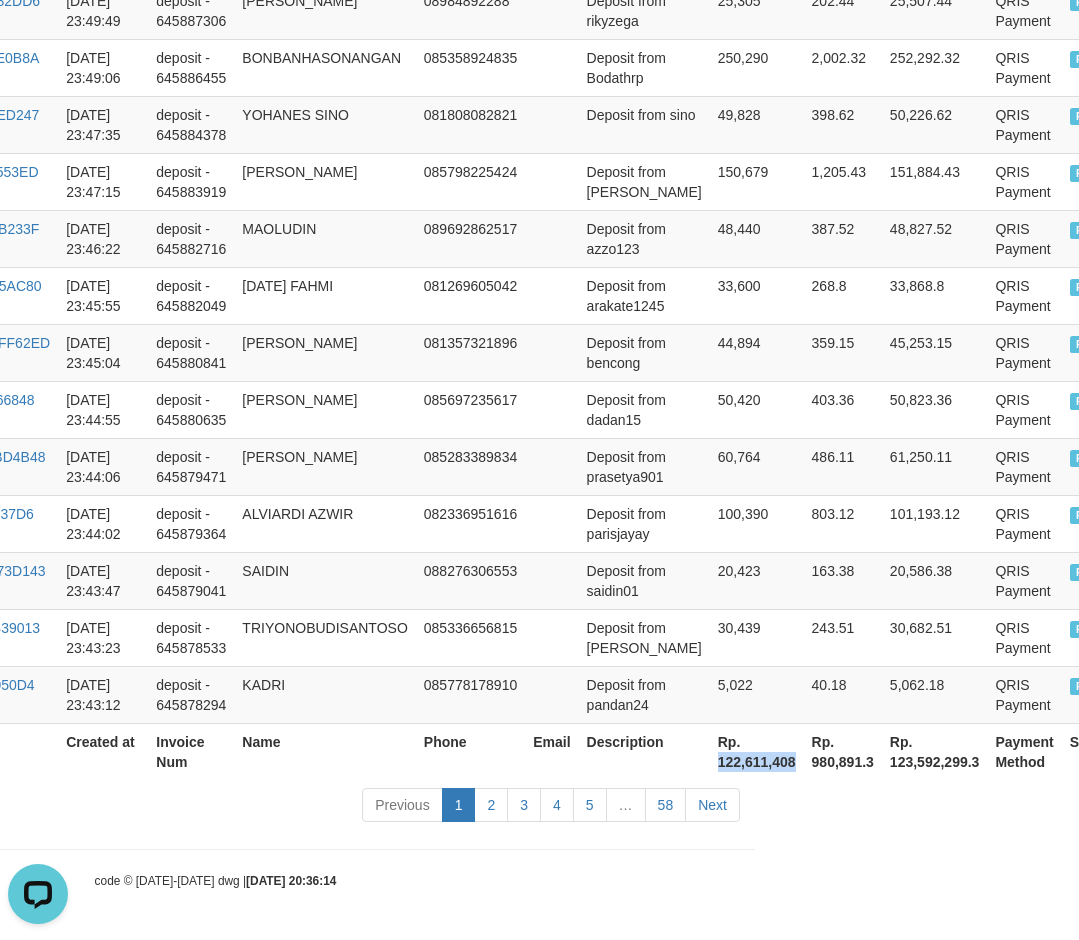 drag, startPoint x: 675, startPoint y: 763, endPoint x: 755, endPoint y: 768, distance: 80.1561 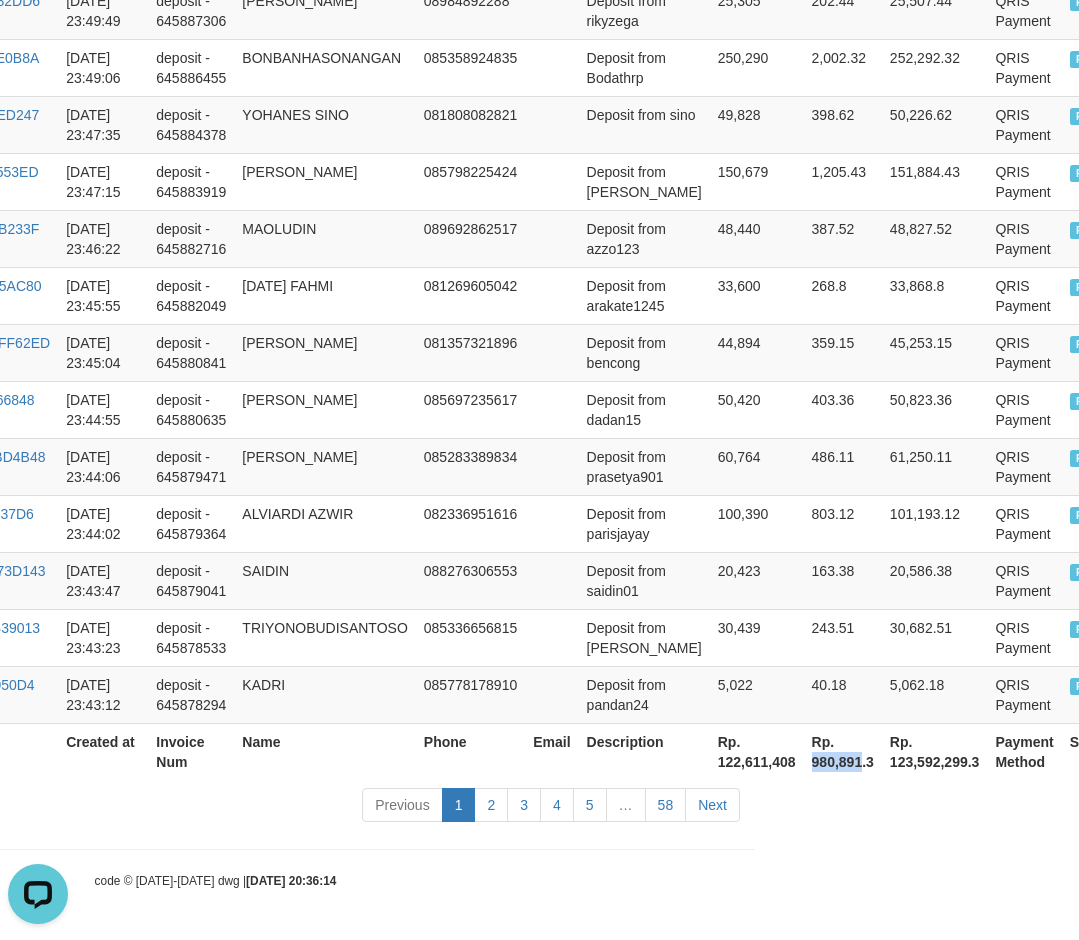 drag, startPoint x: 774, startPoint y: 757, endPoint x: 820, endPoint y: 762, distance: 46.270943 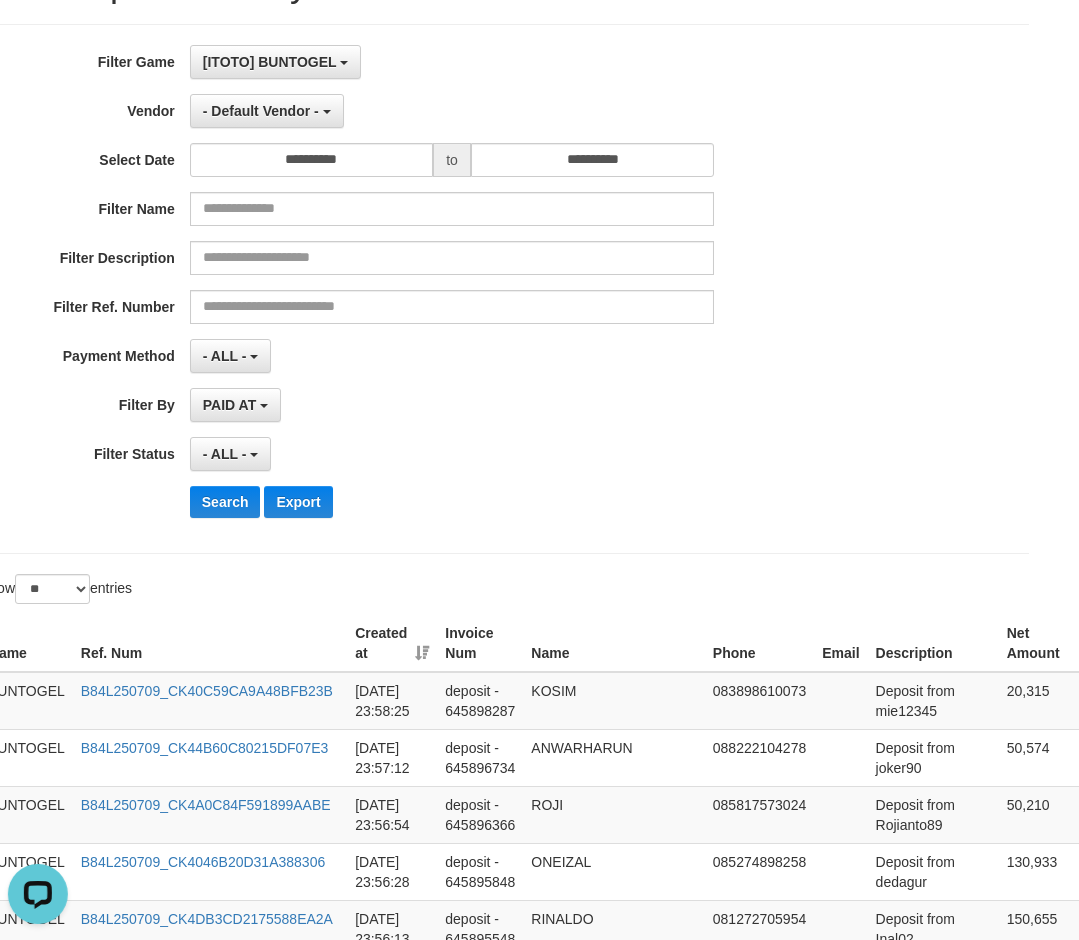 scroll, scrollTop: 108, scrollLeft: 0, axis: vertical 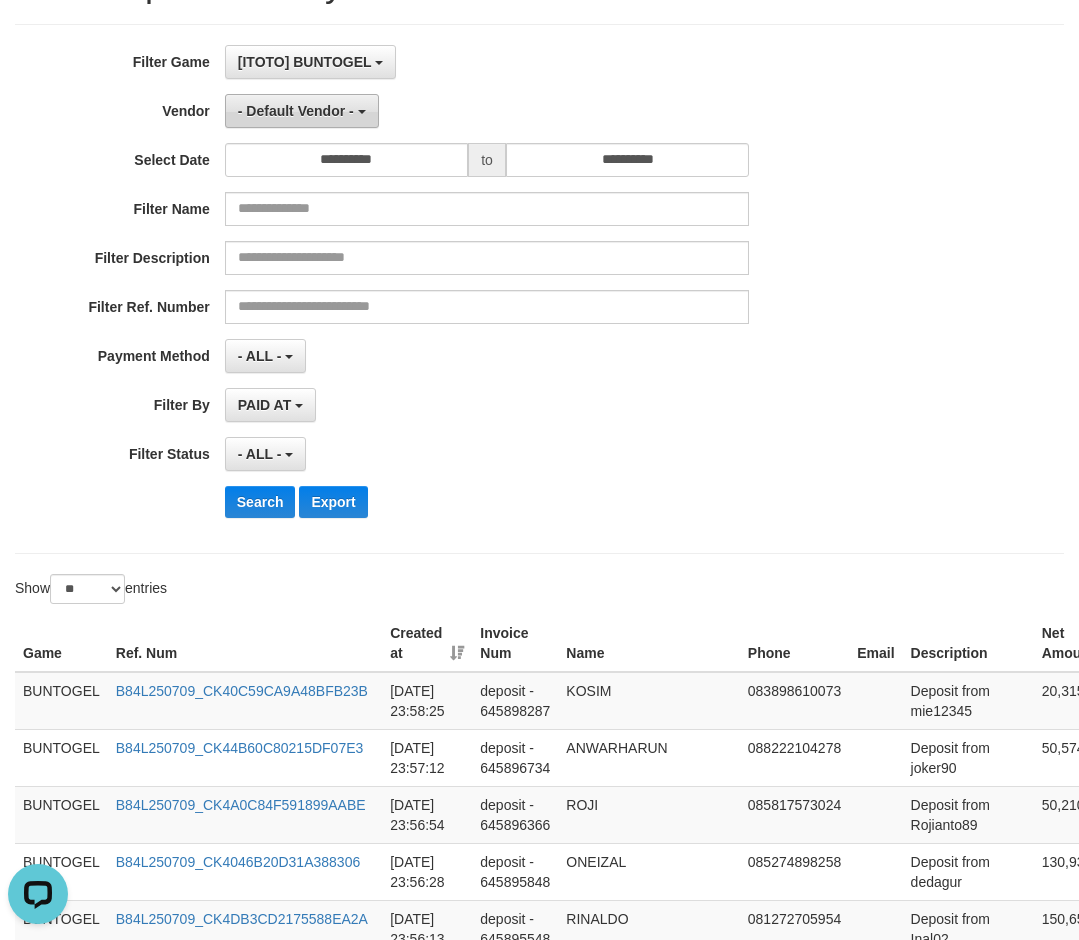 click on "- Default Vendor -" at bounding box center (296, 111) 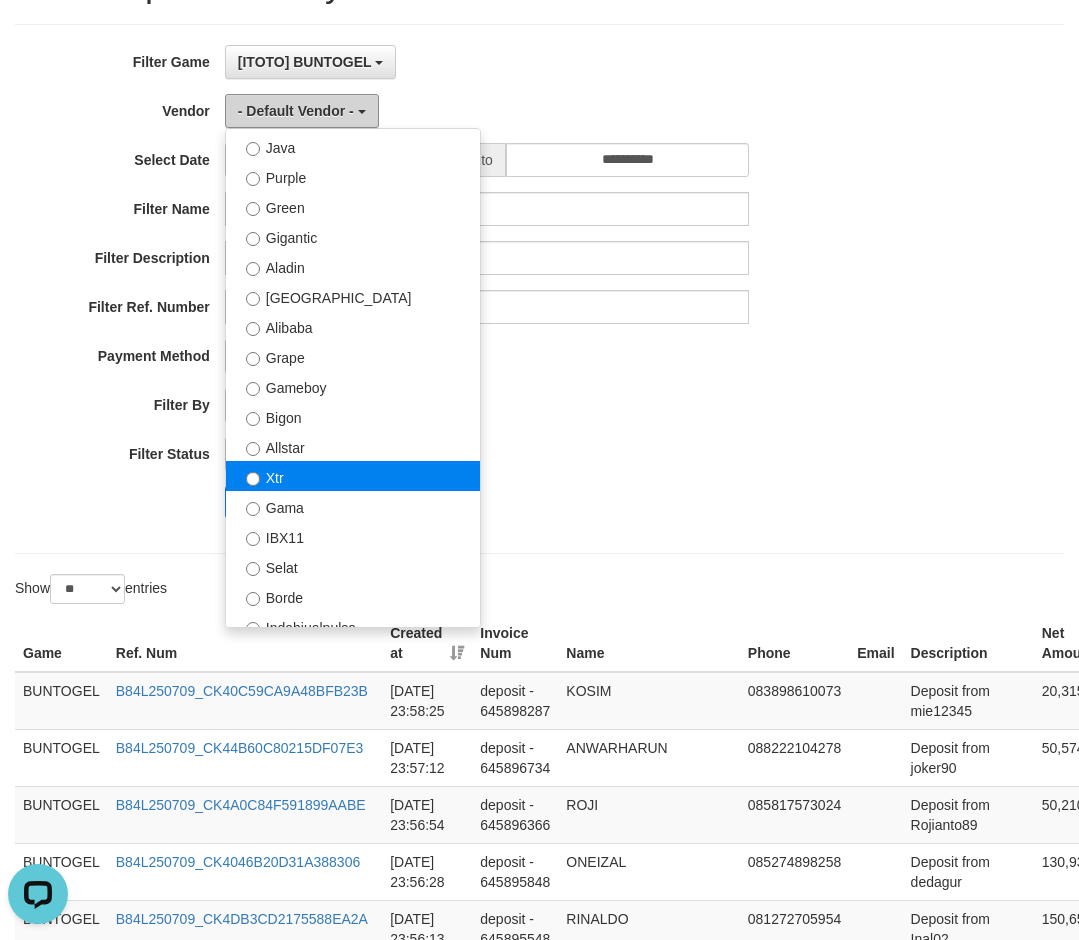 scroll, scrollTop: 288, scrollLeft: 0, axis: vertical 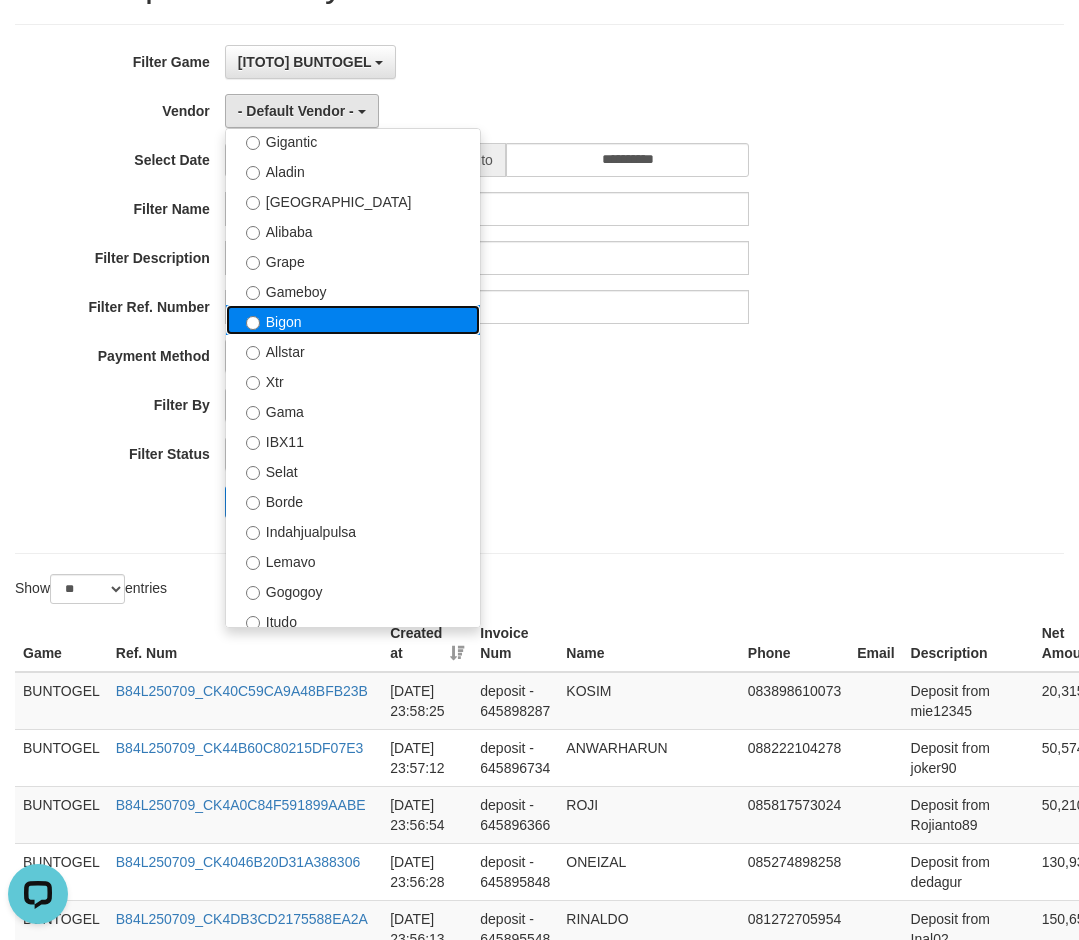 click on "Bigon" at bounding box center (353, 320) 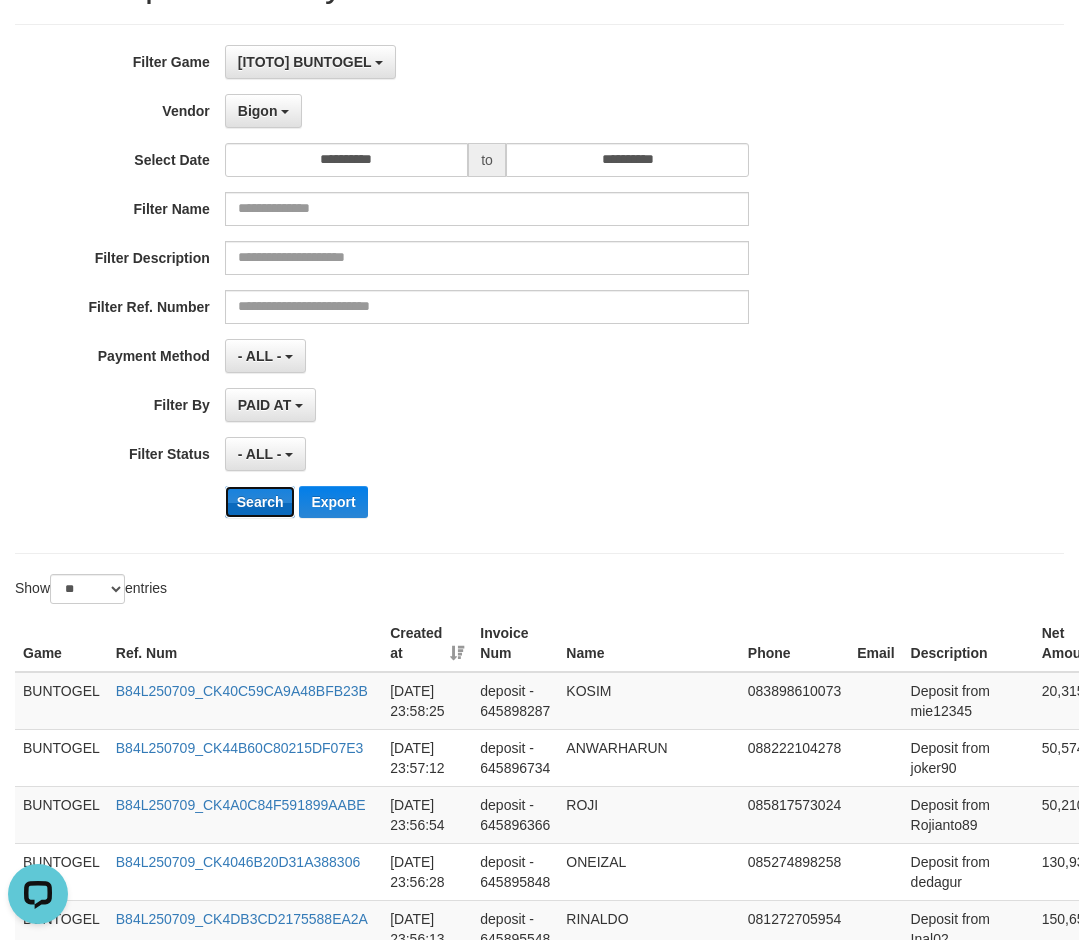 click on "Search" at bounding box center (260, 502) 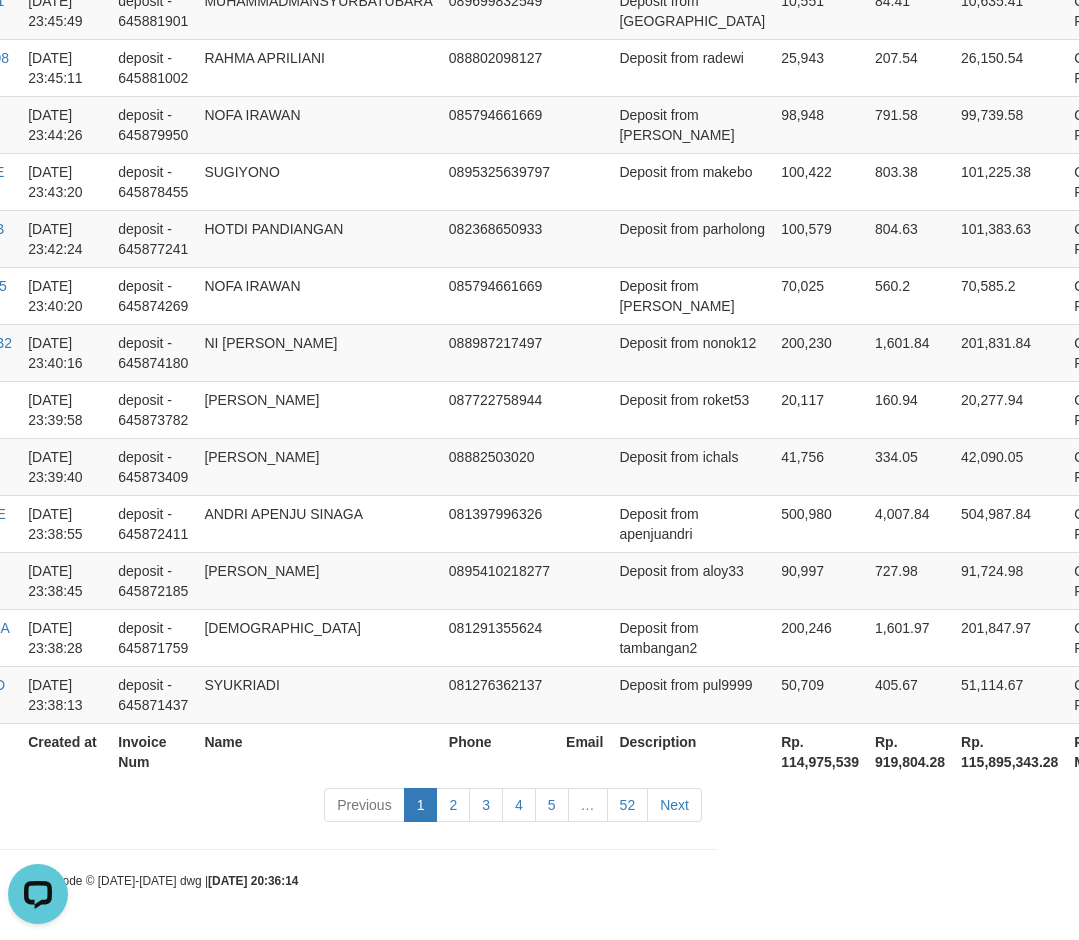 scroll, scrollTop: 1822, scrollLeft: 396, axis: both 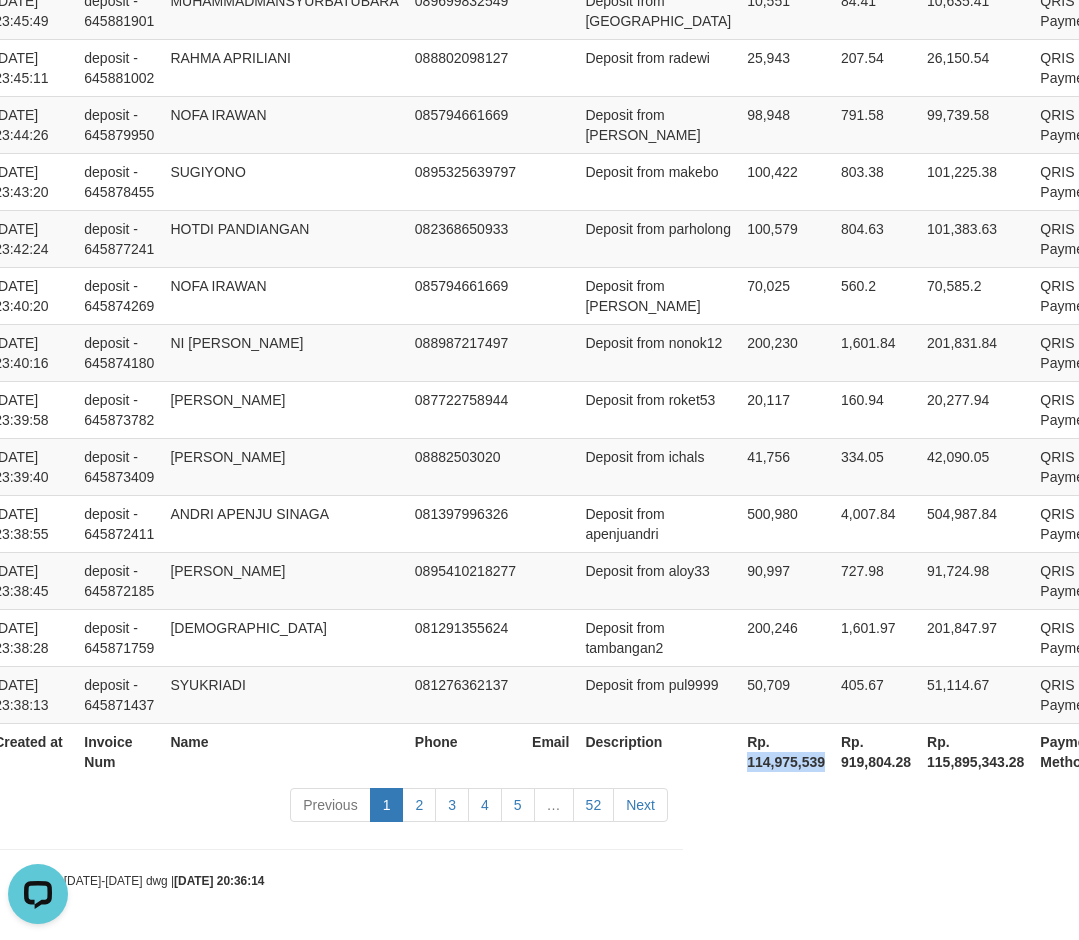 drag, startPoint x: 676, startPoint y: 769, endPoint x: 762, endPoint y: 769, distance: 86 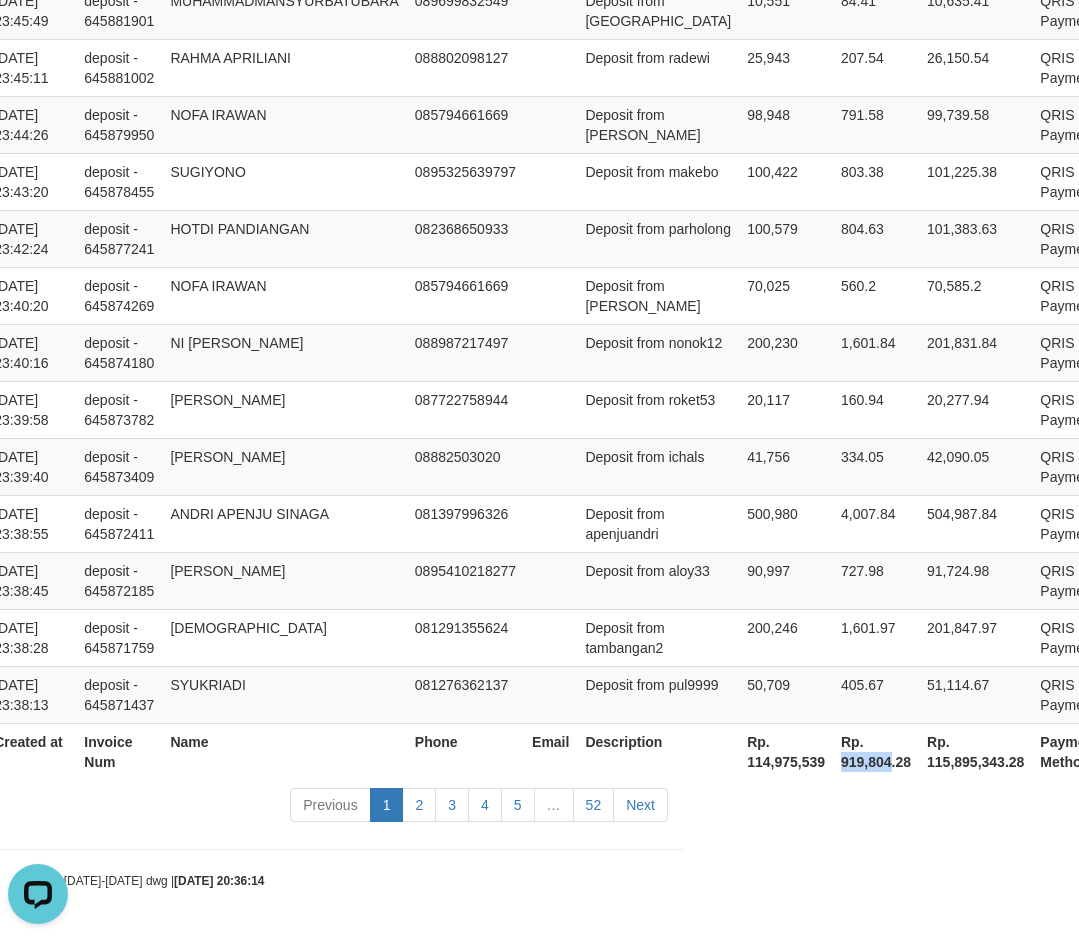click on "Rp. 919,804.28" at bounding box center [876, 751] 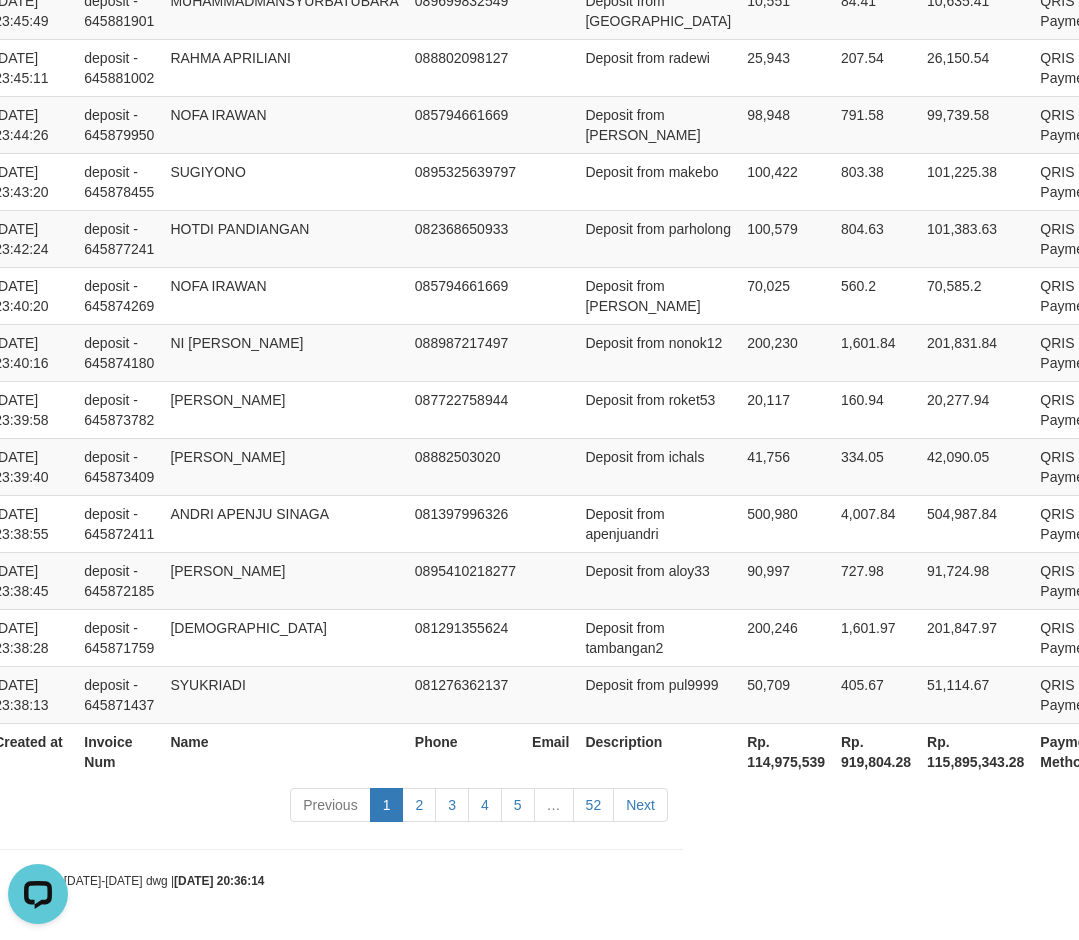 click on "Rp. 919,804.28" at bounding box center [876, 751] 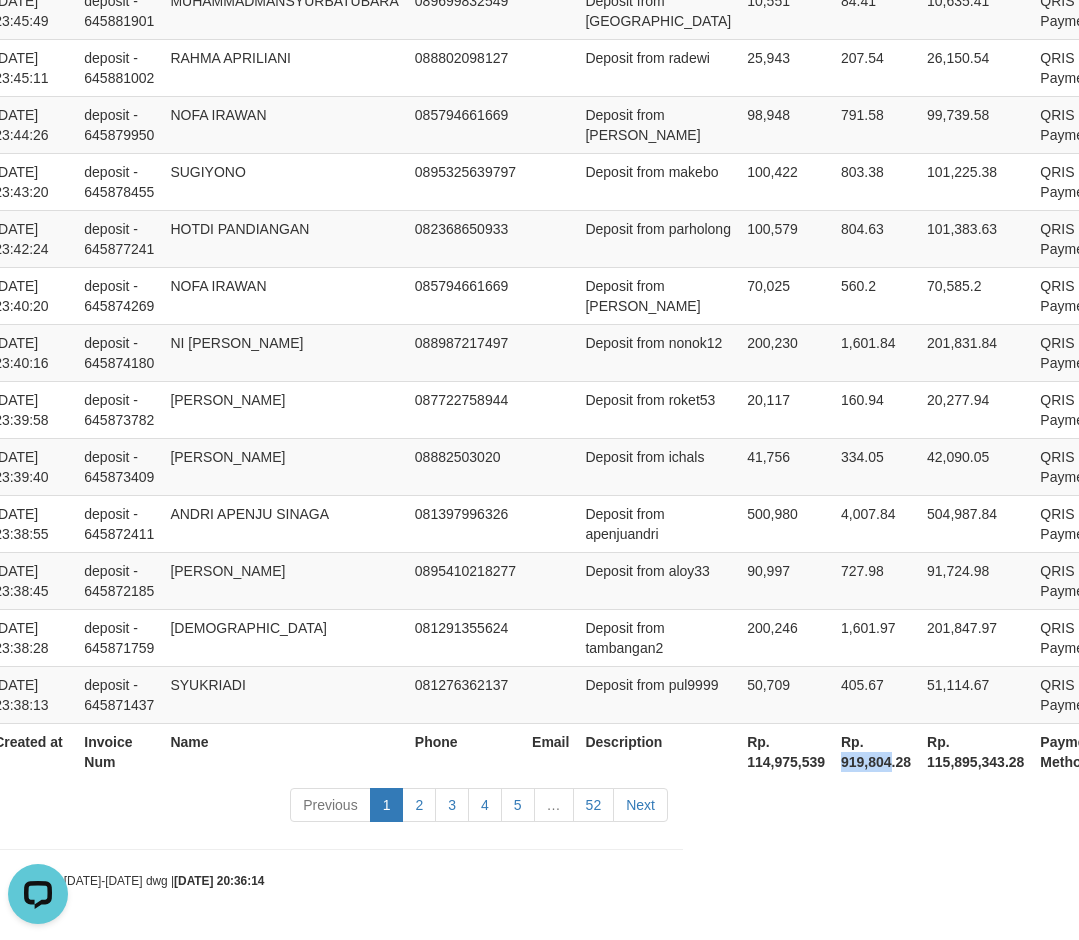 drag, startPoint x: 770, startPoint y: 759, endPoint x: 822, endPoint y: 765, distance: 52.34501 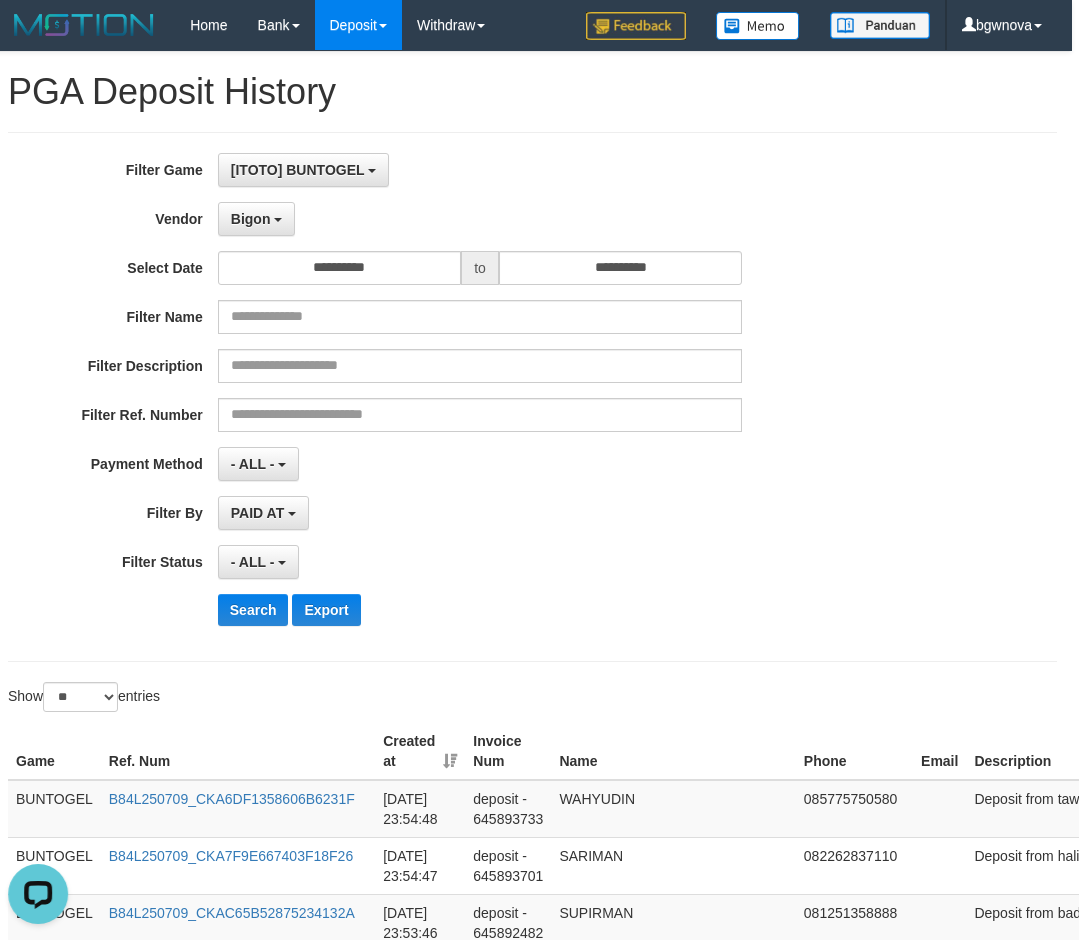 scroll, scrollTop: 0, scrollLeft: 0, axis: both 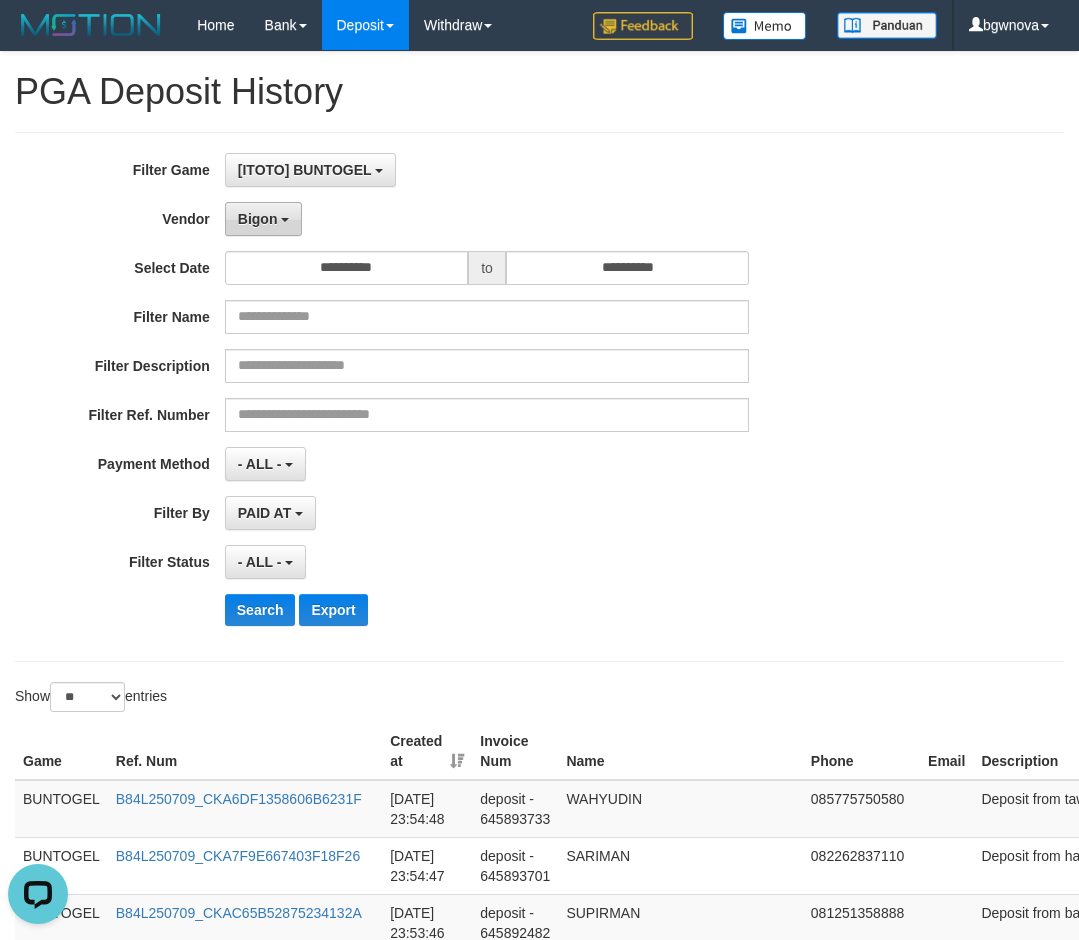 click on "Bigon" at bounding box center [258, 219] 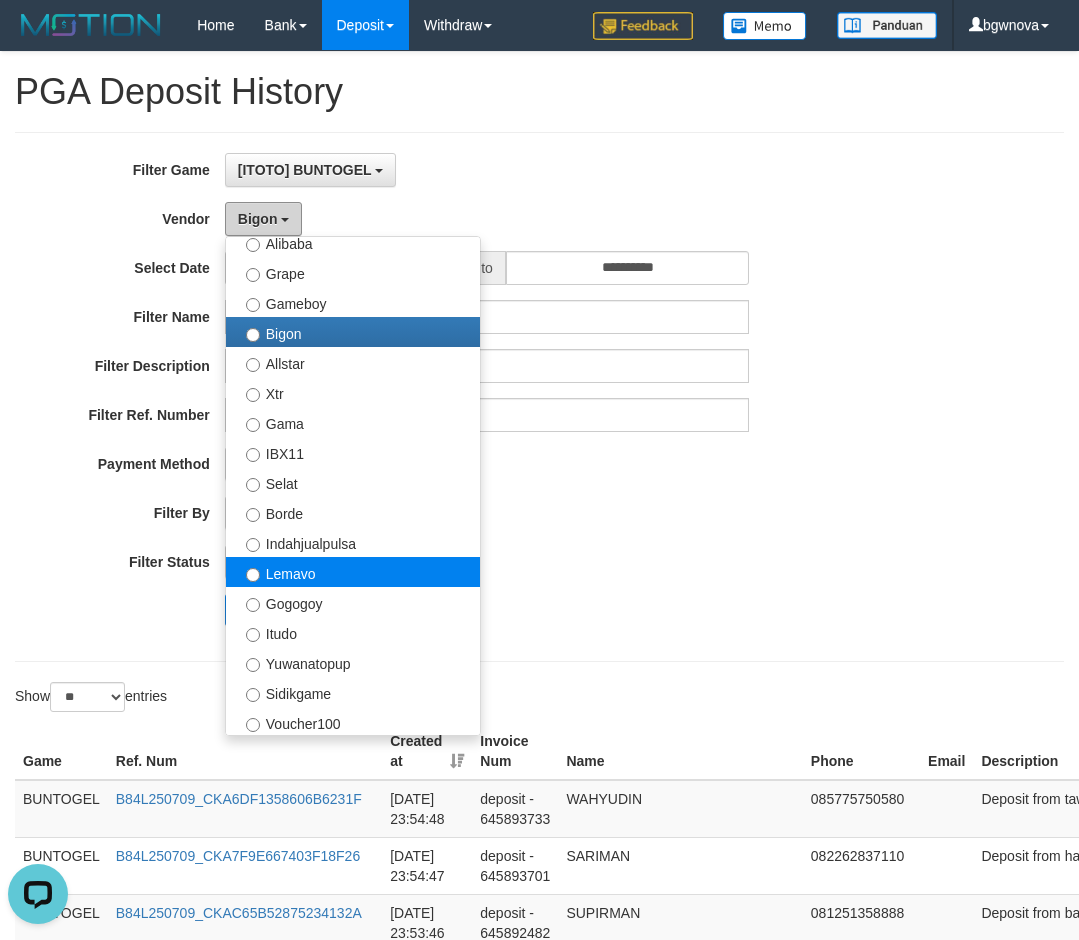 scroll, scrollTop: 480, scrollLeft: 0, axis: vertical 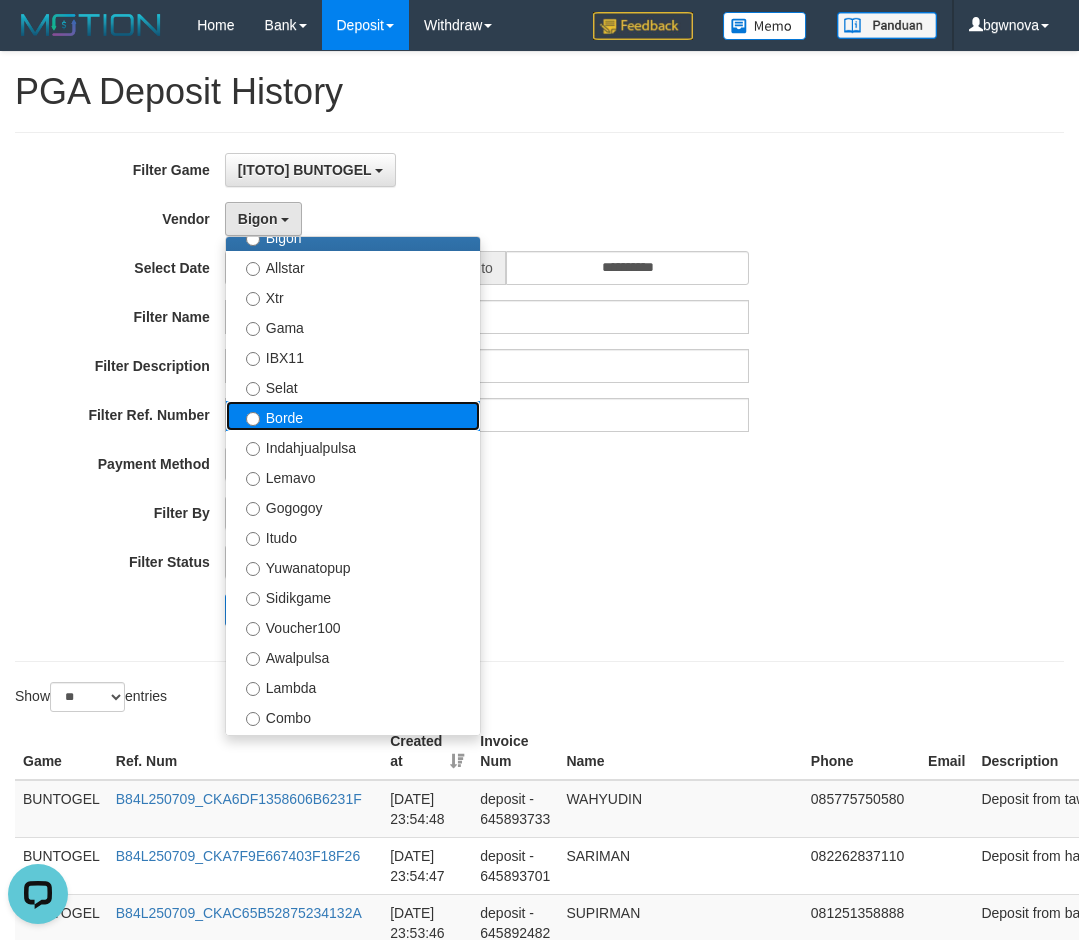 click on "Borde" at bounding box center (353, 416) 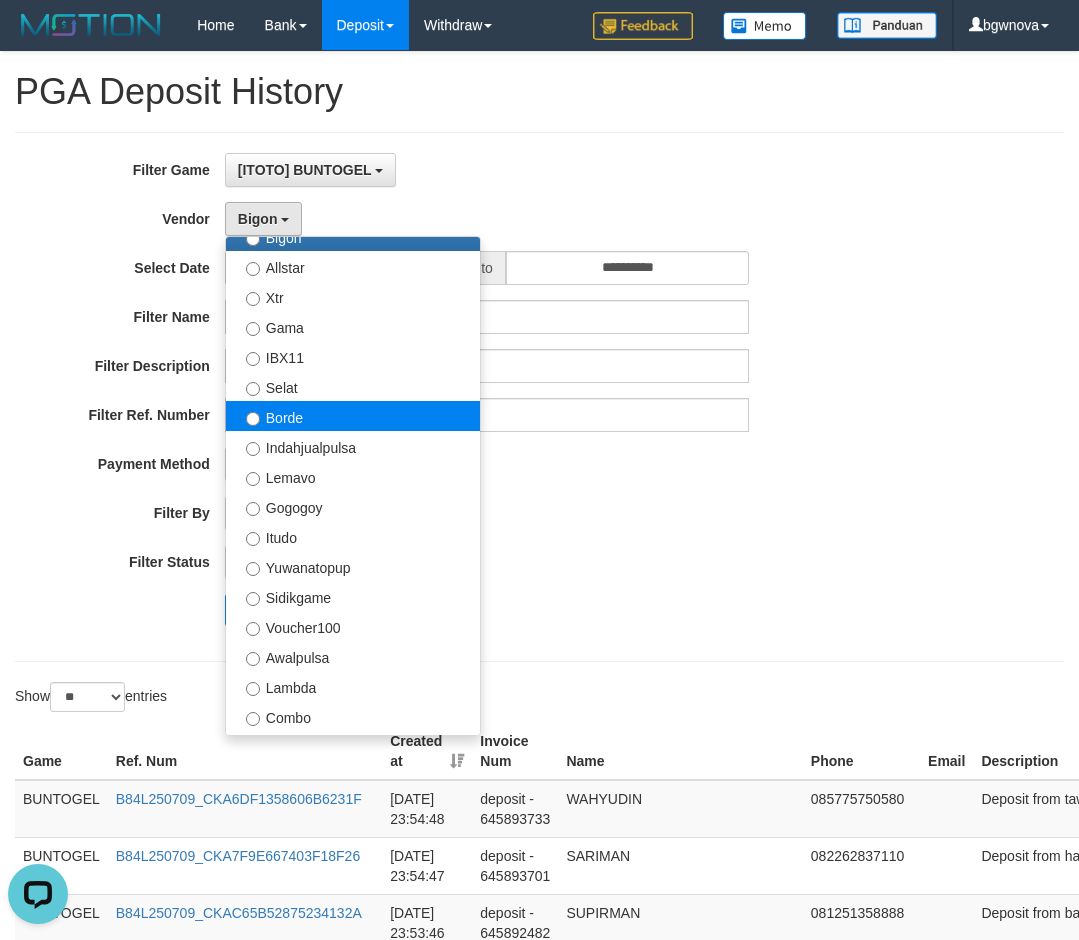 select on "**********" 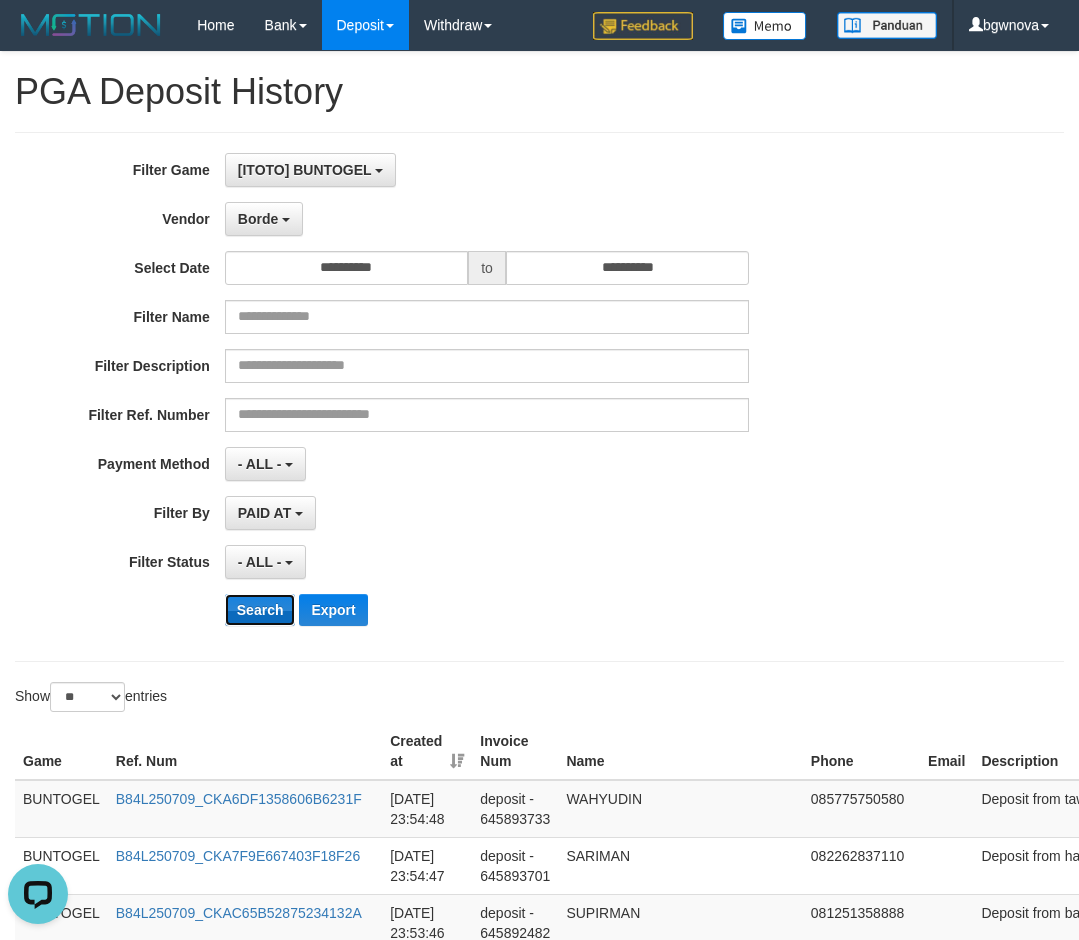 click on "Search" at bounding box center [260, 610] 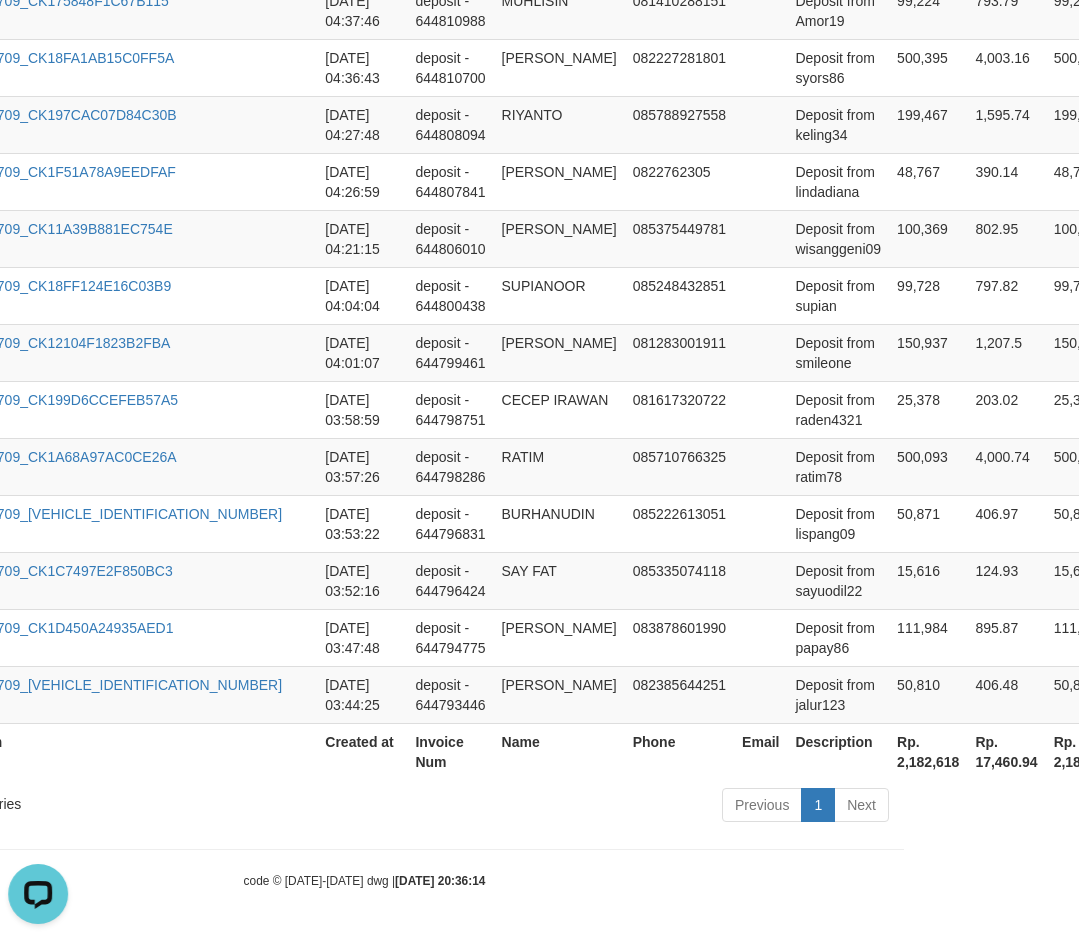 scroll, scrollTop: 1026, scrollLeft: 180, axis: both 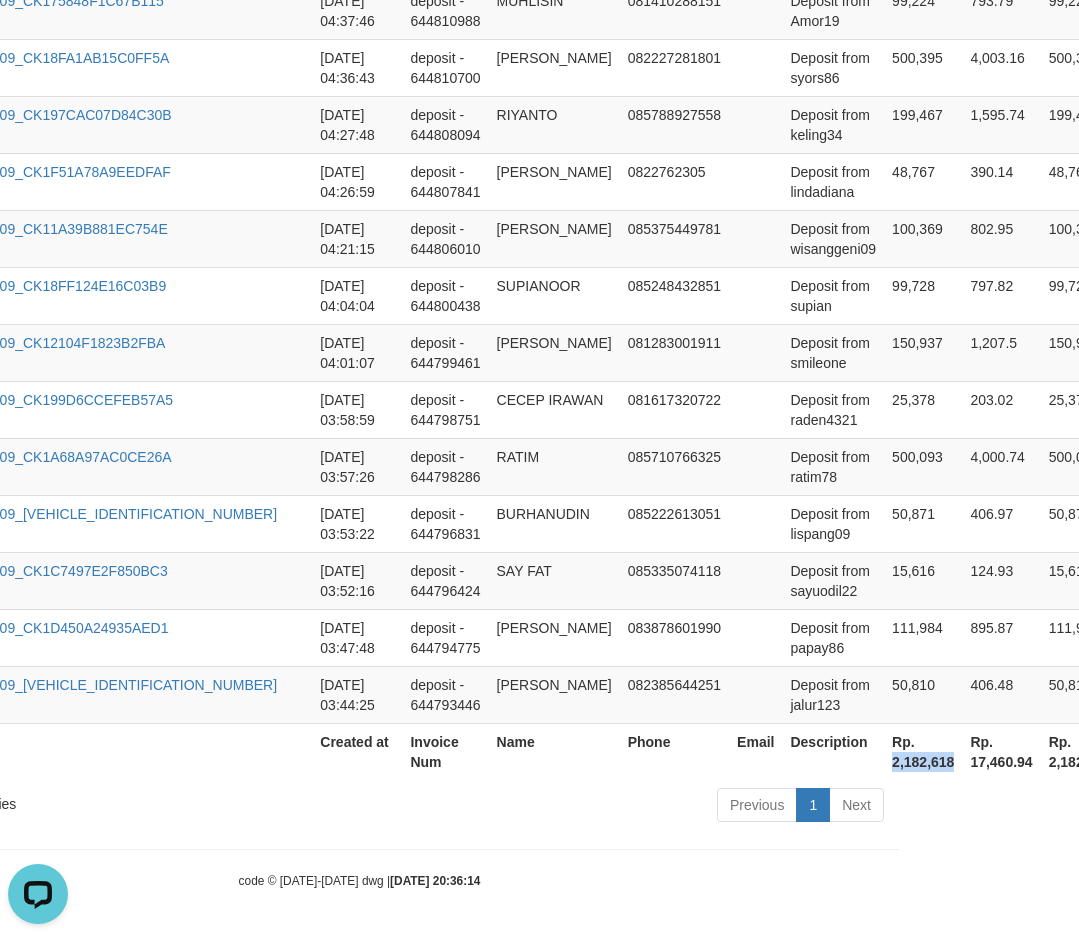 drag, startPoint x: 748, startPoint y: 760, endPoint x: 810, endPoint y: 768, distance: 62.514 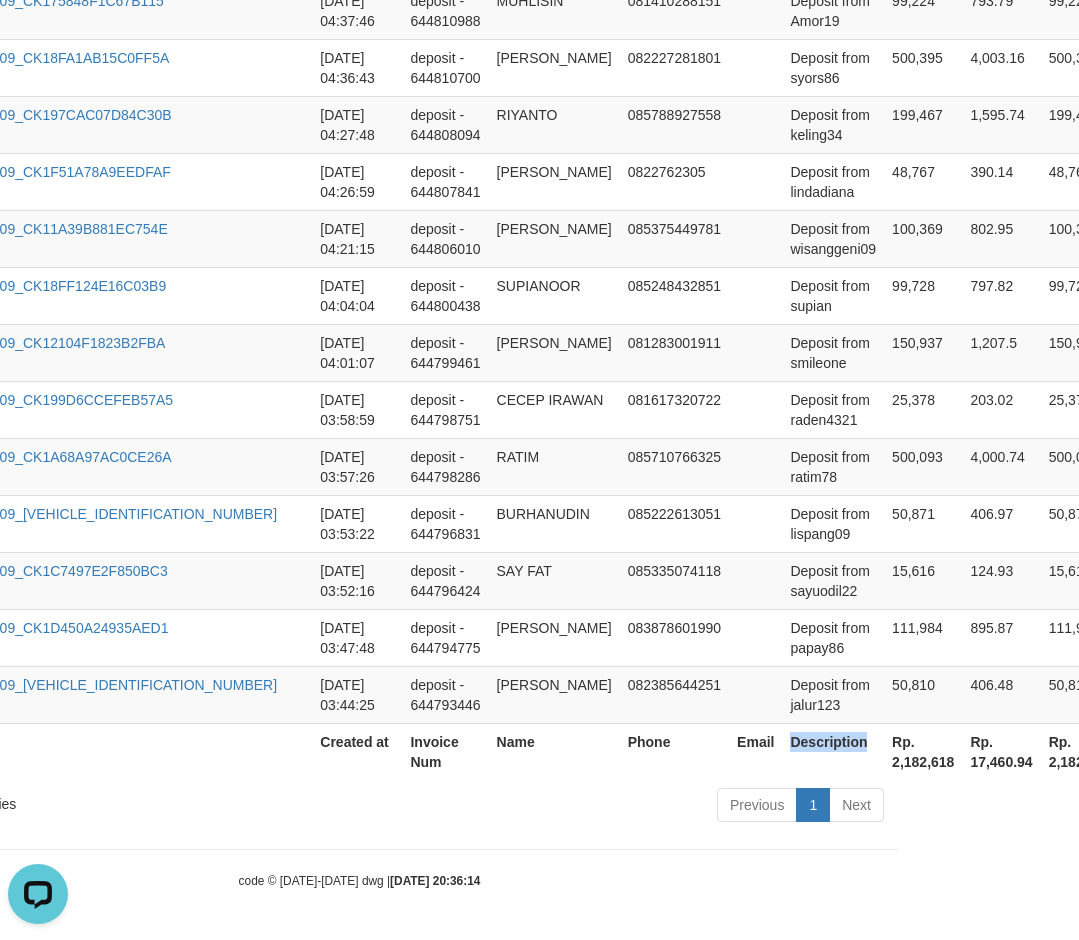click on "Rp. 2,182,618" at bounding box center (923, 751) 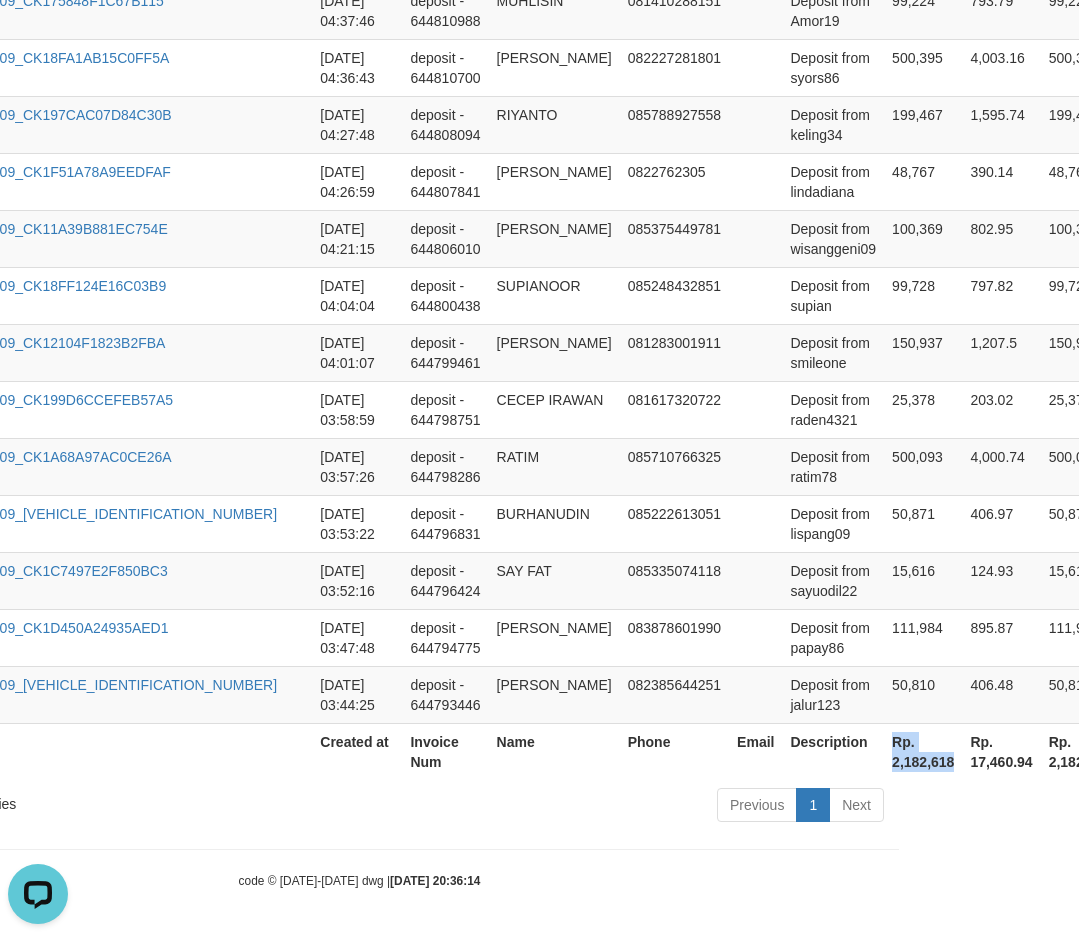 drag, startPoint x: 760, startPoint y: 760, endPoint x: 809, endPoint y: 764, distance: 49.162994 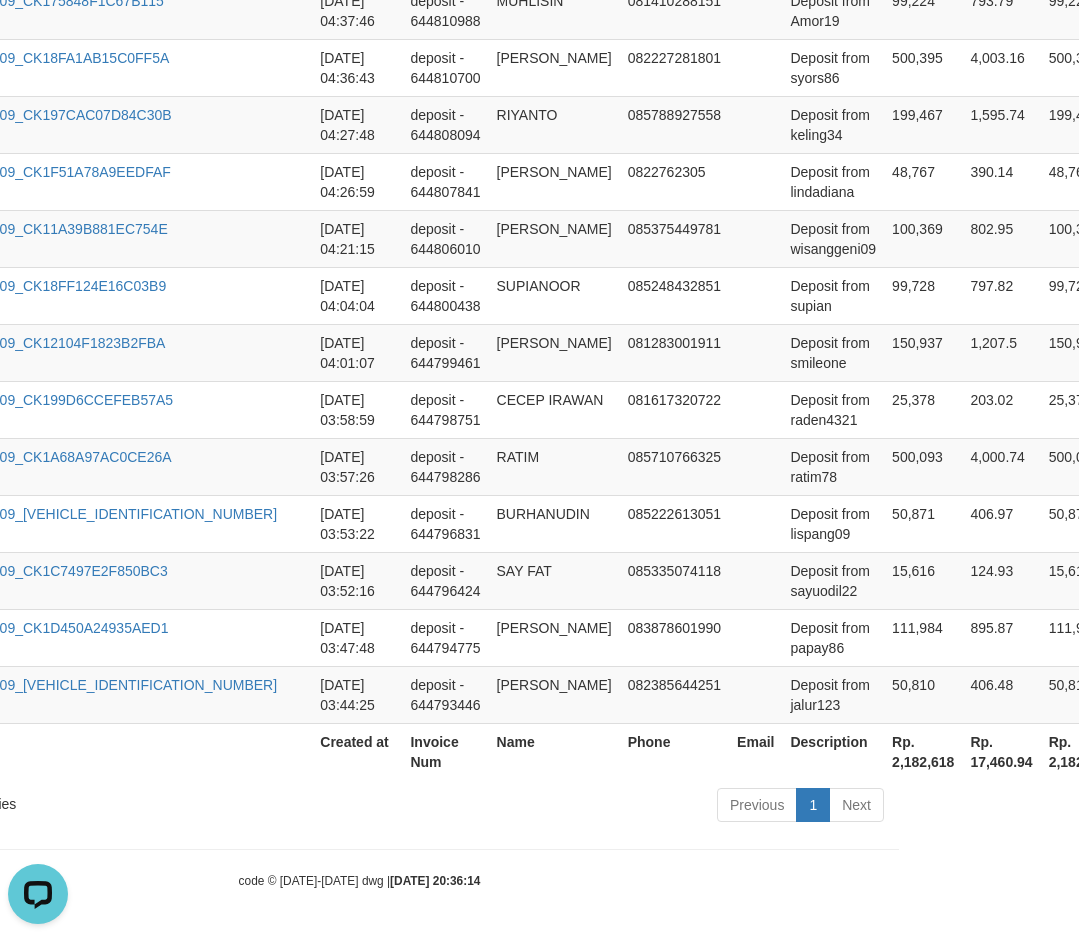 drag, startPoint x: 819, startPoint y: 764, endPoint x: 741, endPoint y: 765, distance: 78.00641 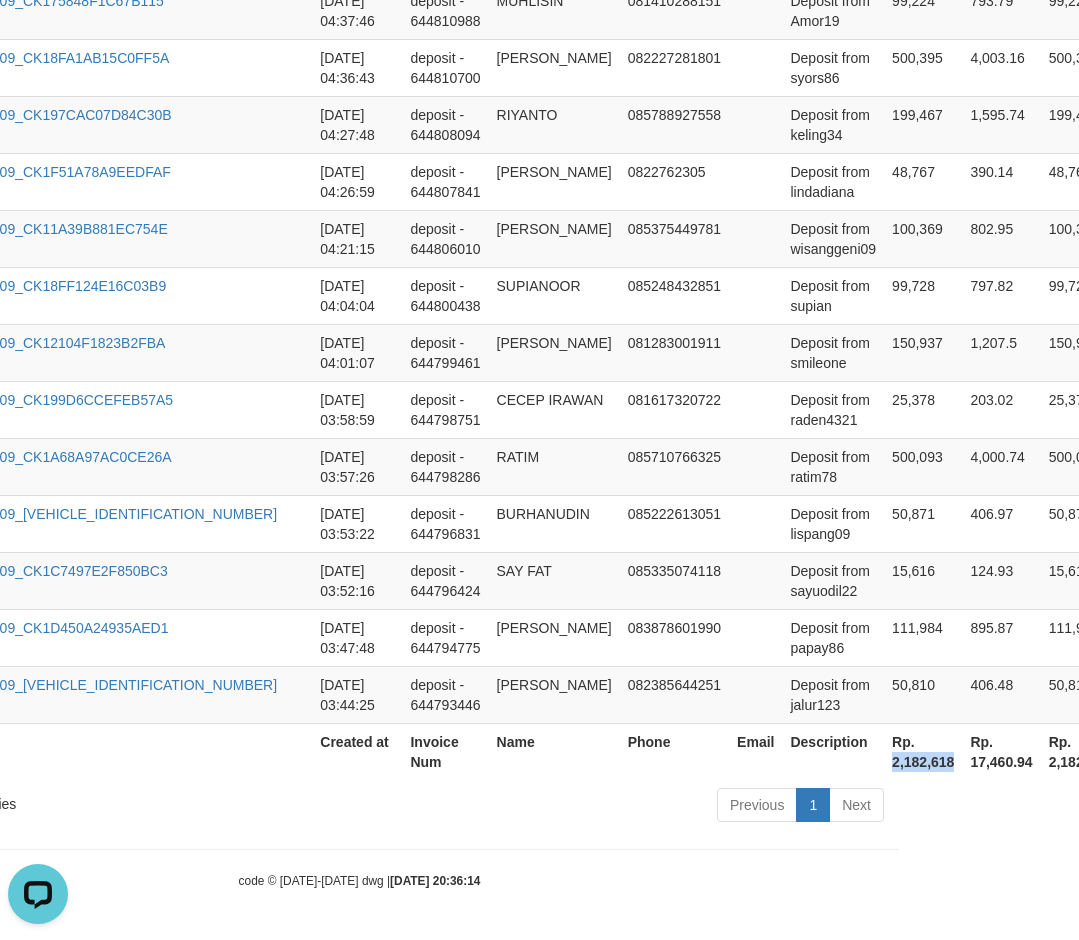 drag, startPoint x: 750, startPoint y: 761, endPoint x: 813, endPoint y: 764, distance: 63.07139 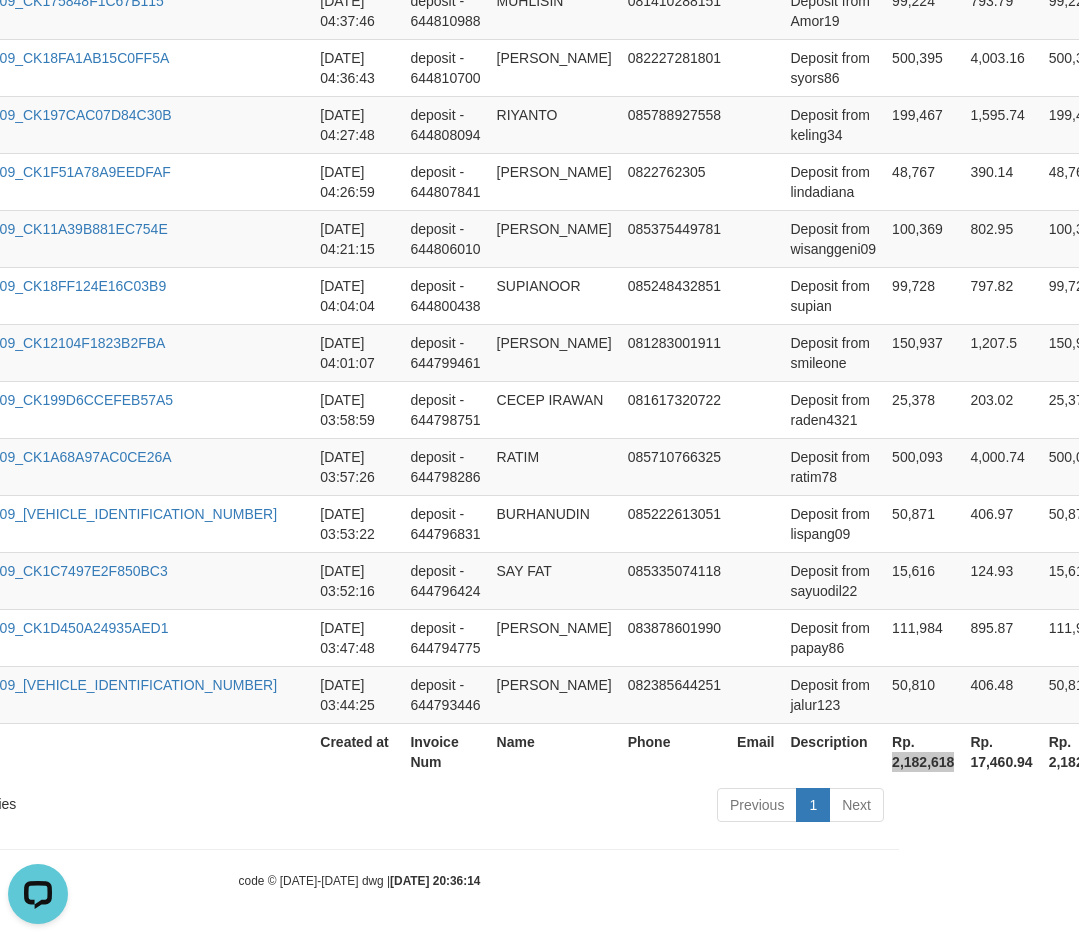 scroll, scrollTop: 1026, scrollLeft: 220, axis: both 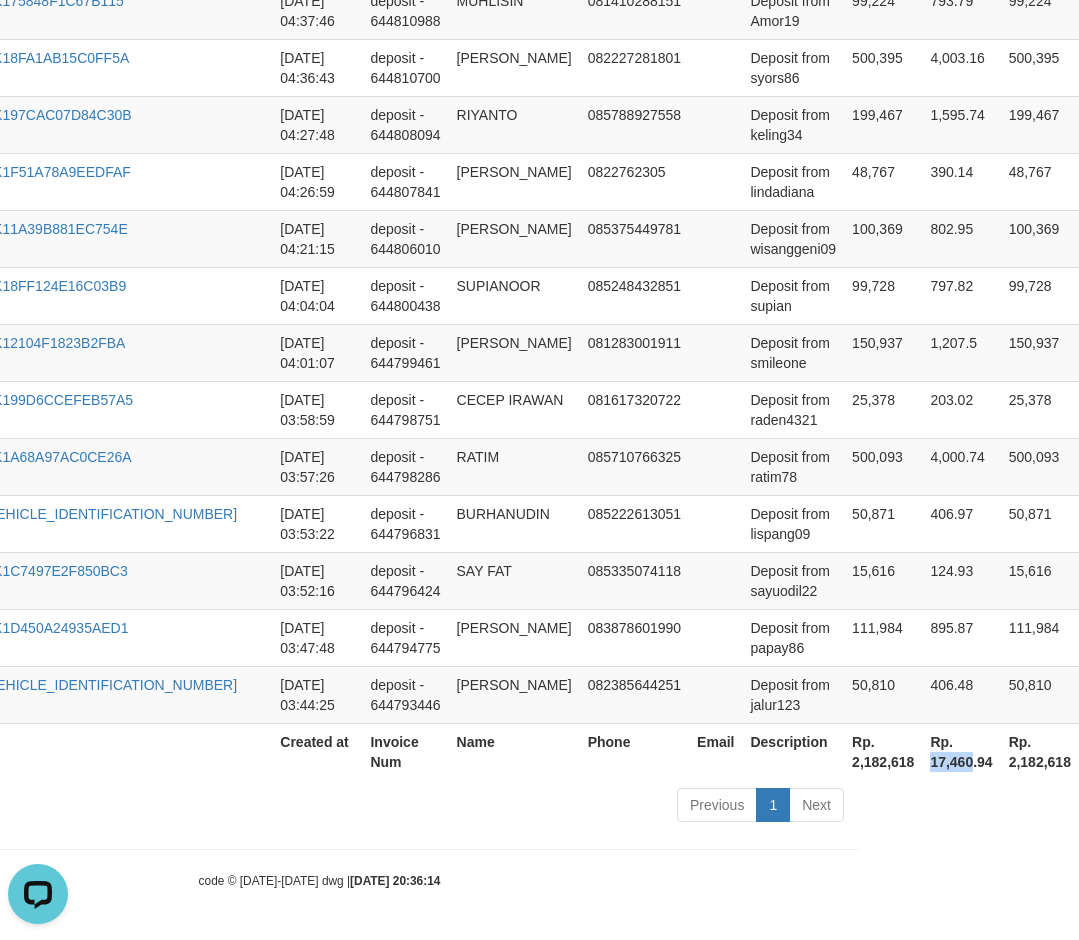 drag, startPoint x: 786, startPoint y: 758, endPoint x: 826, endPoint y: 765, distance: 40.60788 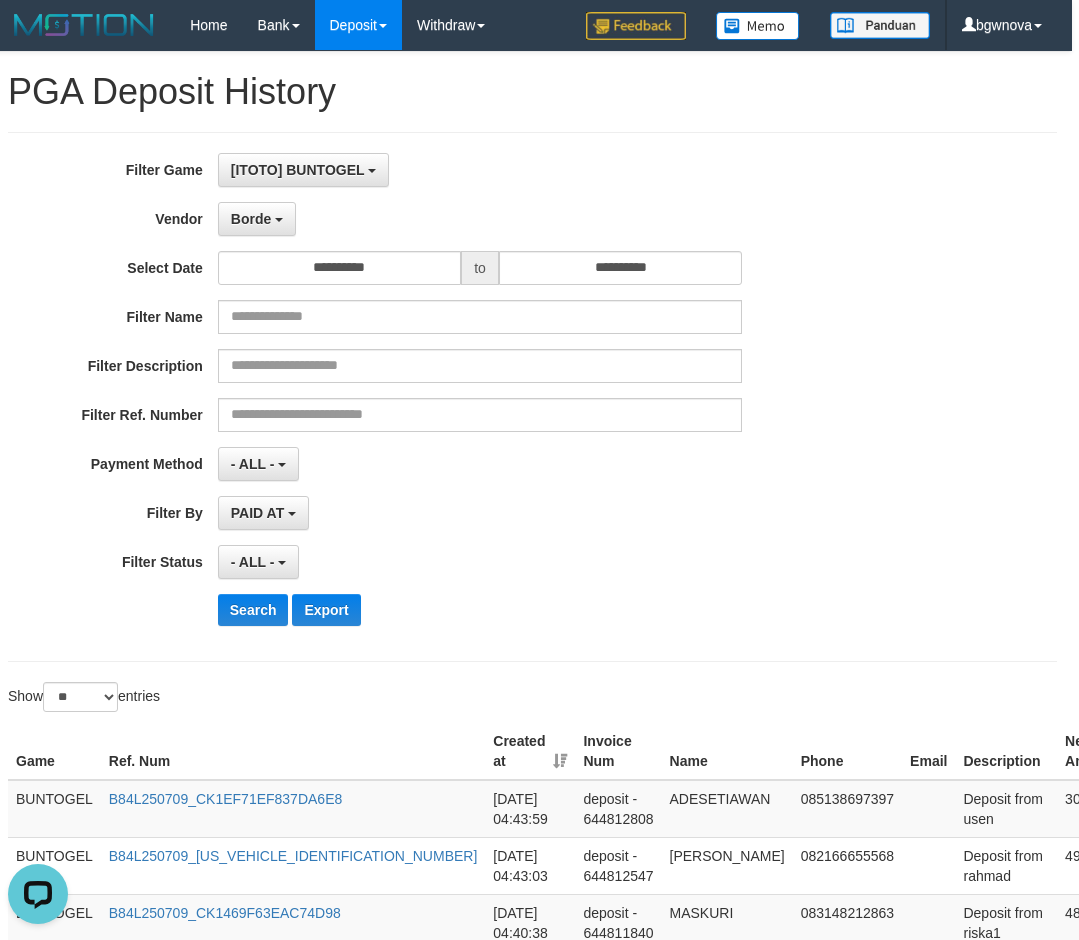 scroll, scrollTop: 0, scrollLeft: 0, axis: both 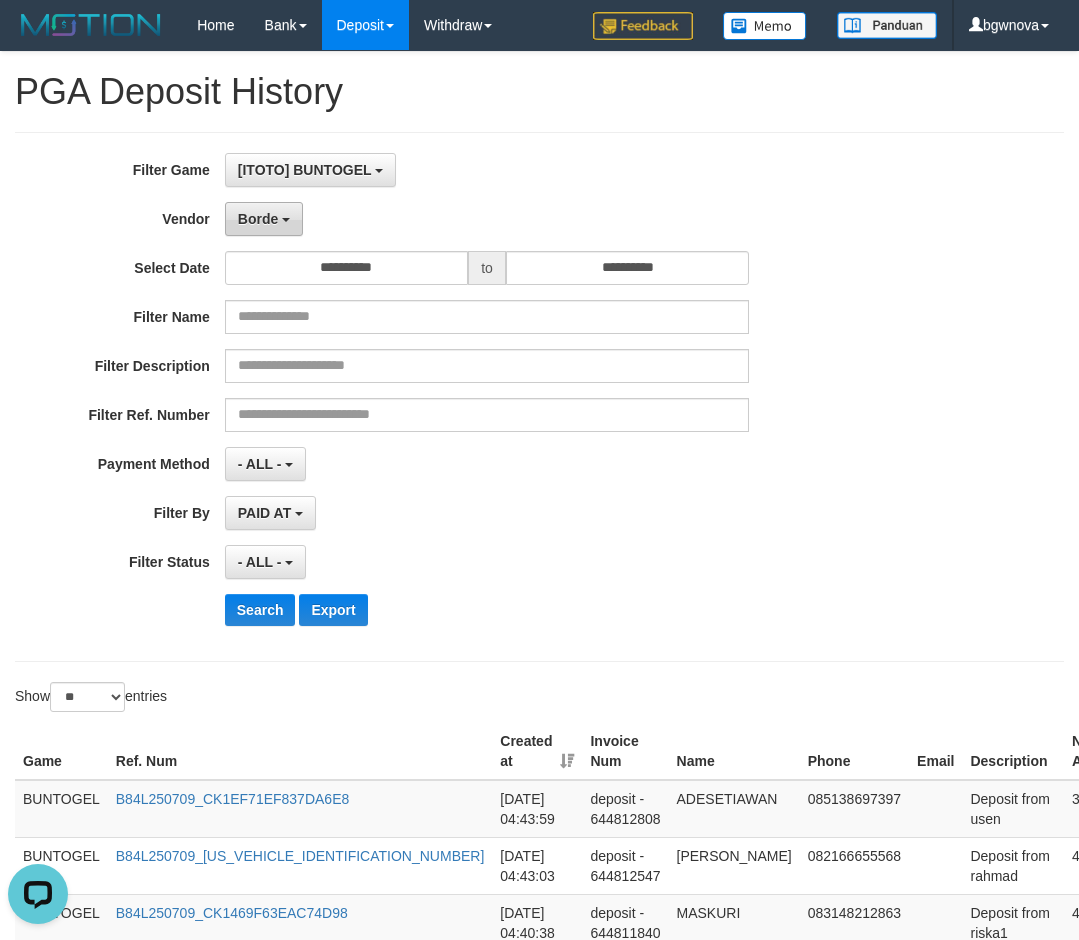 click on "Borde" at bounding box center (258, 219) 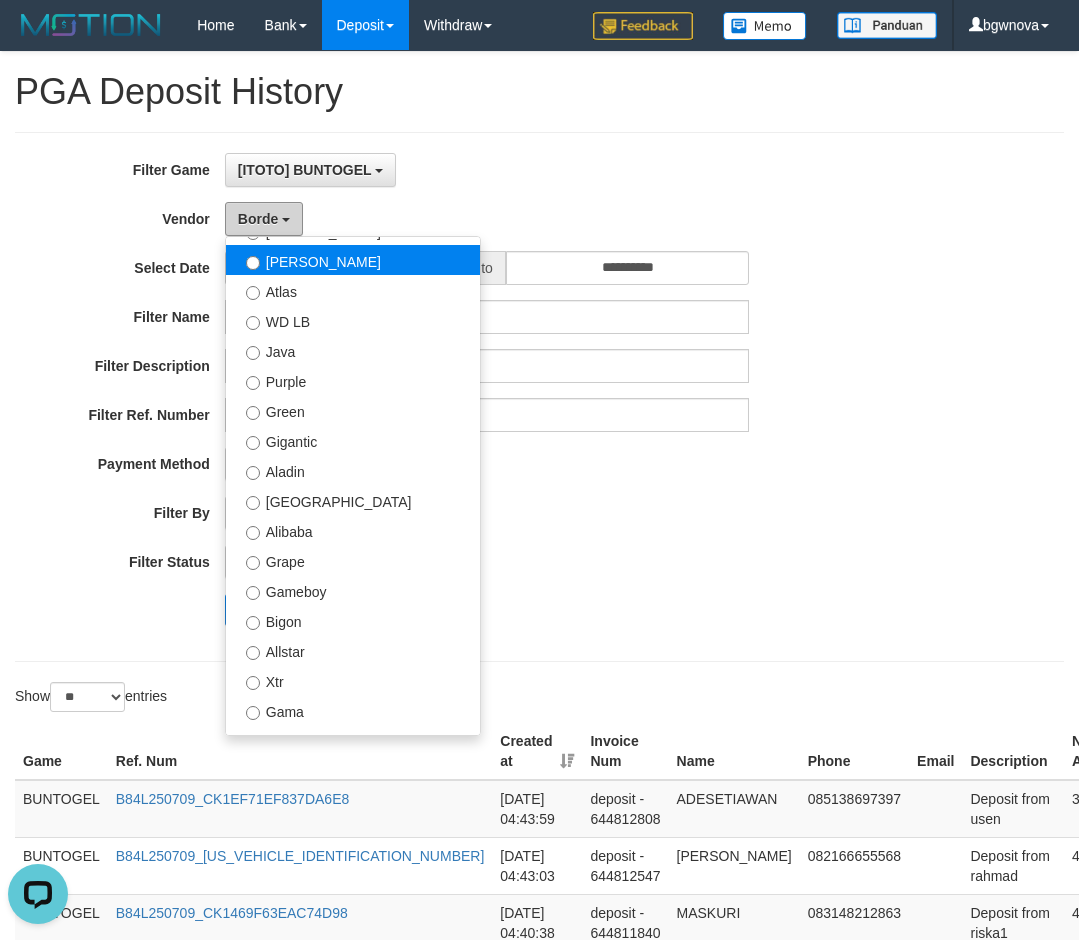 scroll, scrollTop: 0, scrollLeft: 0, axis: both 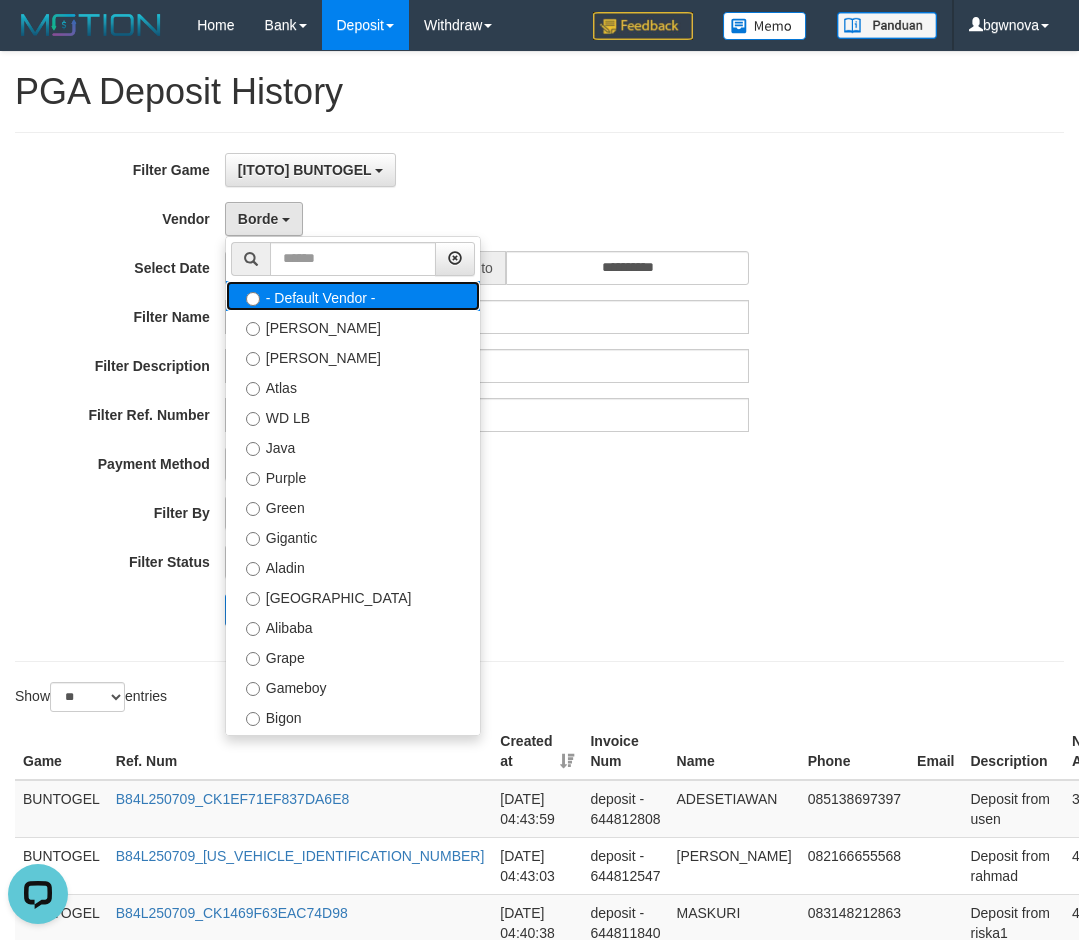 click on "- Default Vendor -" at bounding box center (353, 296) 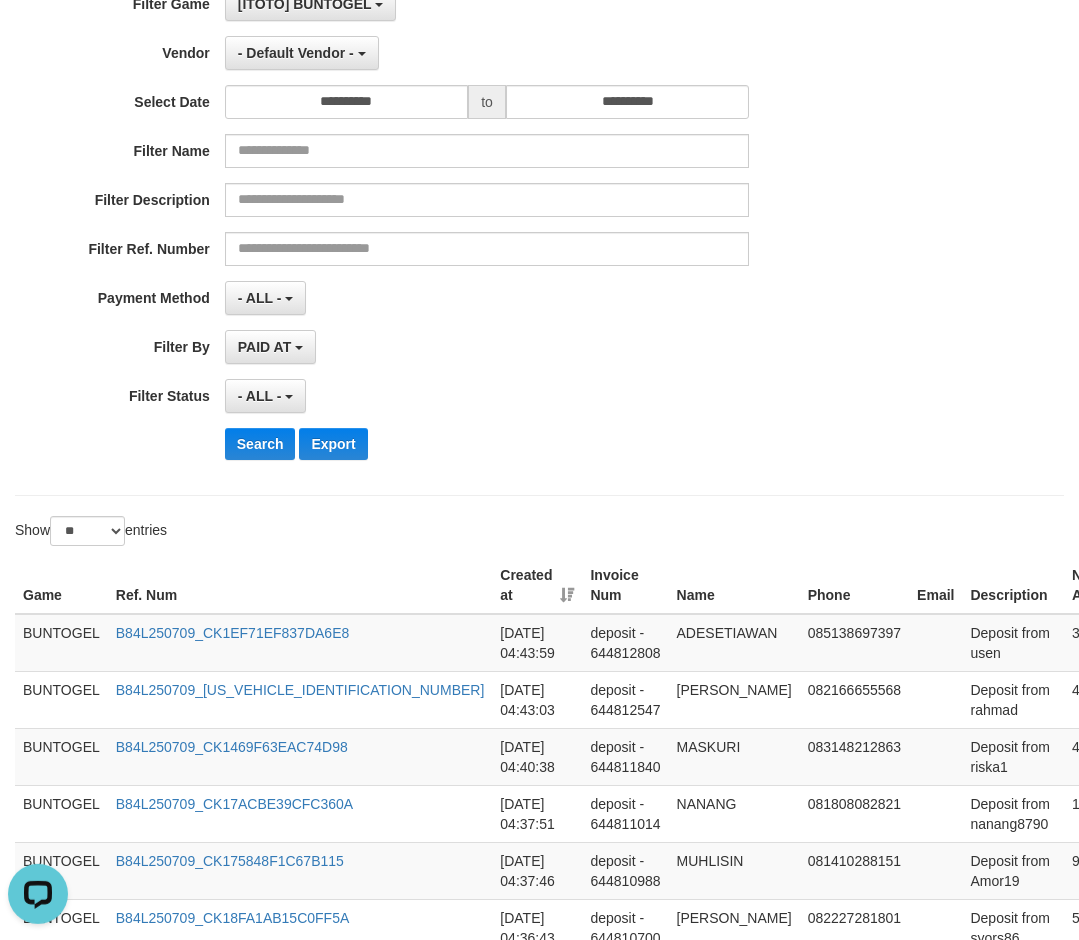 scroll, scrollTop: 204, scrollLeft: 0, axis: vertical 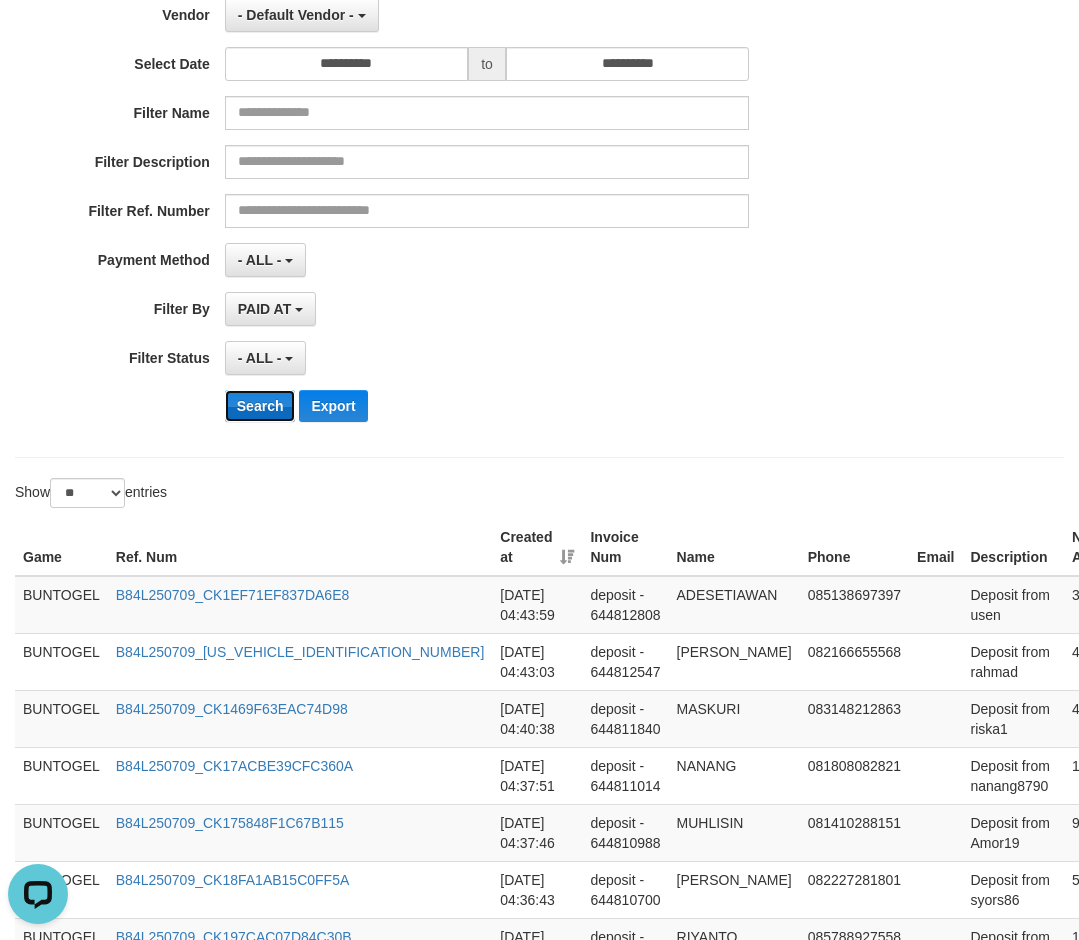 click on "Search" at bounding box center [260, 406] 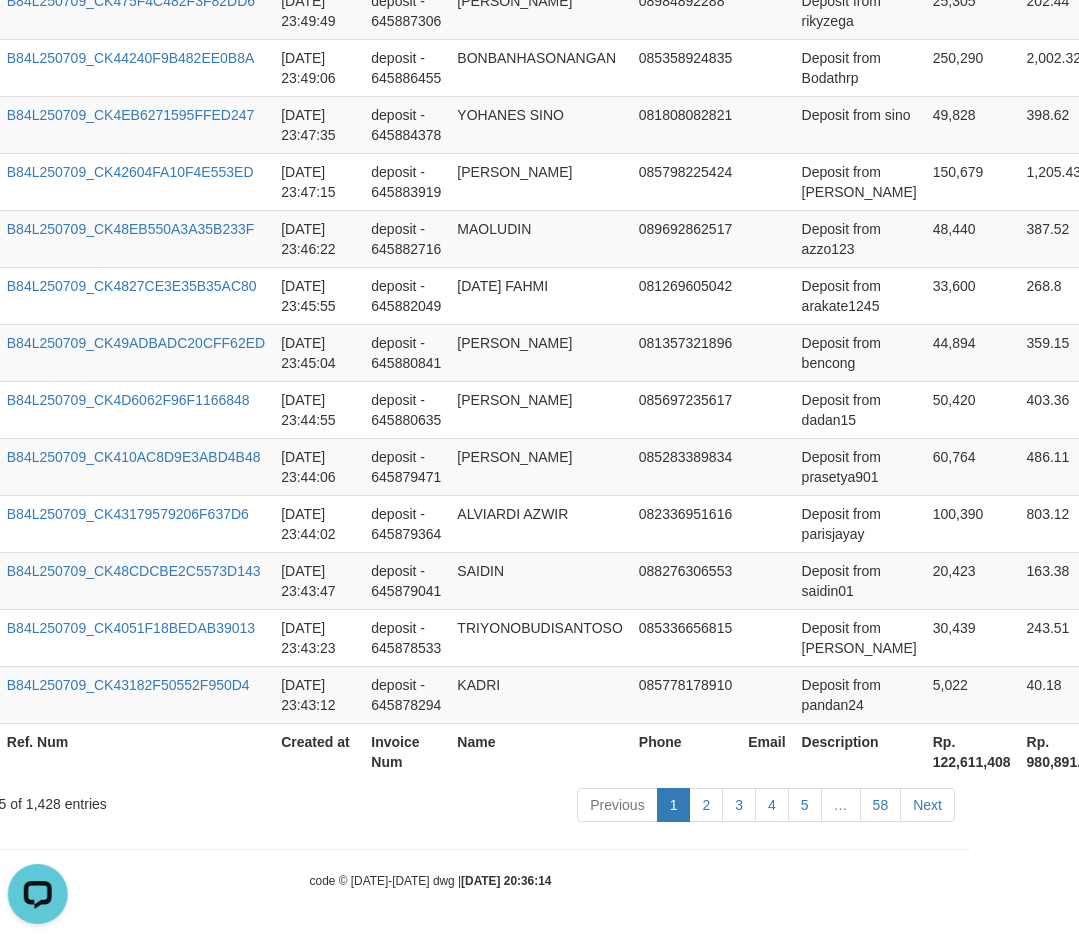 scroll, scrollTop: 1842, scrollLeft: 144, axis: both 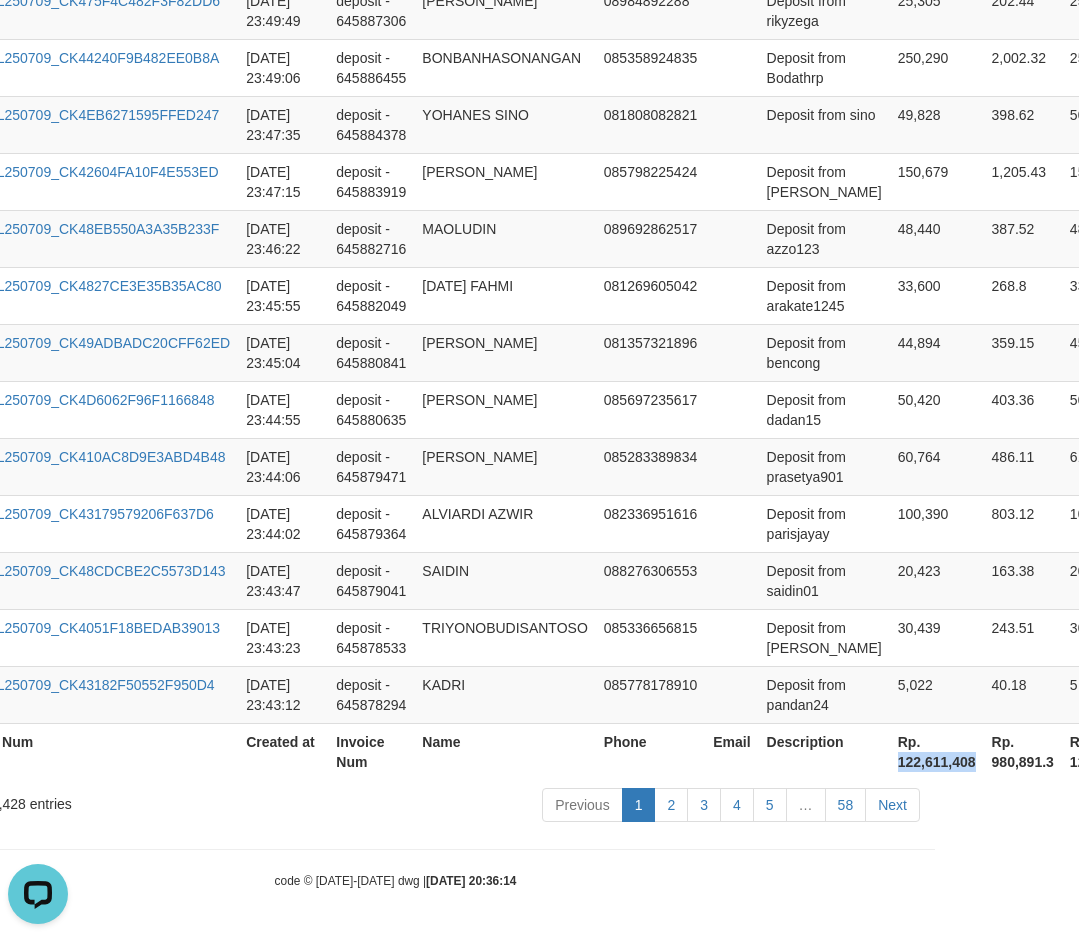 drag, startPoint x: 859, startPoint y: 761, endPoint x: 941, endPoint y: 766, distance: 82.1523 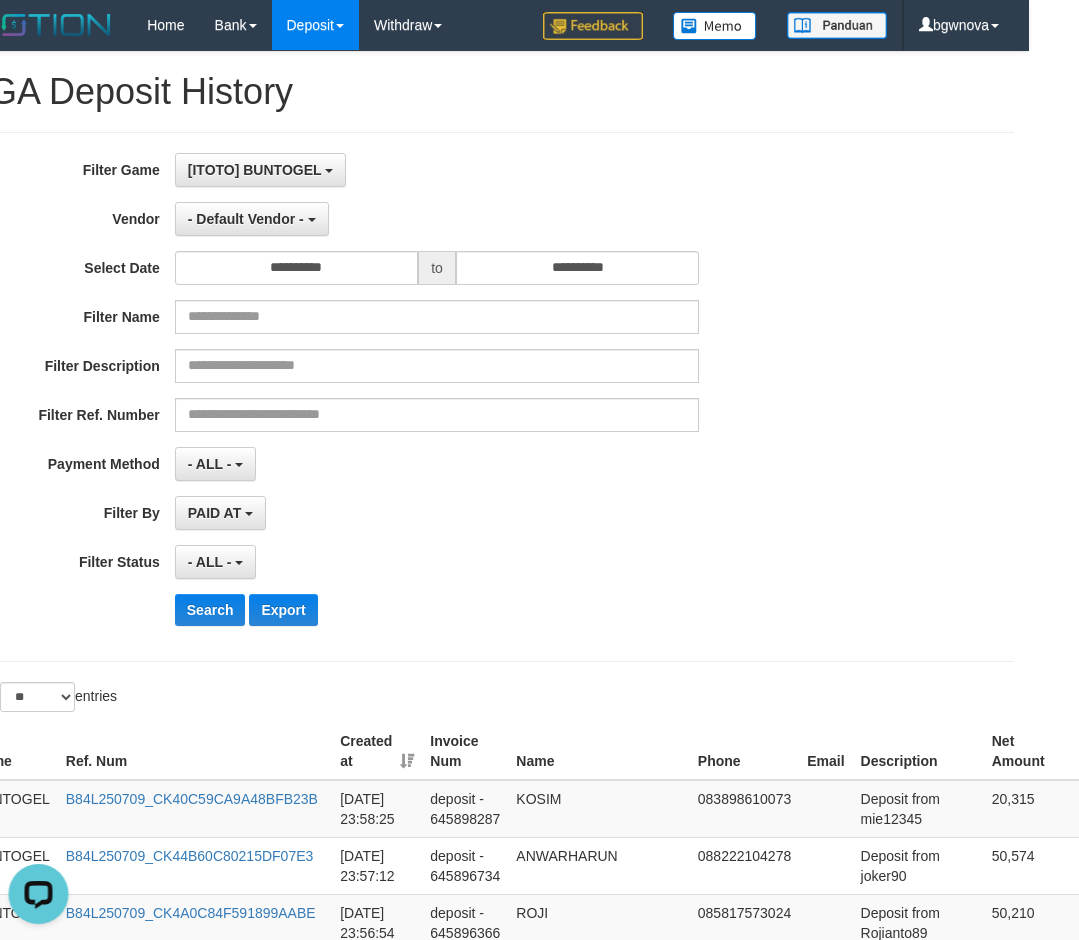 scroll, scrollTop: 0, scrollLeft: 0, axis: both 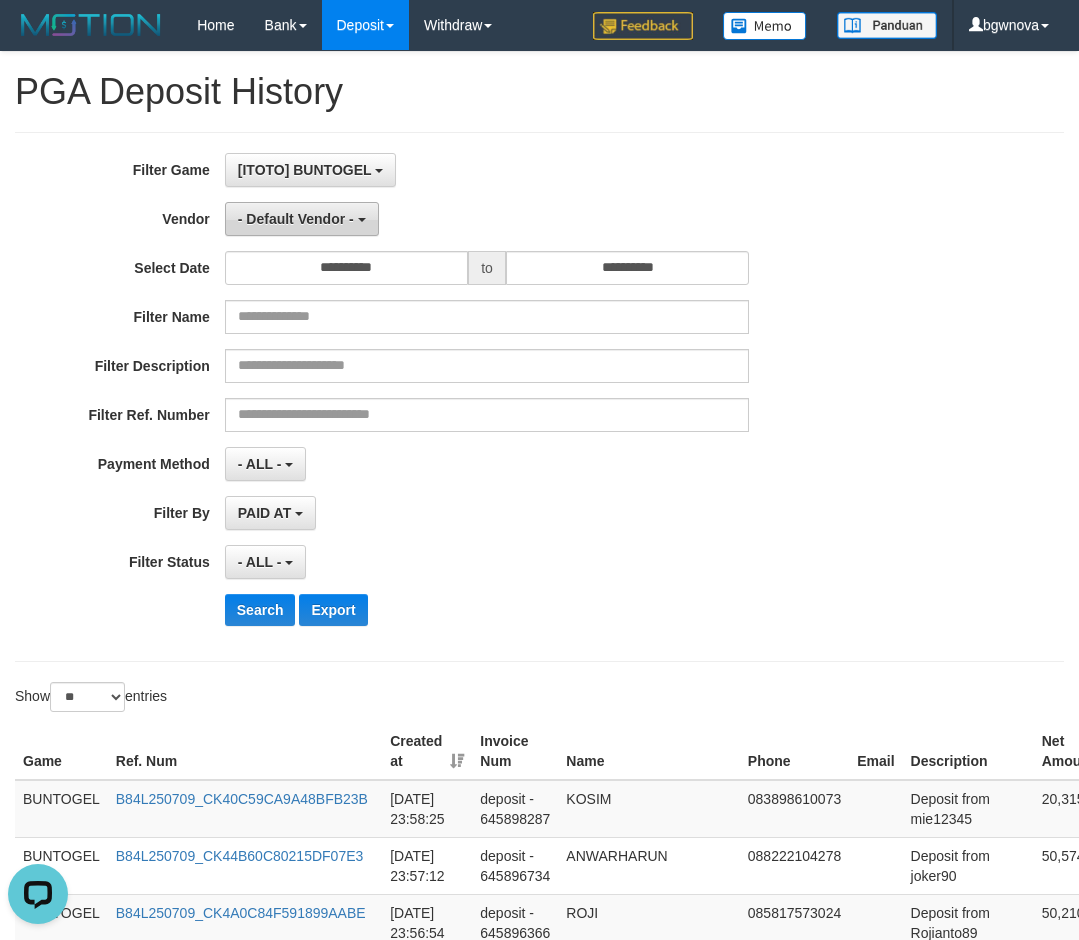 click on "- Default Vendor -" at bounding box center (302, 219) 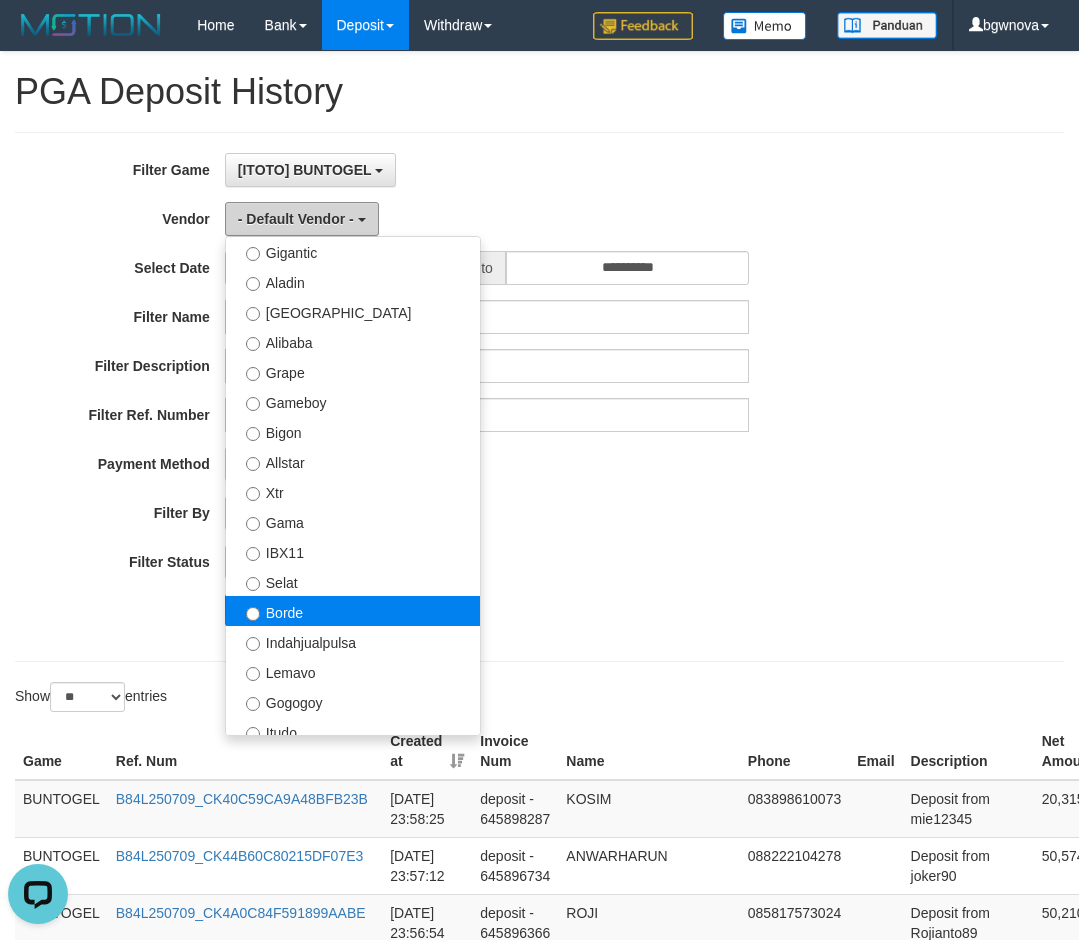 scroll, scrollTop: 288, scrollLeft: 0, axis: vertical 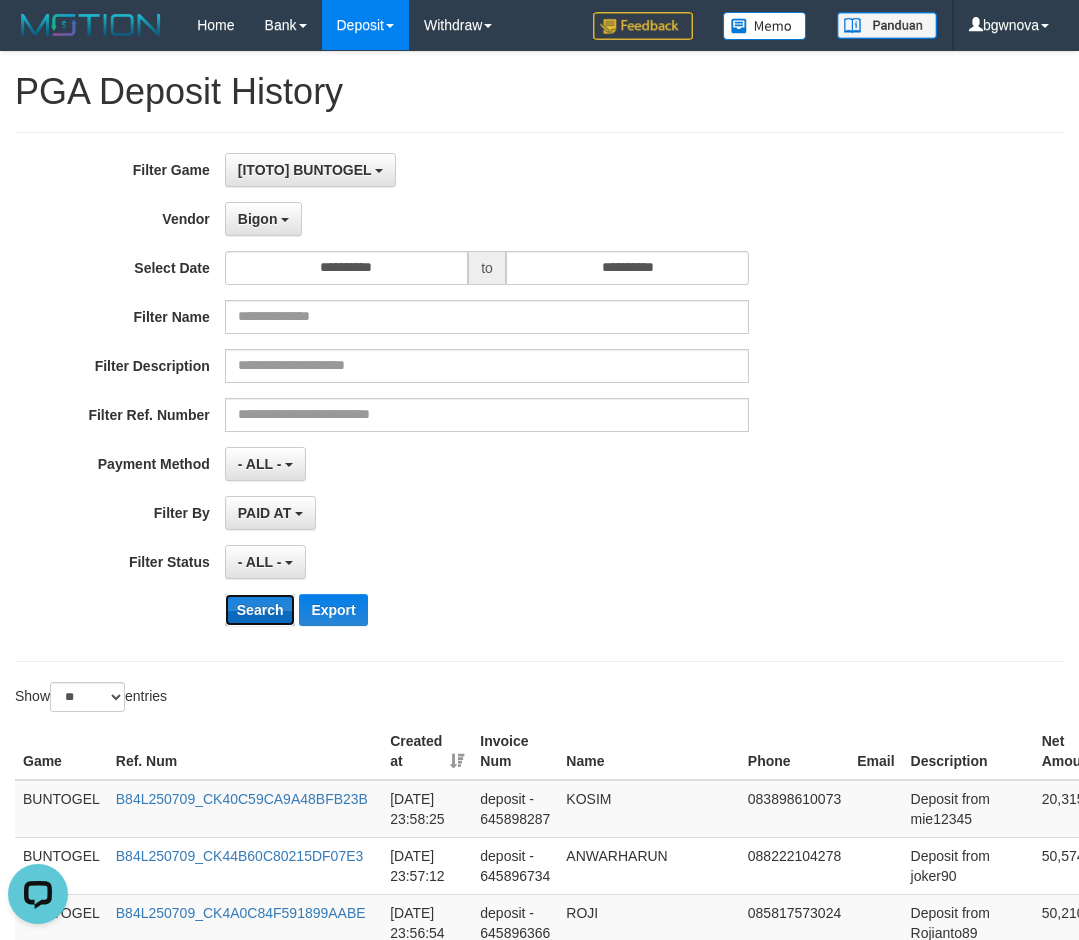 click on "Search" at bounding box center [260, 610] 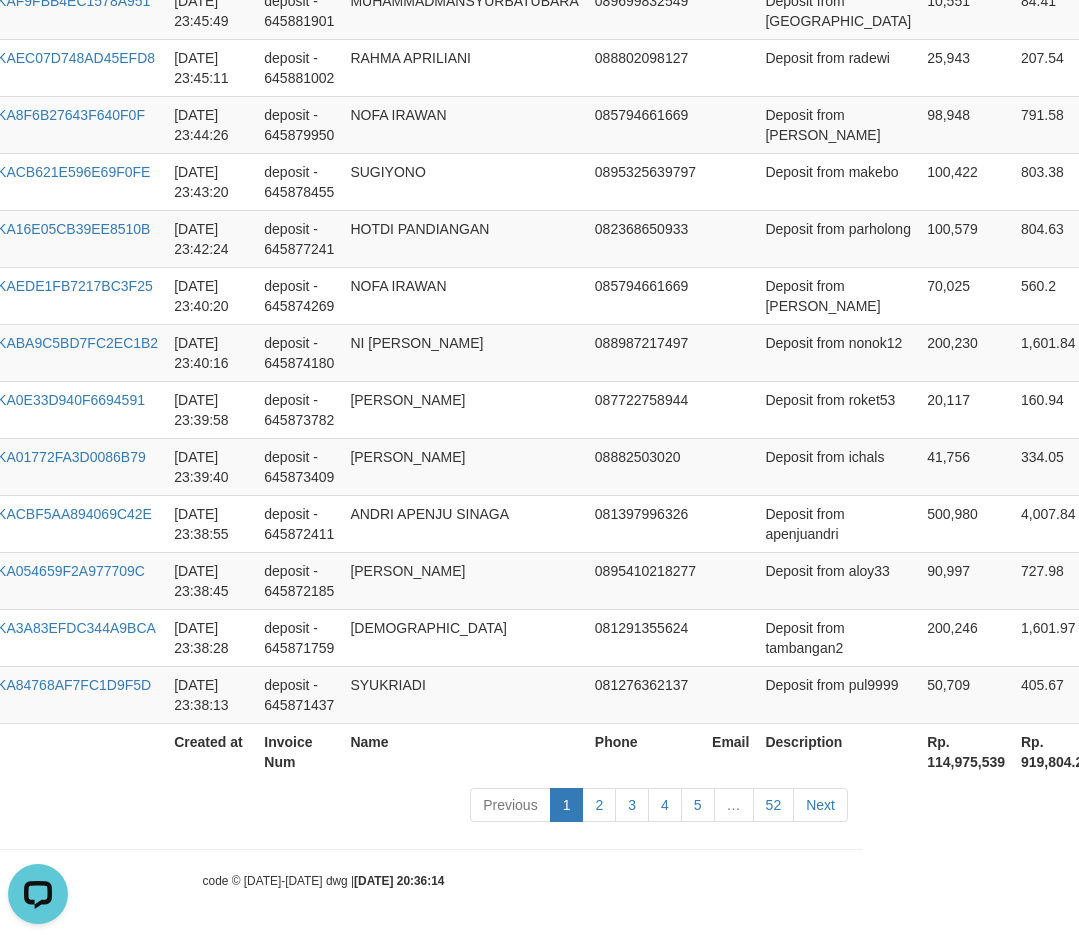 scroll, scrollTop: 1822, scrollLeft: 252, axis: both 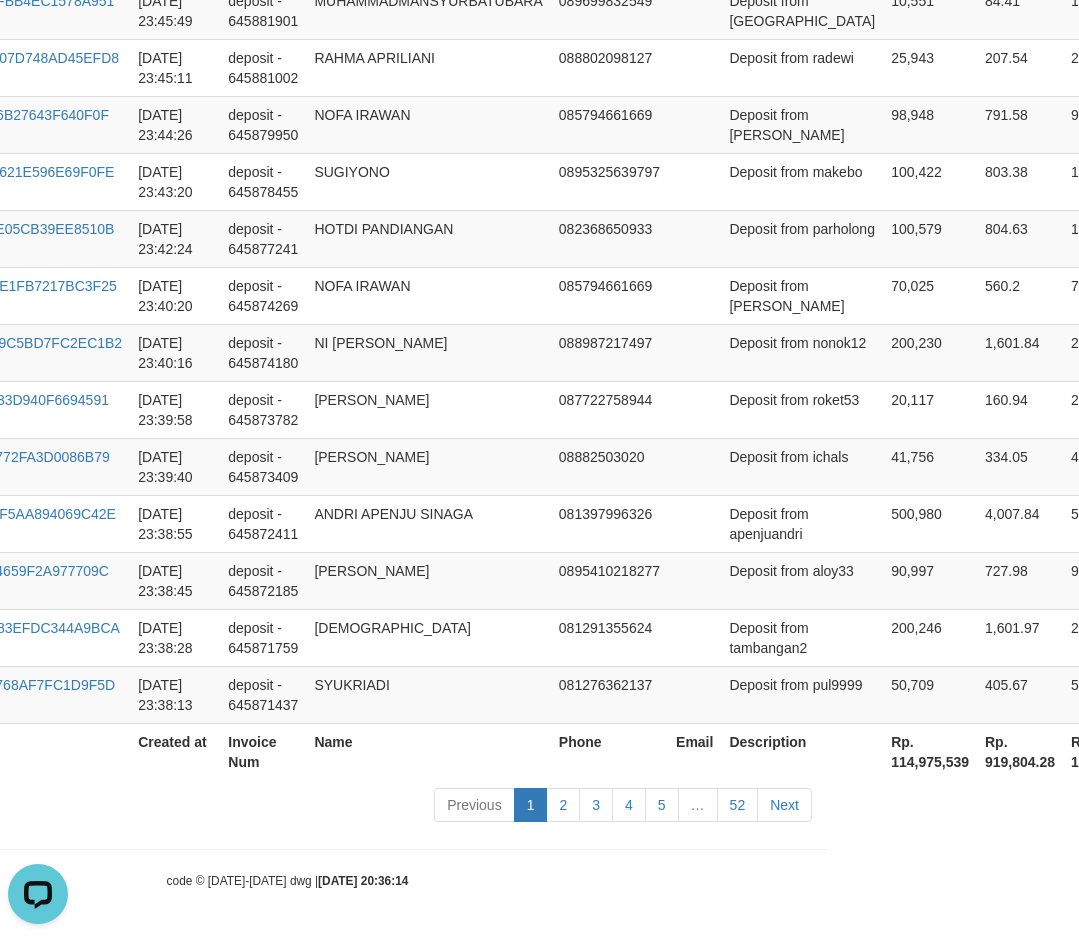 click on "Rp. 114,975,539" at bounding box center [930, 751] 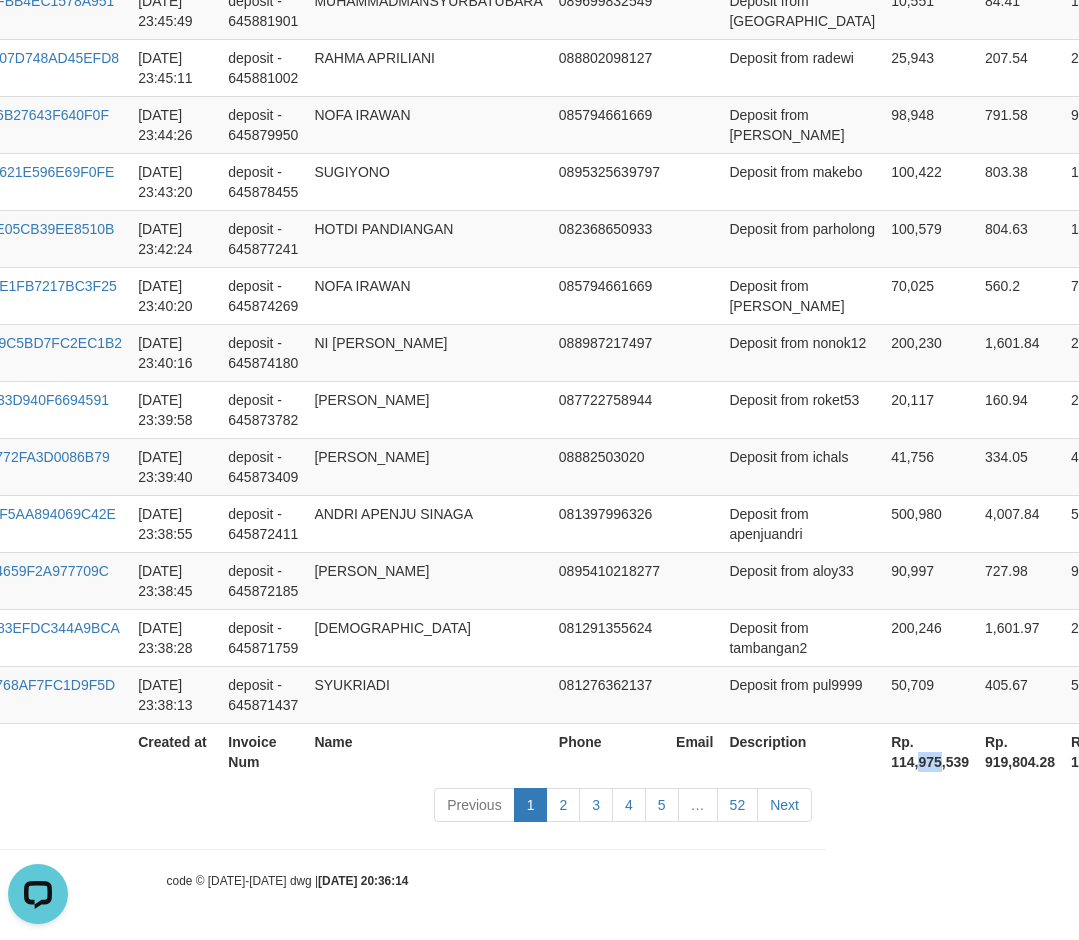 click on "Rp. 114,975,539" at bounding box center (930, 751) 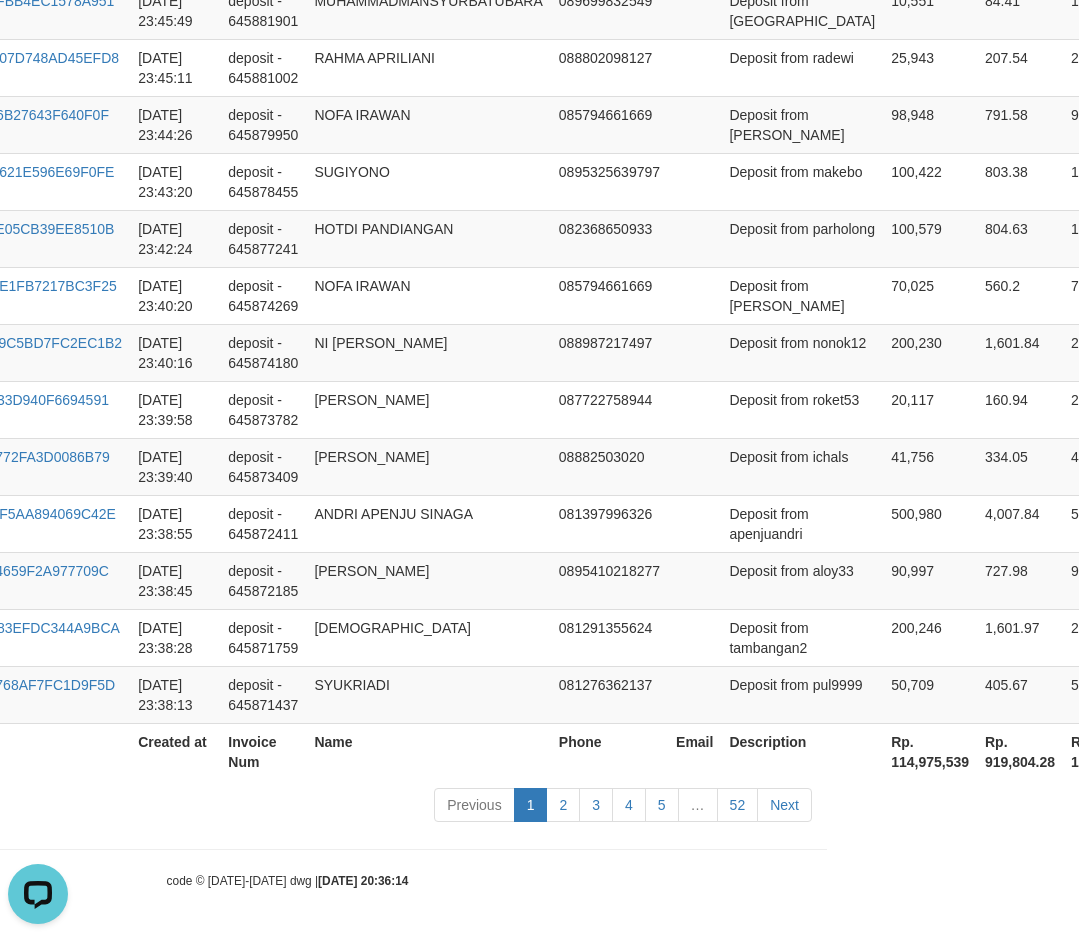 click on "Rp. 114,975,539" at bounding box center (930, 751) 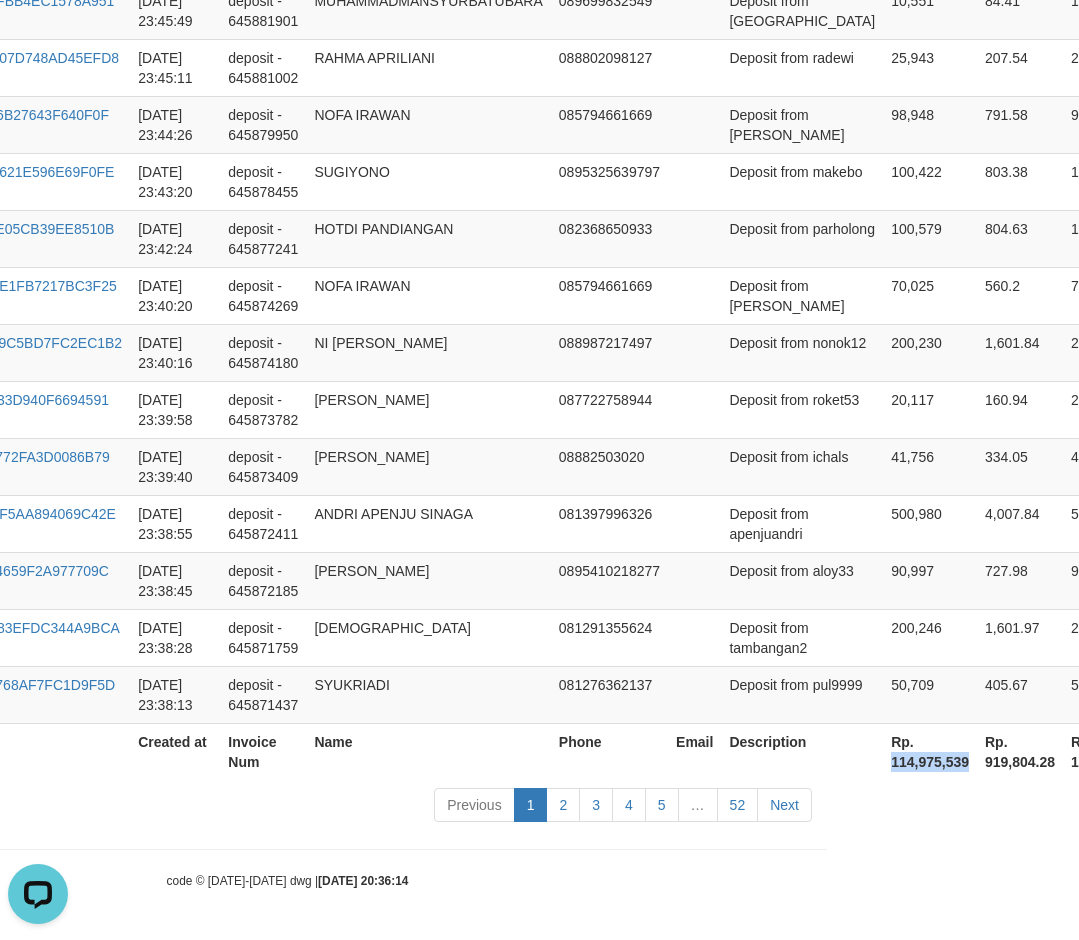 drag, startPoint x: 822, startPoint y: 763, endPoint x: 908, endPoint y: 767, distance: 86.09297 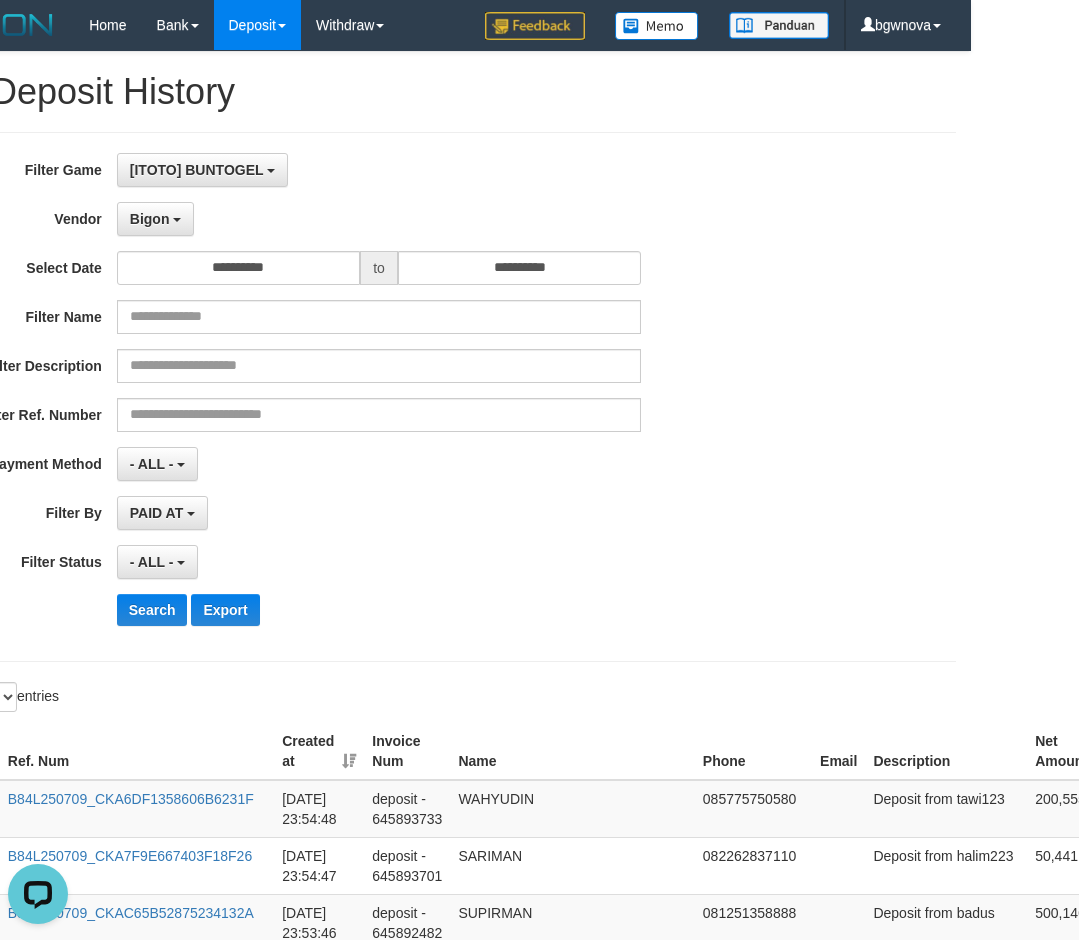 scroll, scrollTop: 0, scrollLeft: 0, axis: both 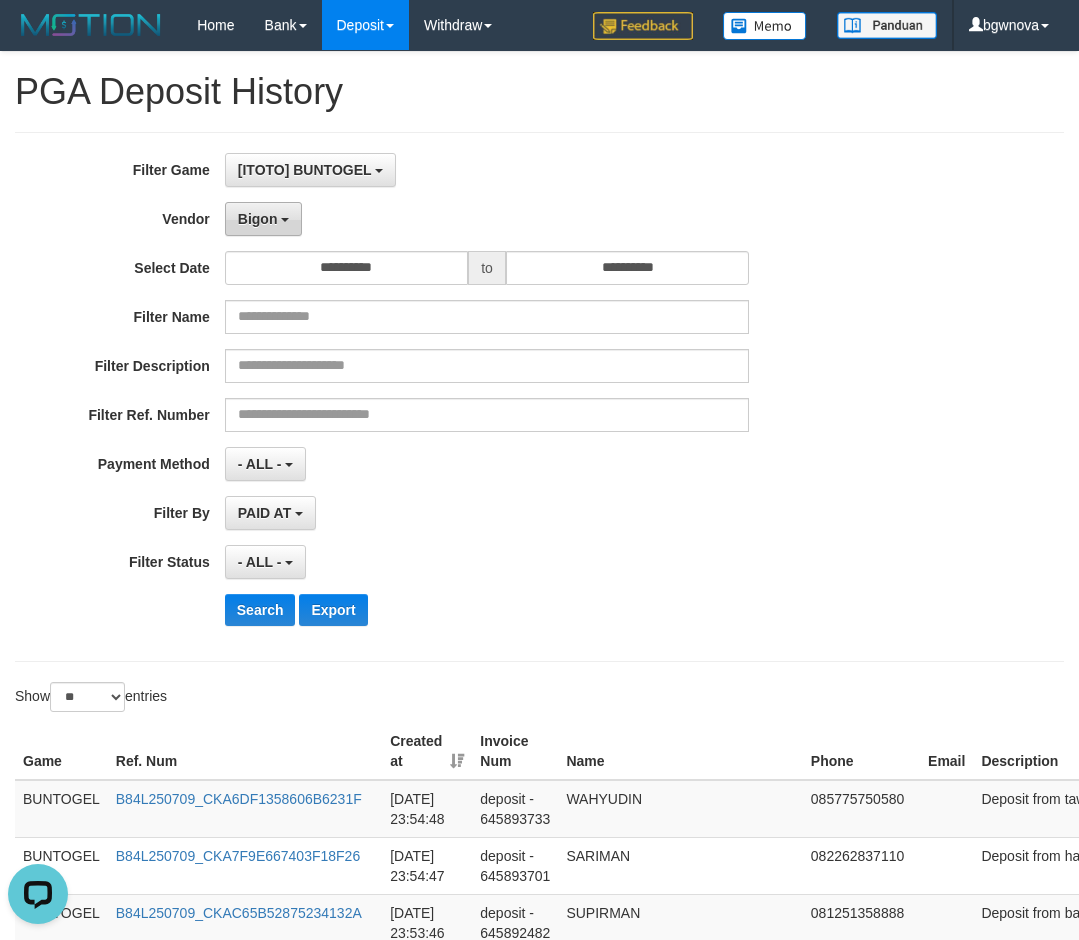 click on "Bigon" at bounding box center (264, 219) 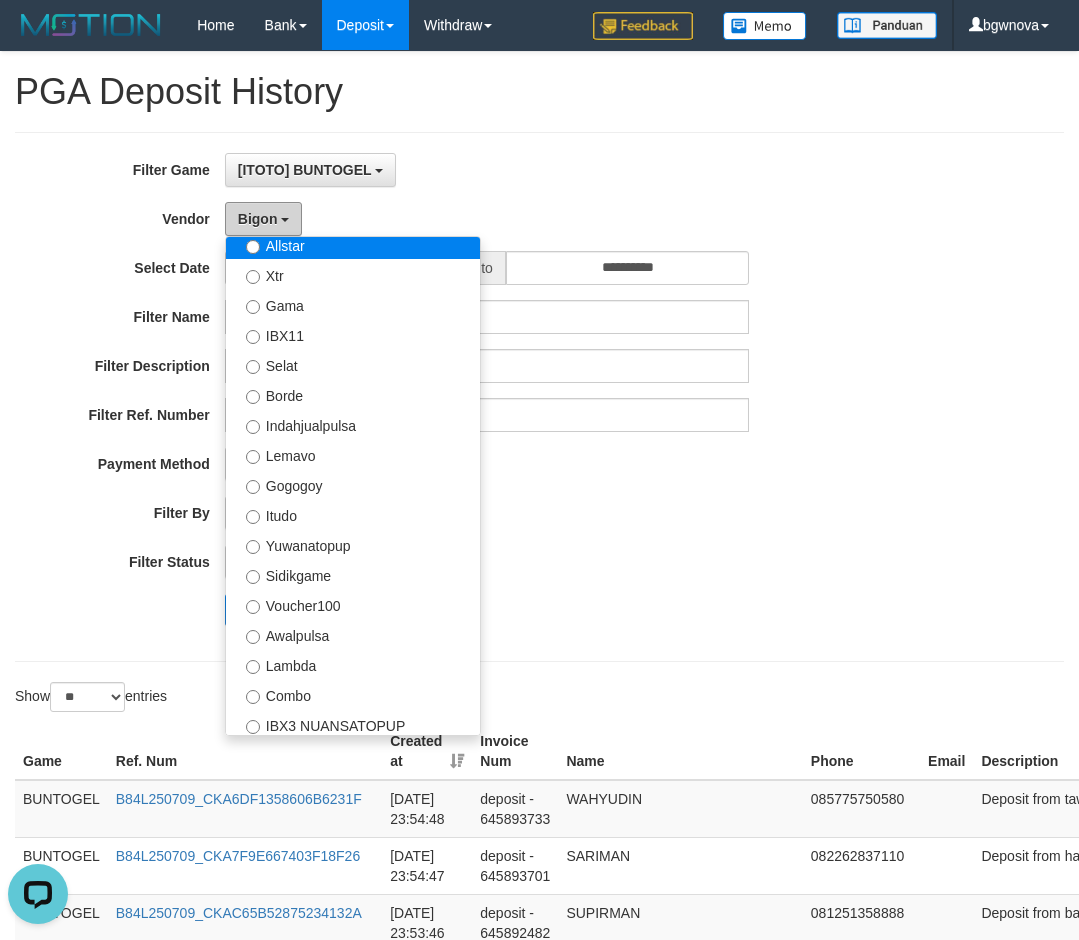 scroll, scrollTop: 576, scrollLeft: 0, axis: vertical 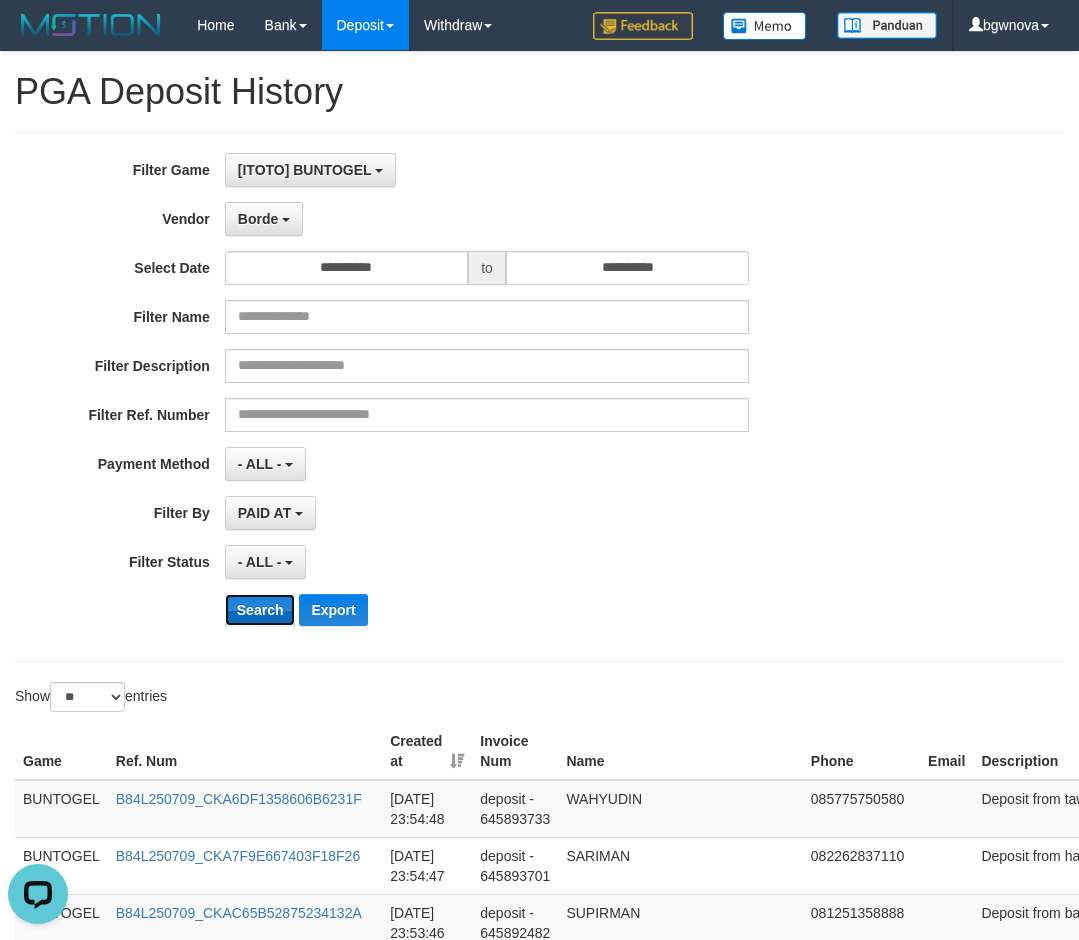 click on "Search" at bounding box center [260, 610] 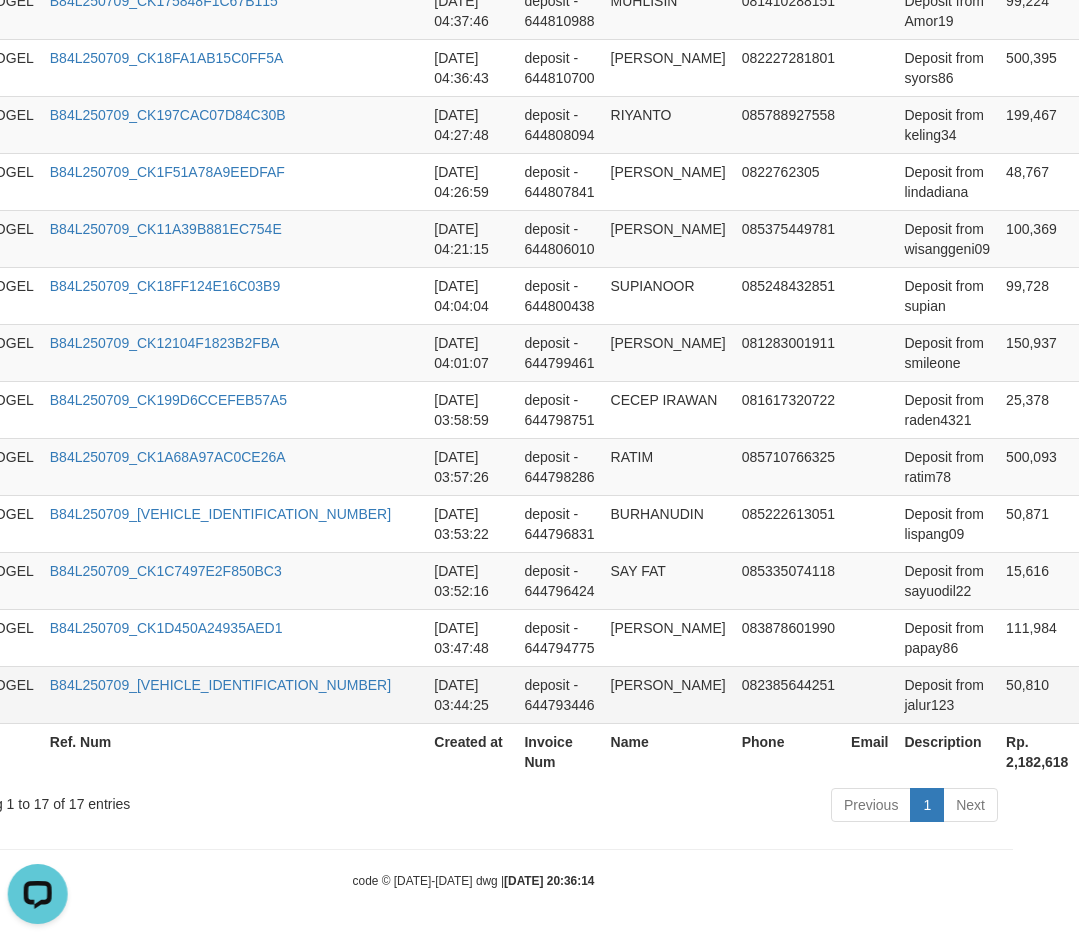 scroll, scrollTop: 1026, scrollLeft: 180, axis: both 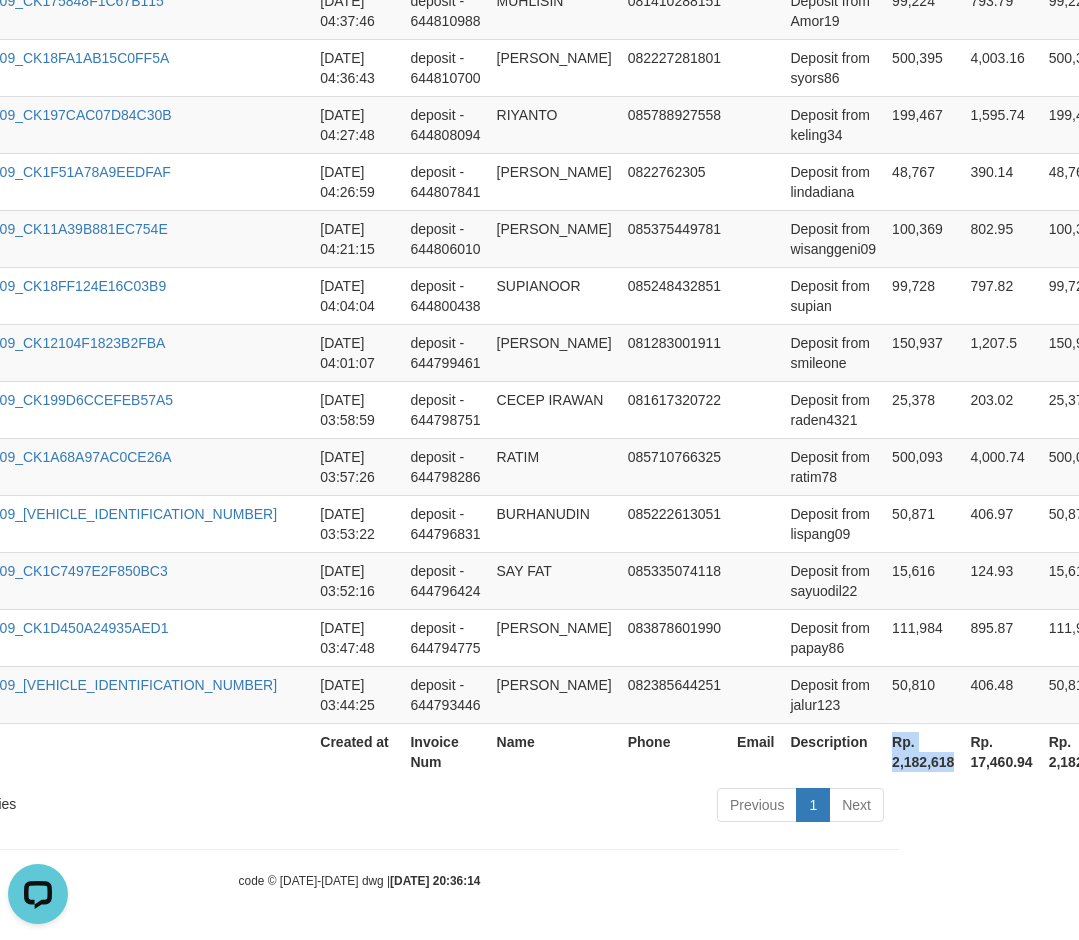 drag, startPoint x: 735, startPoint y: 759, endPoint x: 810, endPoint y: 775, distance: 76.687675 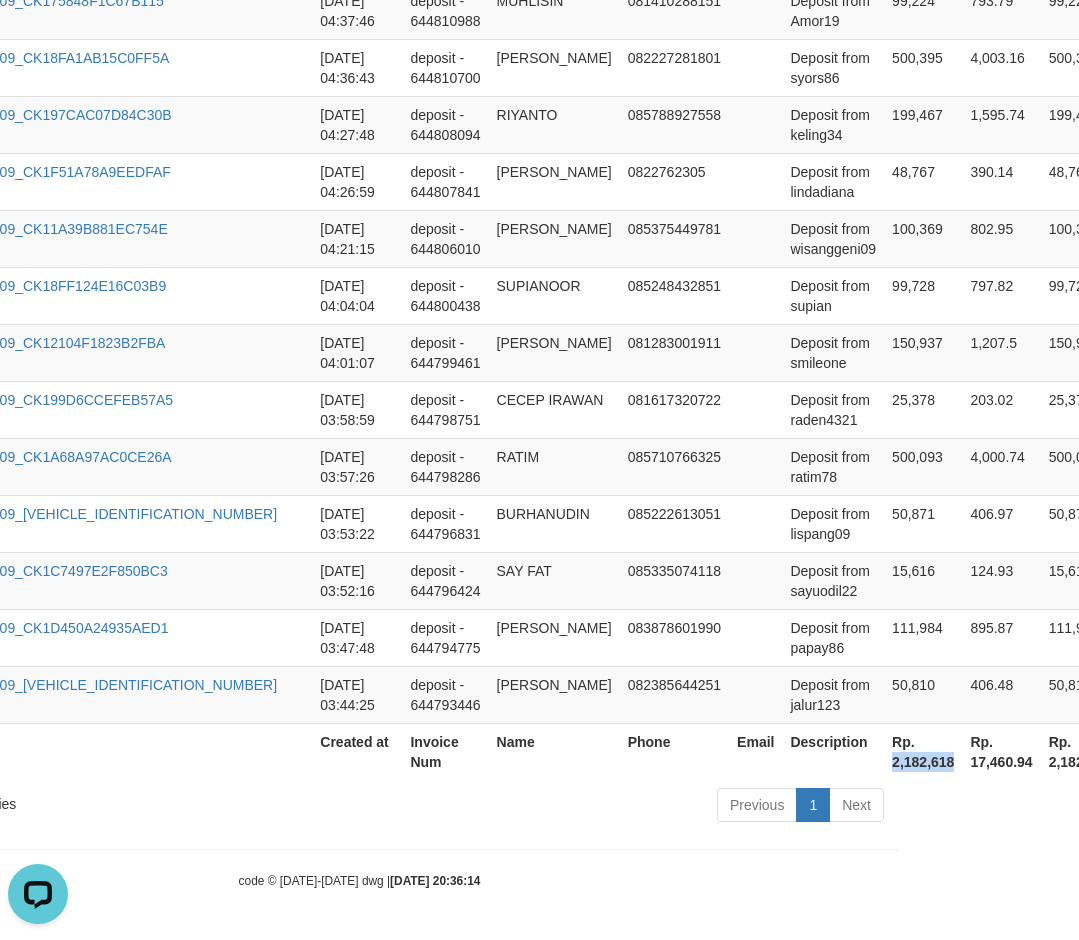 drag, startPoint x: 744, startPoint y: 763, endPoint x: 809, endPoint y: 766, distance: 65.06919 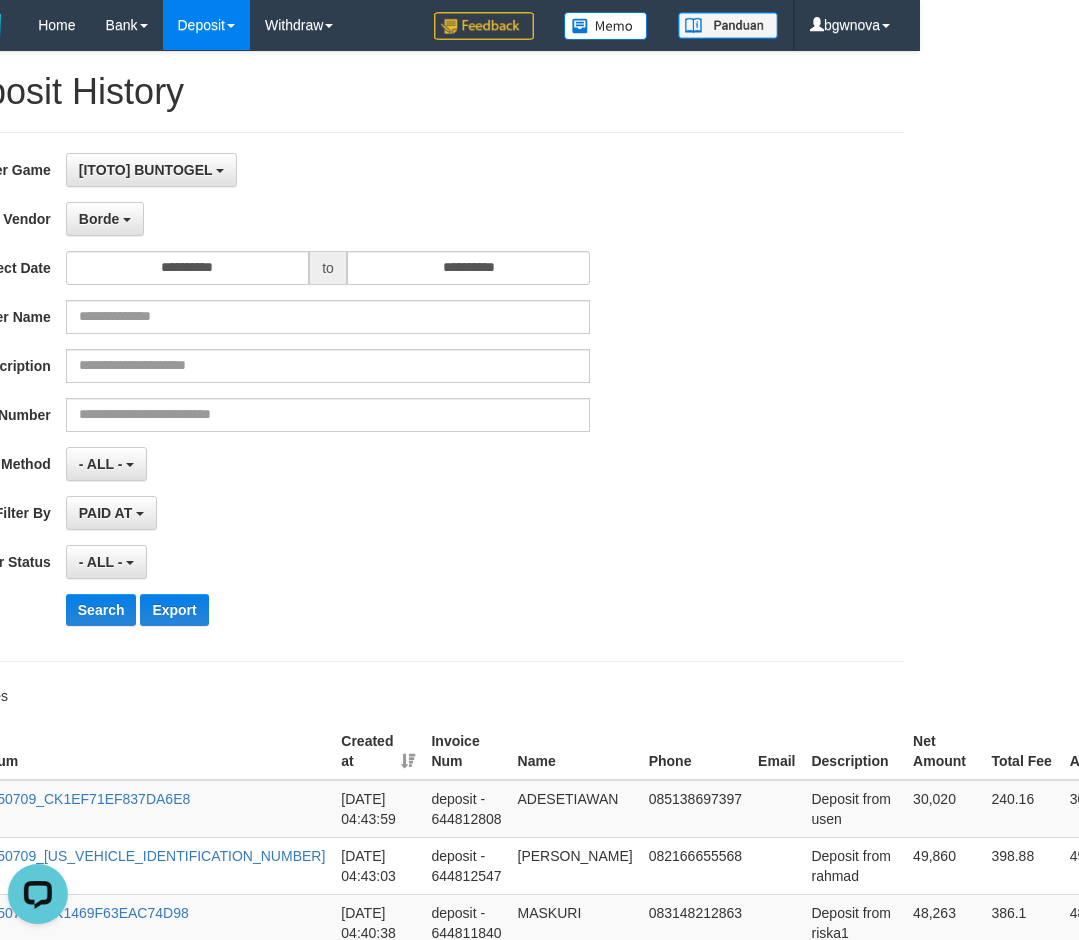 scroll, scrollTop: 0, scrollLeft: 0, axis: both 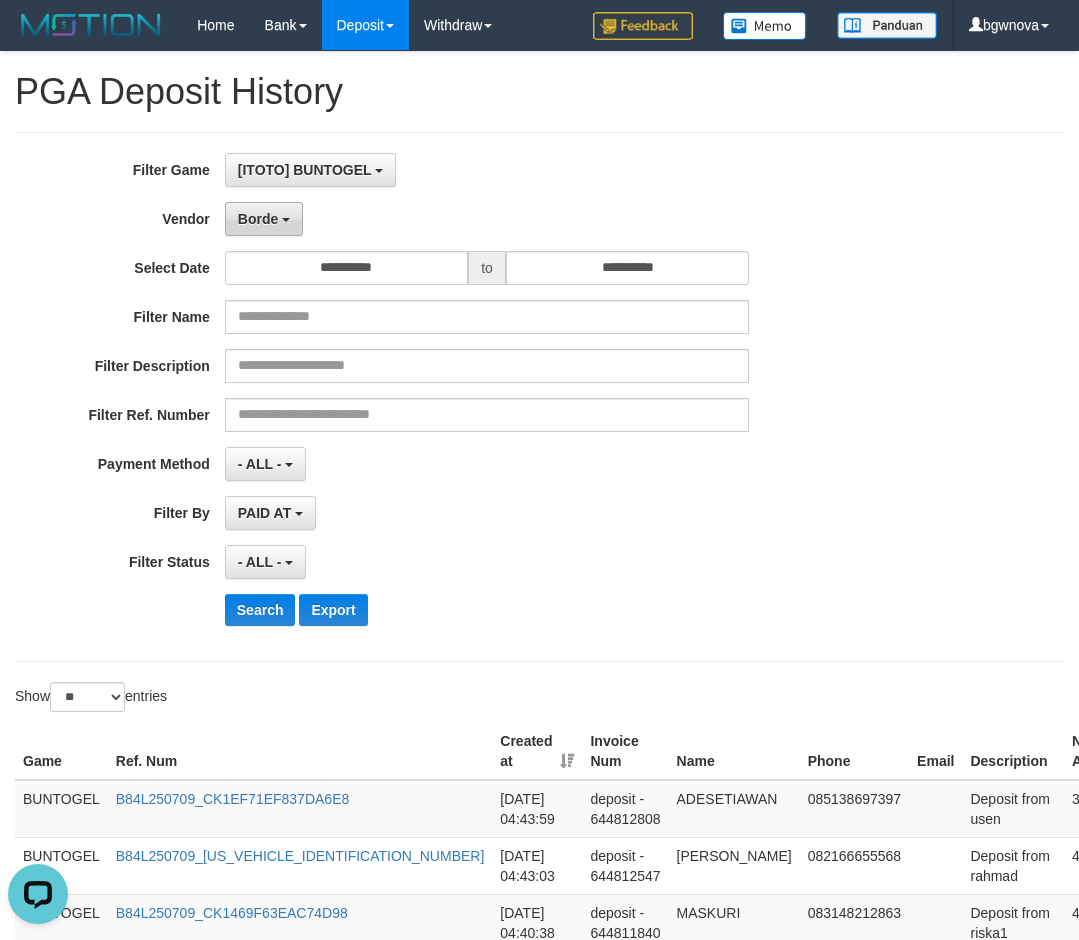 click on "Borde" at bounding box center (258, 219) 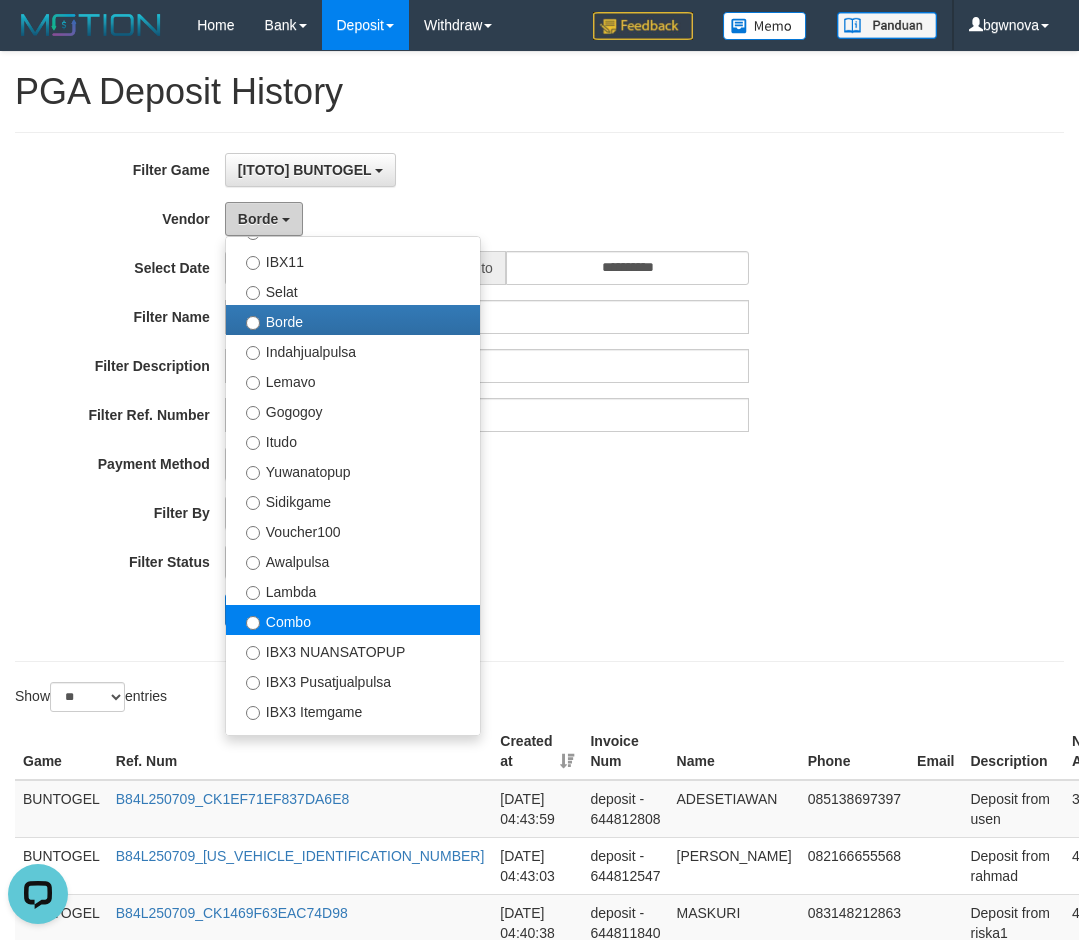 scroll, scrollTop: 686, scrollLeft: 0, axis: vertical 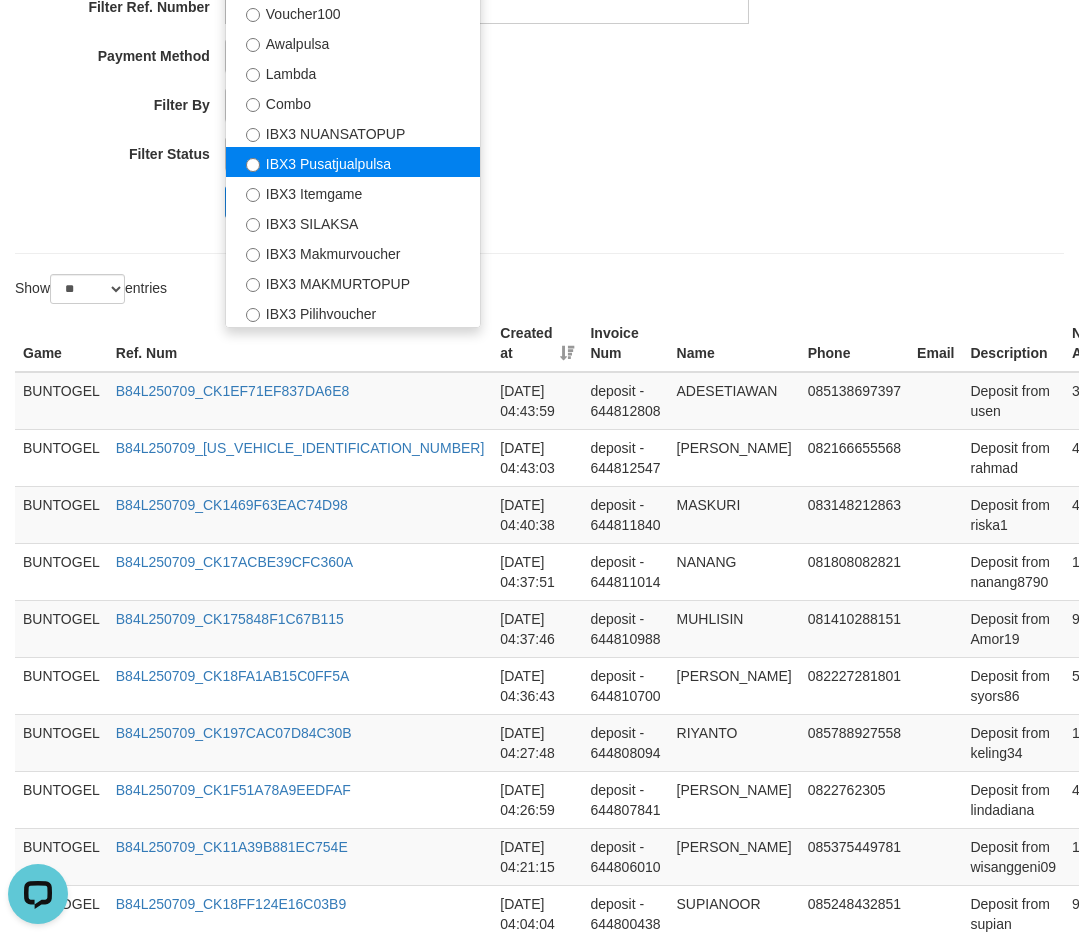 select on "**********" 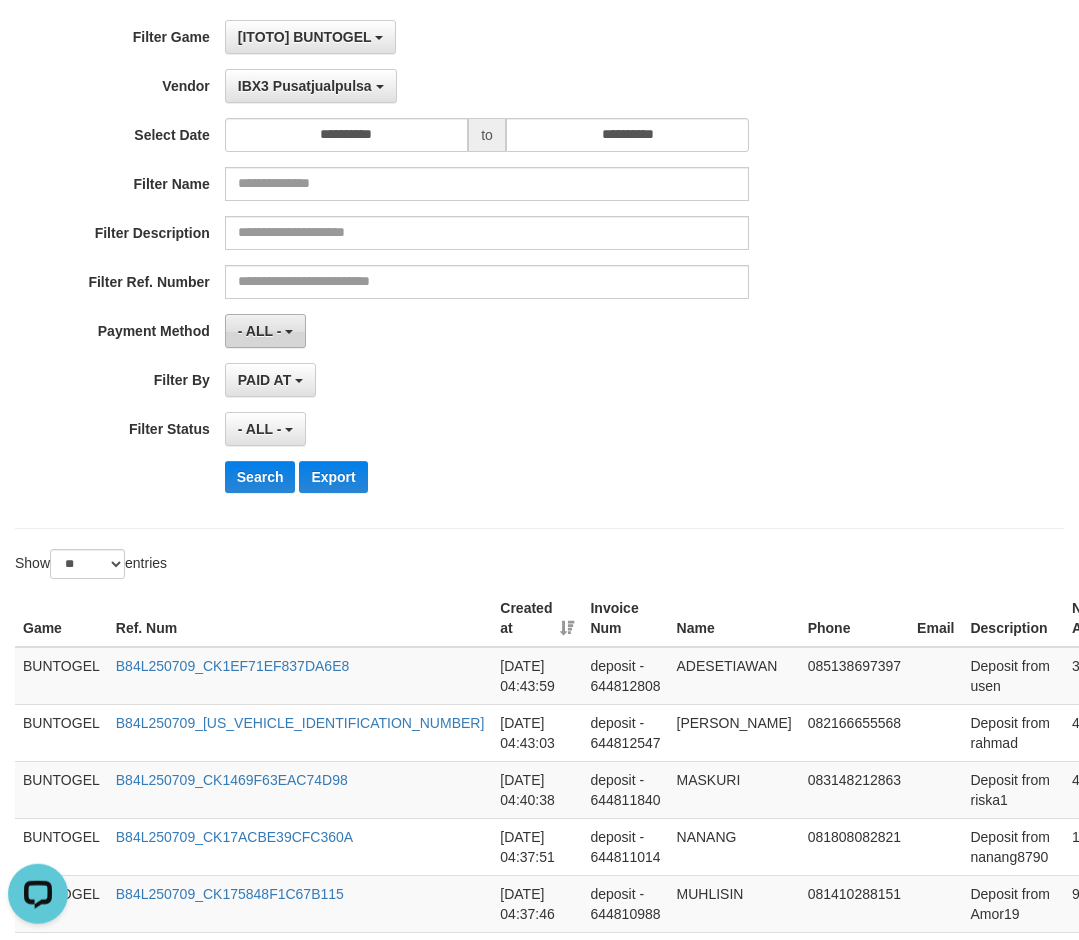 scroll, scrollTop: 102, scrollLeft: 0, axis: vertical 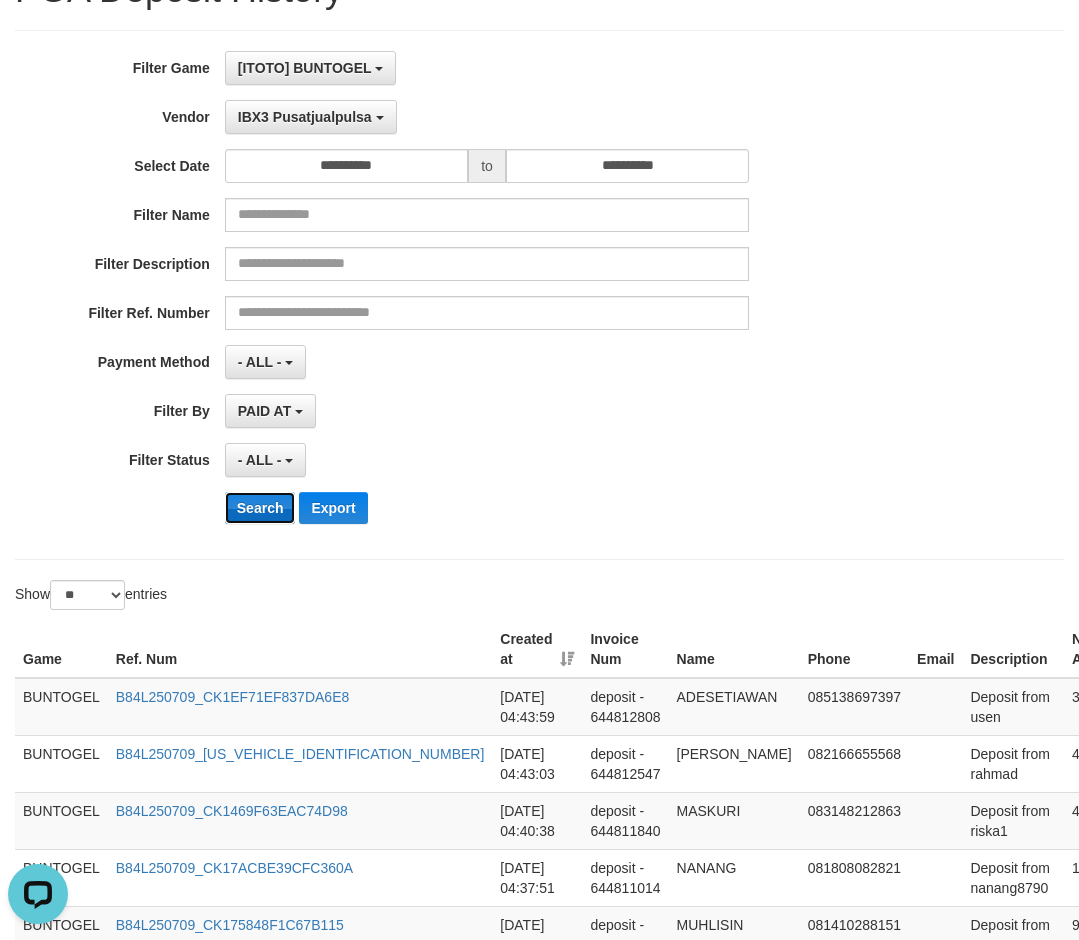 click on "Search" at bounding box center [260, 508] 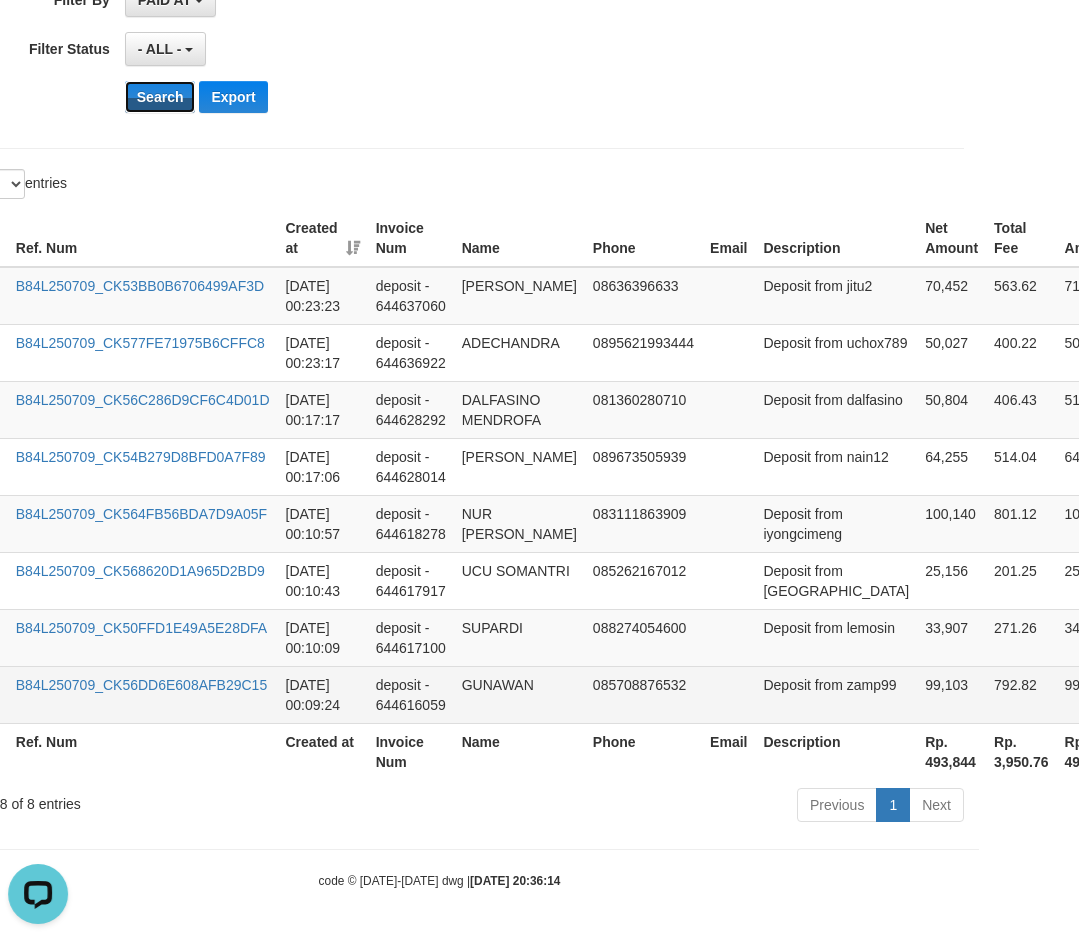scroll, scrollTop: 613, scrollLeft: 144, axis: both 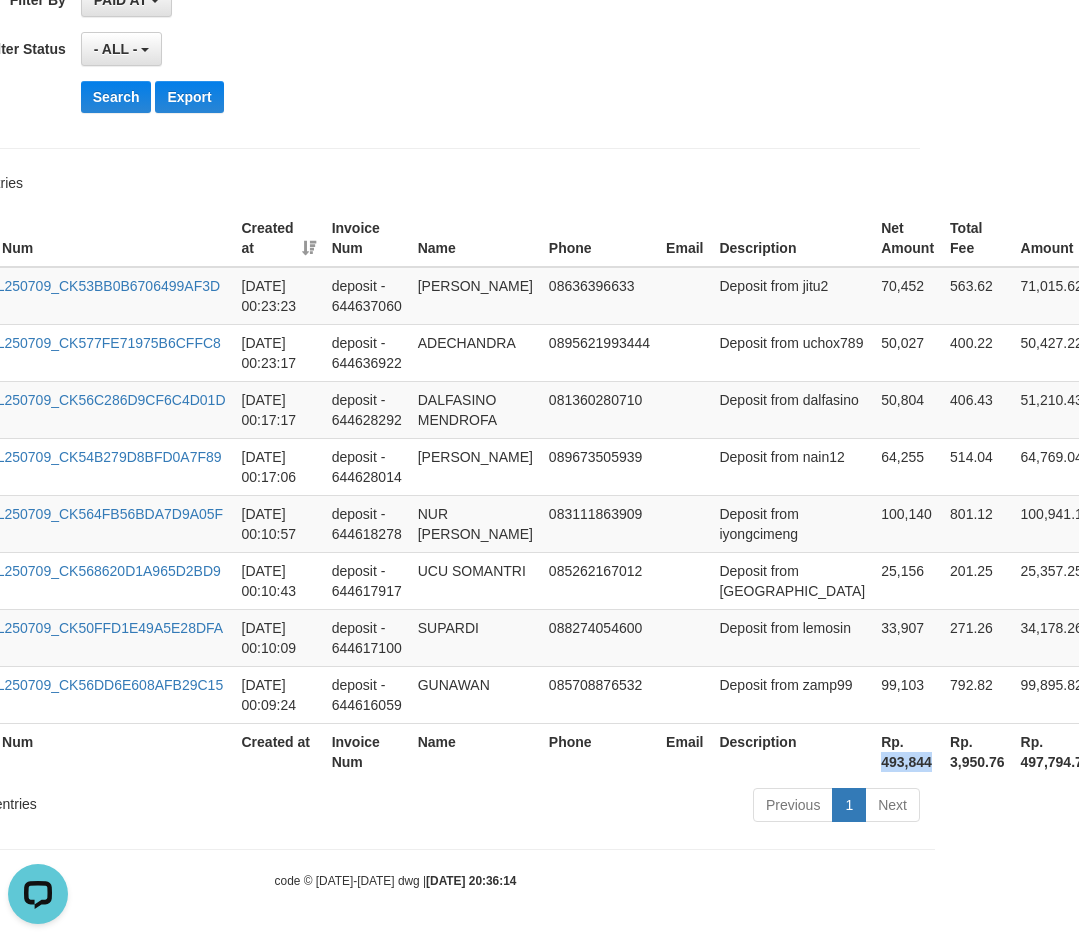 drag, startPoint x: 802, startPoint y: 767, endPoint x: 849, endPoint y: 774, distance: 47.518417 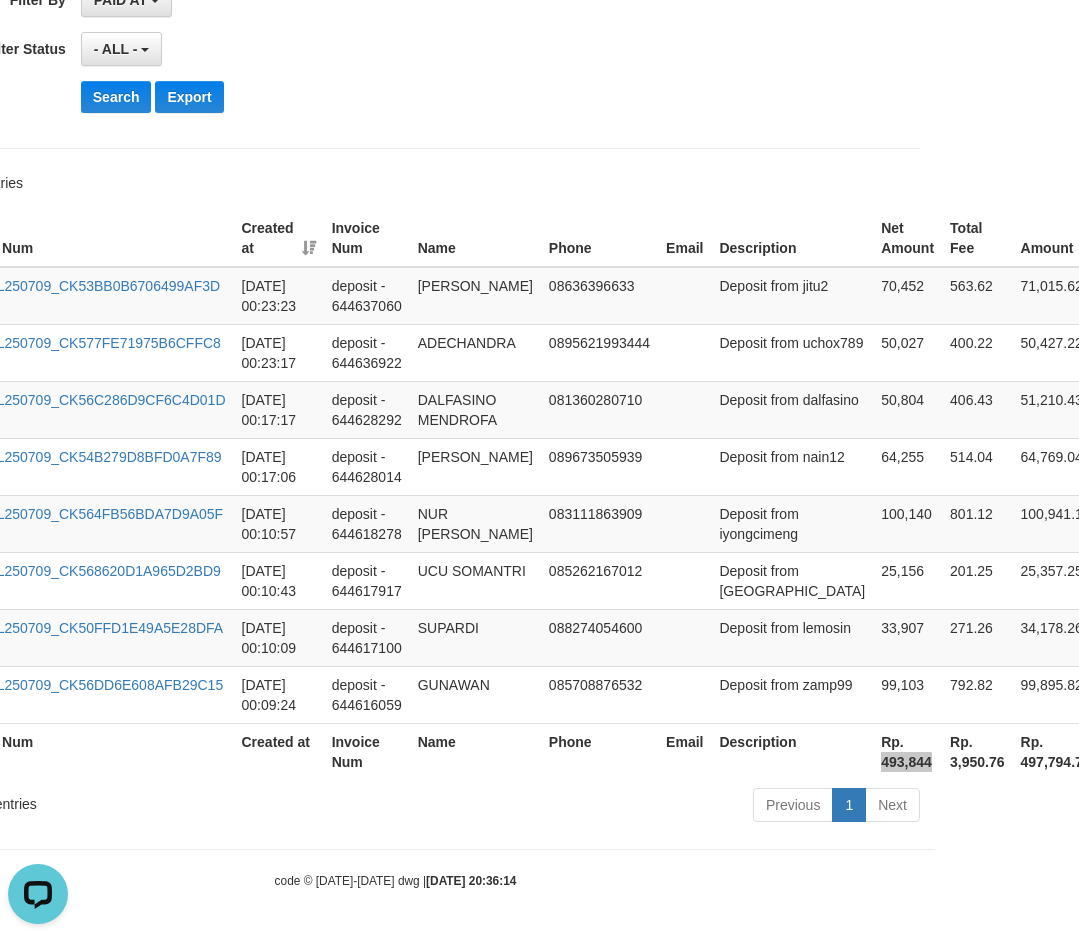 scroll, scrollTop: 613, scrollLeft: 217, axis: both 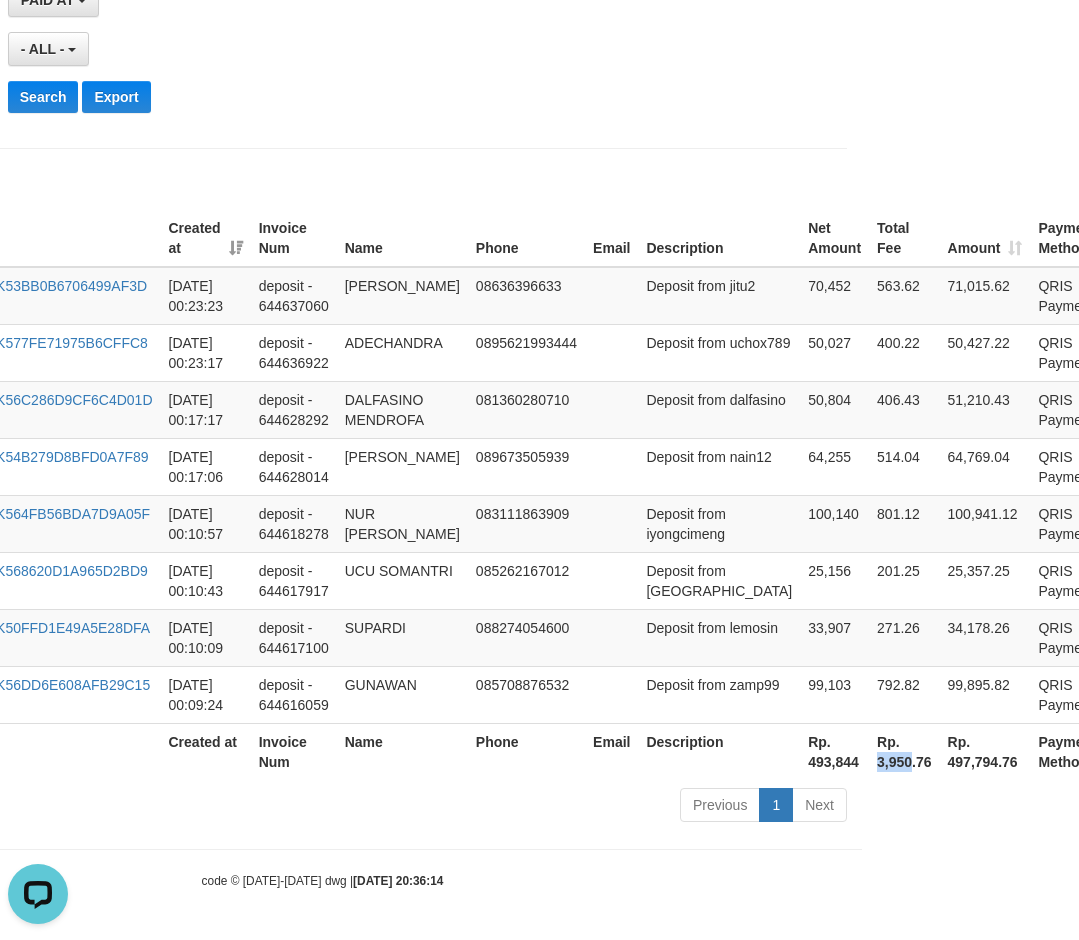drag, startPoint x: 793, startPoint y: 768, endPoint x: 827, endPoint y: 772, distance: 34.234486 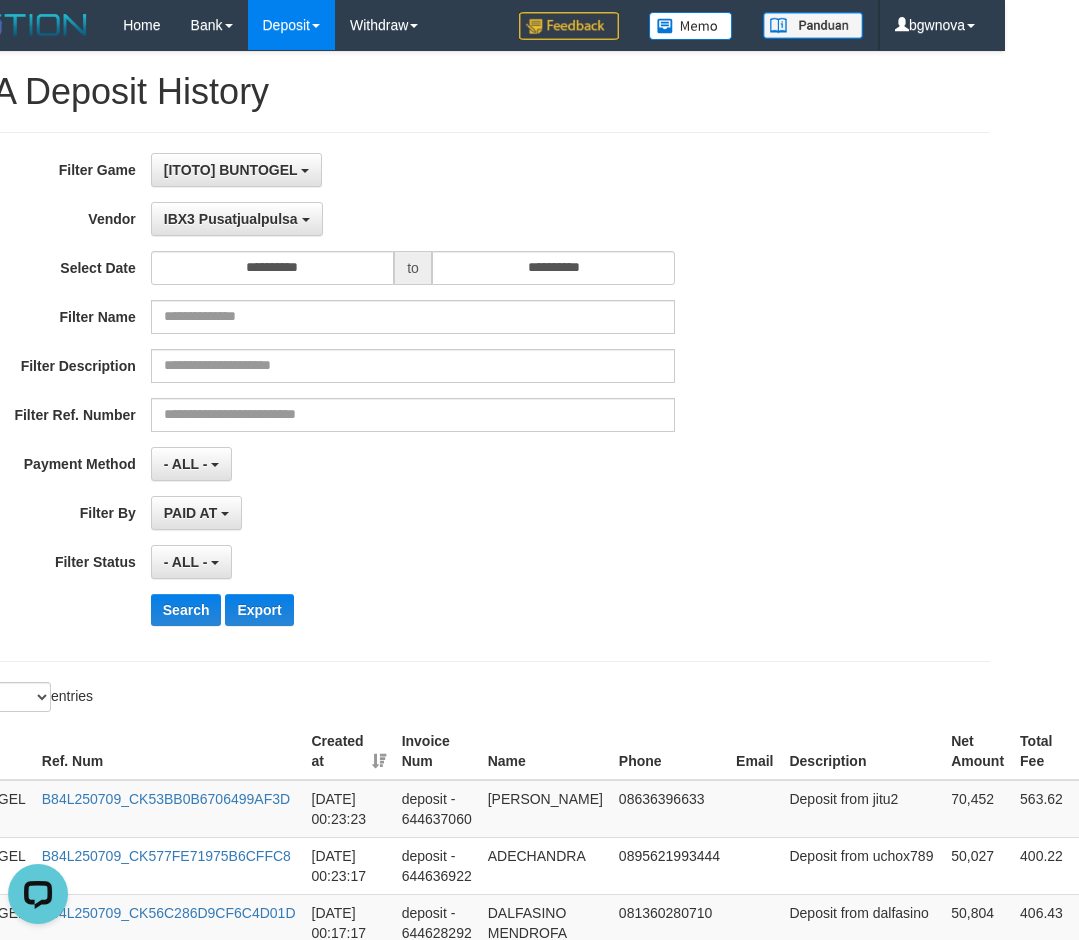 scroll, scrollTop: 0, scrollLeft: 73, axis: horizontal 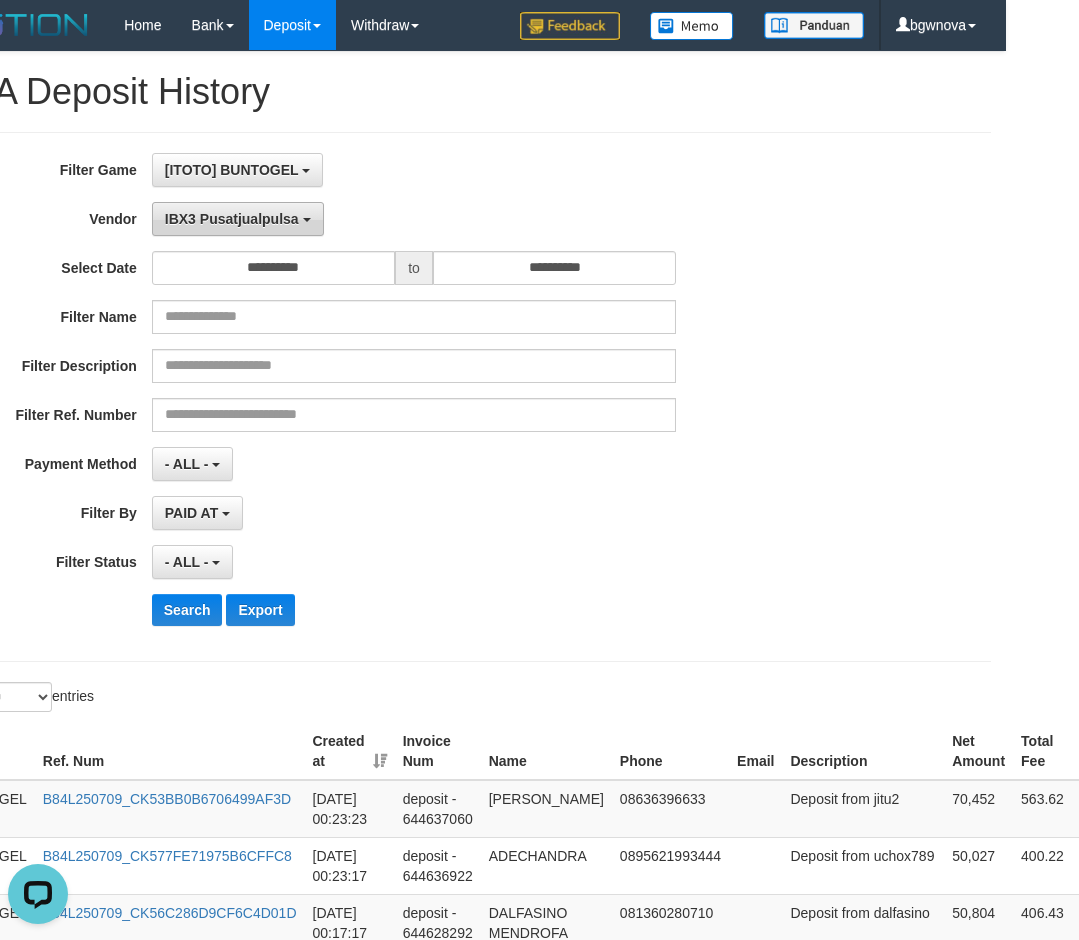 click on "IBX3 Pusatjualpulsa" at bounding box center [232, 219] 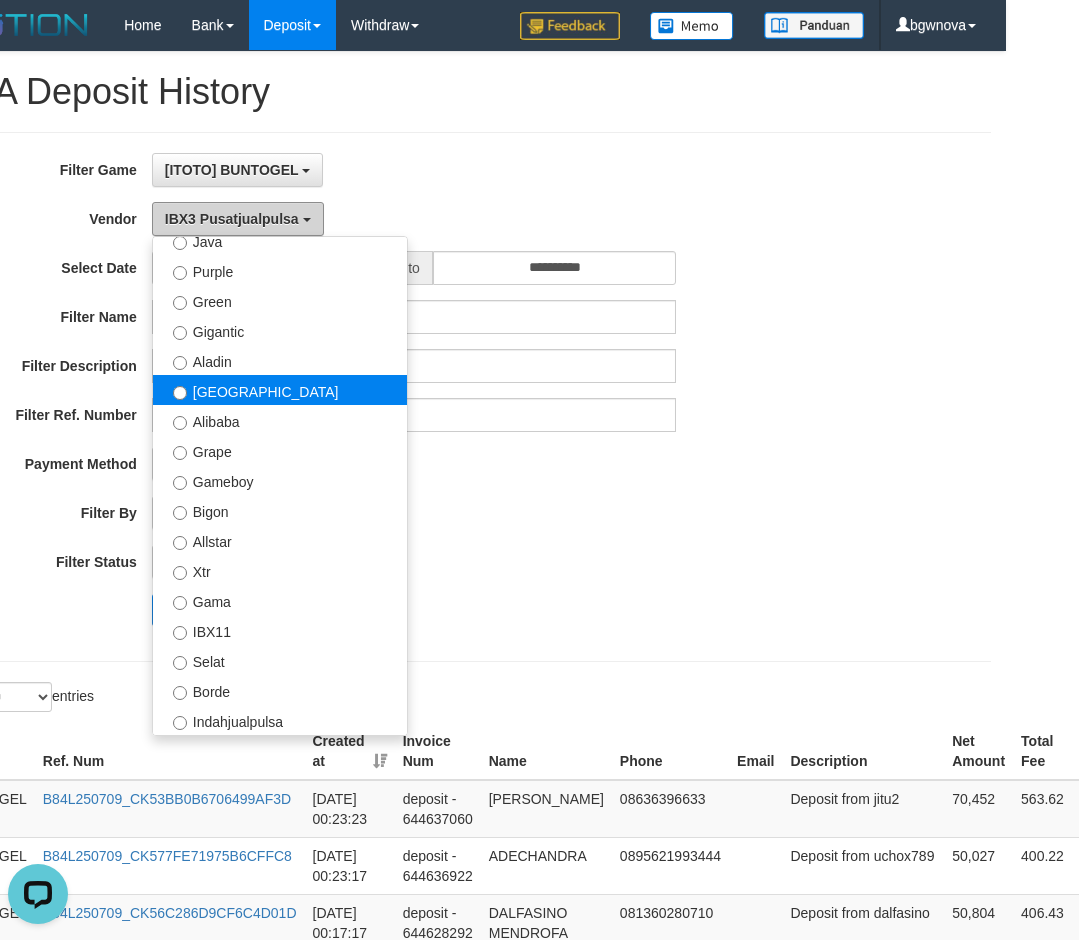 scroll, scrollTop: 0, scrollLeft: 0, axis: both 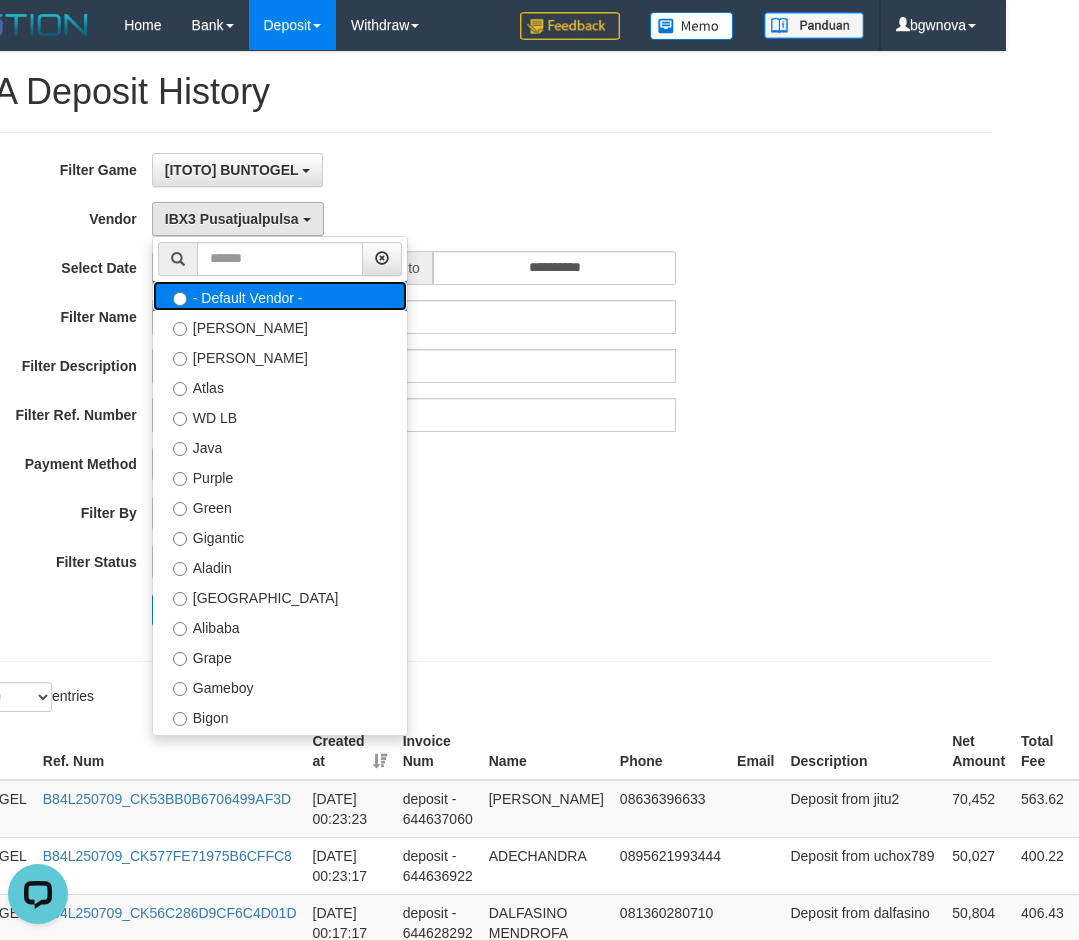 click on "- Default Vendor -" at bounding box center (280, 296) 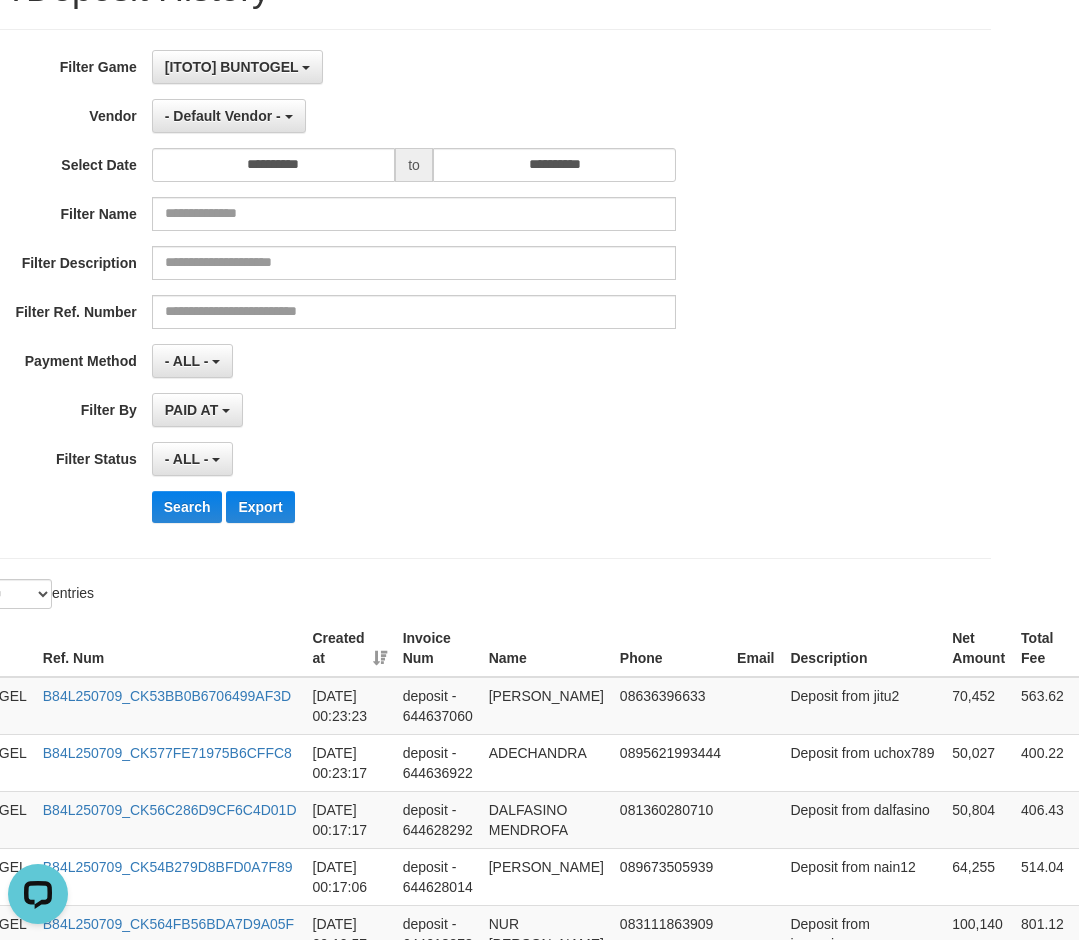 scroll, scrollTop: 0, scrollLeft: 73, axis: horizontal 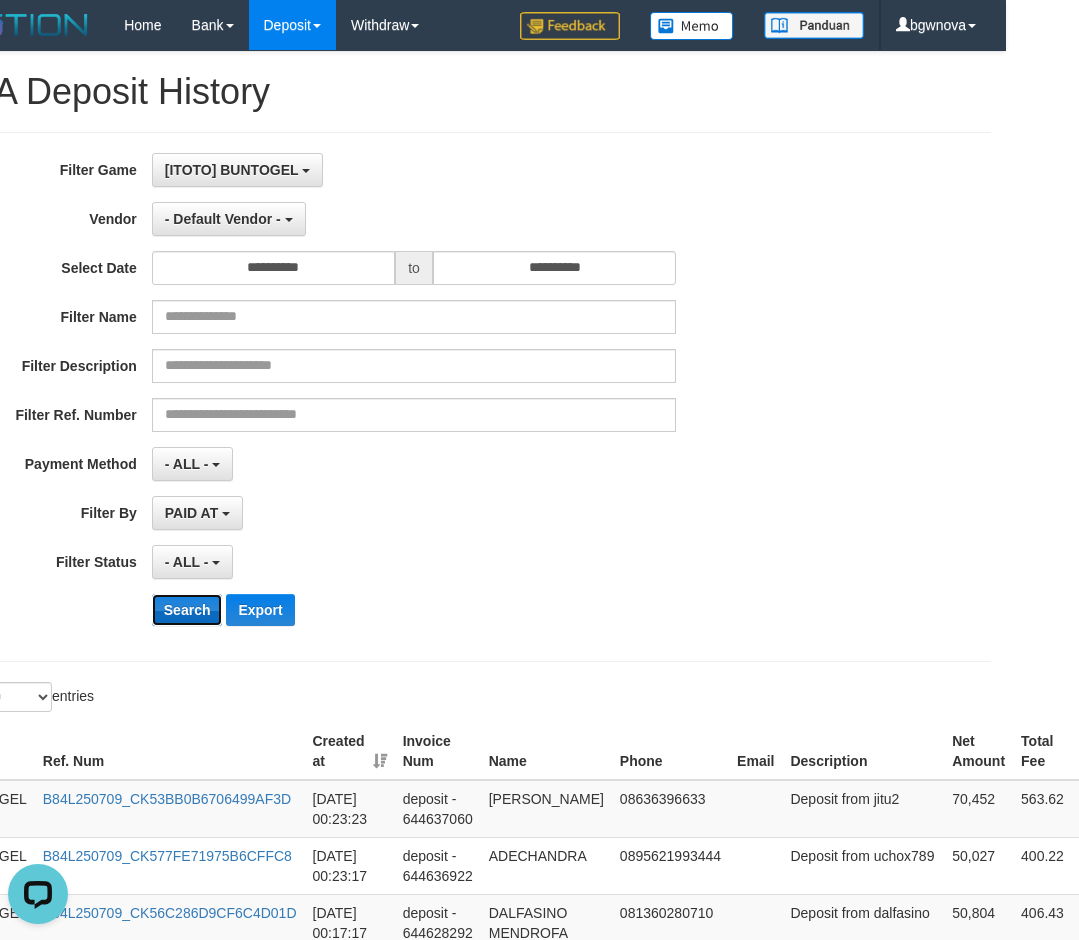 click on "Search" at bounding box center [187, 610] 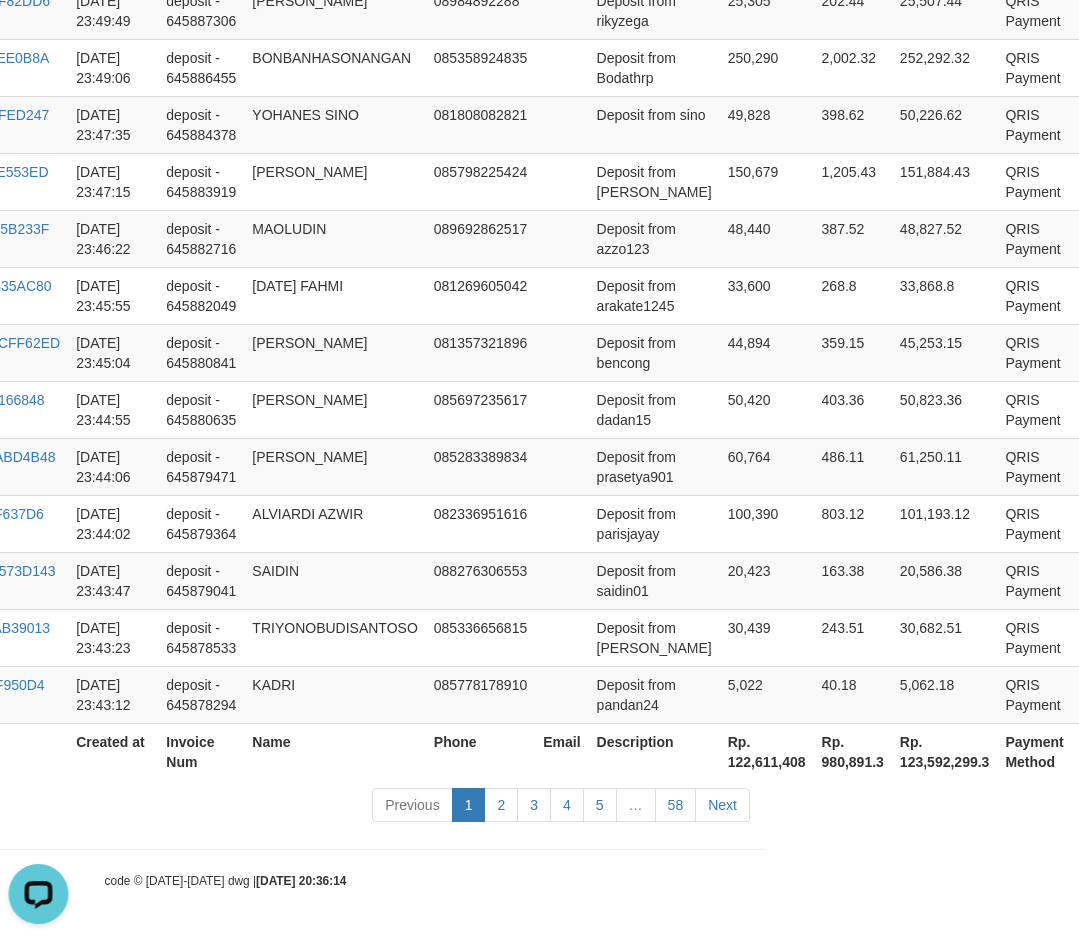 scroll, scrollTop: 1842, scrollLeft: 325, axis: both 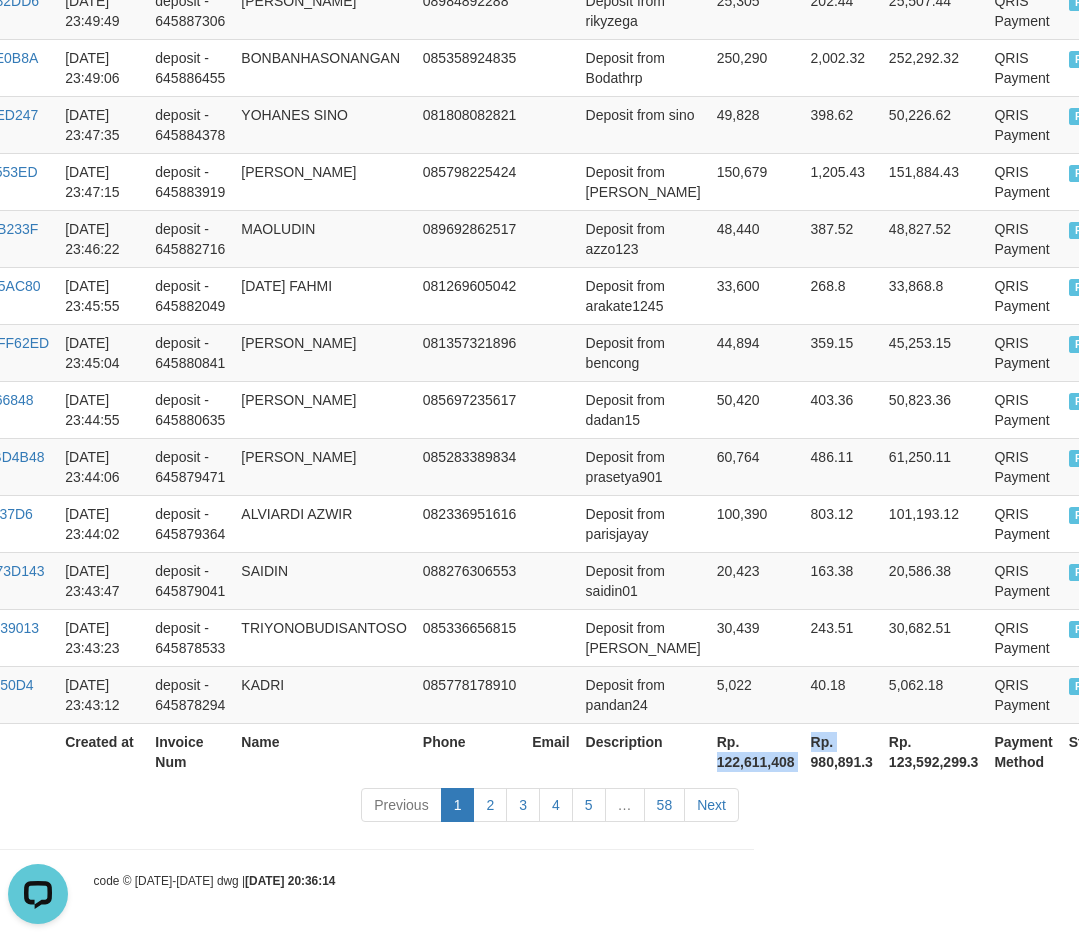 drag, startPoint x: 721, startPoint y: 763, endPoint x: 766, endPoint y: 763, distance: 45 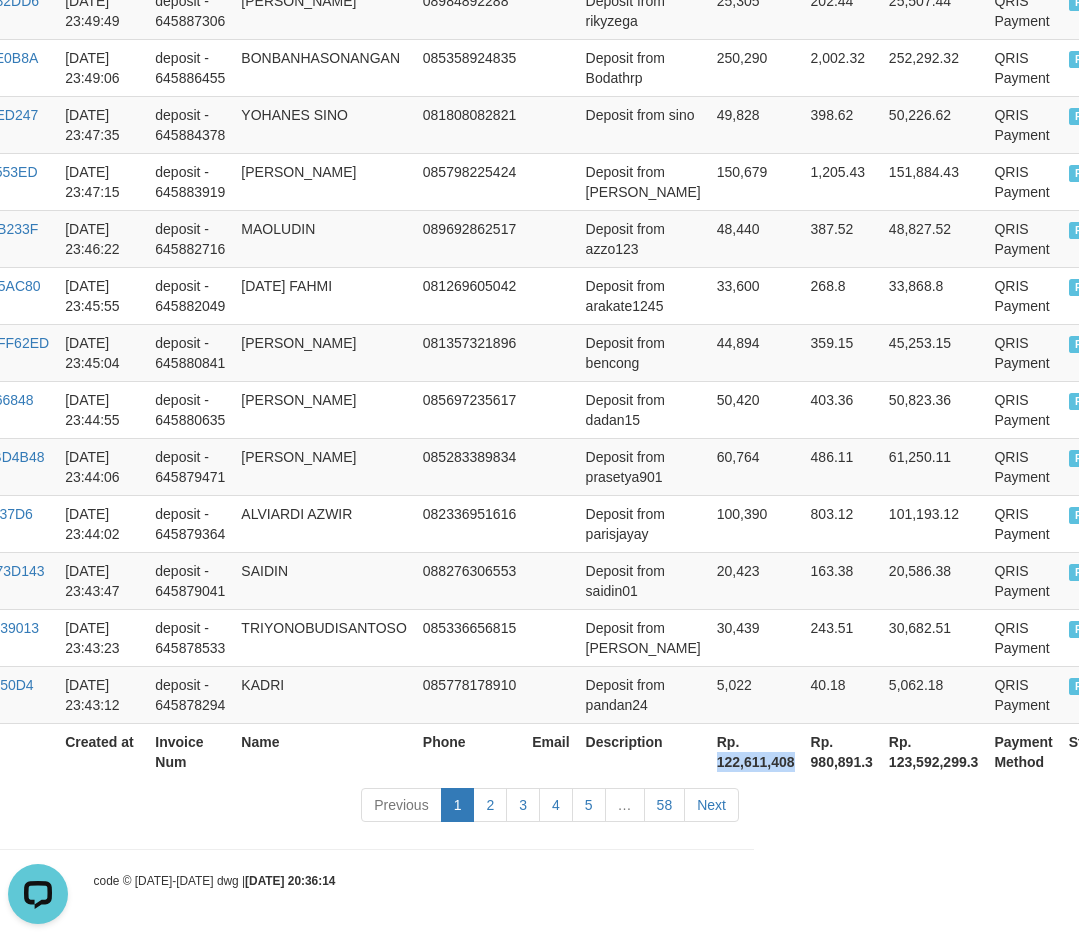 drag, startPoint x: 680, startPoint y: 758, endPoint x: 755, endPoint y: 759, distance: 75.00667 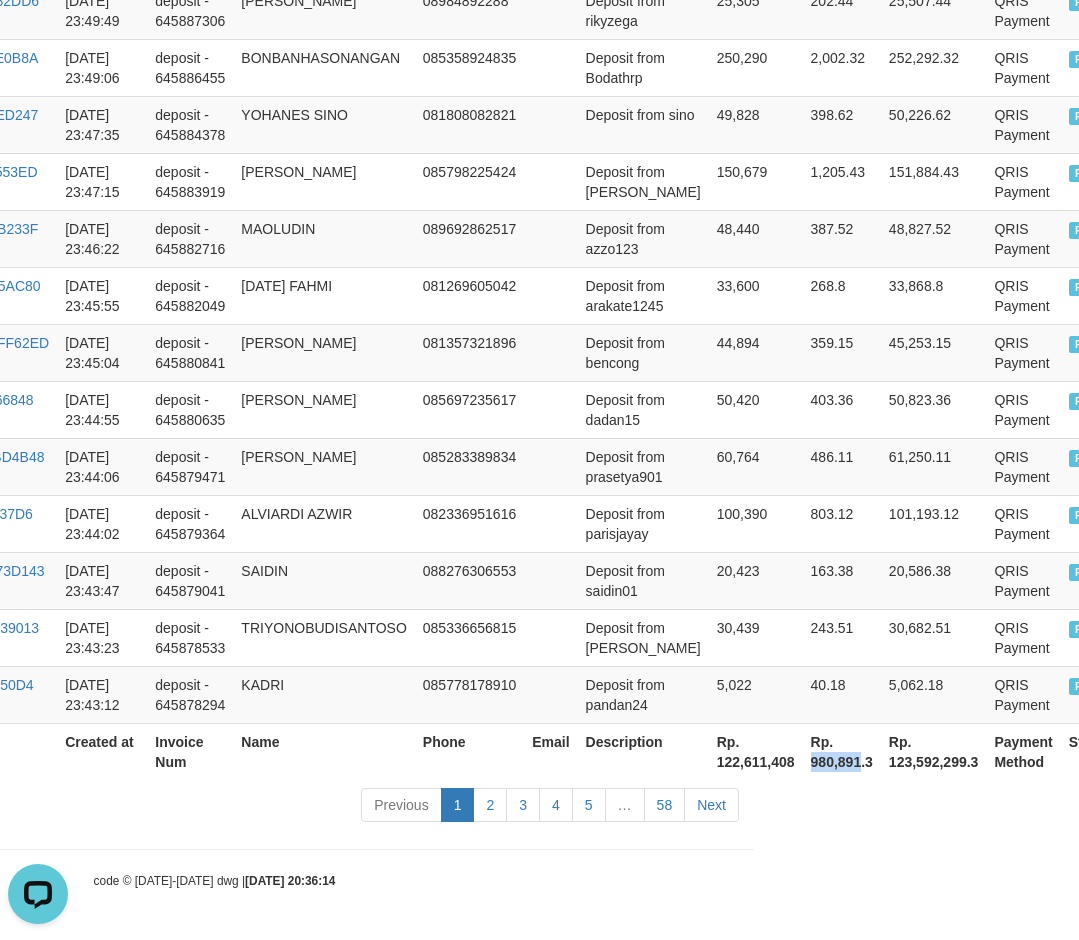 drag, startPoint x: 772, startPoint y: 757, endPoint x: 821, endPoint y: 760, distance: 49.09175 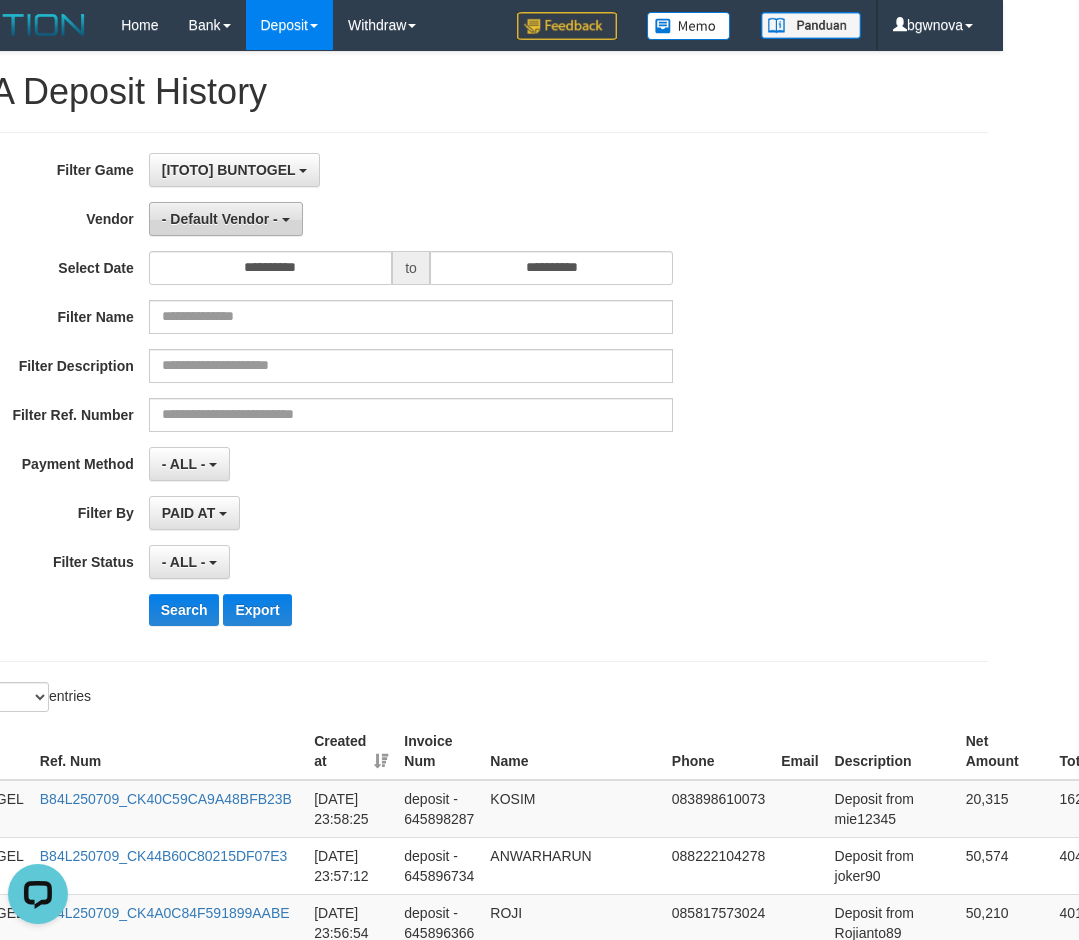 scroll, scrollTop: 0, scrollLeft: 73, axis: horizontal 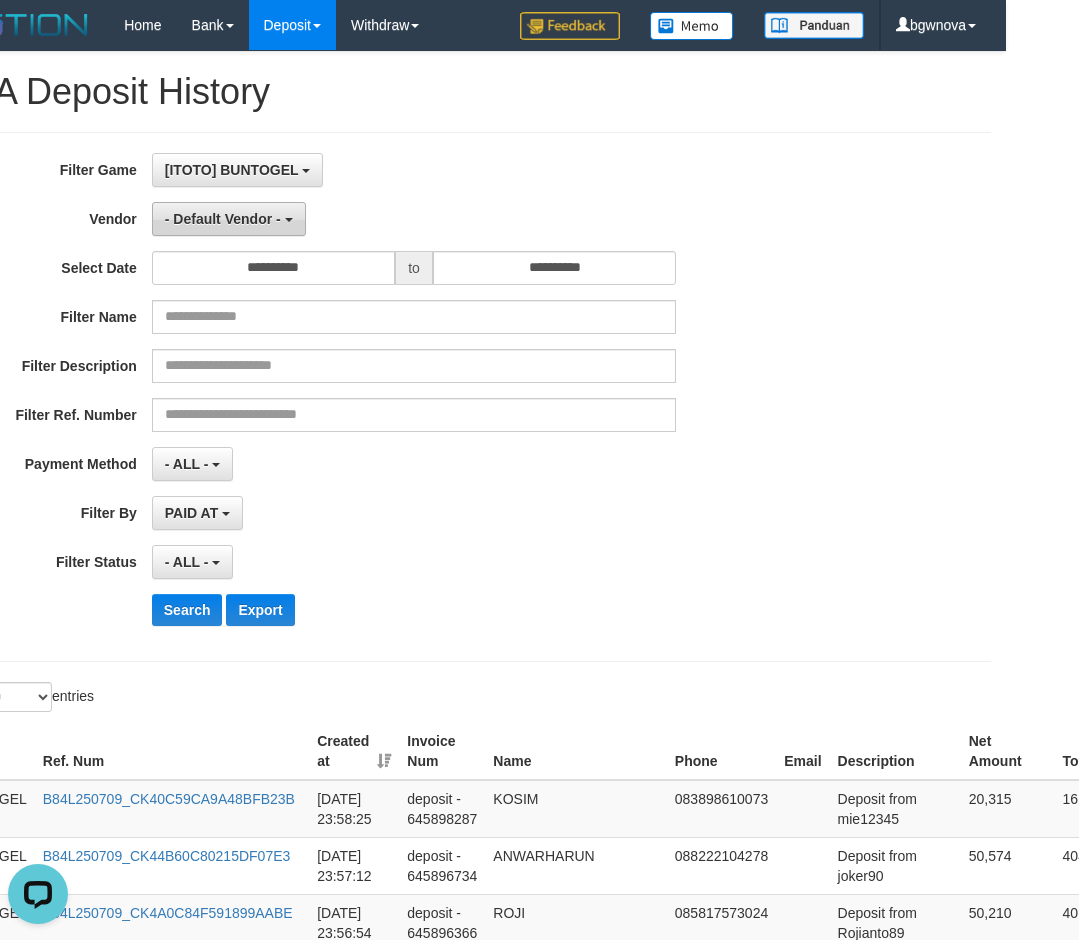 click on "- Default Vendor -" at bounding box center [223, 219] 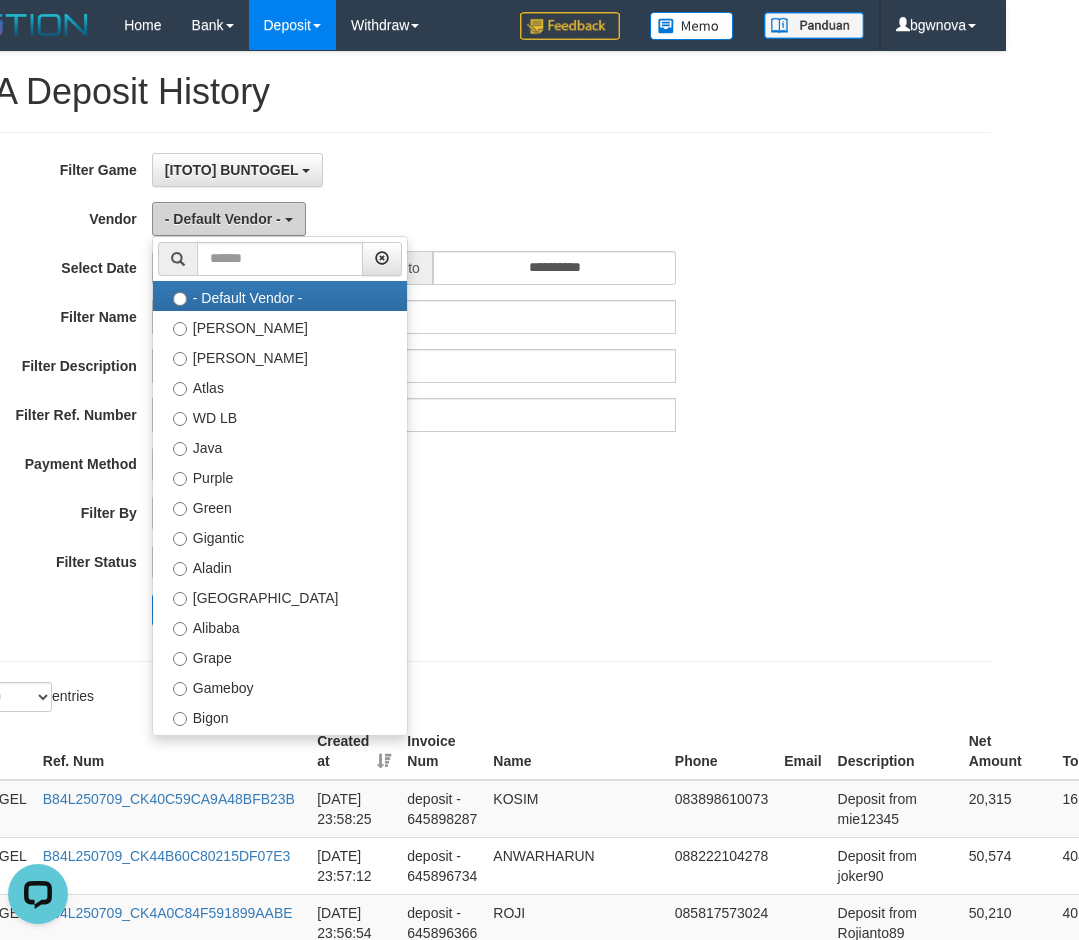 scroll, scrollTop: 384, scrollLeft: 0, axis: vertical 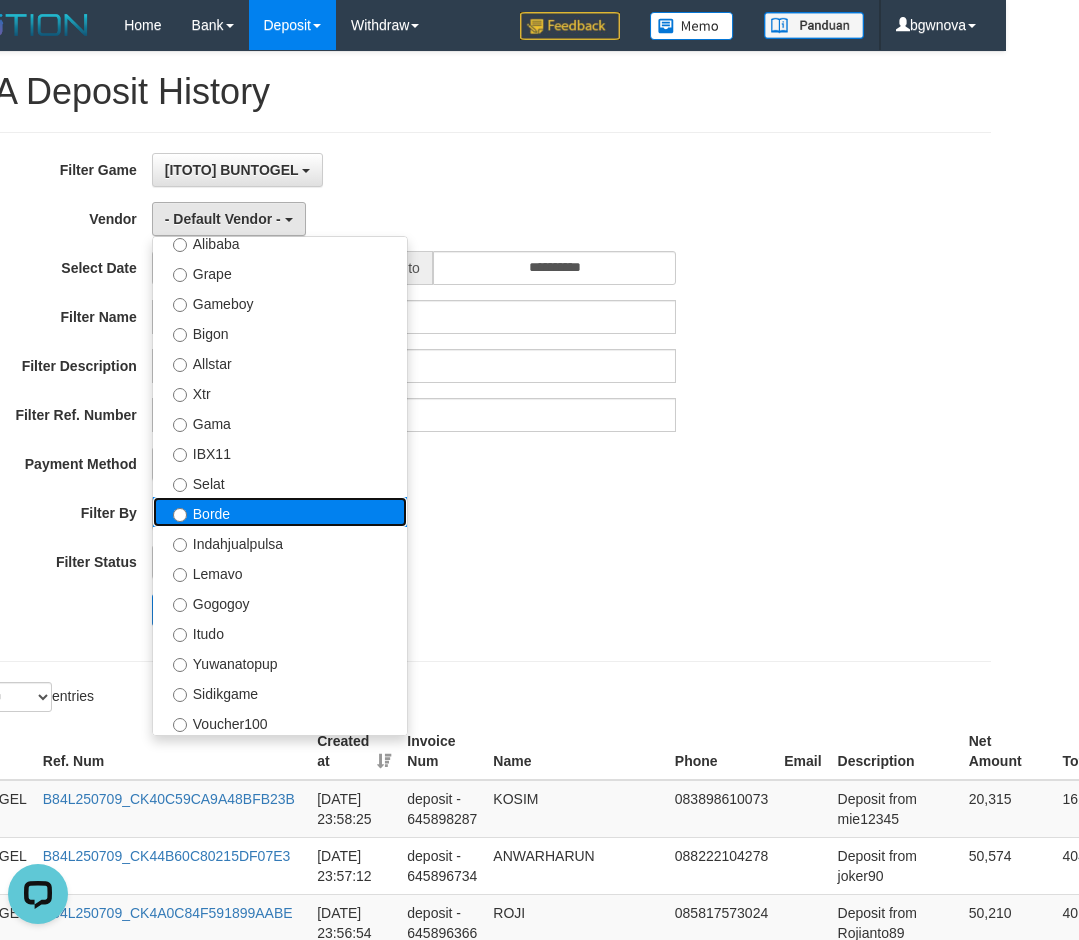 click on "Borde" at bounding box center [280, 512] 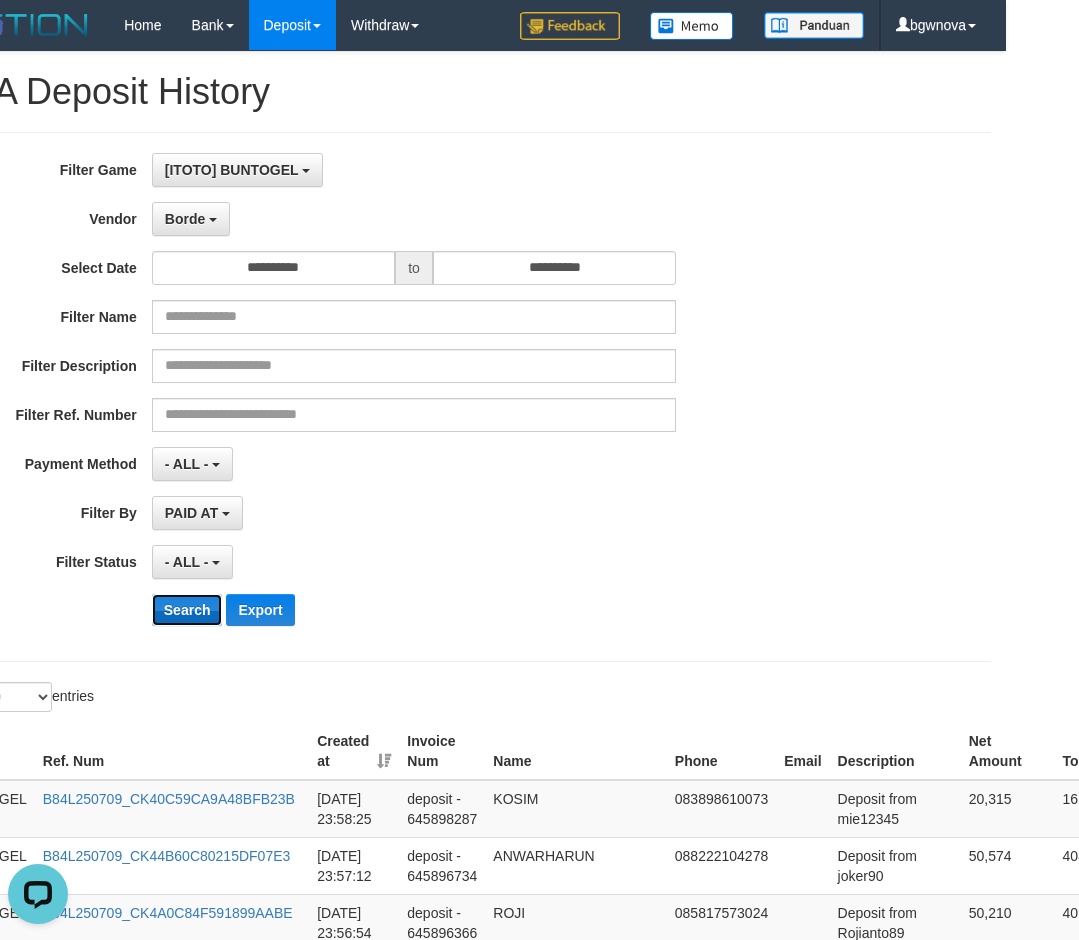 click on "Search" at bounding box center [187, 610] 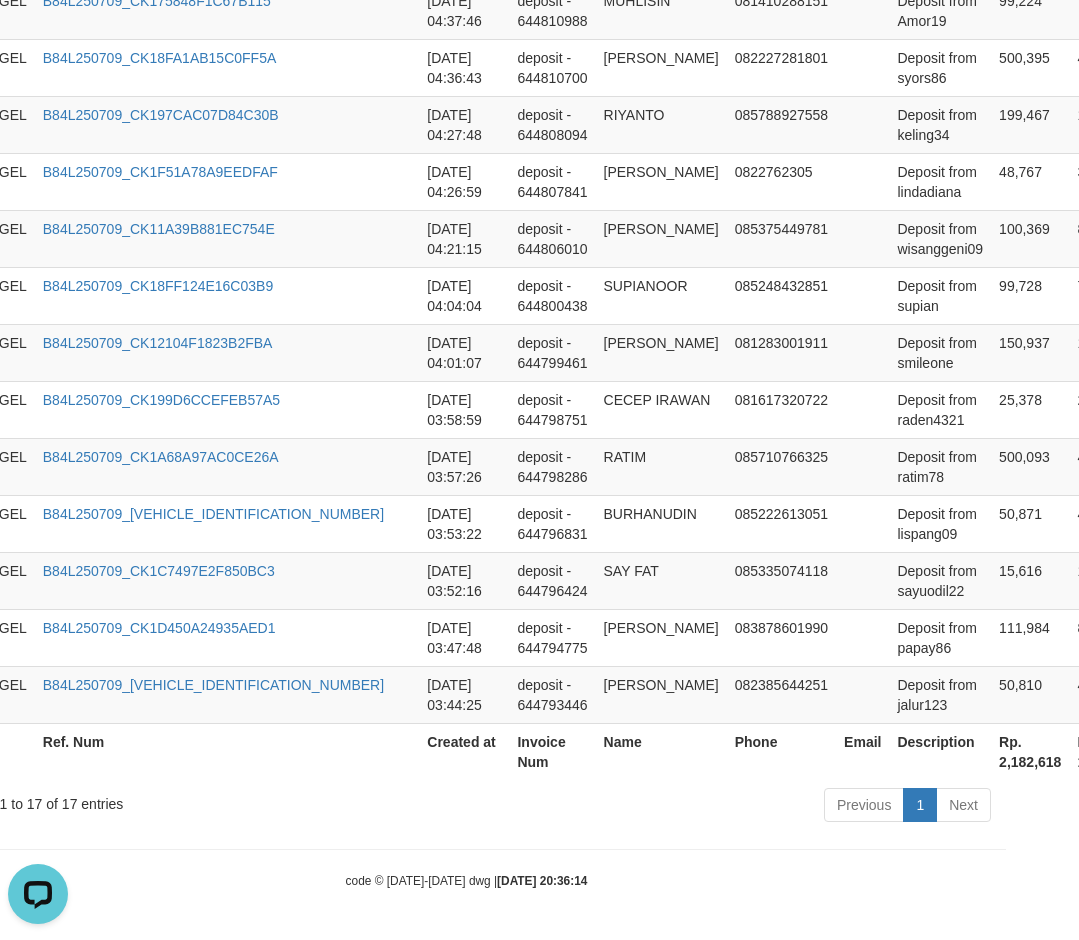 scroll, scrollTop: 1026, scrollLeft: 217, axis: both 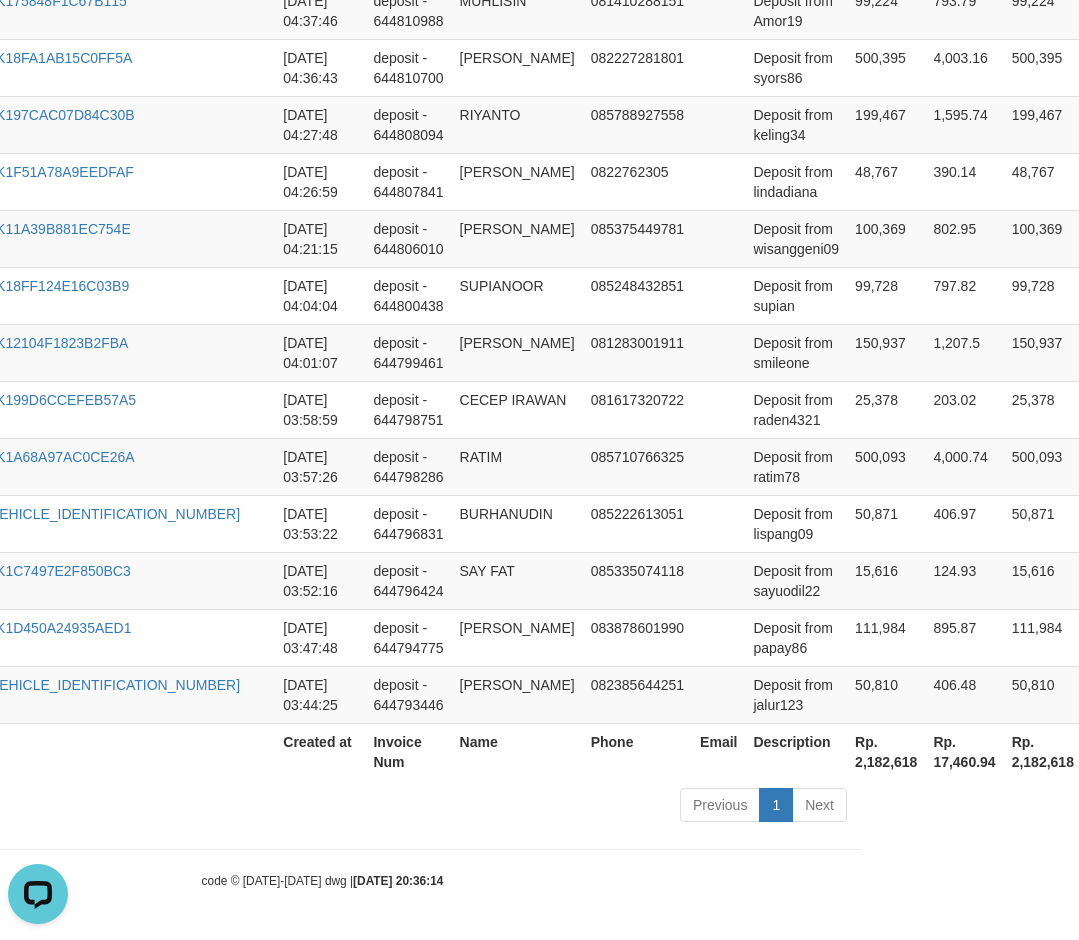 click on "Rp. 2,182,618" at bounding box center [886, 751] 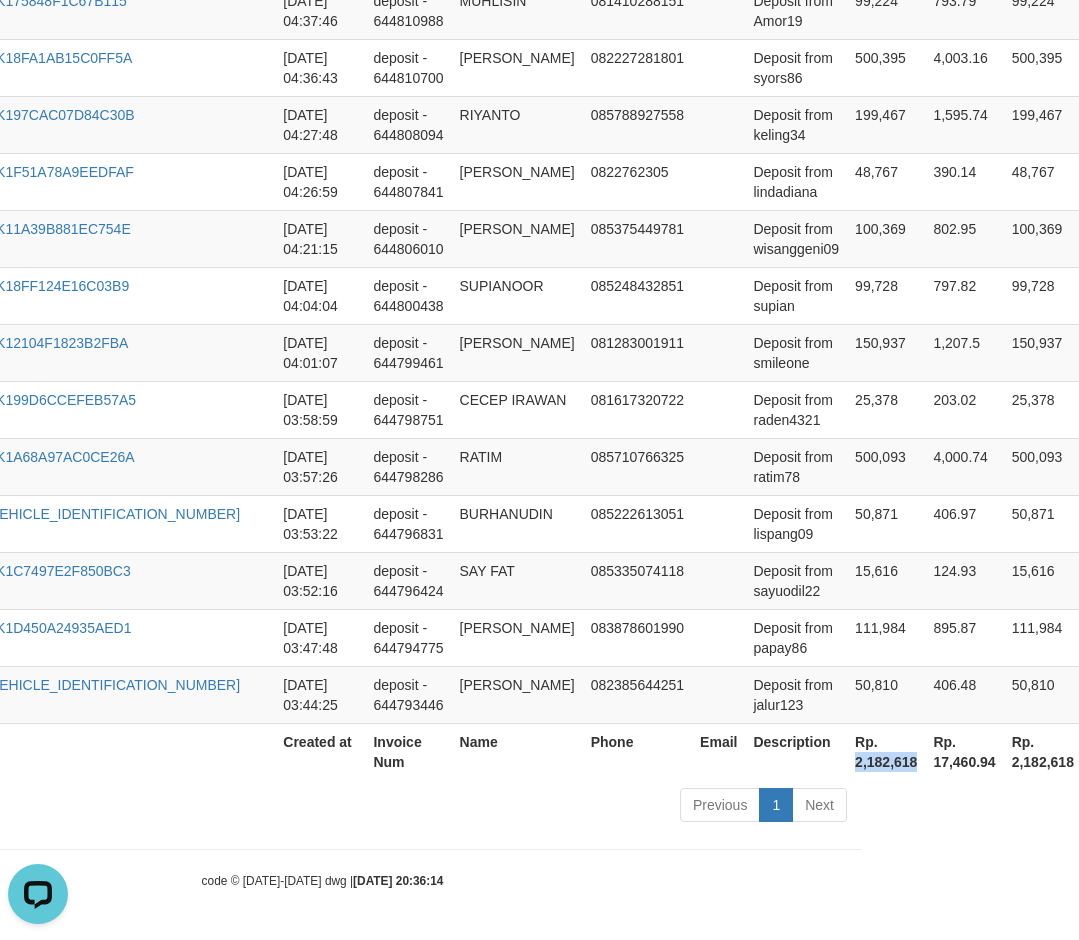 drag, startPoint x: 711, startPoint y: 759, endPoint x: 773, endPoint y: 762, distance: 62.072536 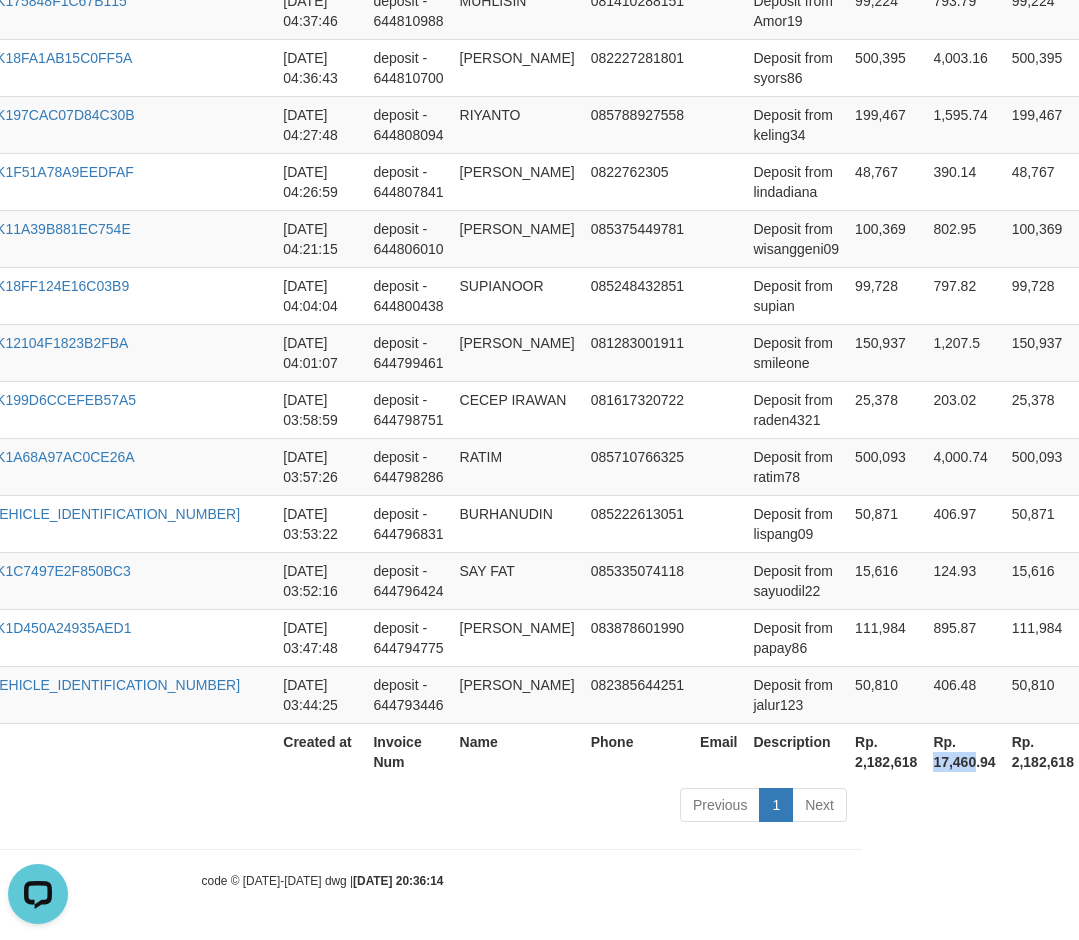 drag, startPoint x: 782, startPoint y: 760, endPoint x: 827, endPoint y: 764, distance: 45.17743 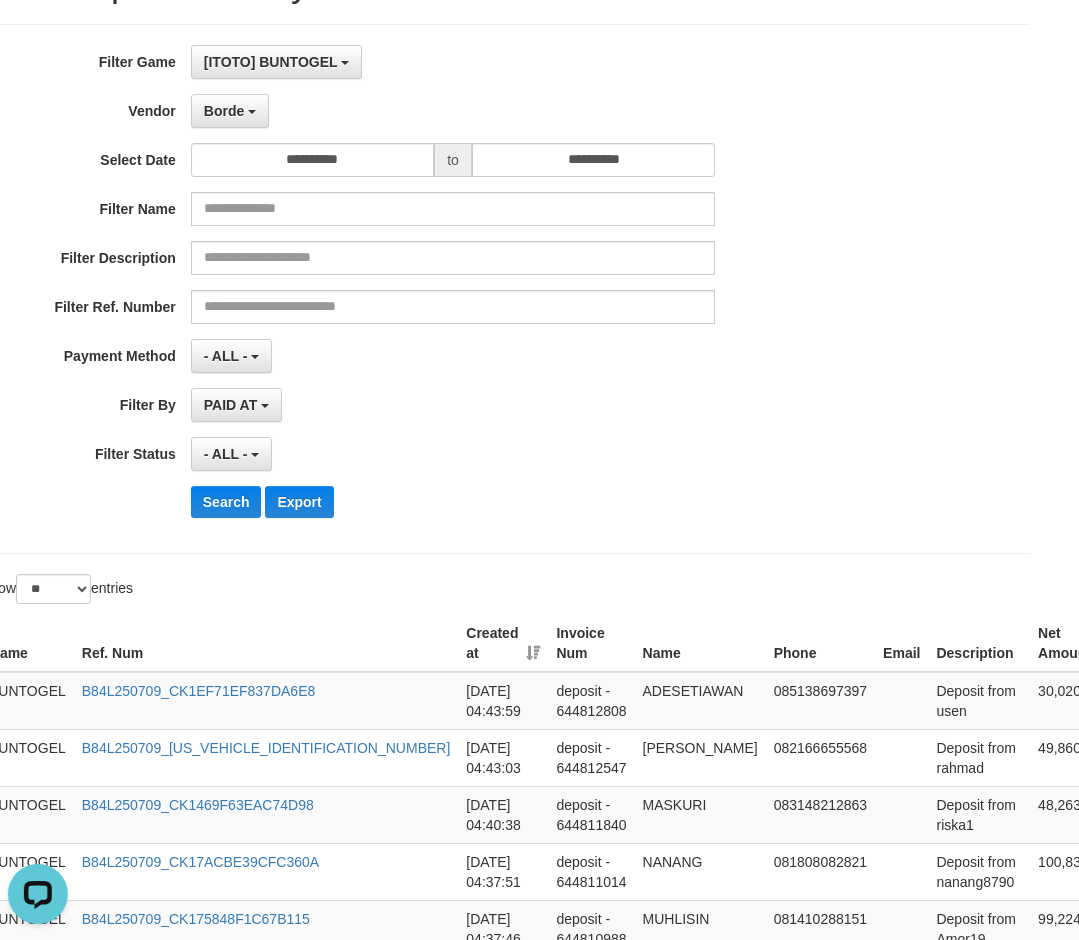scroll, scrollTop: 108, scrollLeft: 1, axis: both 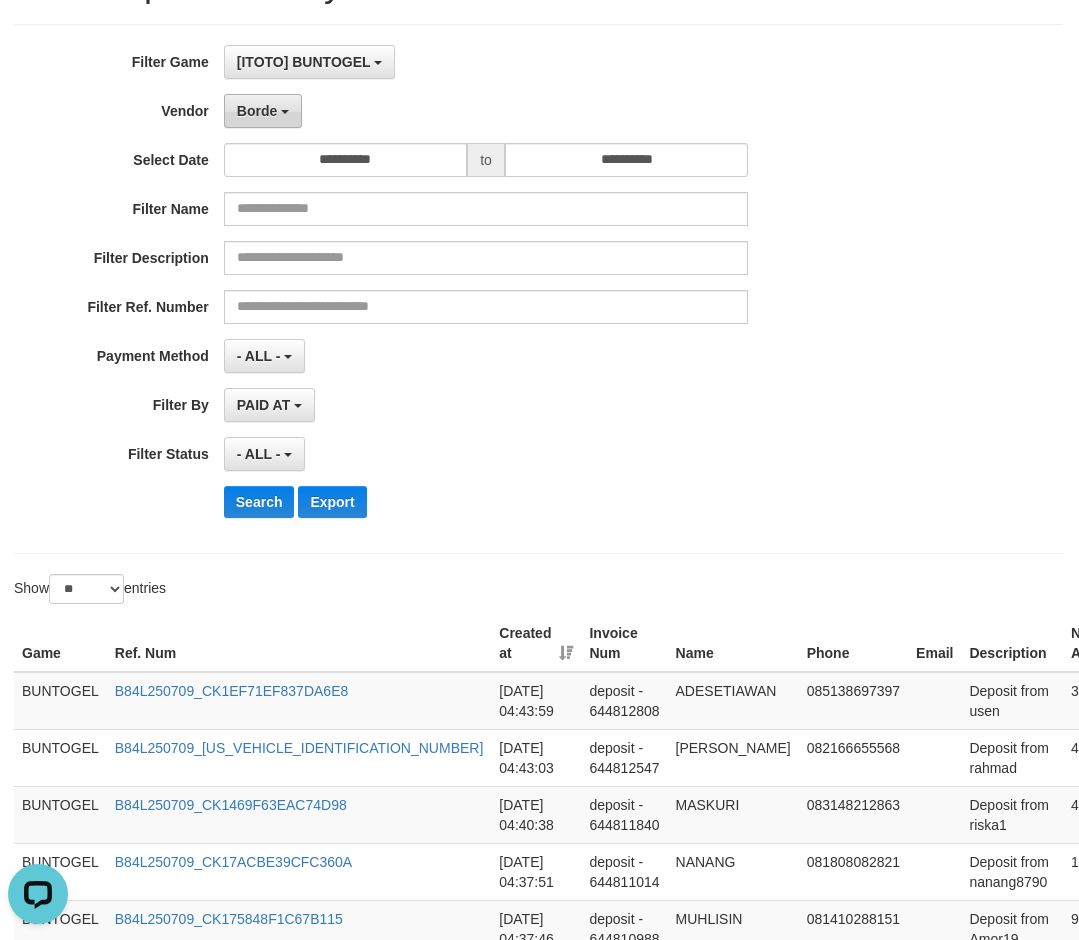click on "Borde" at bounding box center (257, 111) 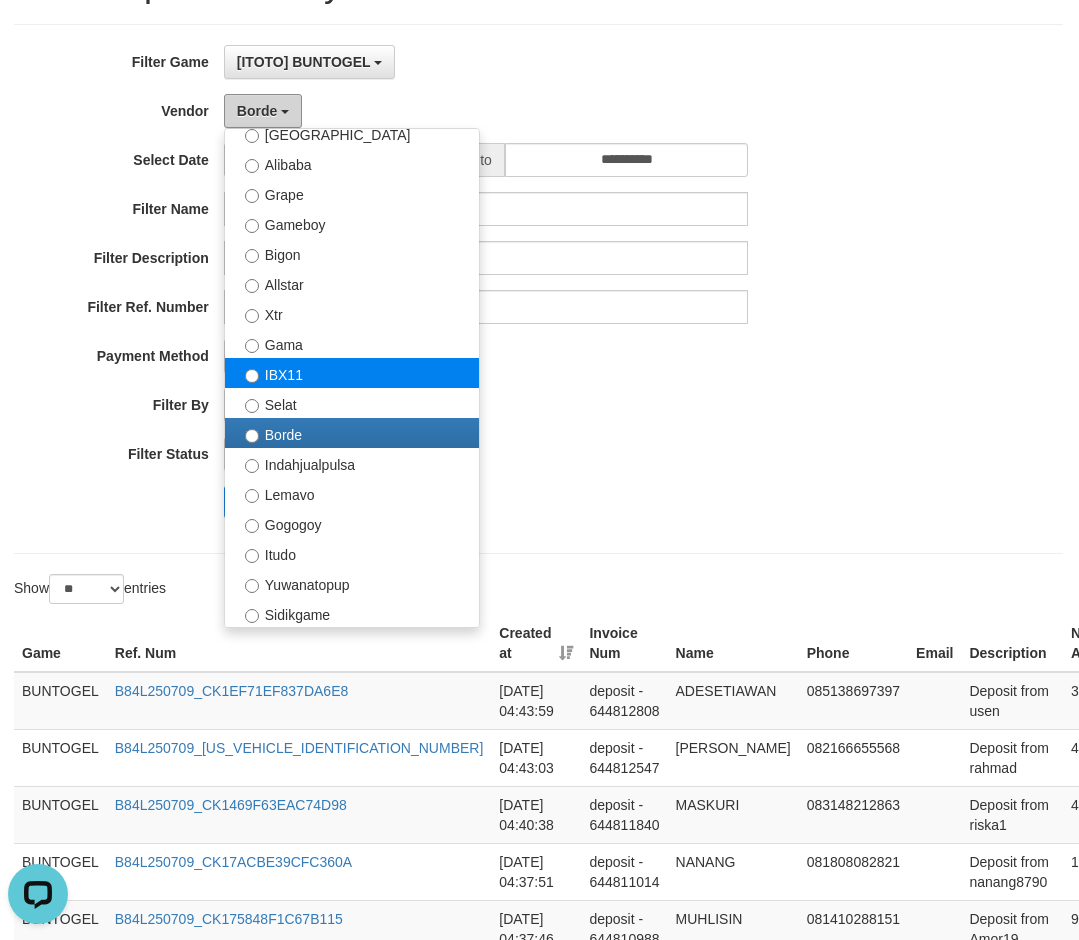 scroll, scrollTop: 288, scrollLeft: 0, axis: vertical 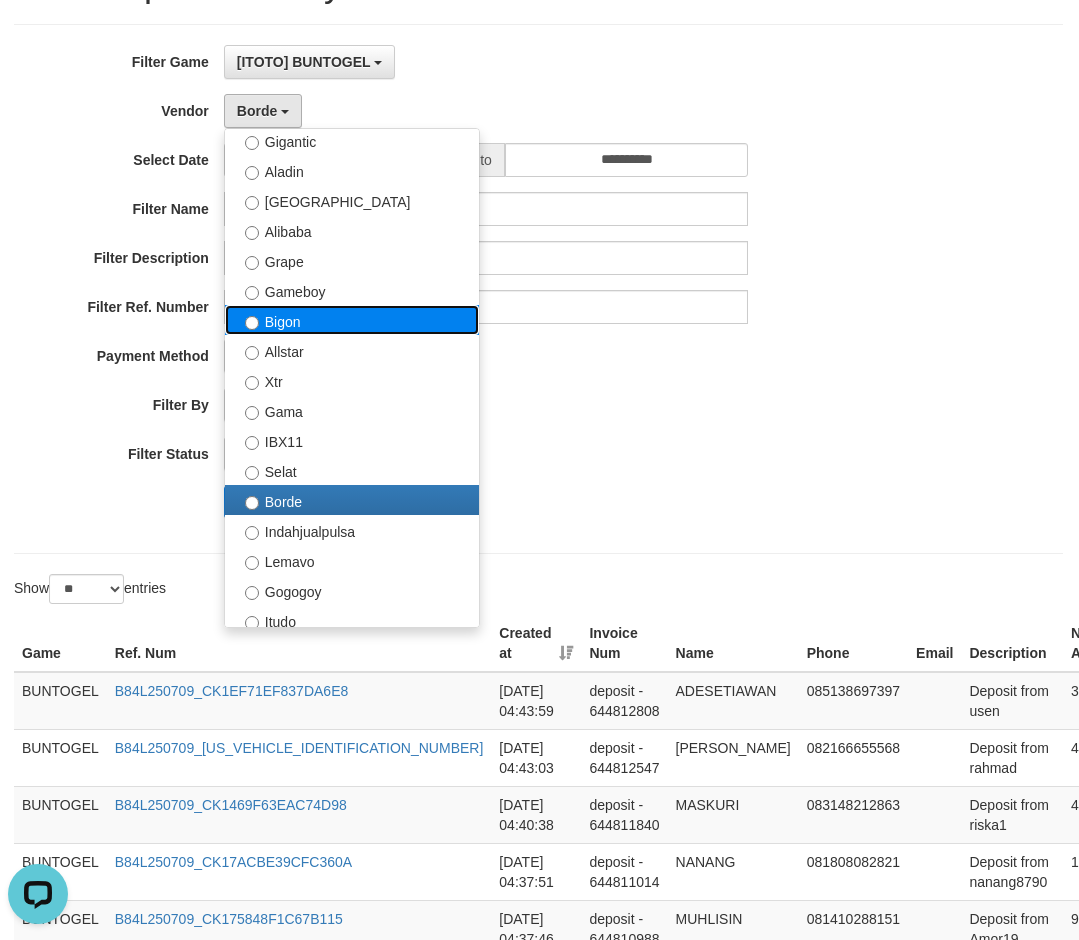 click on "Bigon" at bounding box center (352, 320) 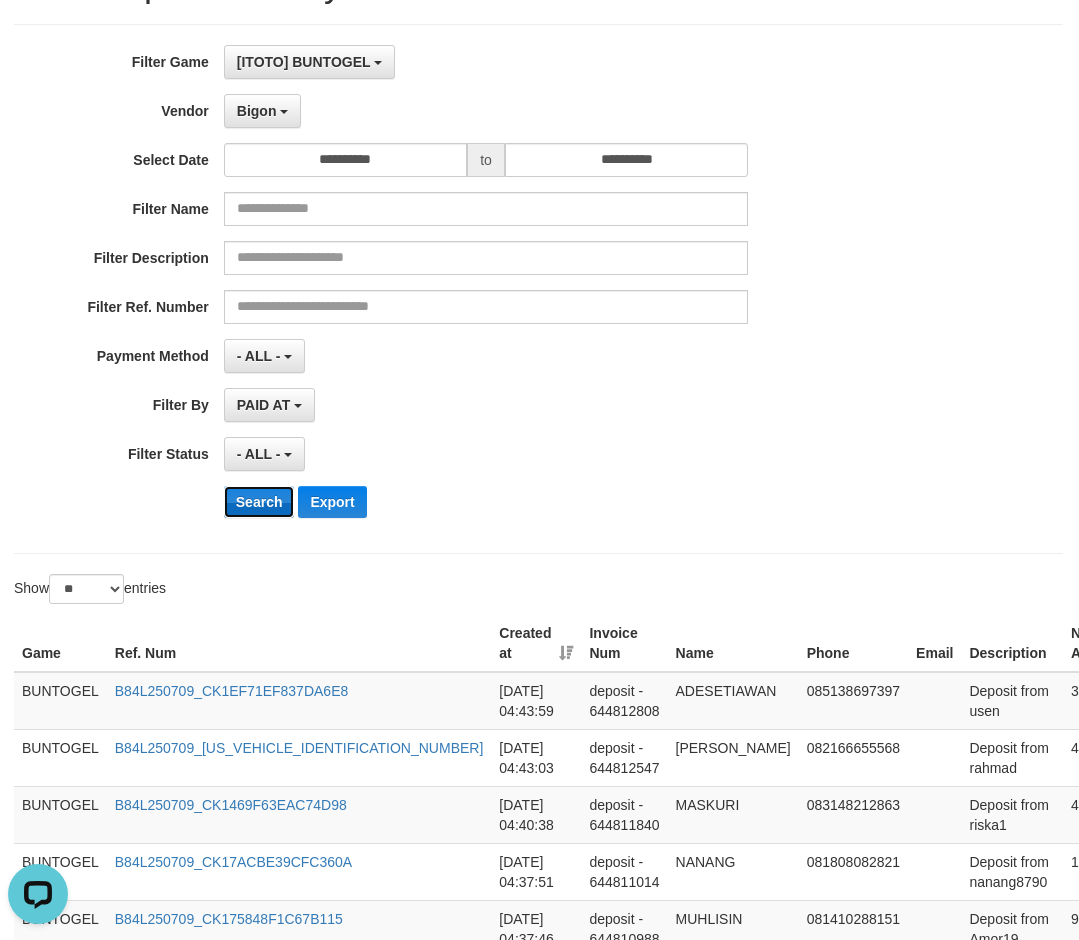 click on "Search" at bounding box center [259, 502] 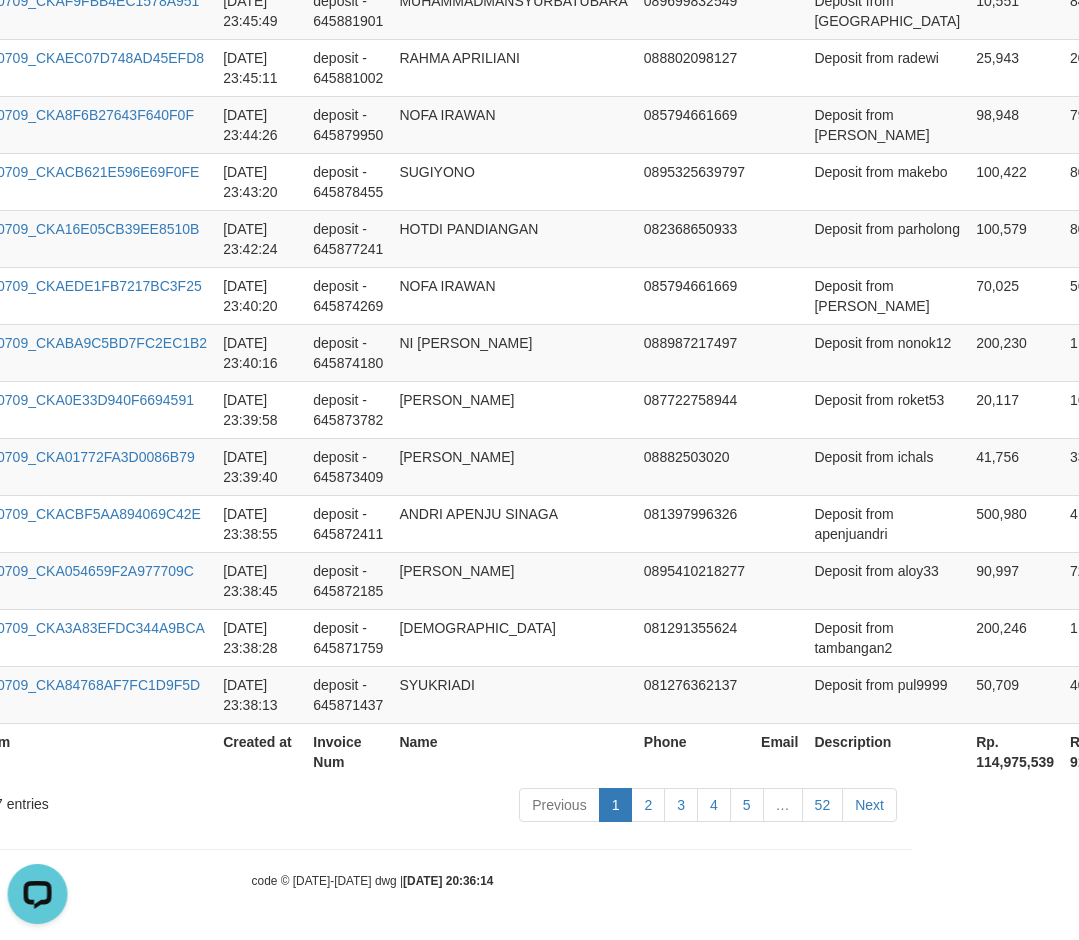 scroll, scrollTop: 1822, scrollLeft: 181, axis: both 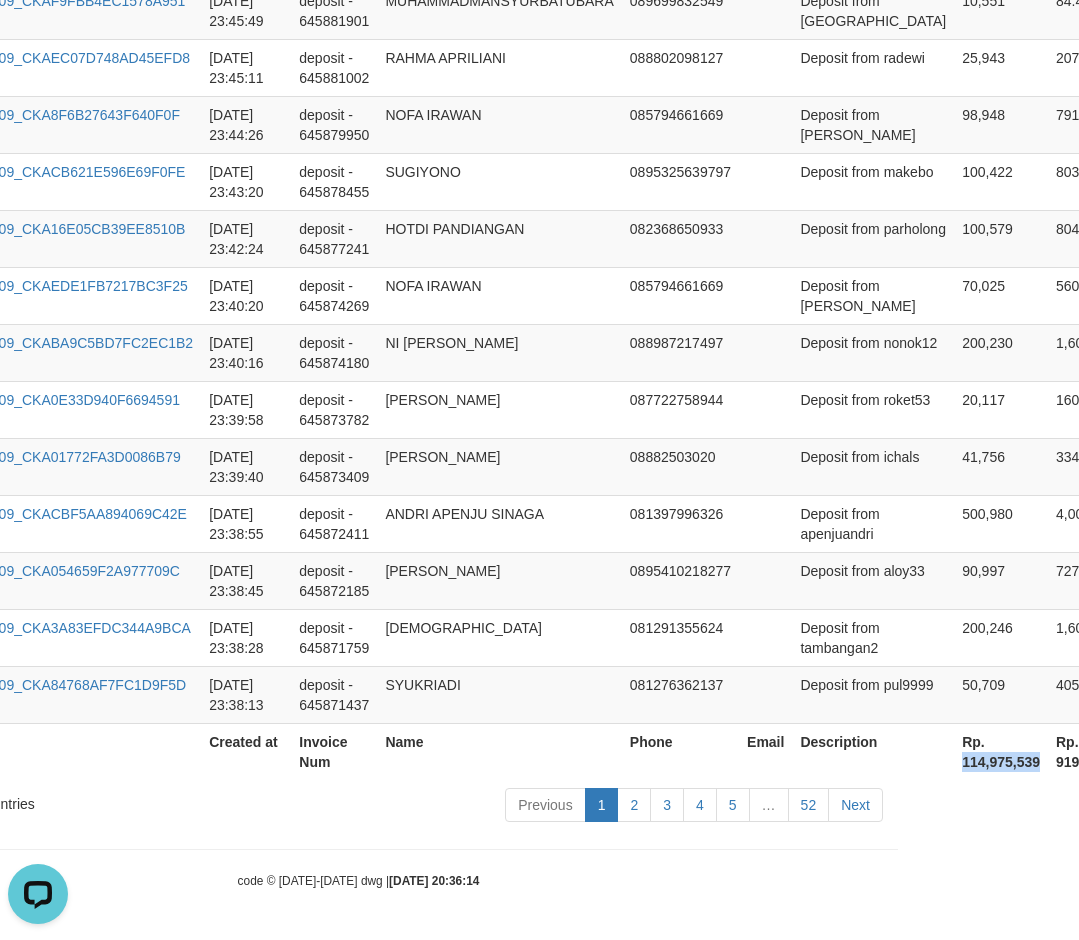 drag, startPoint x: 887, startPoint y: 762, endPoint x: 970, endPoint y: 762, distance: 83 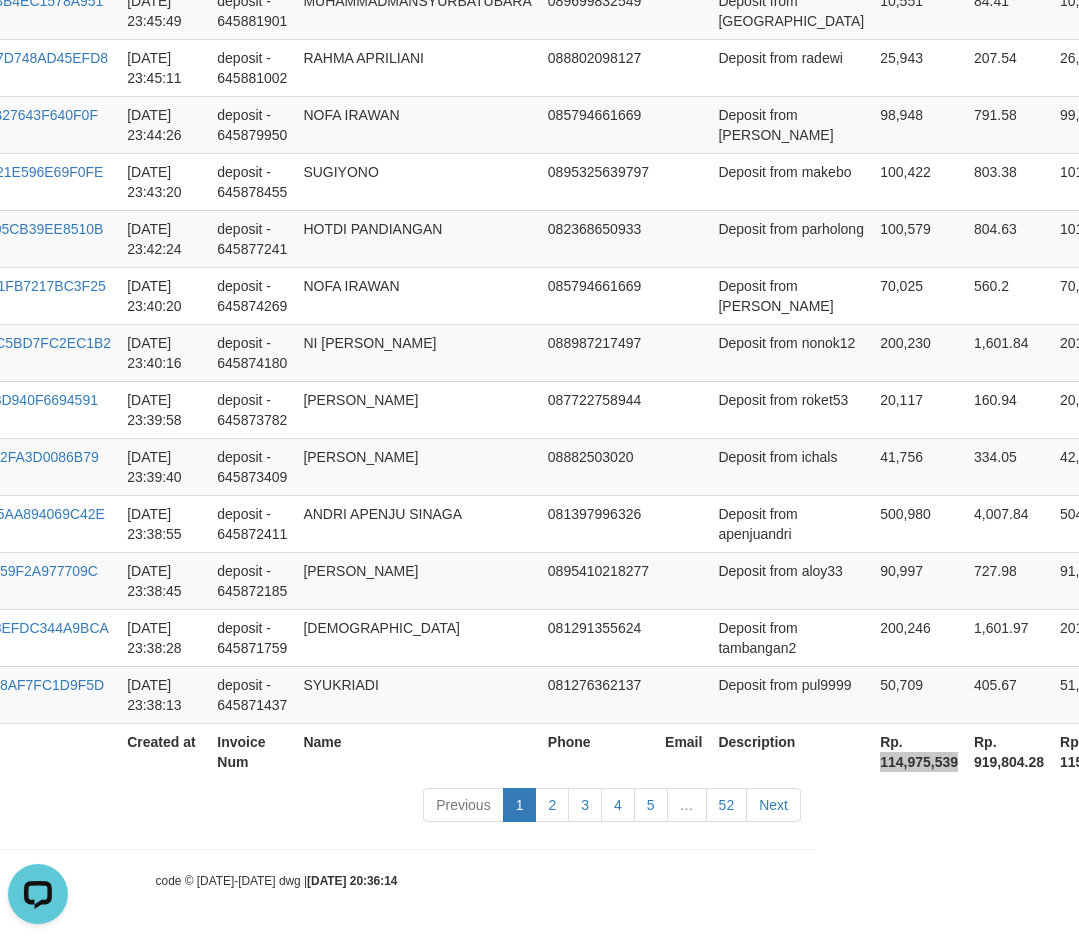 scroll, scrollTop: 1822, scrollLeft: 325, axis: both 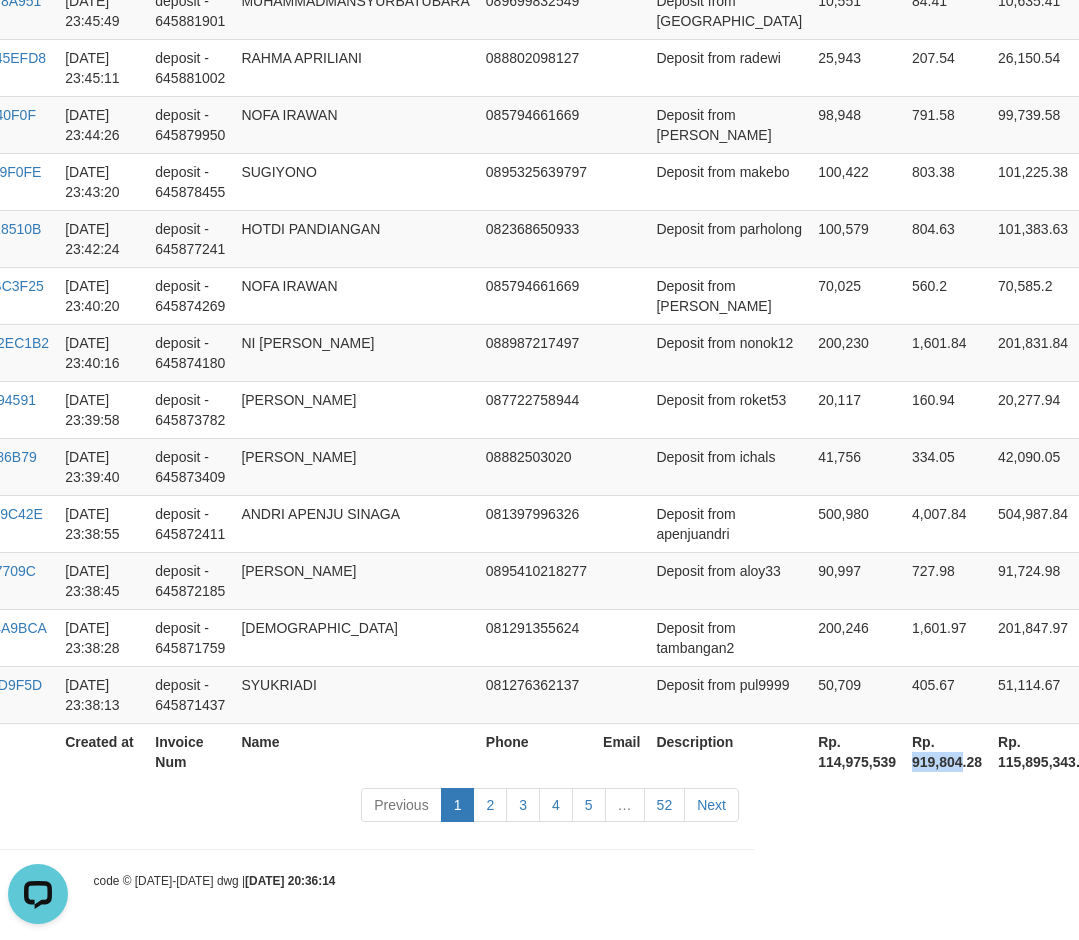 drag, startPoint x: 842, startPoint y: 763, endPoint x: 892, endPoint y: 765, distance: 50.039986 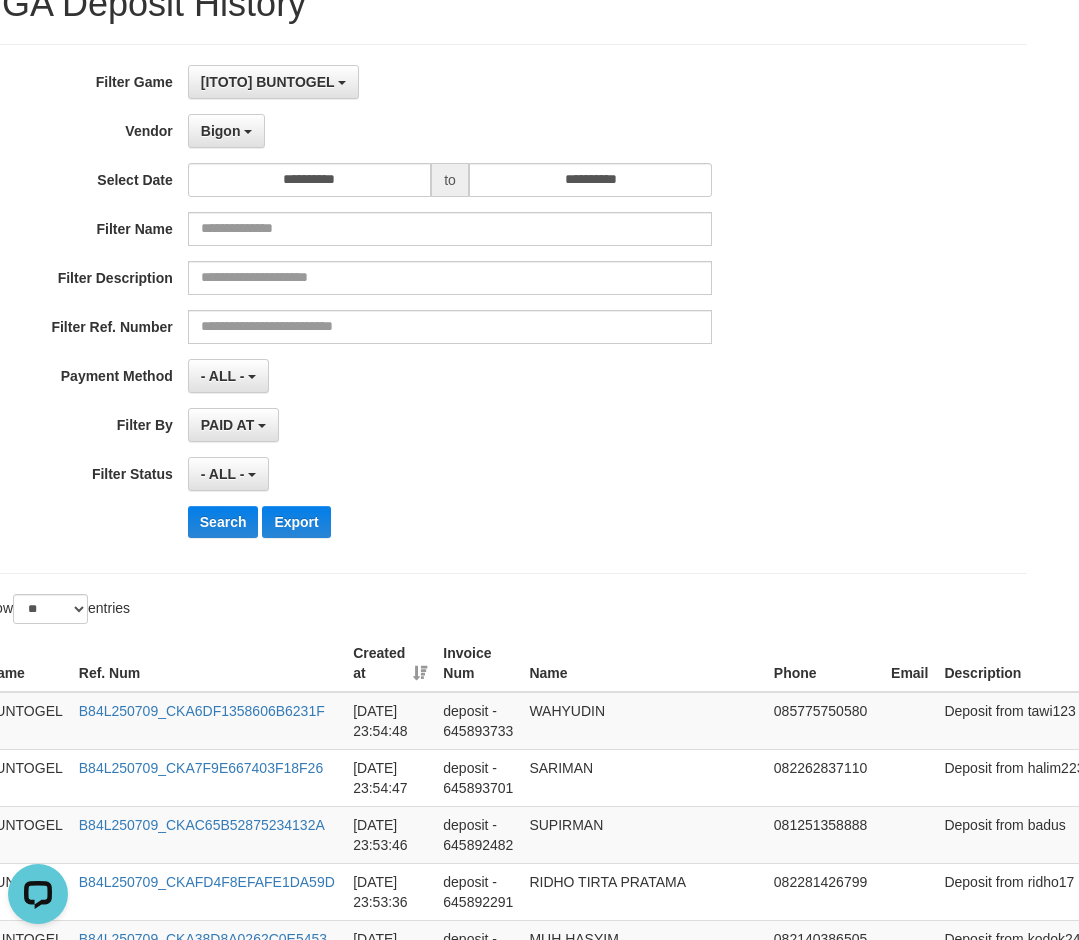 scroll, scrollTop: 0, scrollLeft: 37, axis: horizontal 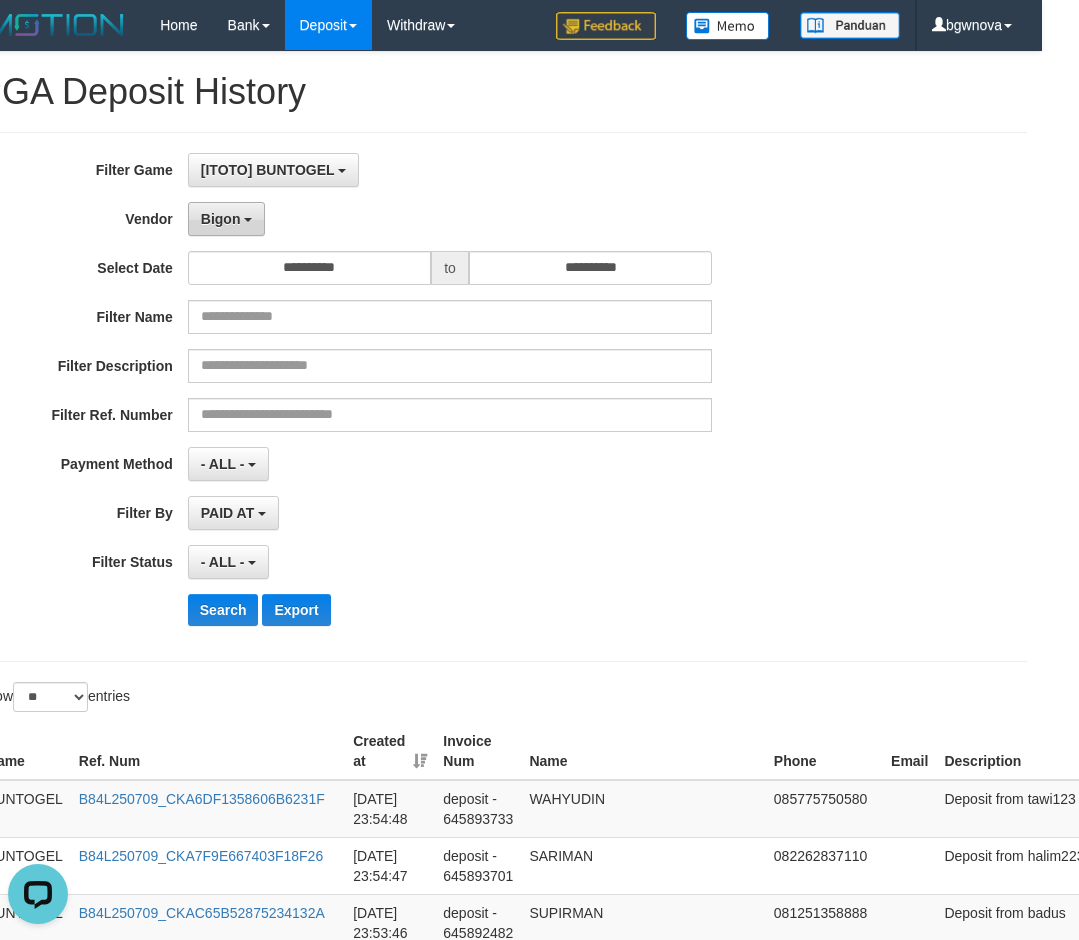 click on "Bigon" at bounding box center [221, 219] 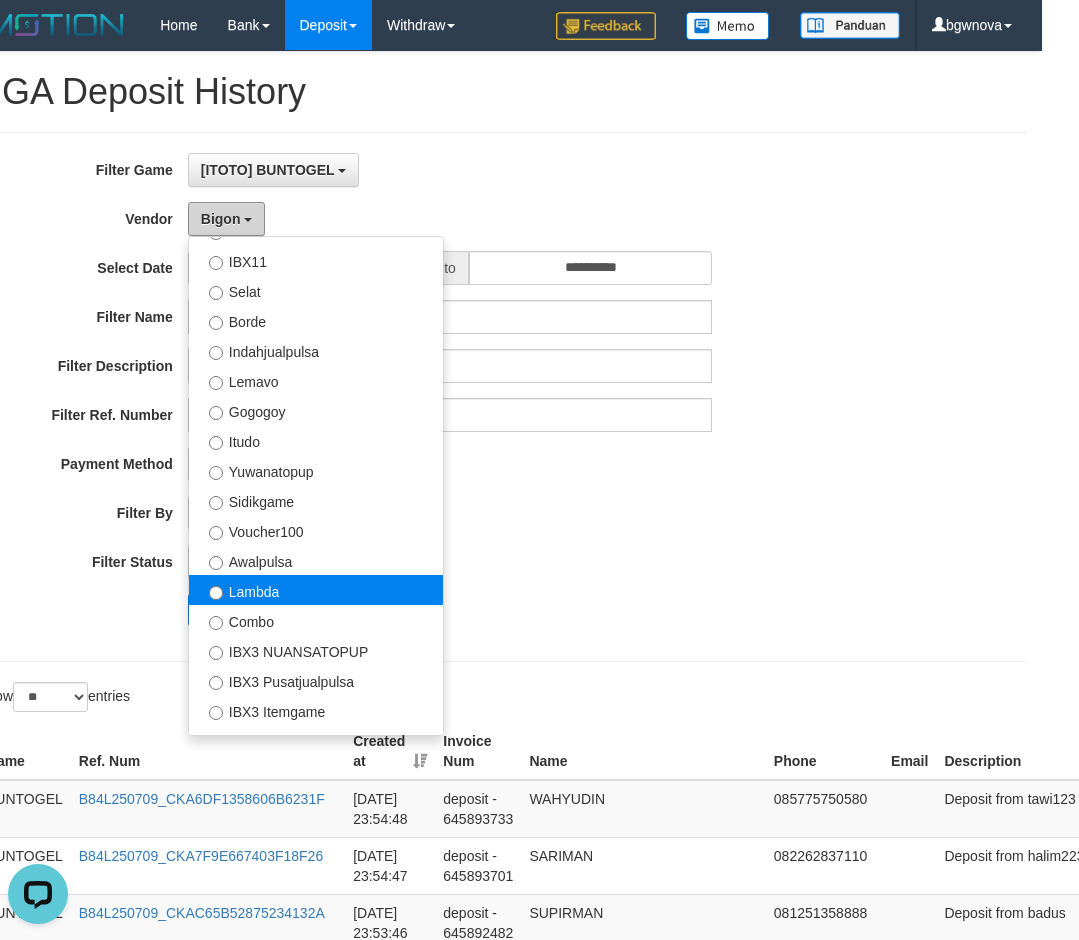 scroll, scrollTop: 686, scrollLeft: 0, axis: vertical 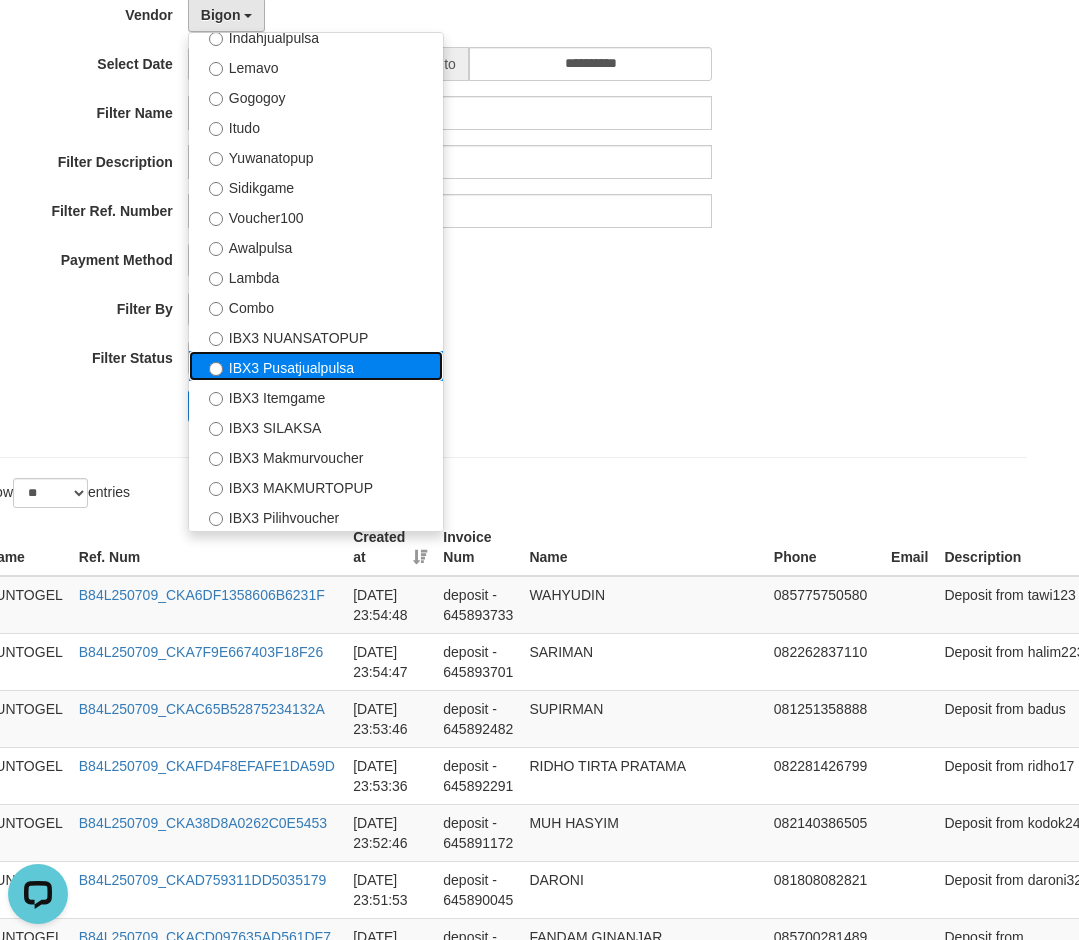 click on "IBX3 Pusatjualpulsa" at bounding box center [316, 366] 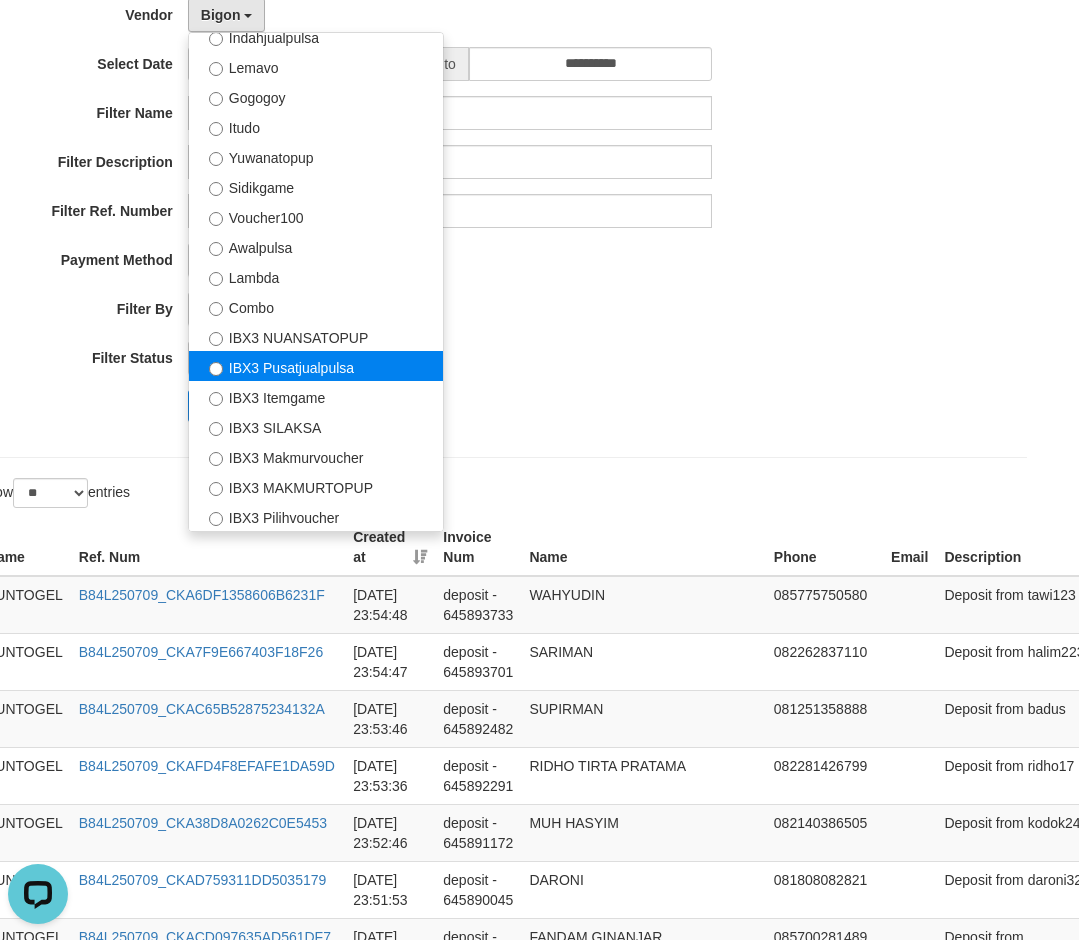 select on "**********" 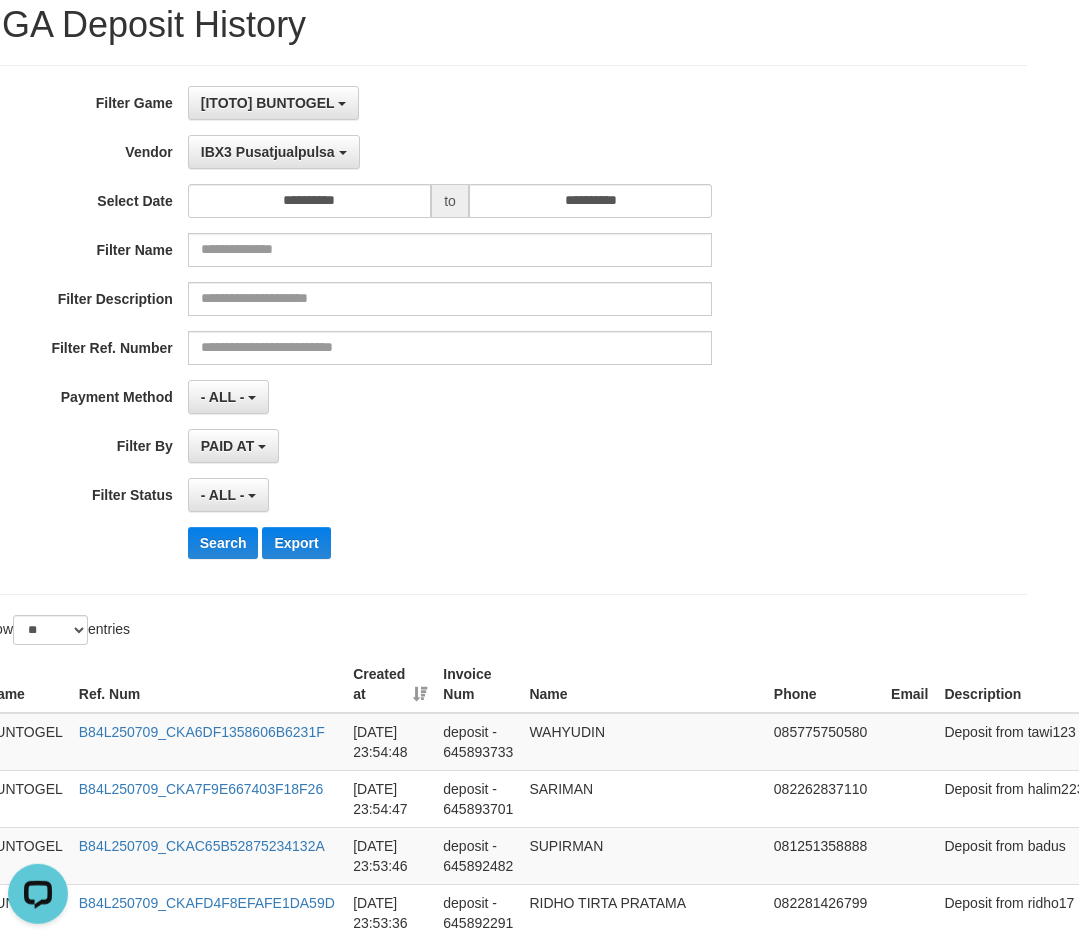 scroll, scrollTop: 0, scrollLeft: 37, axis: horizontal 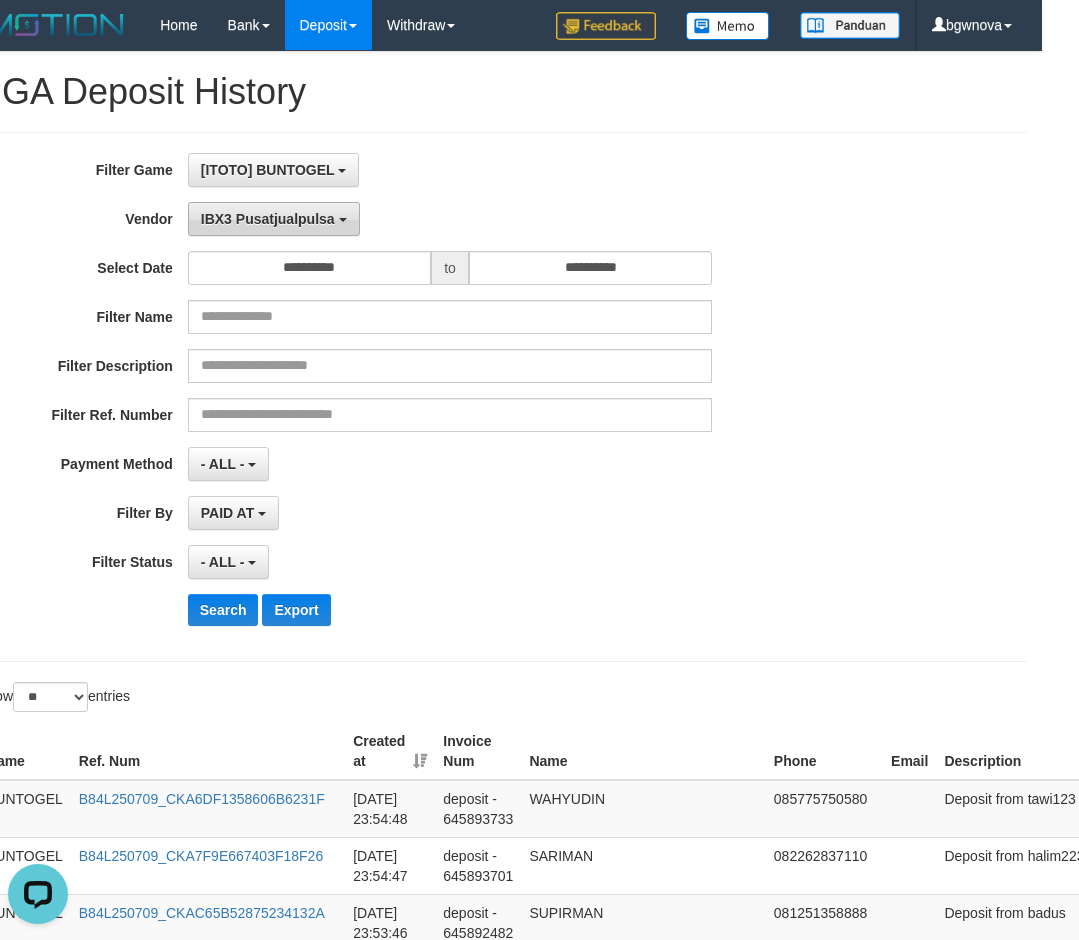 click on "IBX3 Pusatjualpulsa" at bounding box center [268, 219] 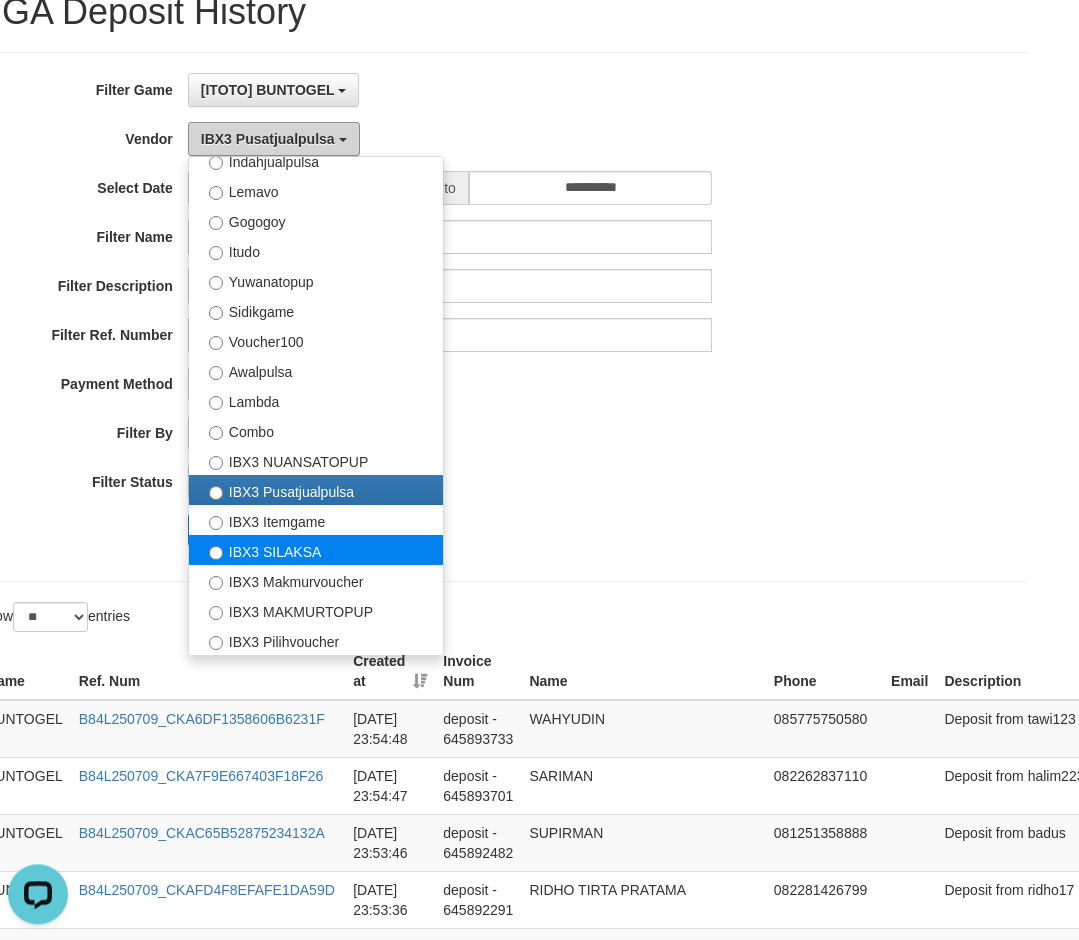 scroll, scrollTop: 306, scrollLeft: 37, axis: both 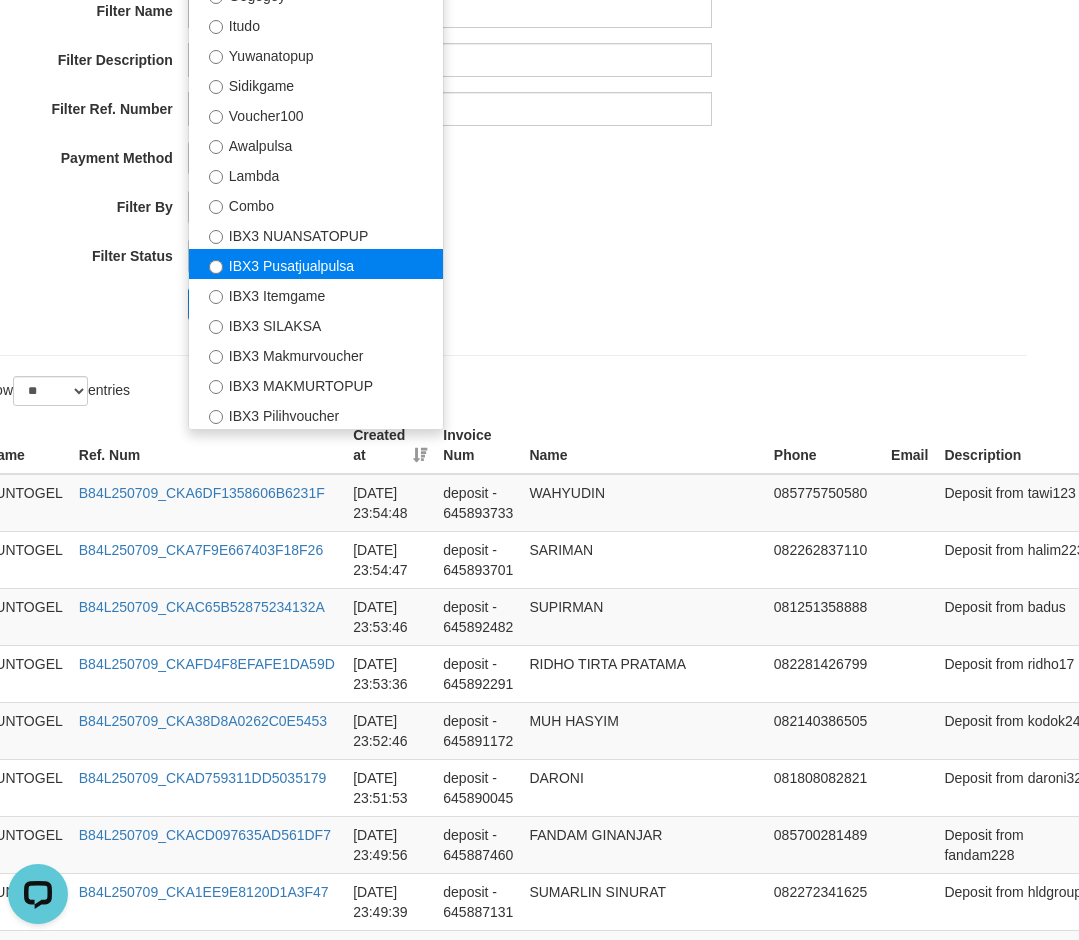 click on "IBX3 Pusatjualpulsa" at bounding box center [316, 264] 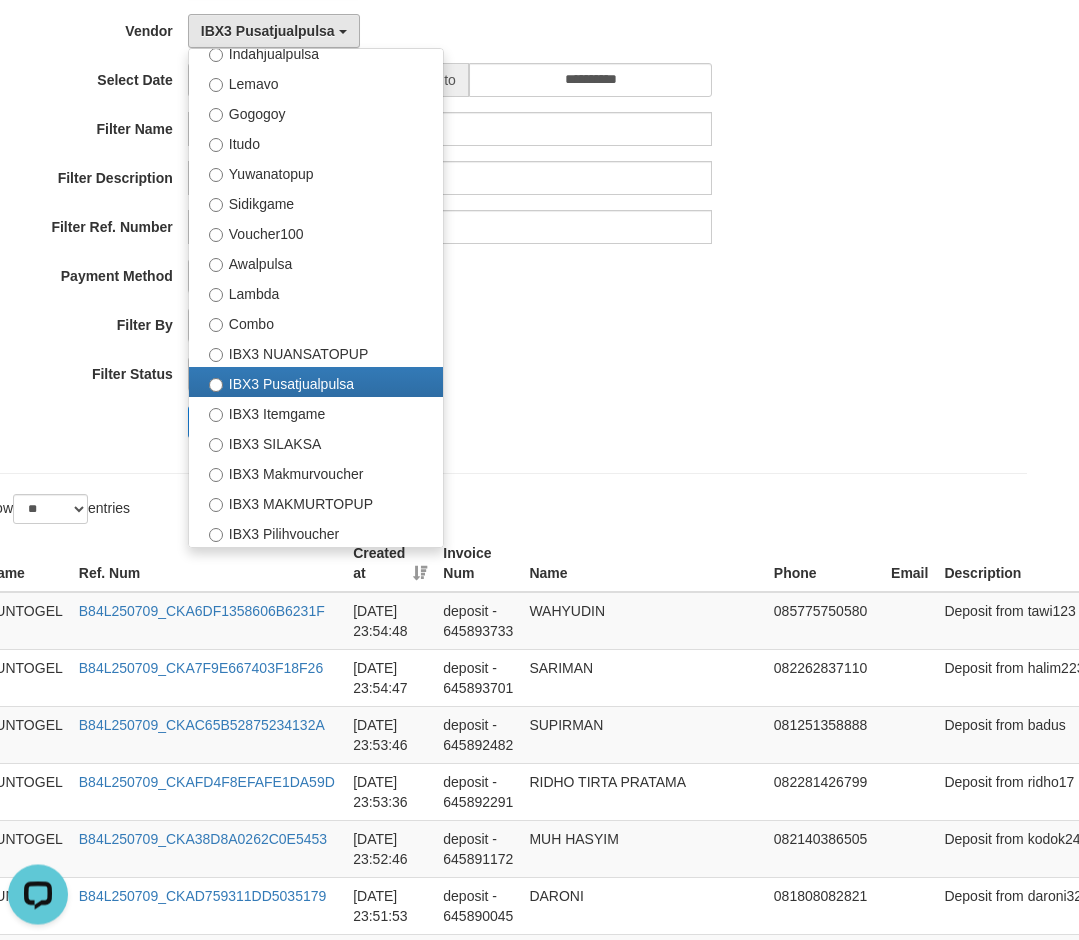 scroll, scrollTop: 102, scrollLeft: 37, axis: both 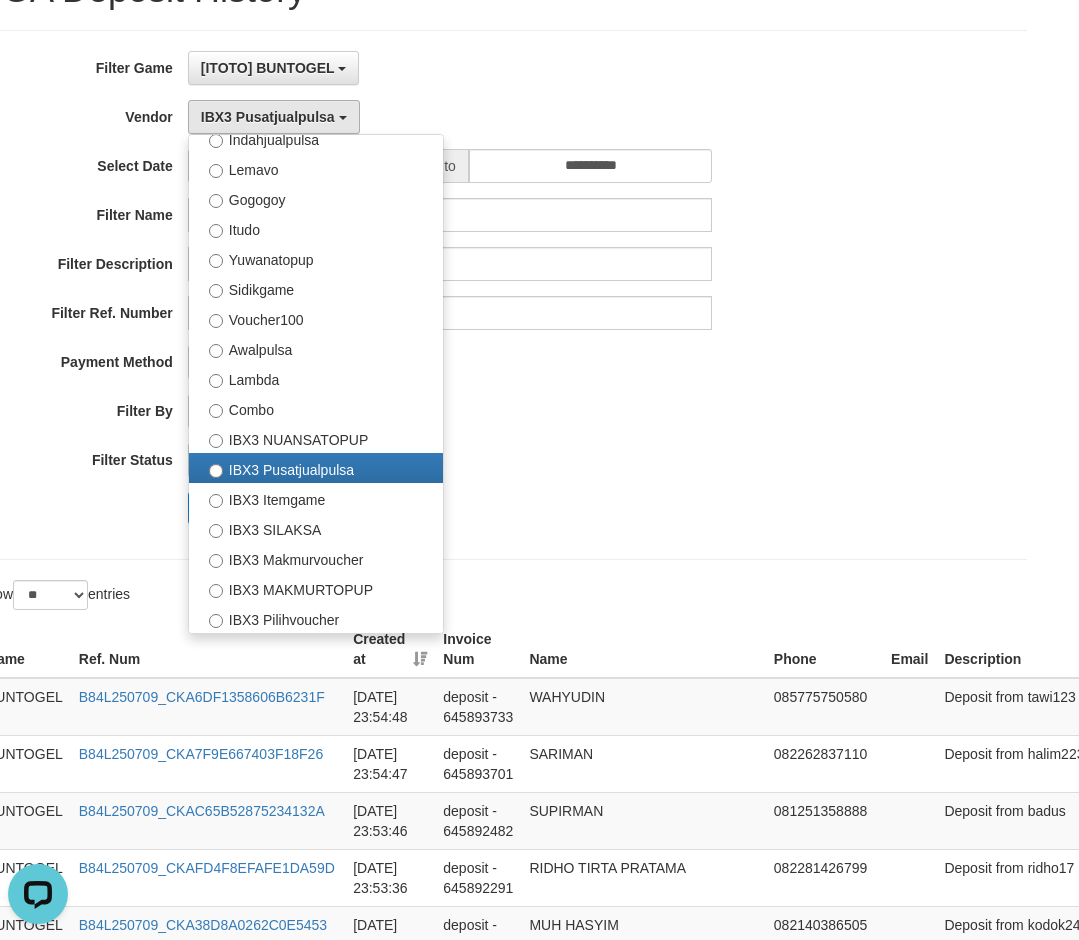 click on "PAID AT
PAID AT
CREATED AT" at bounding box center [450, 411] 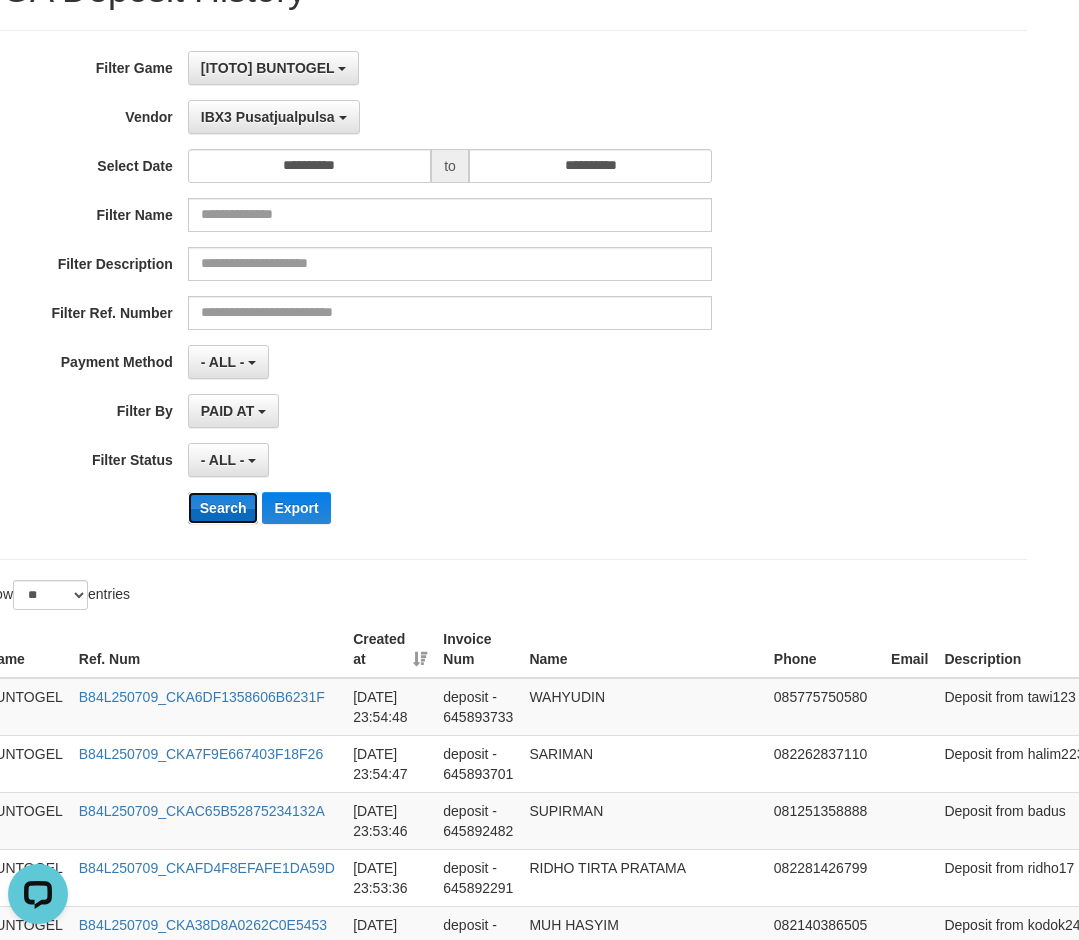 click on "Search" at bounding box center (223, 508) 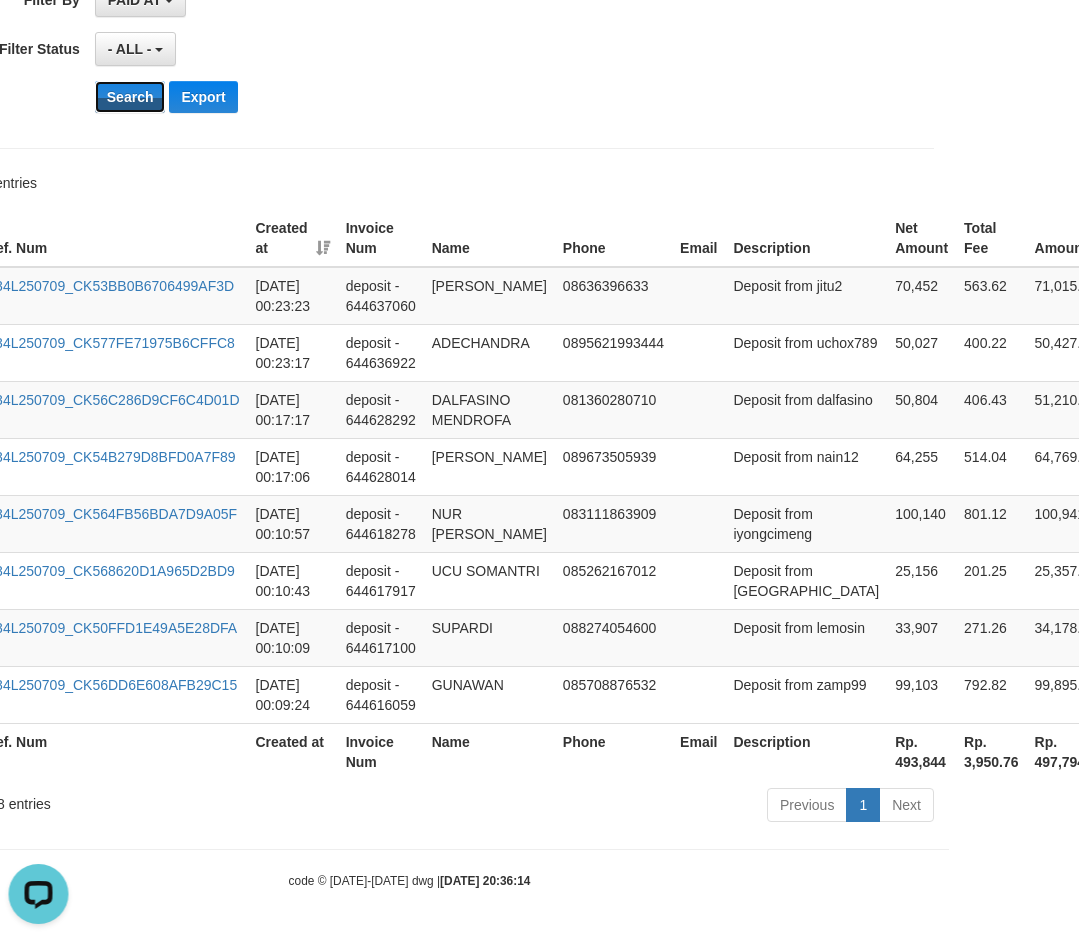 scroll, scrollTop: 613, scrollLeft: 145, axis: both 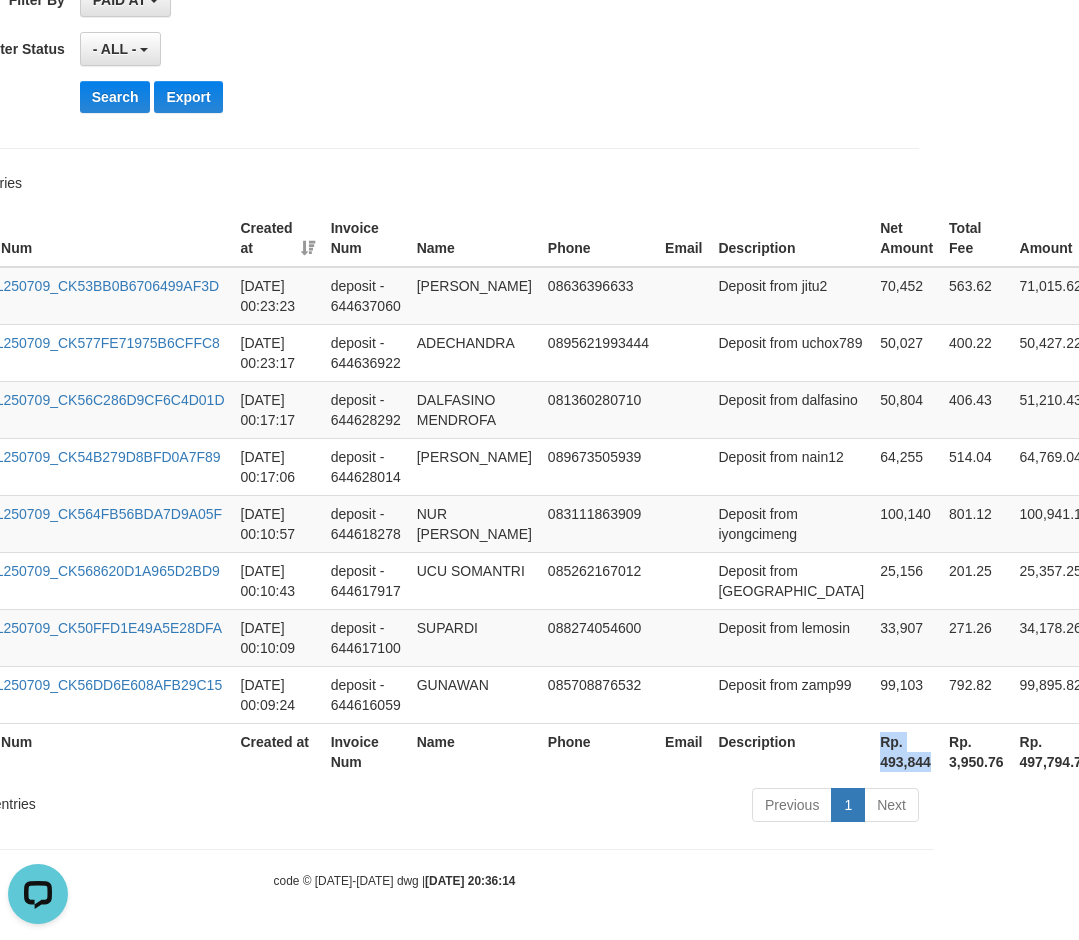 drag, startPoint x: 783, startPoint y: 765, endPoint x: 850, endPoint y: 765, distance: 67 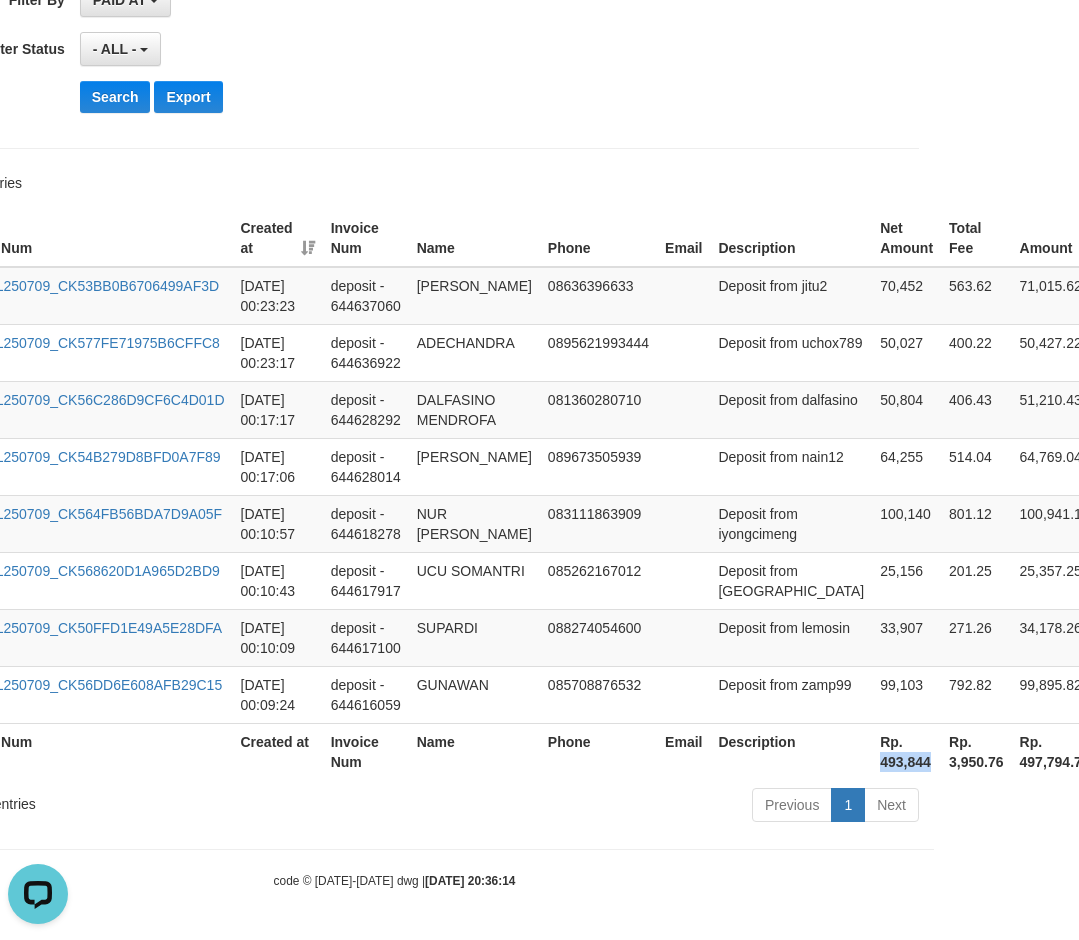 drag, startPoint x: 795, startPoint y: 766, endPoint x: 850, endPoint y: 768, distance: 55.03635 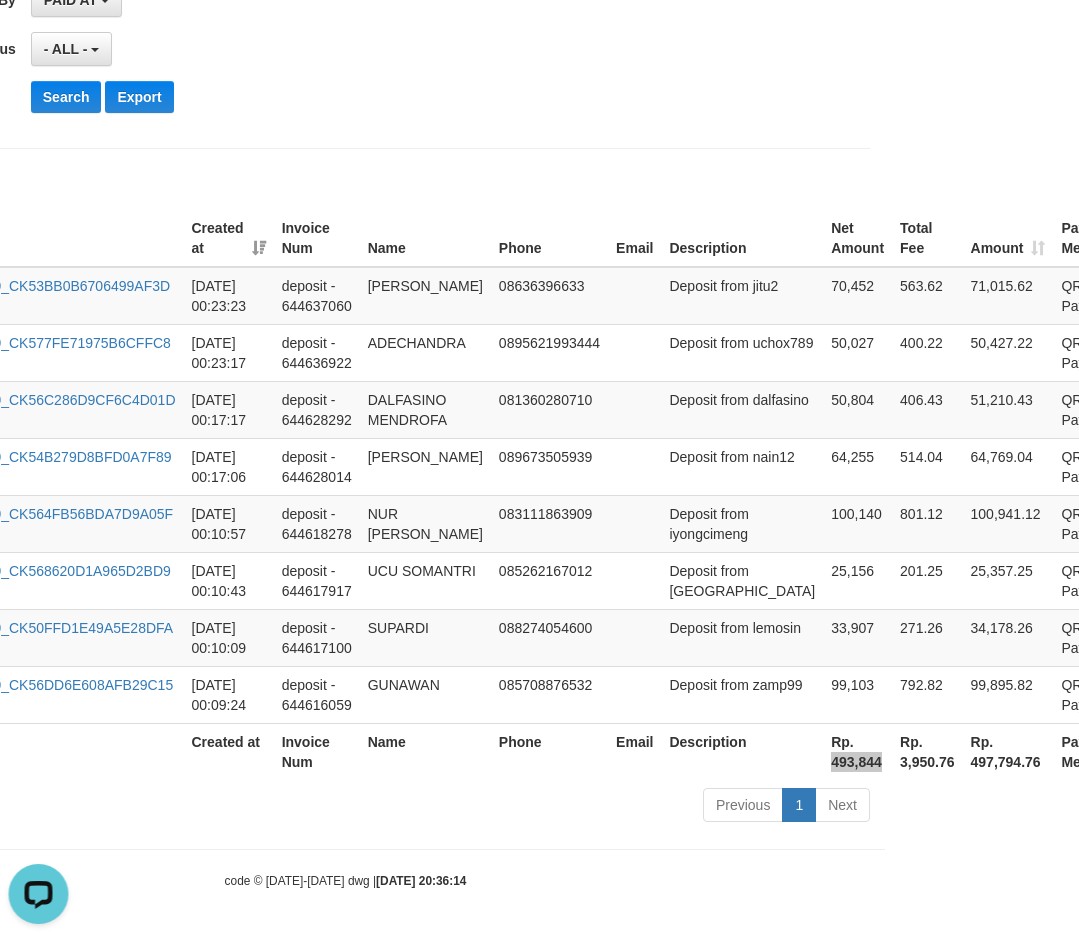 scroll, scrollTop: 613, scrollLeft: 217, axis: both 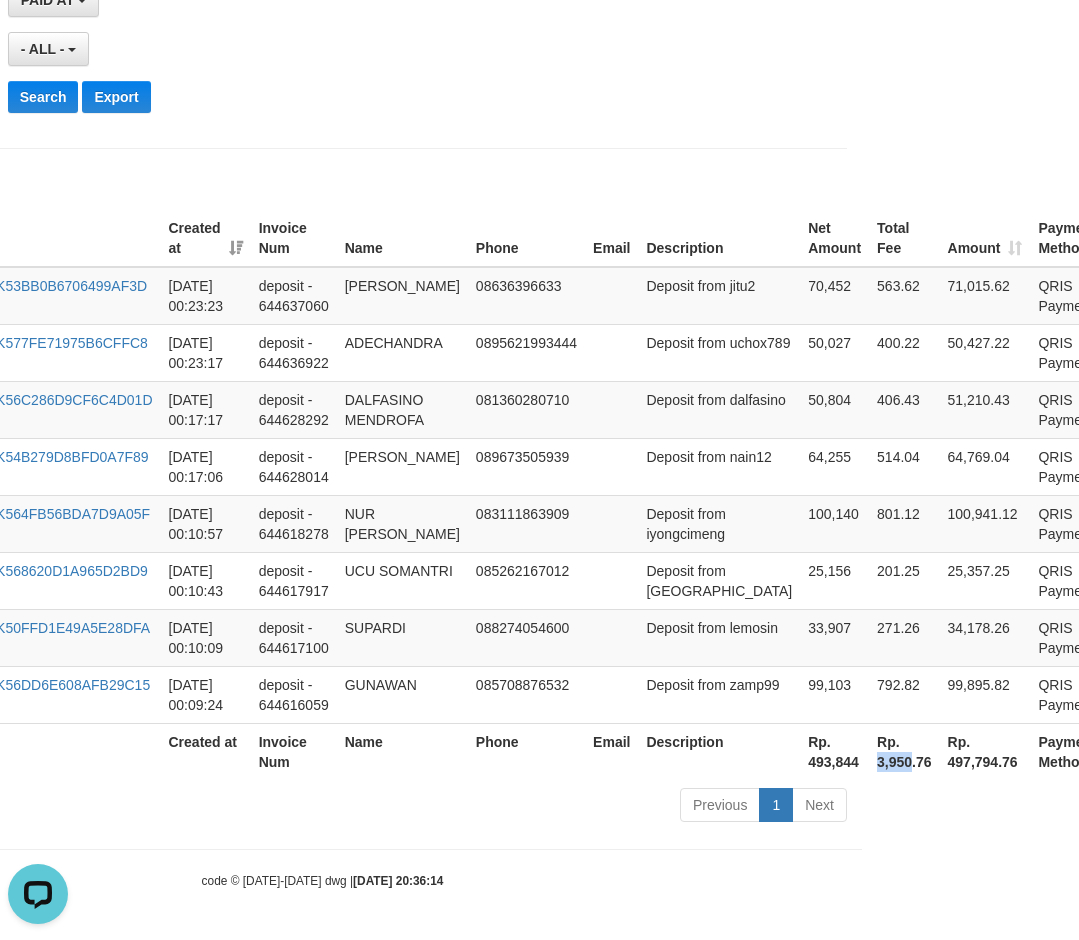 drag, startPoint x: 788, startPoint y: 763, endPoint x: 827, endPoint y: 764, distance: 39.012817 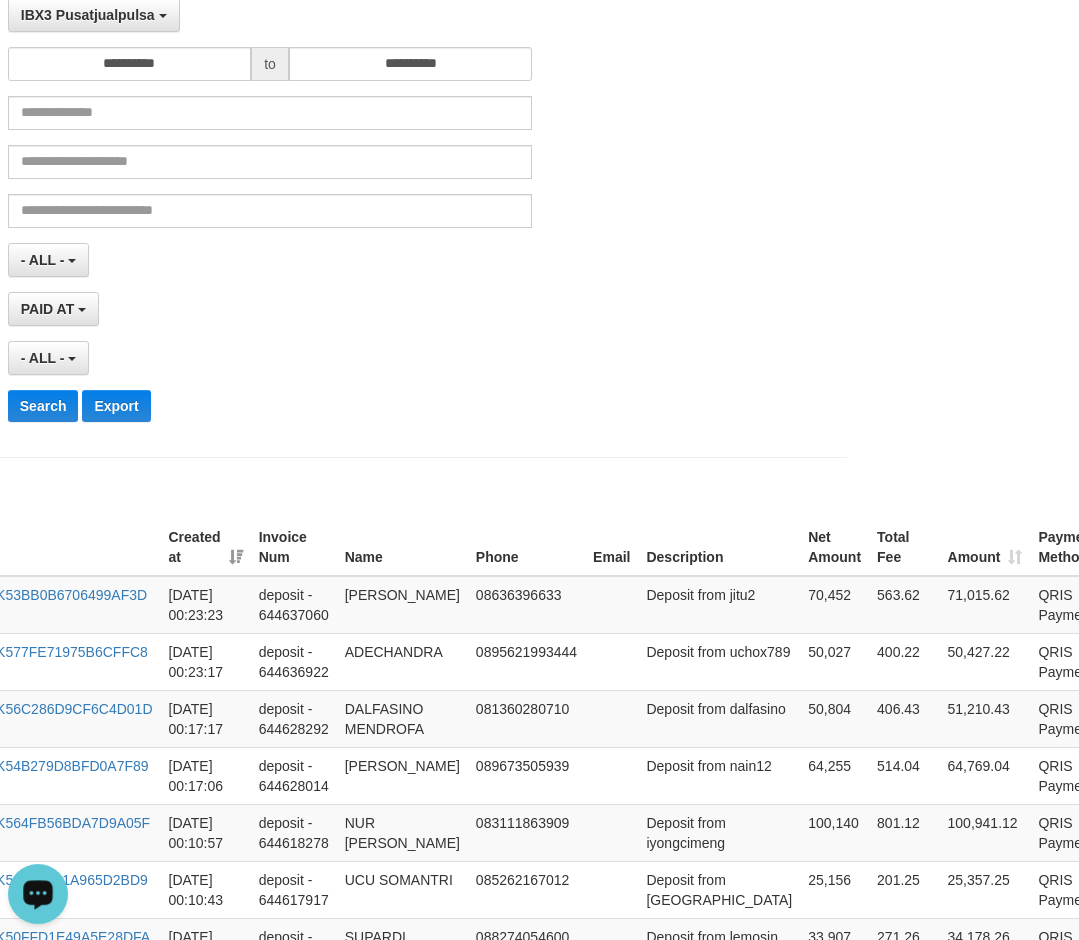 scroll, scrollTop: 0, scrollLeft: 217, axis: horizontal 